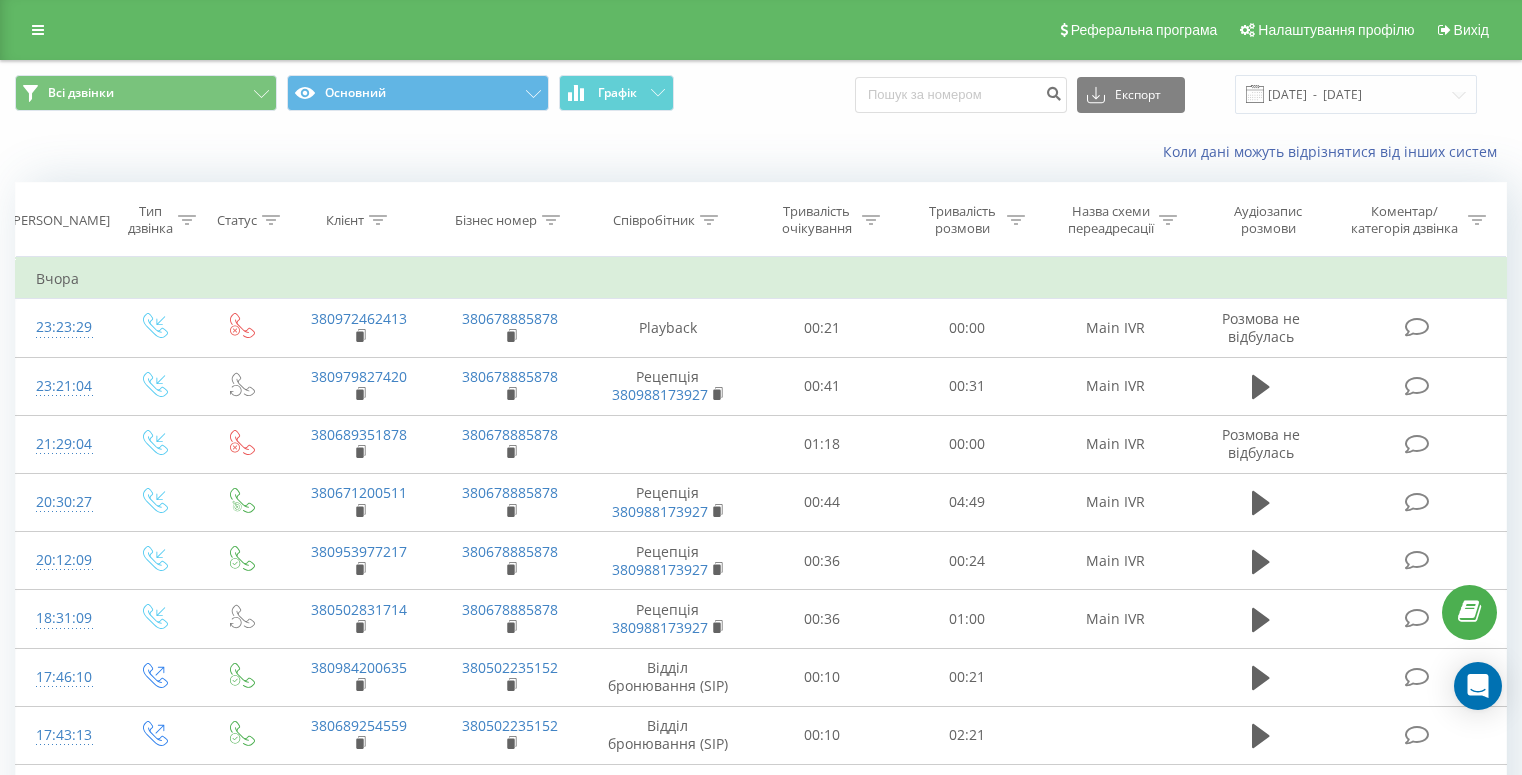 scroll, scrollTop: 884, scrollLeft: 0, axis: vertical 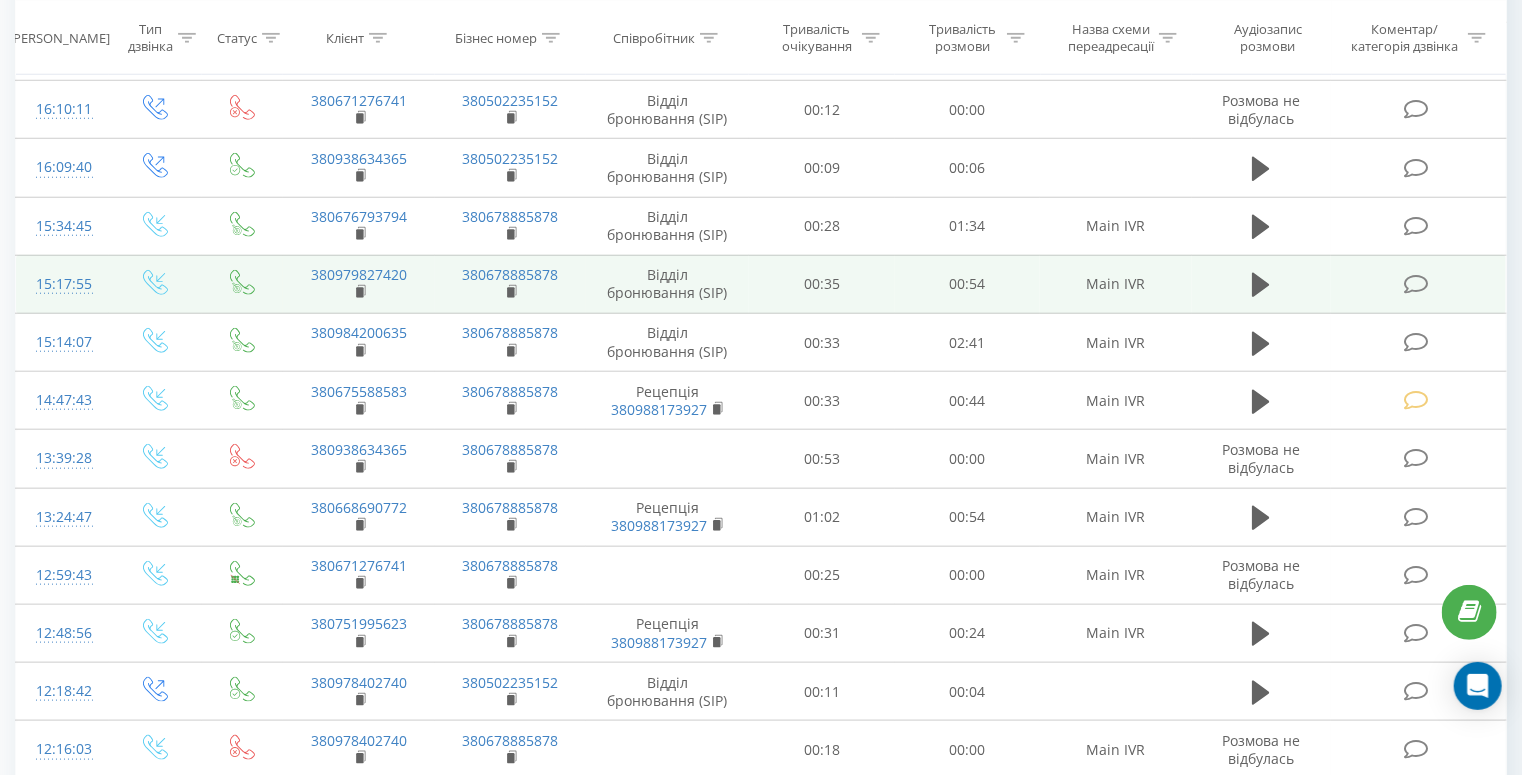 click at bounding box center (1416, 284) 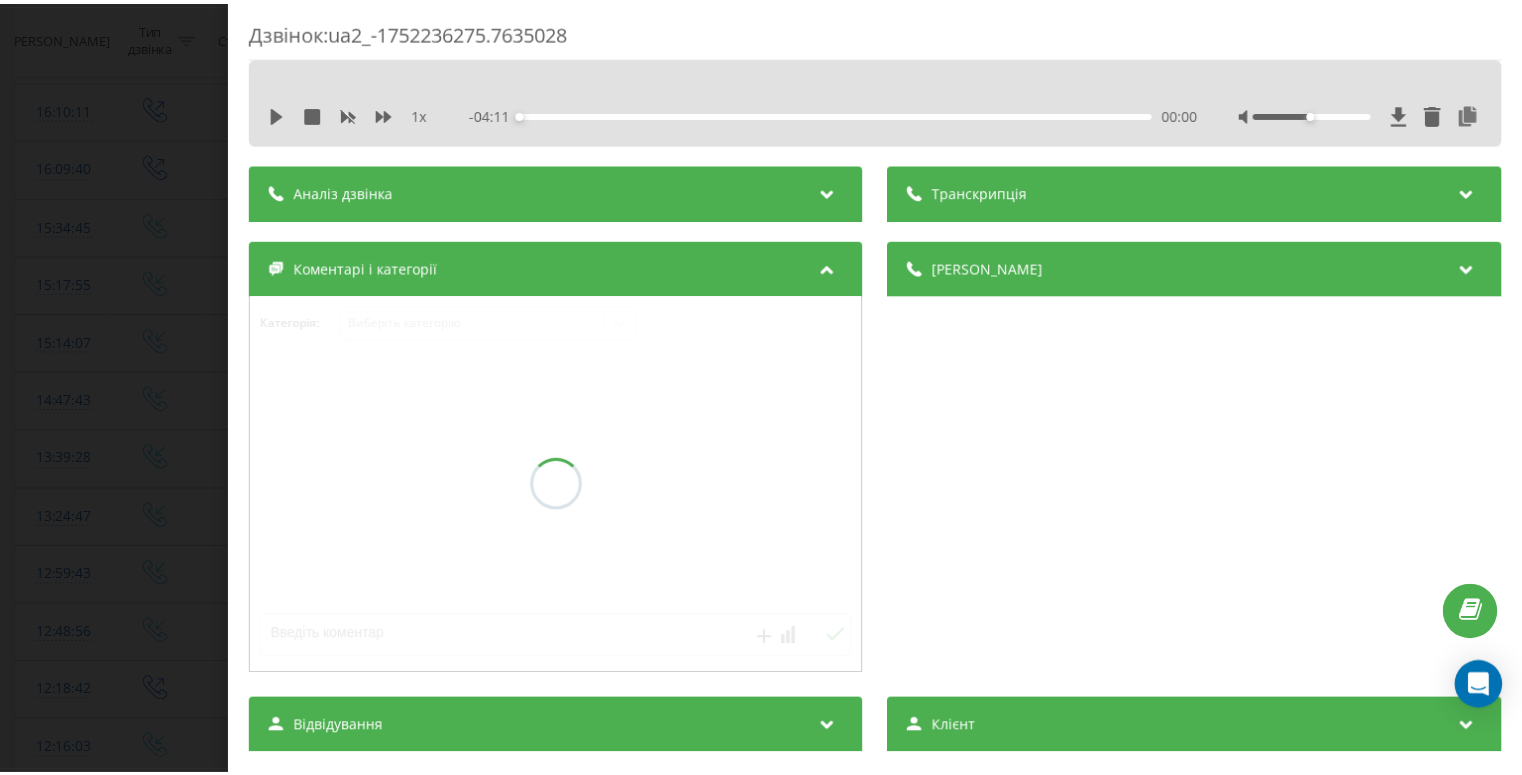 scroll, scrollTop: 0, scrollLeft: 0, axis: both 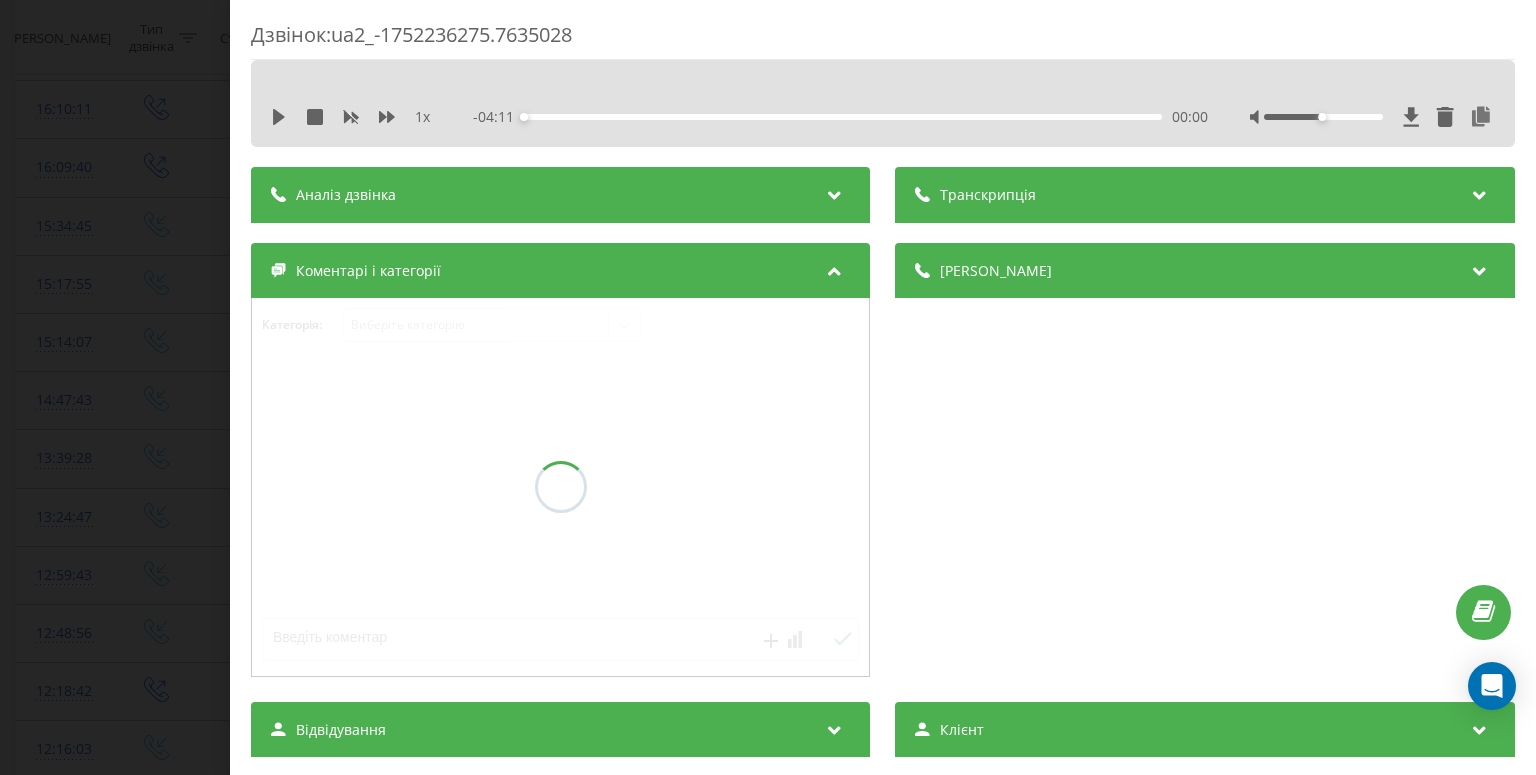 click at bounding box center (560, 487) 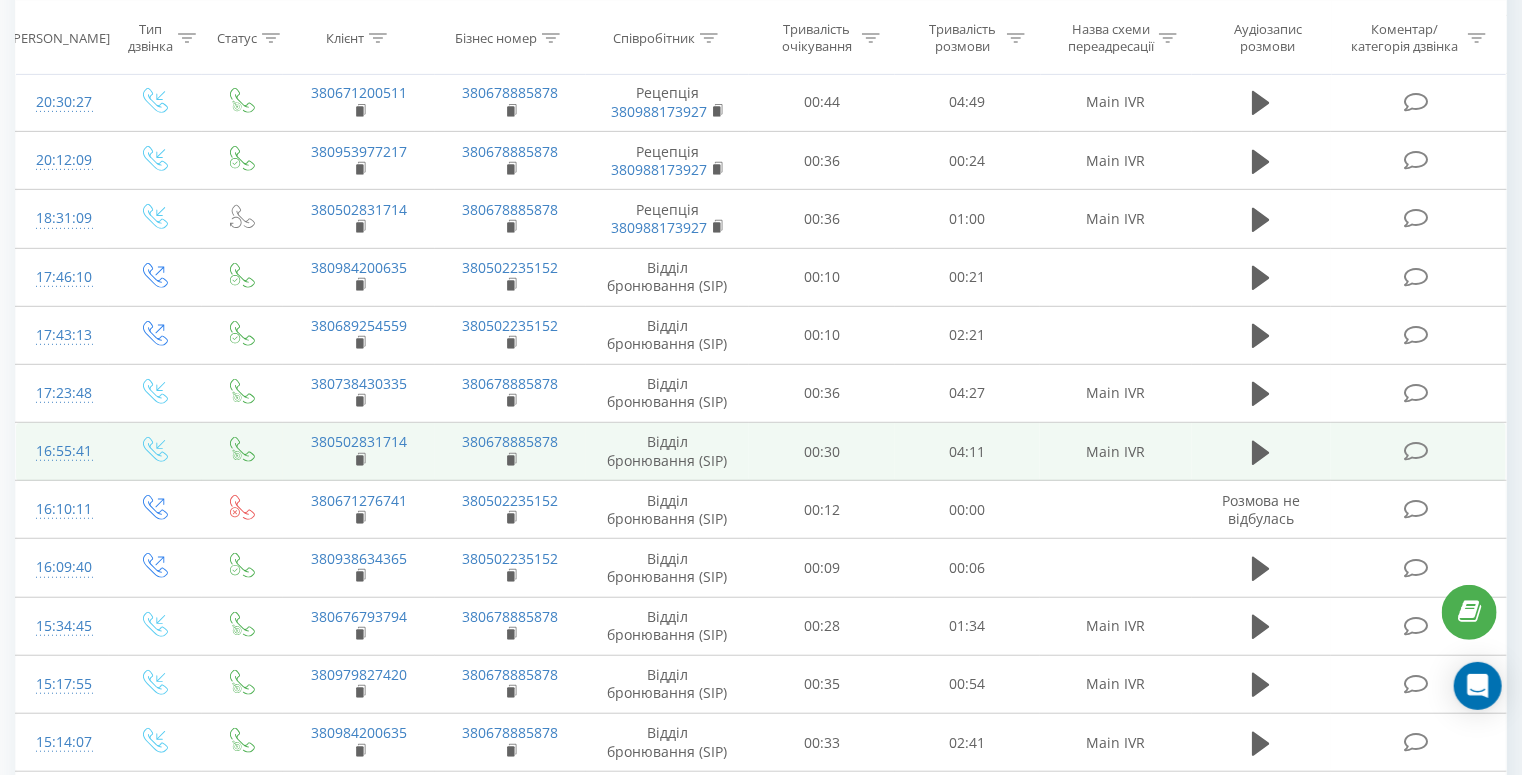 scroll, scrollTop: 0, scrollLeft: 0, axis: both 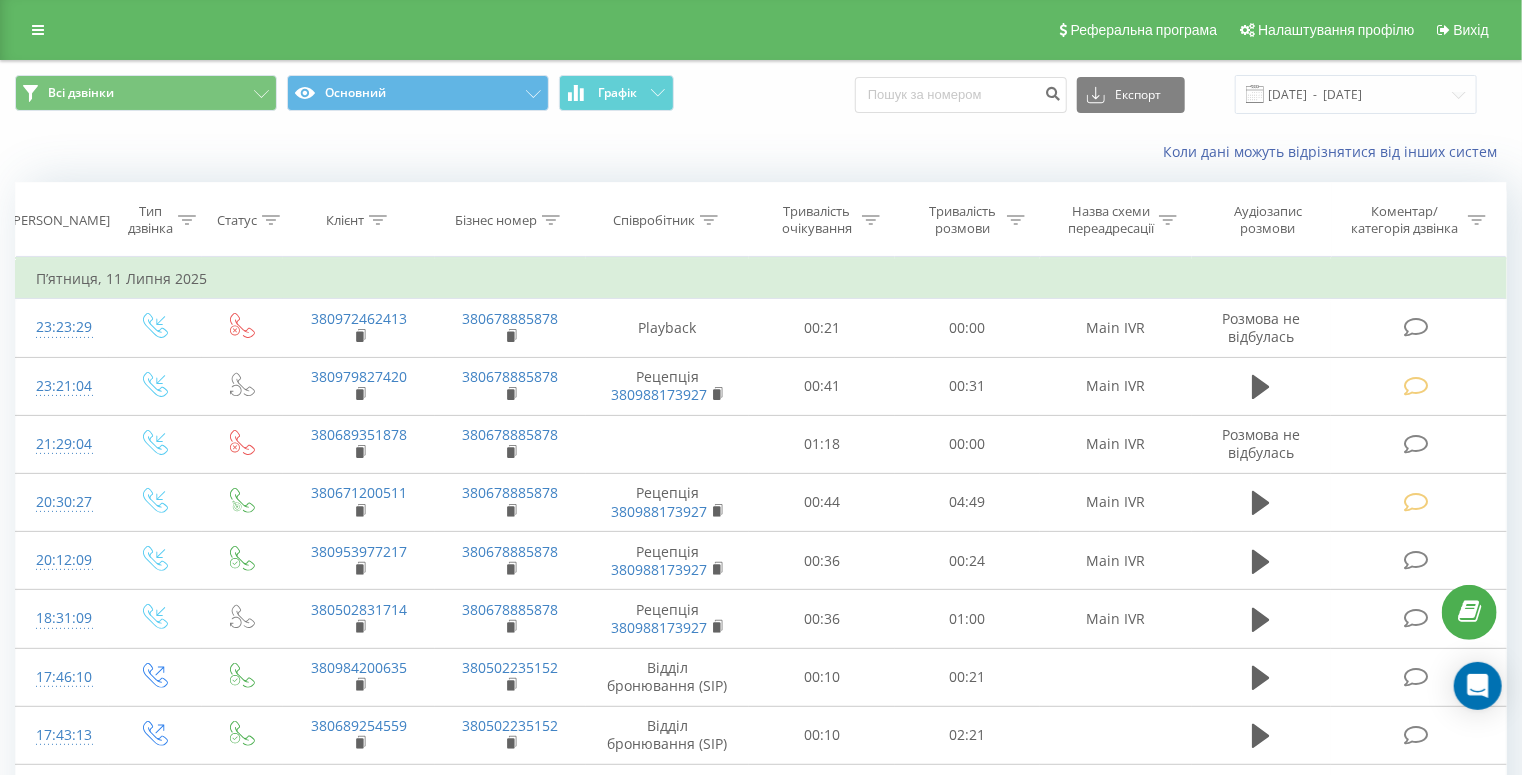 click on "Коли дані можуть відрізнятися вiд інших систем" at bounding box center (1046, 152) 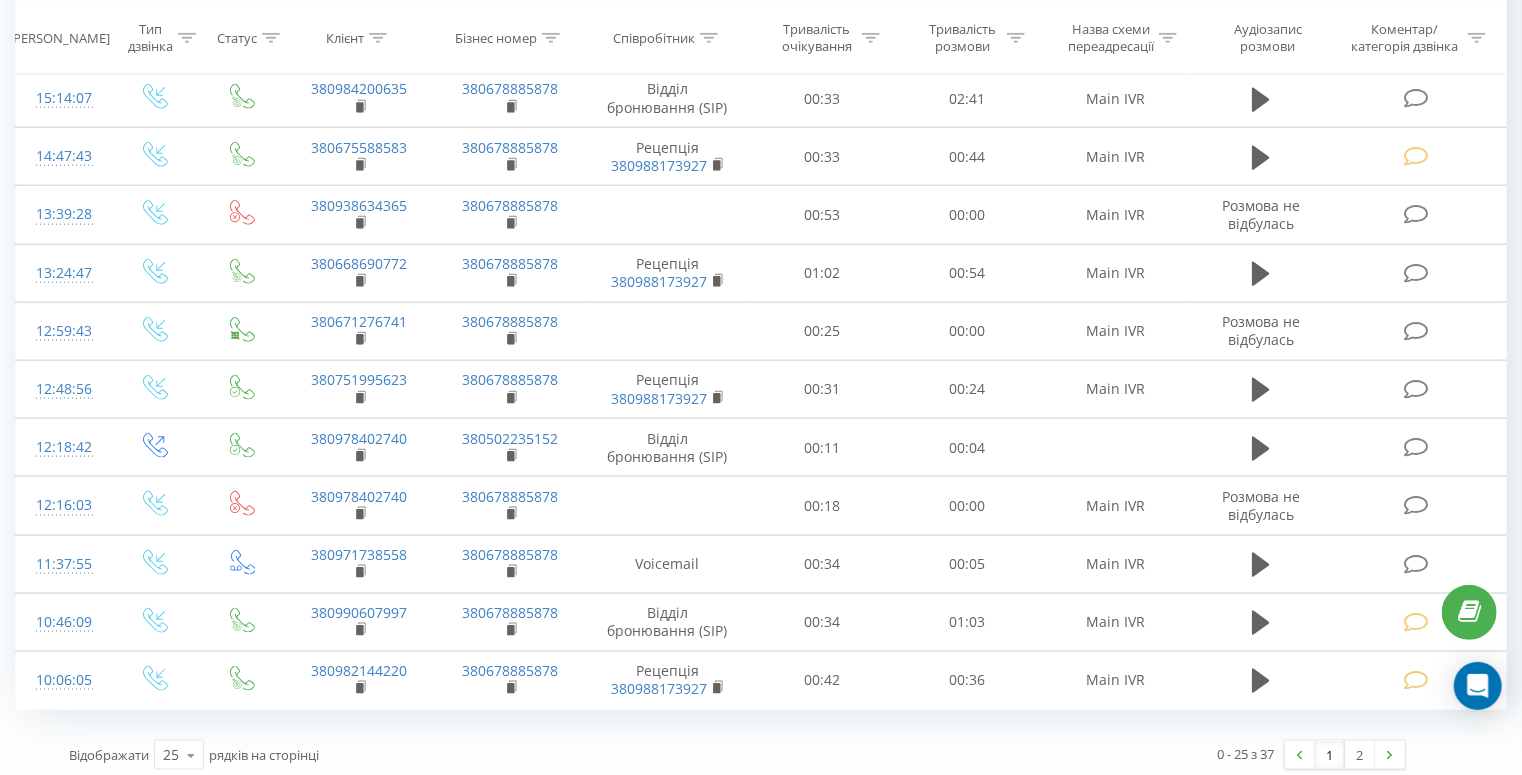 scroll, scrollTop: 1048, scrollLeft: 0, axis: vertical 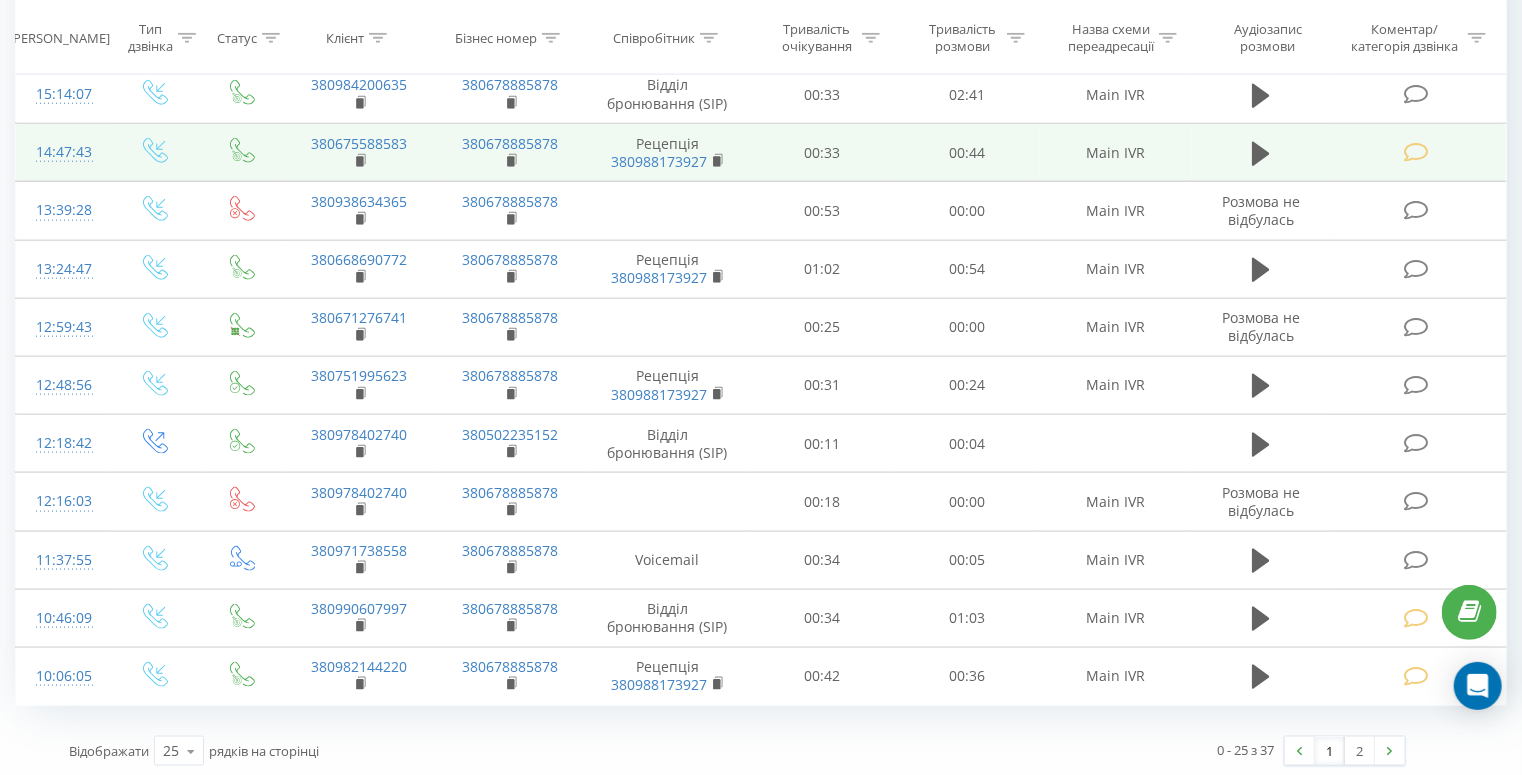 click at bounding box center (1416, 152) 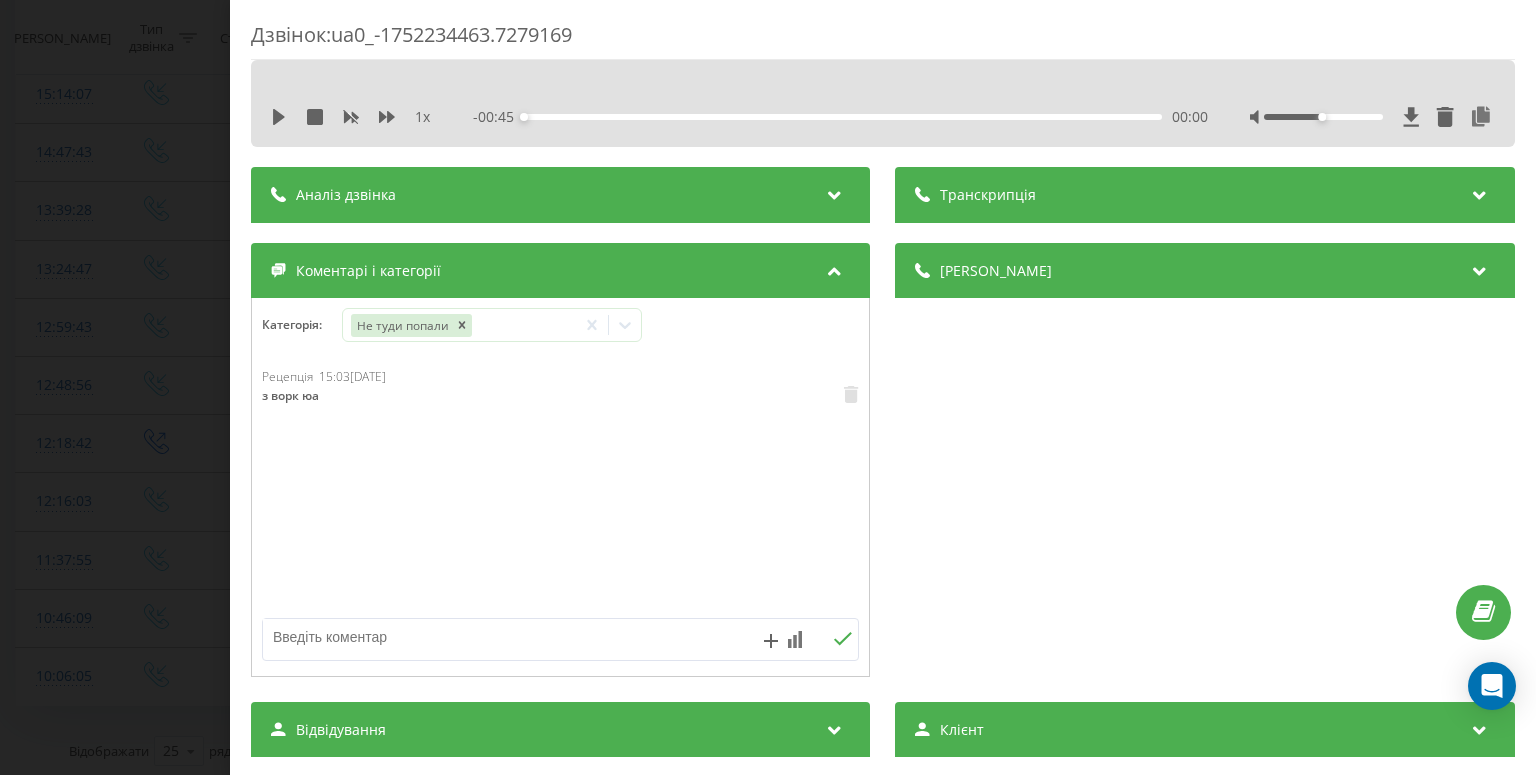 click on "Дзвінок :  ua0_-1752234463.7279169   1 x  - 00:45 00:00   00:00   Транскрипція Для AI-аналізу майбутніх дзвінків  налаштуйте та активуйте профіль на сторінці . Якщо профіль вже є і дзвінок відповідає його умовам, оновіть сторінку через 10 хвилин - AI аналізує поточний дзвінок. Аналіз дзвінка Для AI-аналізу майбутніх дзвінків  налаштуйте та активуйте профіль на сторінці . Якщо профіль вже є і дзвінок відповідає його умовам, оновіть сторінку через 10 хвилин - AI аналізує поточний дзвінок. Деталі дзвінка Загальне Дата дзвінка 2025-07-11 14:47:43 Тип дзвінка Вхідний Статус дзвінка Цільовий 380675588583 :" at bounding box center (768, 387) 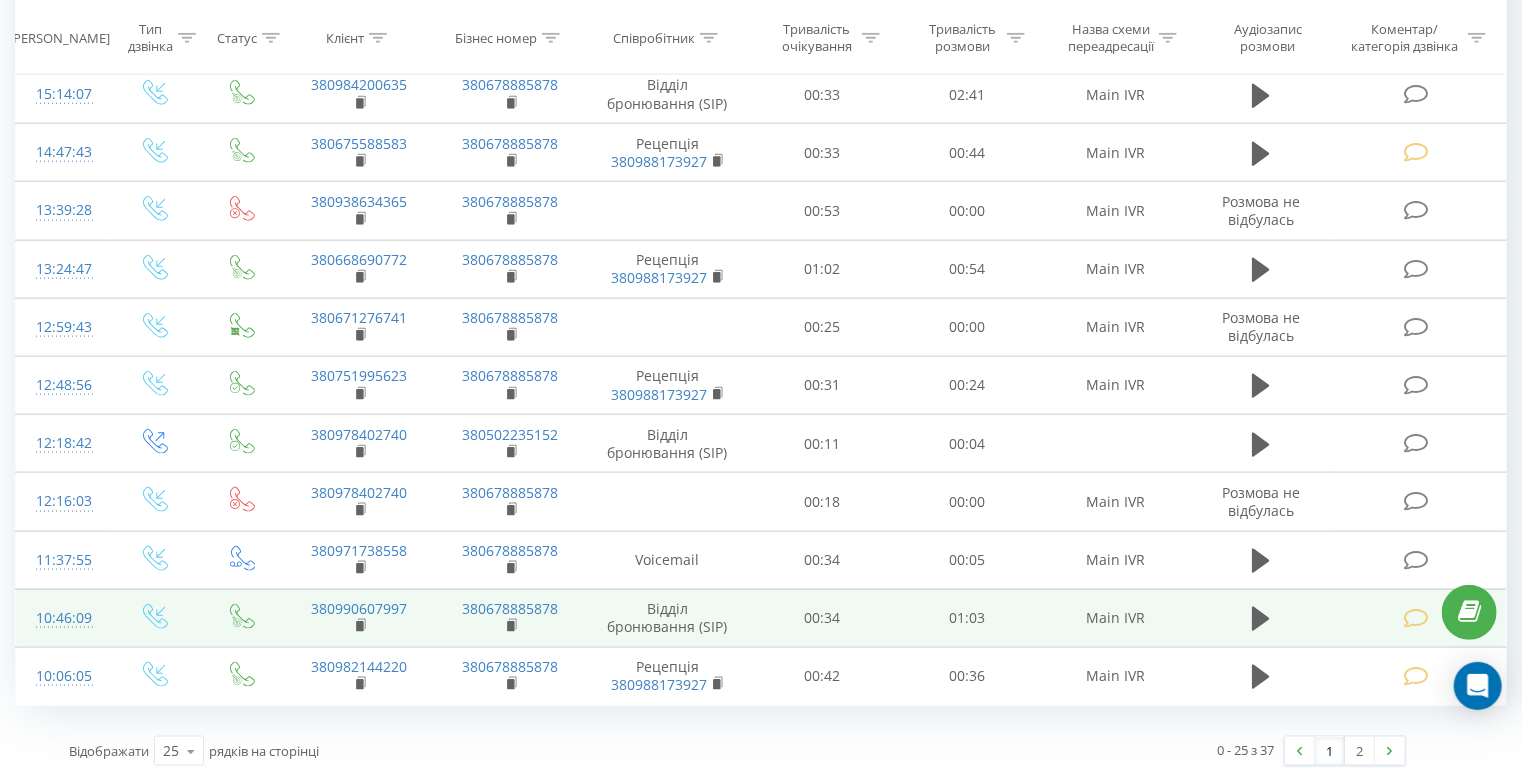 click at bounding box center (1416, 618) 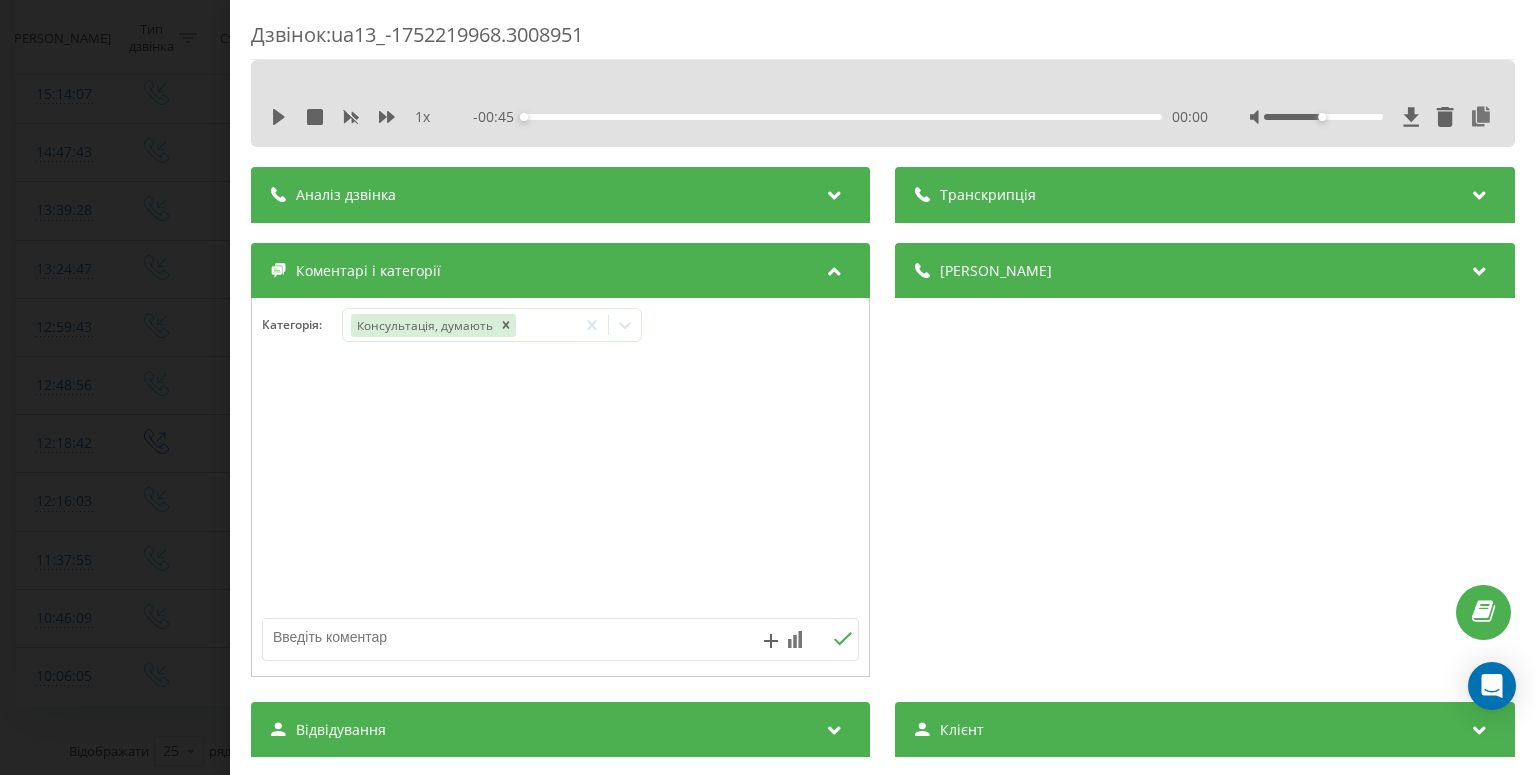 click on "Дзвінок :  ua13_-1752219968.3008951   1 x  - 00:45 00:00   00:00   Транскрипція Для AI-аналізу майбутніх дзвінків  налаштуйте та активуйте профіль на сторінці . Якщо профіль вже є і дзвінок відповідає його умовам, оновіть сторінку через 10 хвилин - AI аналізує поточний дзвінок. Аналіз дзвінка Для AI-аналізу майбутніх дзвінків  налаштуйте та активуйте профіль на сторінці . Якщо профіль вже є і дзвінок відповідає його умовам, оновіть сторінку через 10 хвилин - AI аналізує поточний дзвінок. Деталі дзвінка Загальне Дата дзвінка 2025-07-11 10:46:09 Тип дзвінка Вхідний Статус дзвінка Цільовий 380990607997 :" at bounding box center (768, 387) 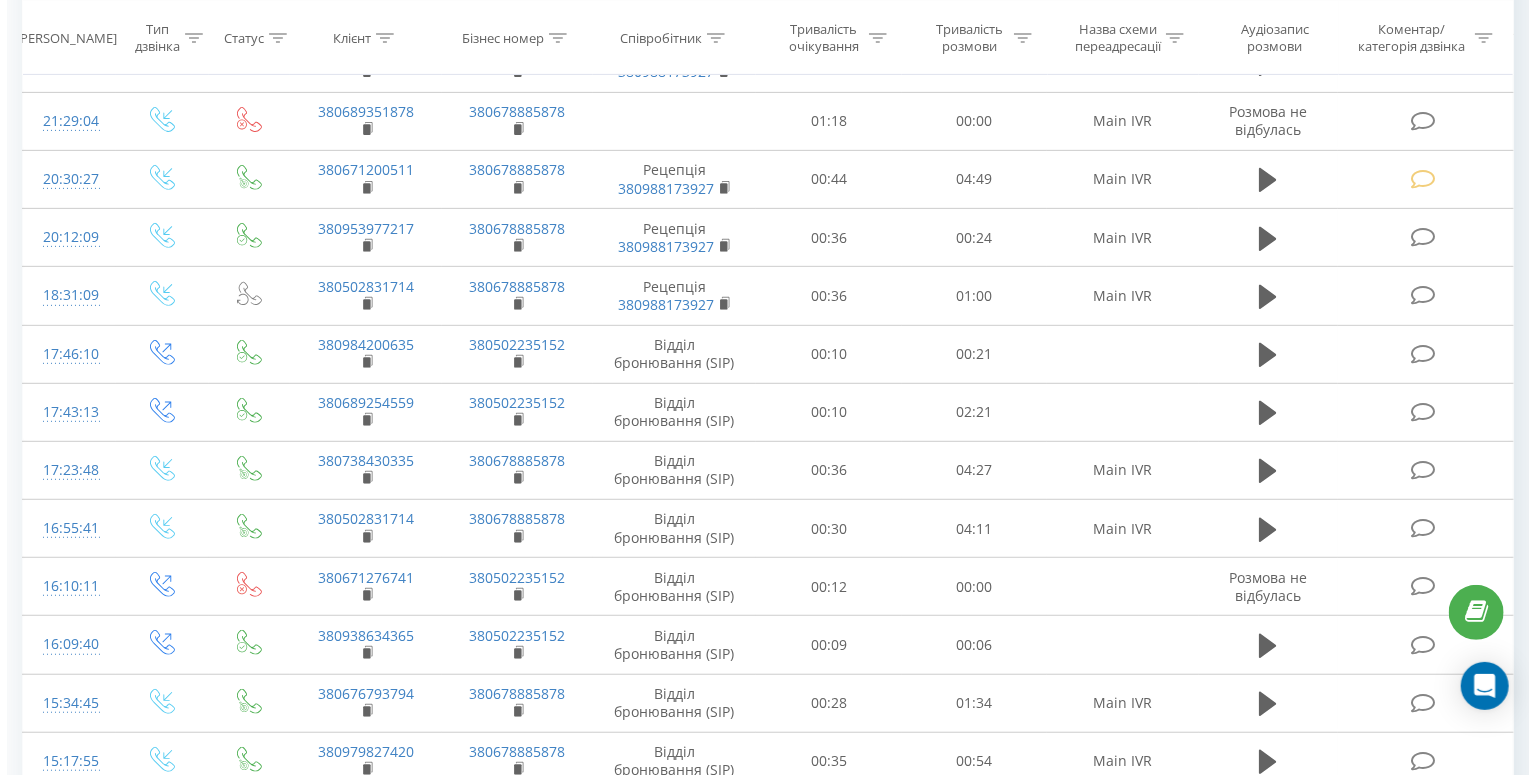 scroll, scrollTop: 168, scrollLeft: 0, axis: vertical 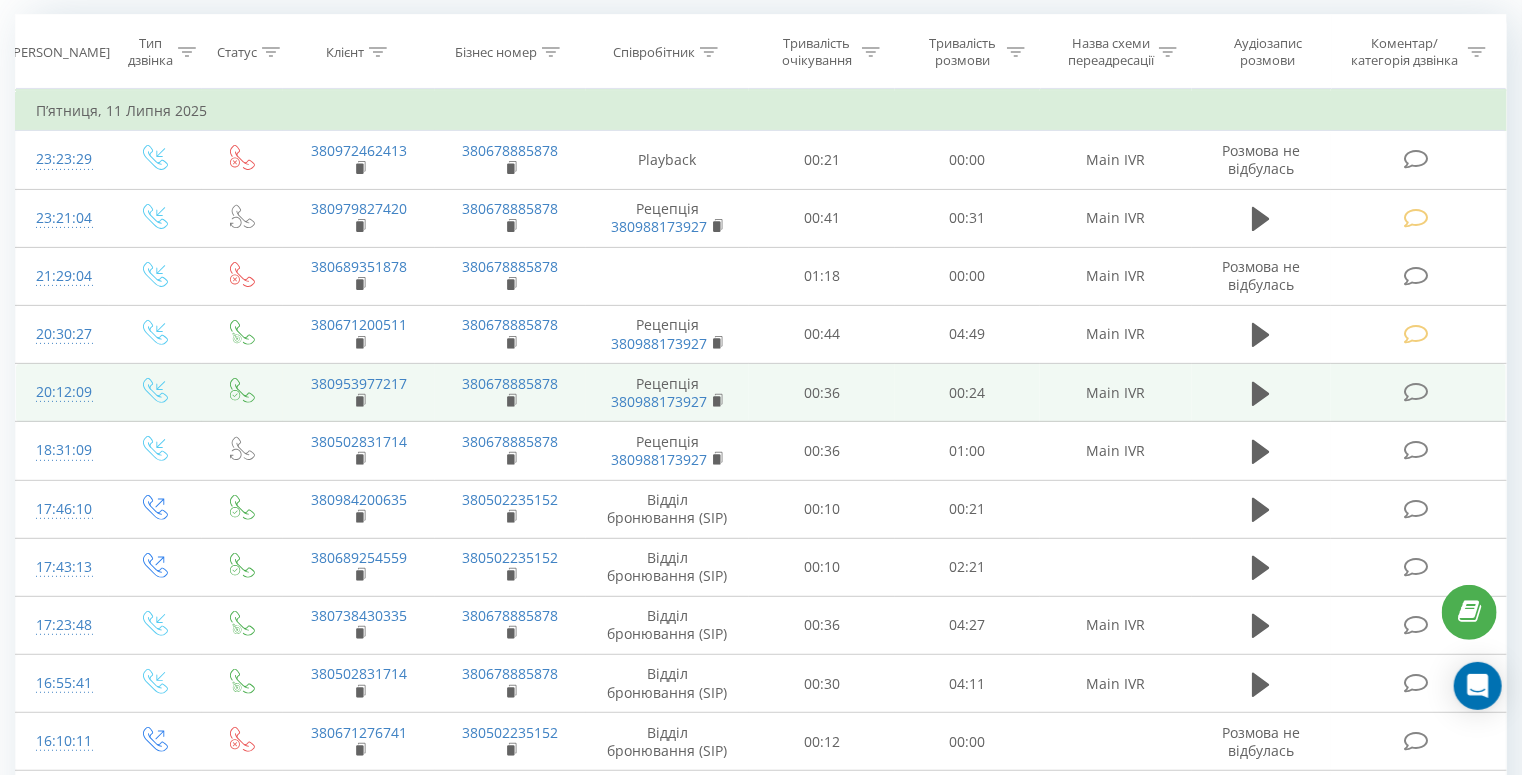 click at bounding box center [1416, 392] 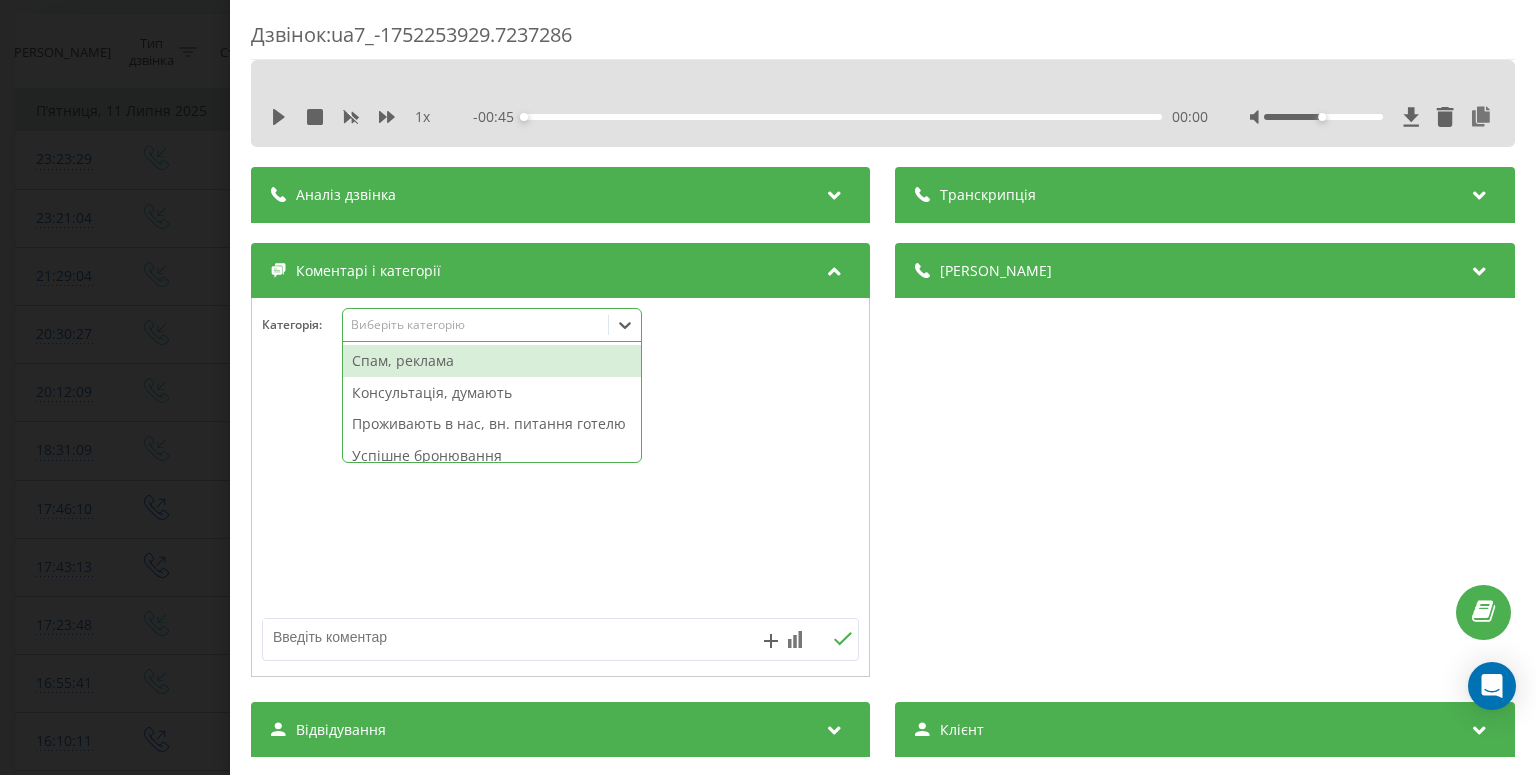 click on "Виберіть категорію" at bounding box center [476, 325] 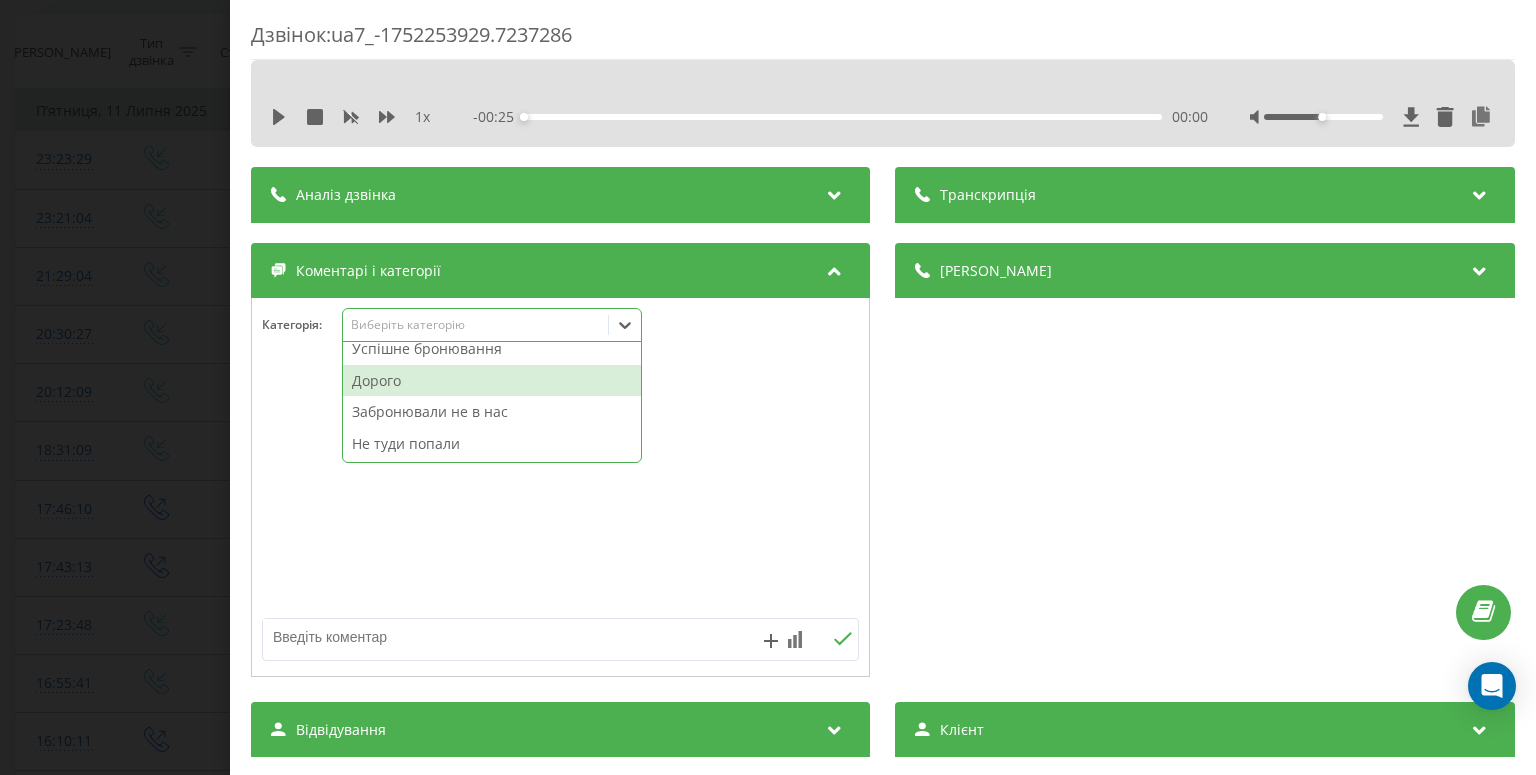 scroll, scrollTop: 46, scrollLeft: 0, axis: vertical 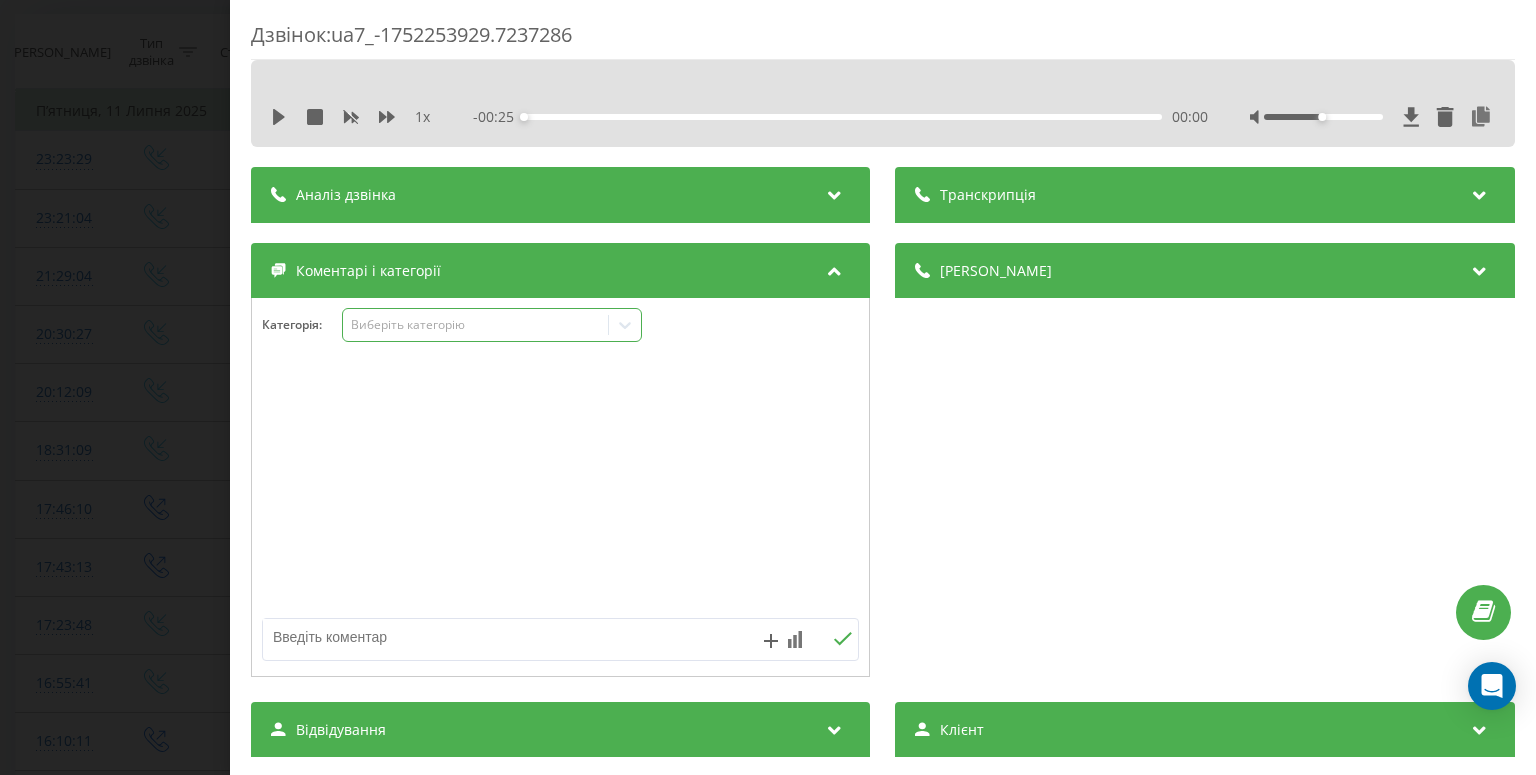 click on "Виберіть категорію" at bounding box center [475, 325] 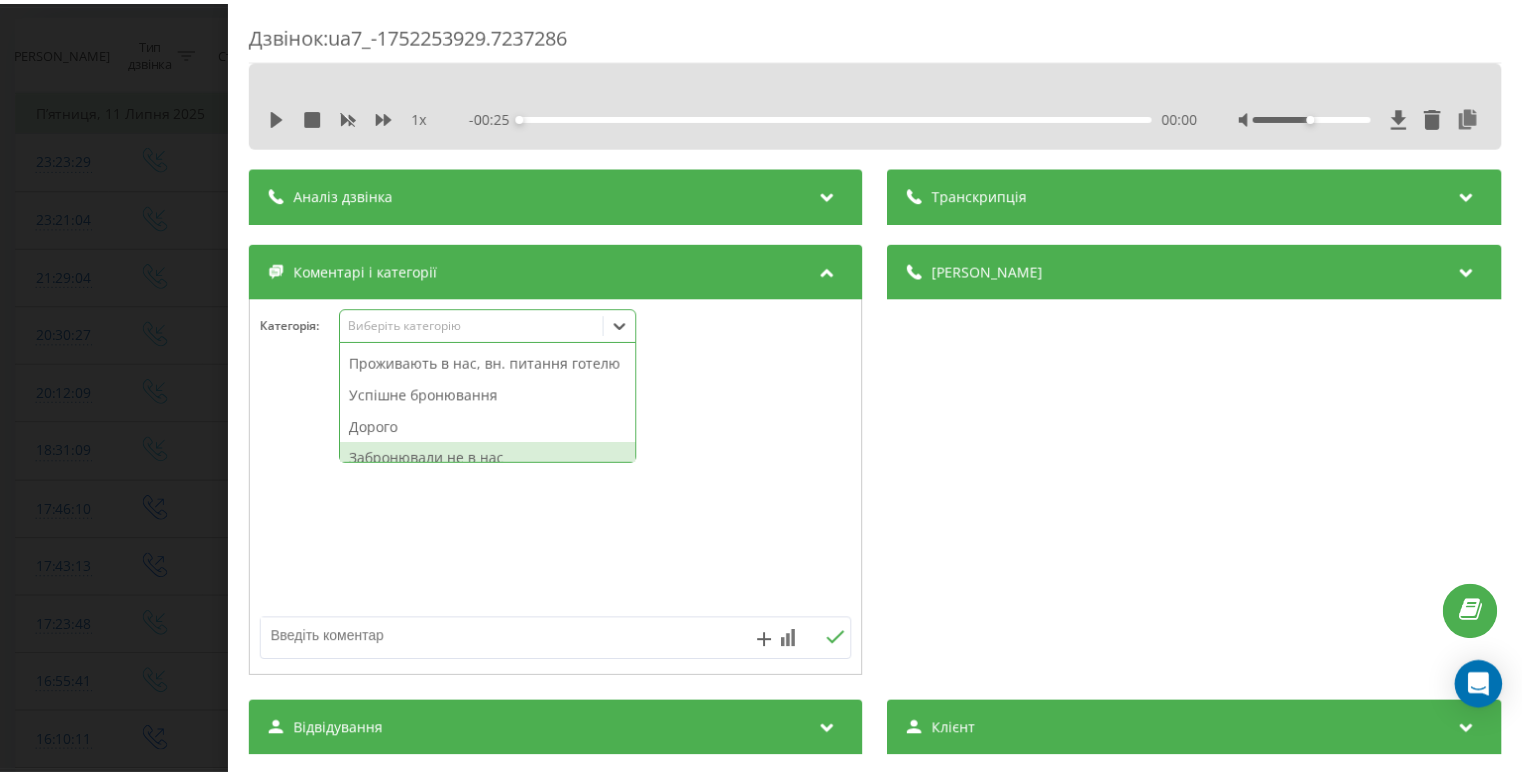 scroll, scrollTop: 0, scrollLeft: 0, axis: both 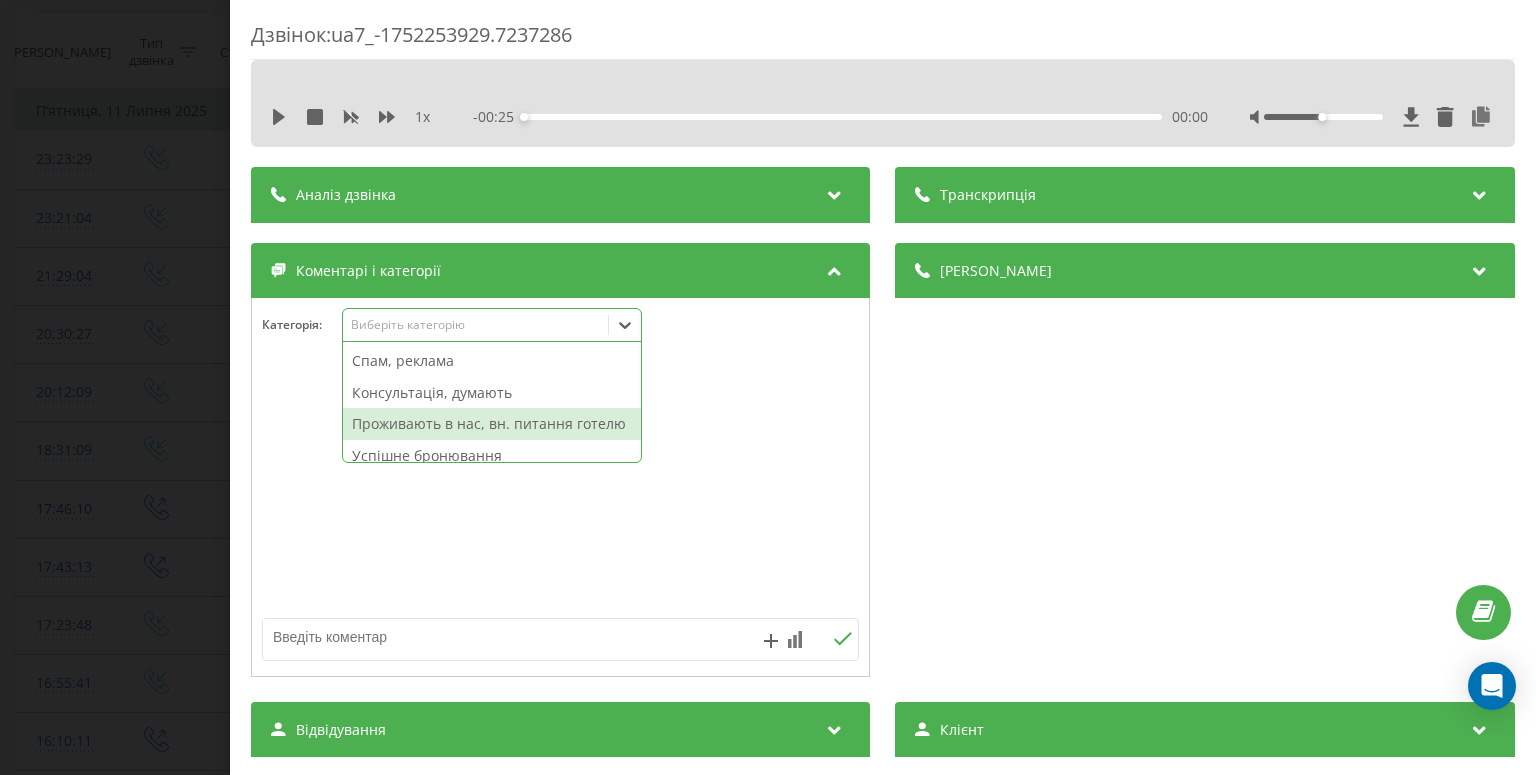 click on "Проживають в нас, вн. питання готелю" at bounding box center (492, 424) 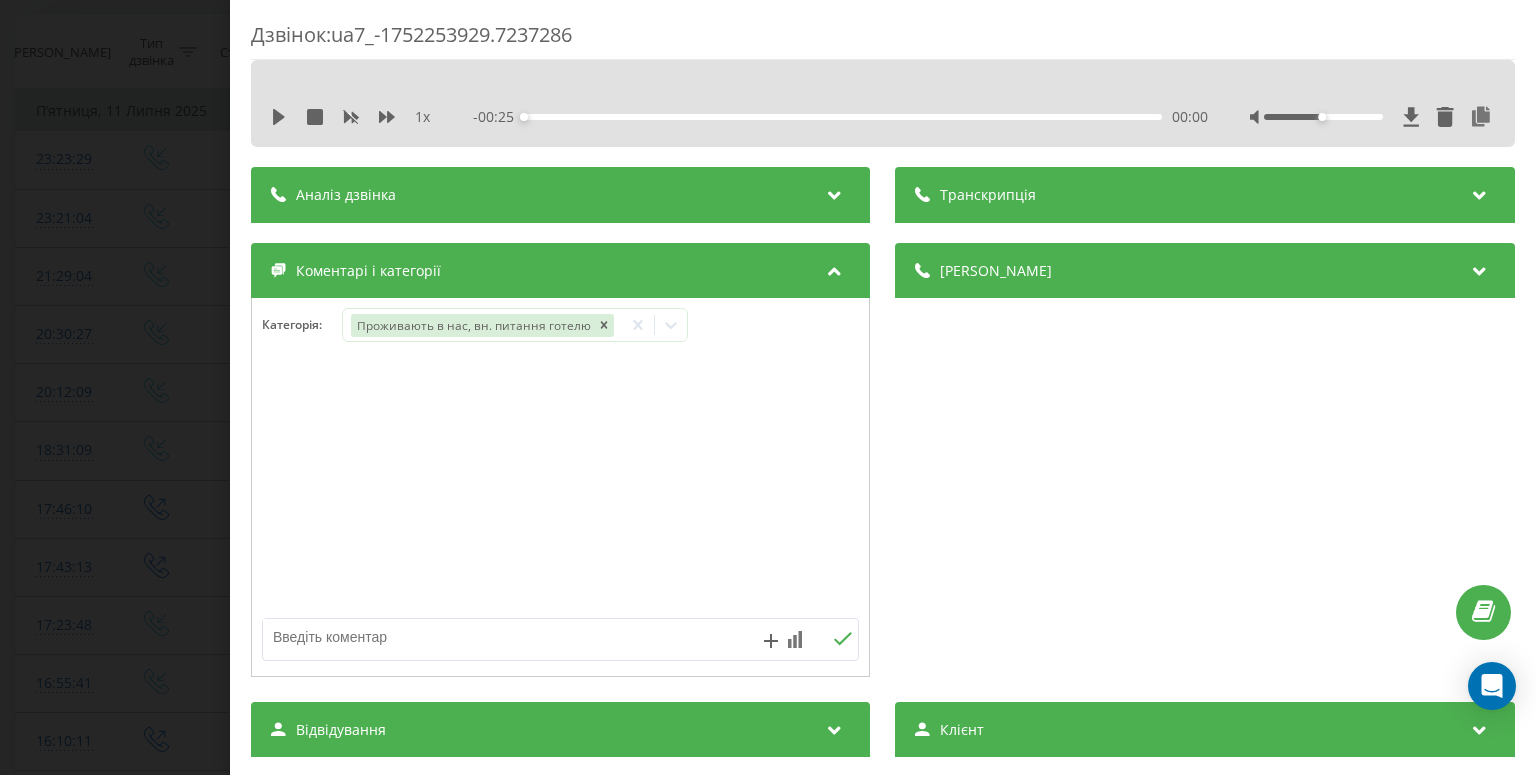 click on "Дзвінок :  ua7_-1752253929.7237286   1 x  - 00:25 00:00   00:00   Транскрипція Для AI-аналізу майбутніх дзвінків  налаштуйте та активуйте профіль на сторінці . Якщо профіль вже є і дзвінок відповідає його умовам, оновіть сторінку через 10 хвилин - AI аналізує поточний дзвінок. Аналіз дзвінка Для AI-аналізу майбутніх дзвінків  налаштуйте та активуйте профіль на сторінці . Якщо профіль вже є і дзвінок відповідає його умовам, оновіть сторінку через 10 хвилин - AI аналізує поточний дзвінок. Деталі дзвінка Загальне Дата дзвінка 2025-07-11 20:12:09 Тип дзвінка Вхідний Статус дзвінка Успішний 380953977217 :" at bounding box center (768, 387) 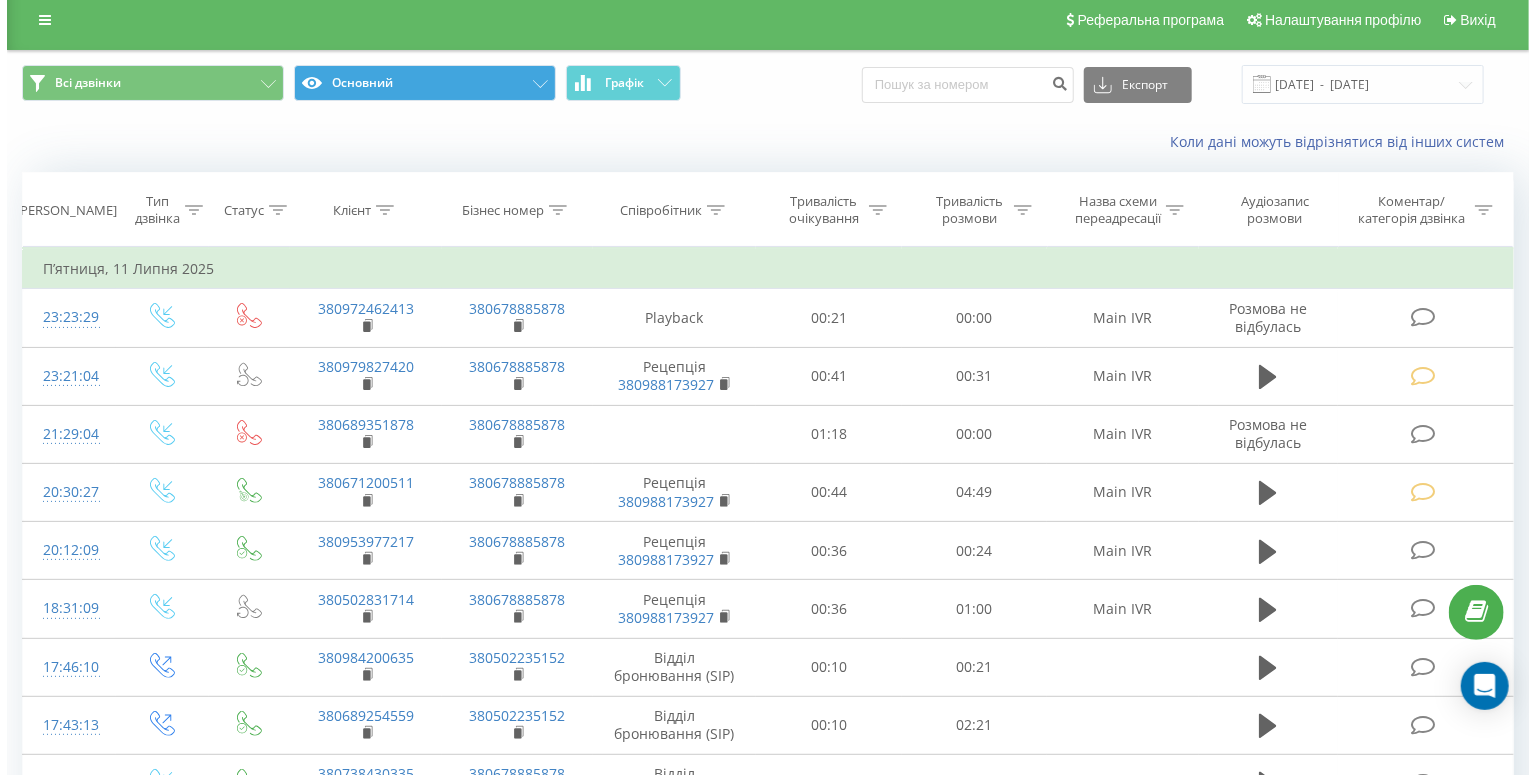 scroll, scrollTop: 0, scrollLeft: 0, axis: both 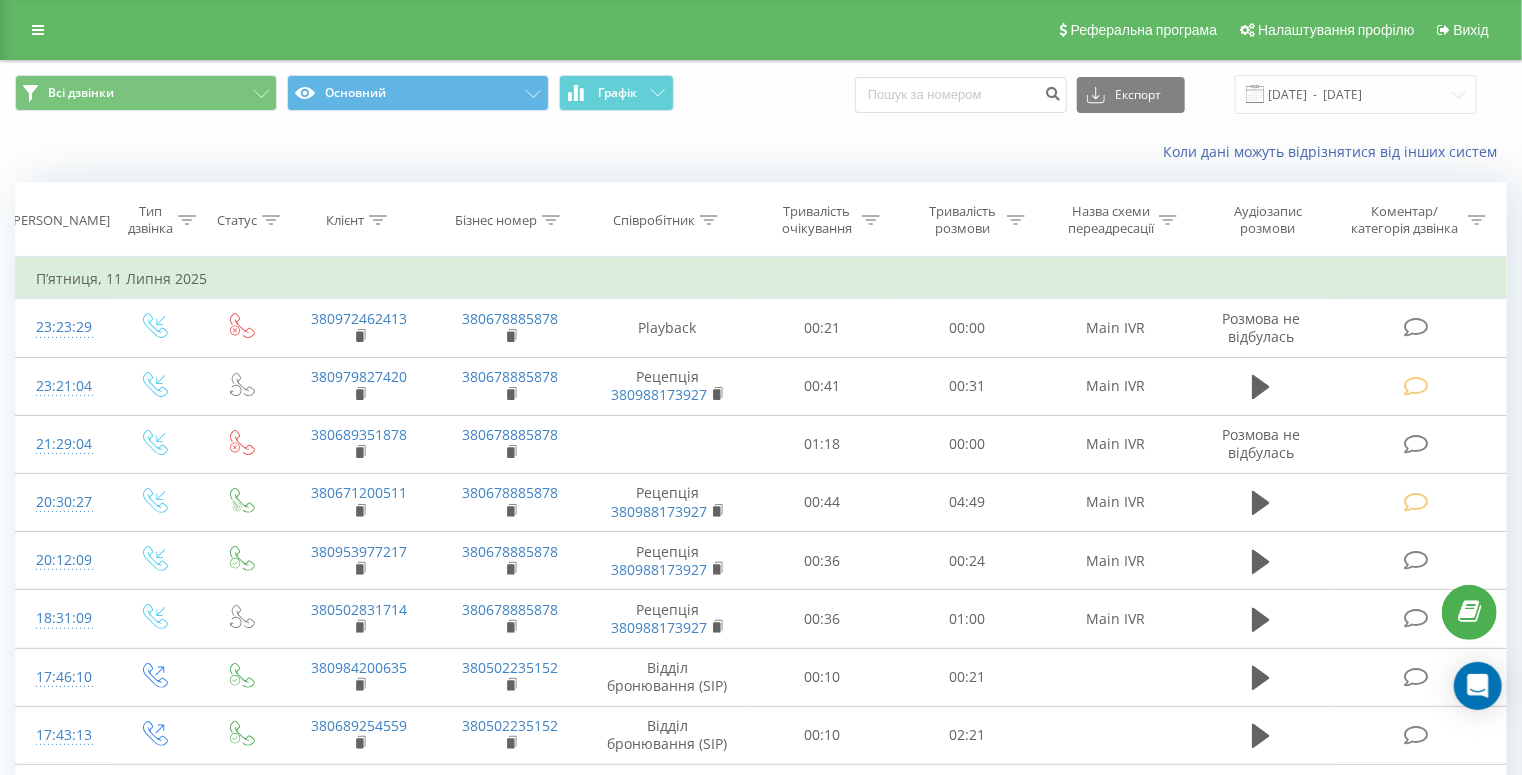 click on "Коли дані можуть відрізнятися вiд інших систем" at bounding box center (761, 152) 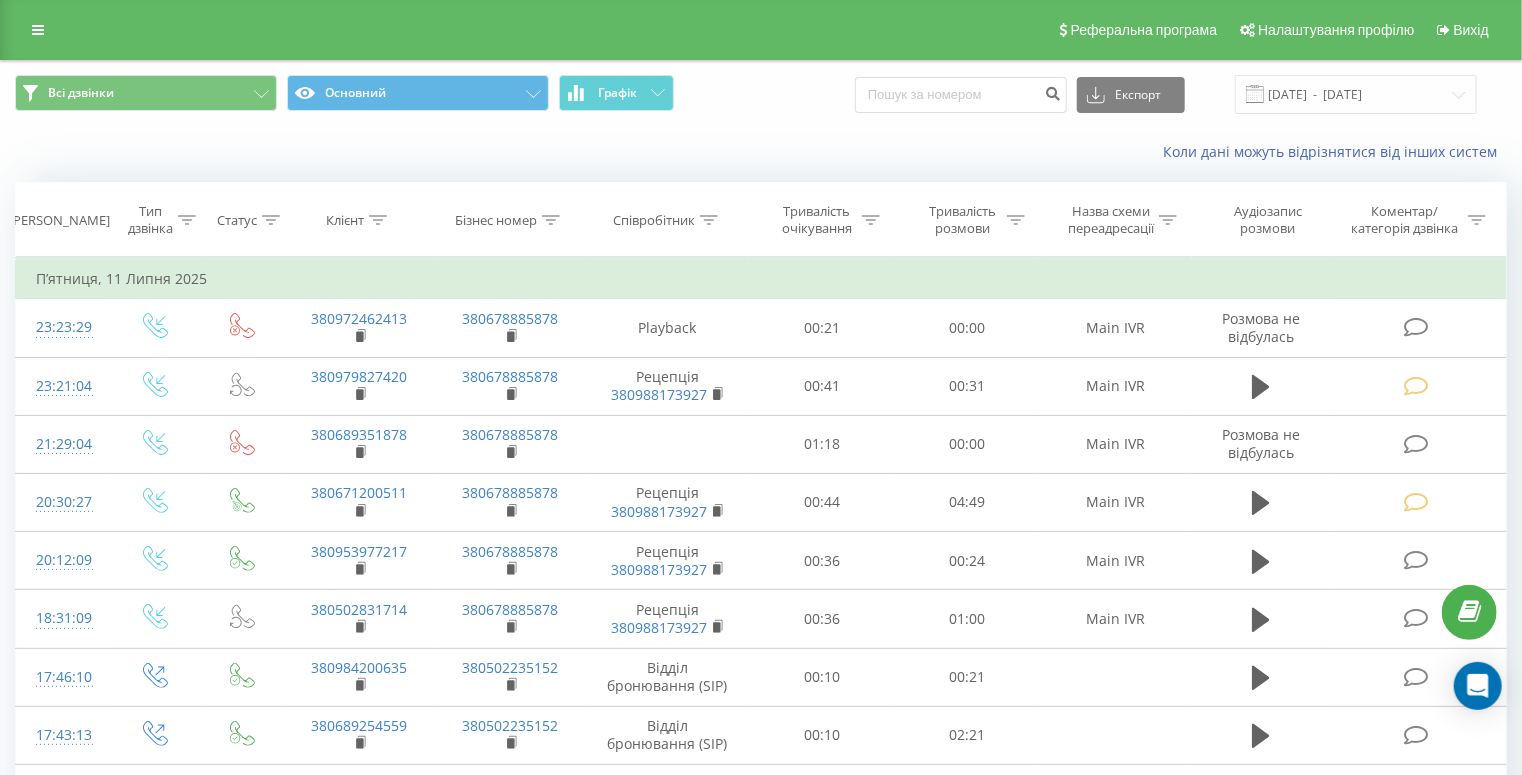 click on "Коли дані можуть відрізнятися вiд інших систем" at bounding box center [761, 152] 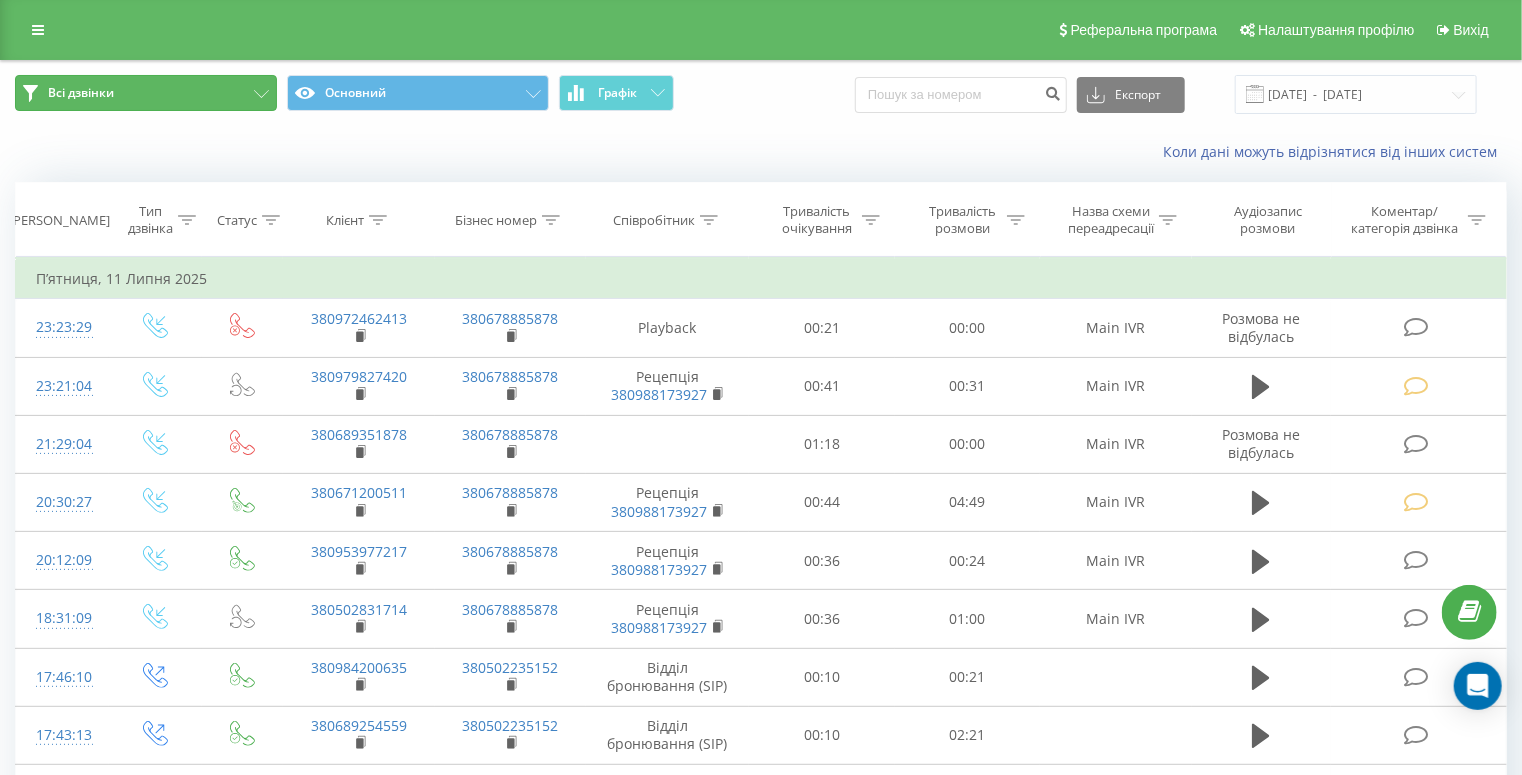 click on "Всі дзвінки" at bounding box center [146, 93] 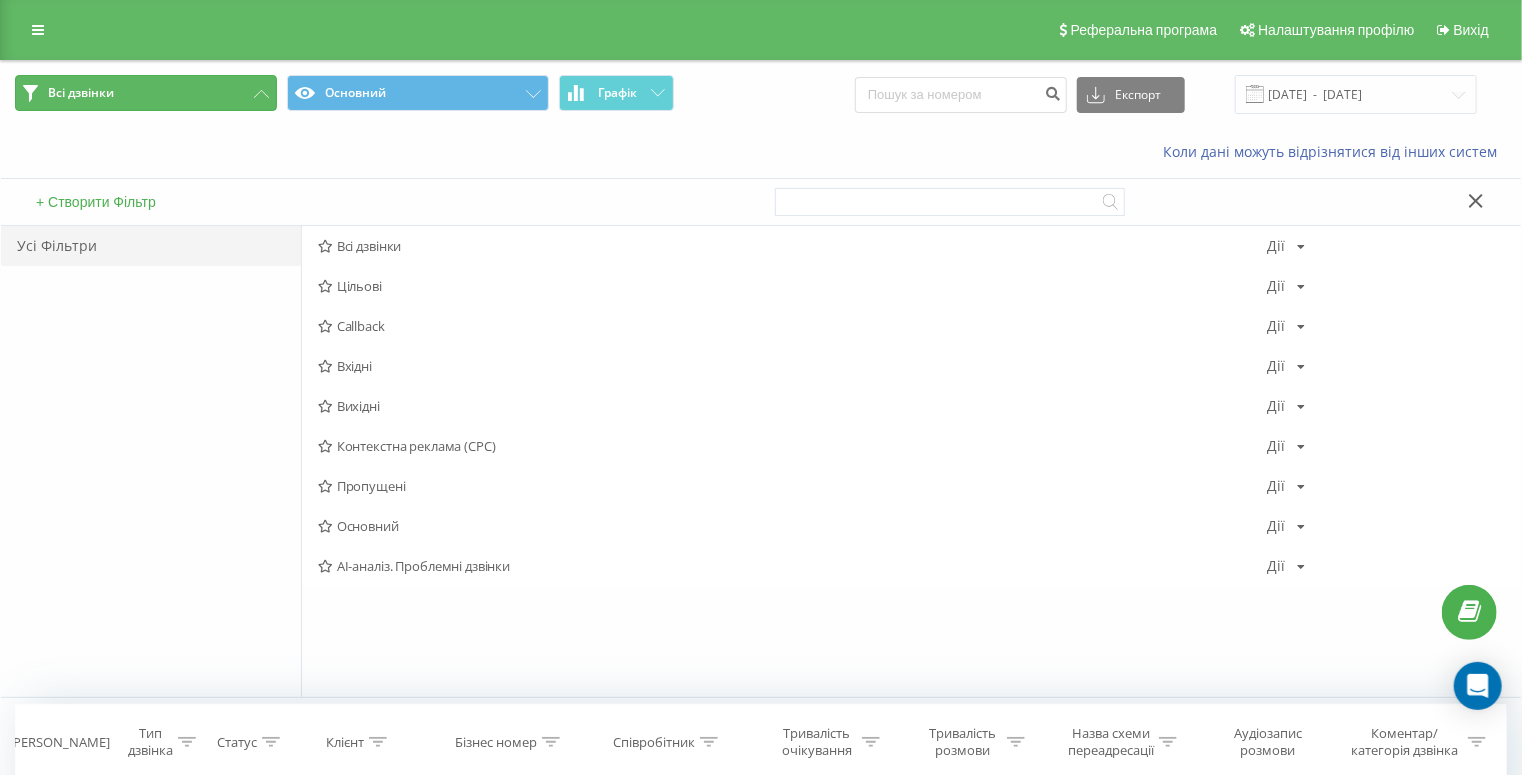 click on "Всі дзвінки" at bounding box center [146, 93] 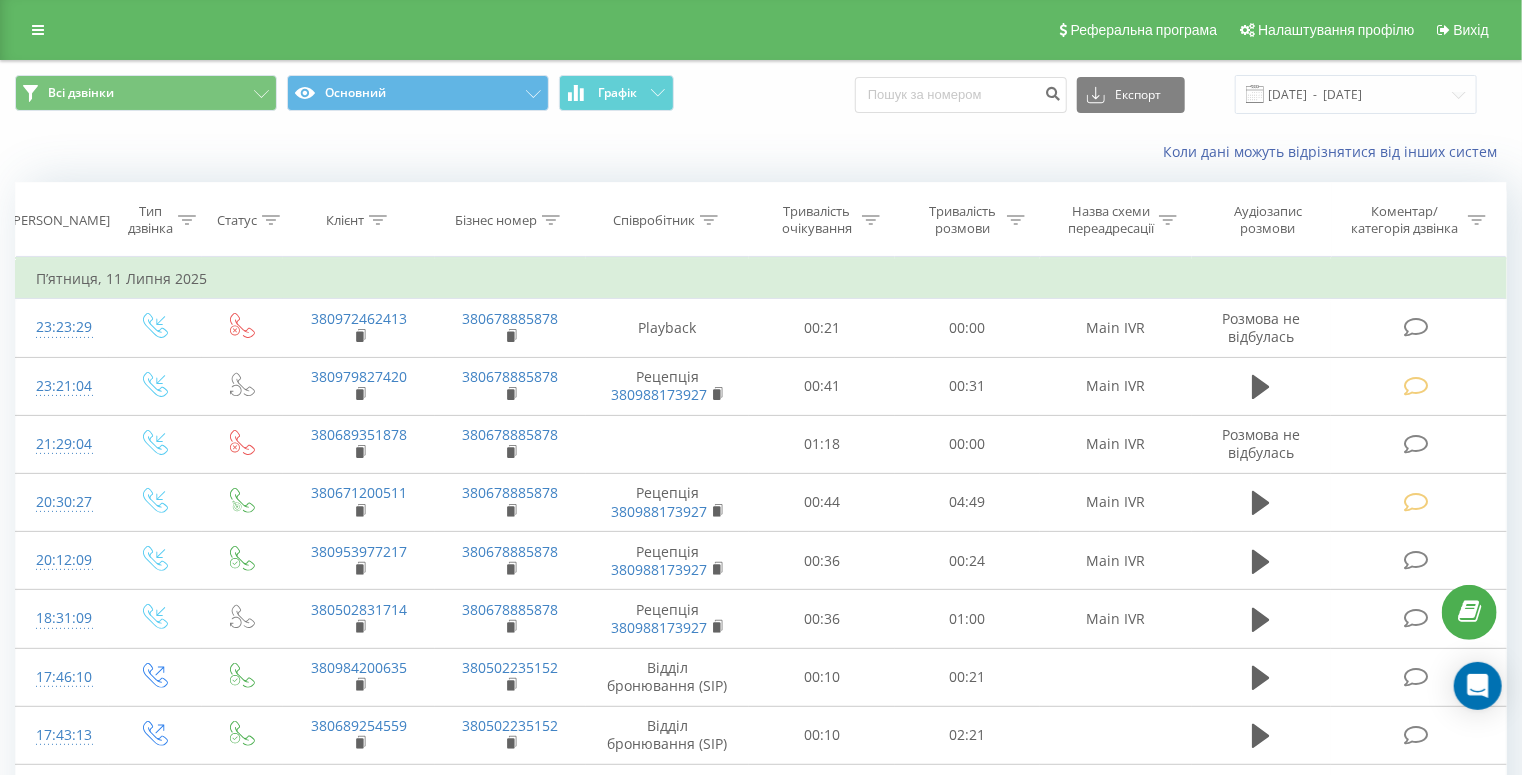 click on "[PERSON_NAME]" at bounding box center (59, 220) 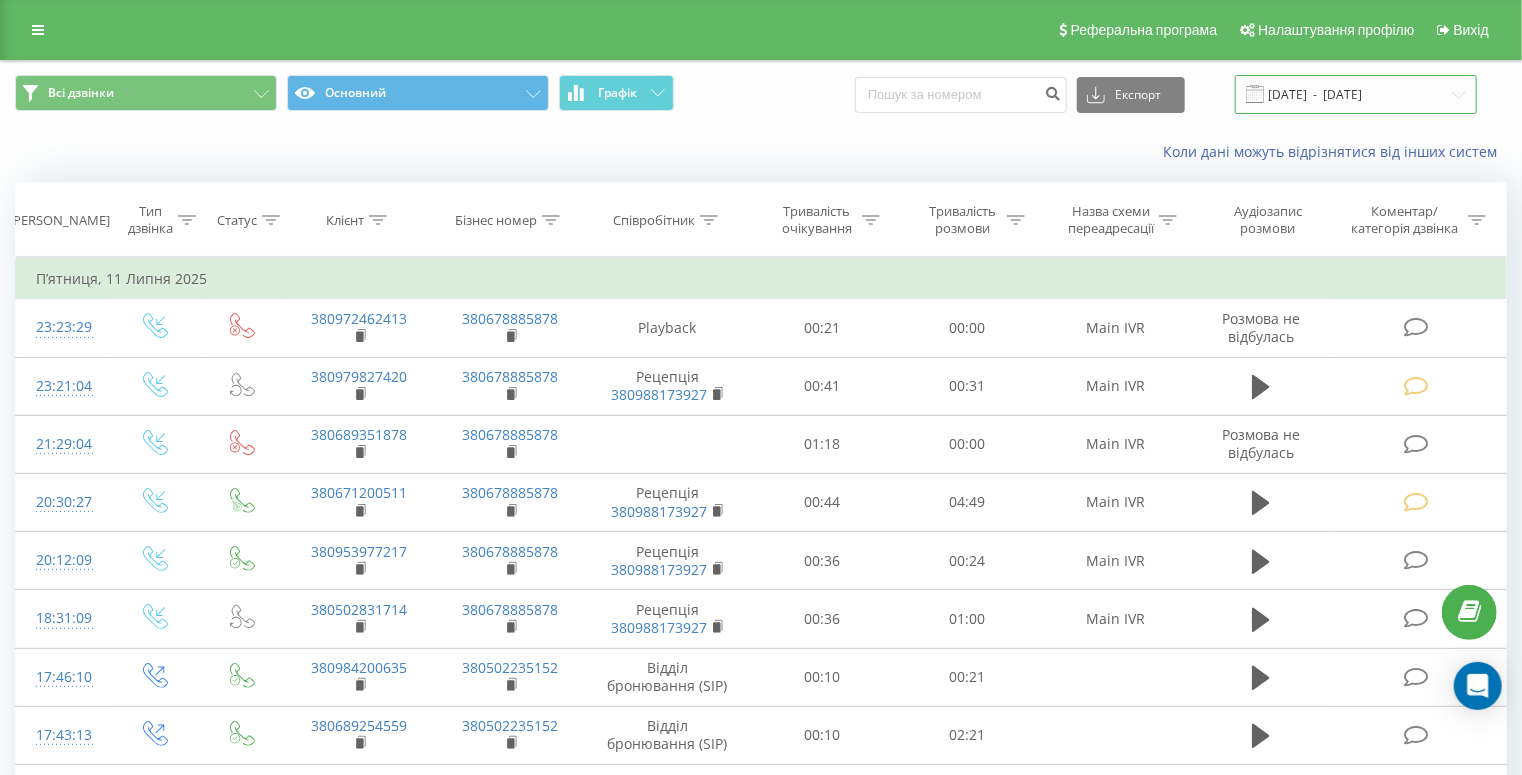 click on "11.06.2025  -  11.07.2025" at bounding box center [1356, 94] 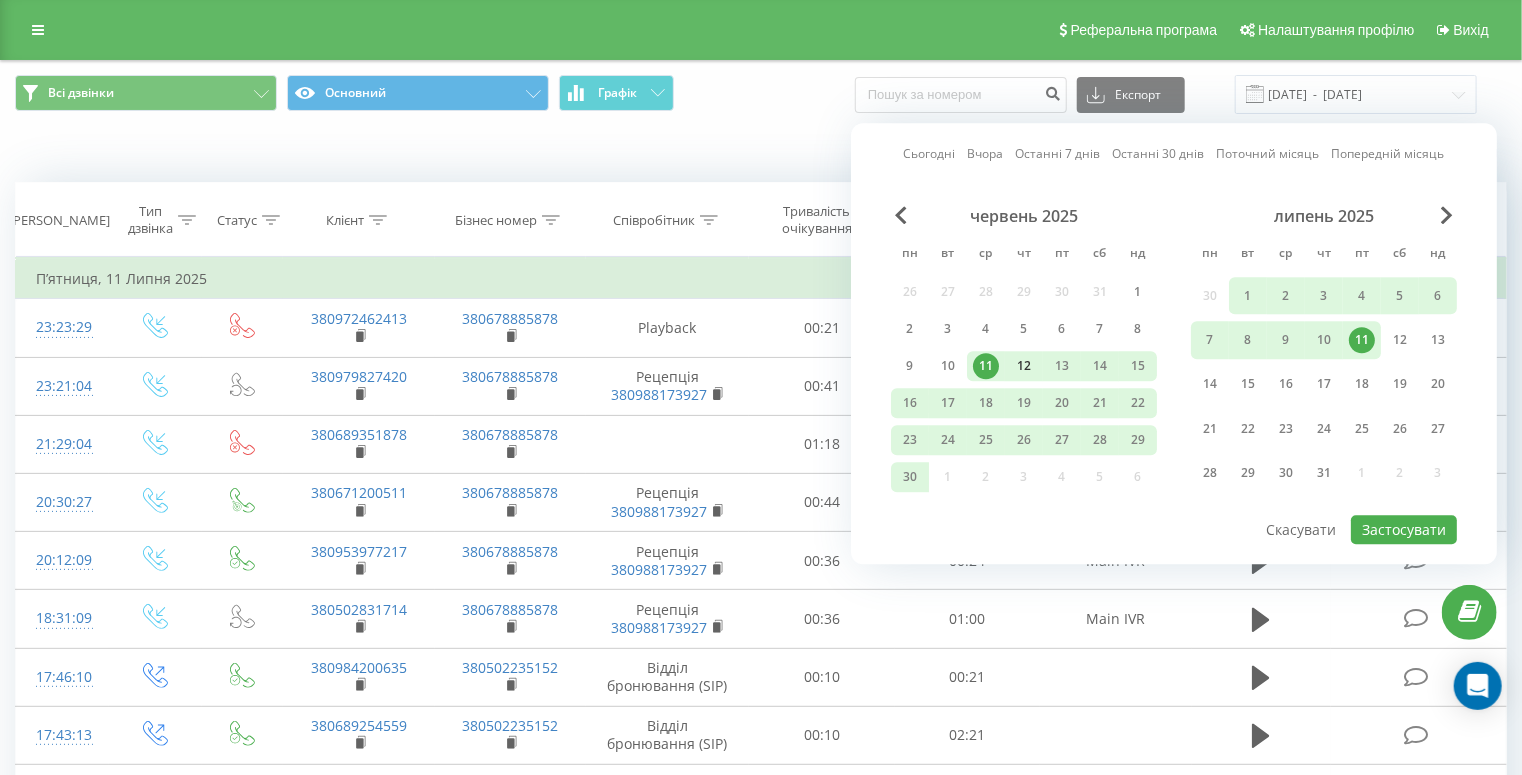 click on "12" at bounding box center (1024, 366) 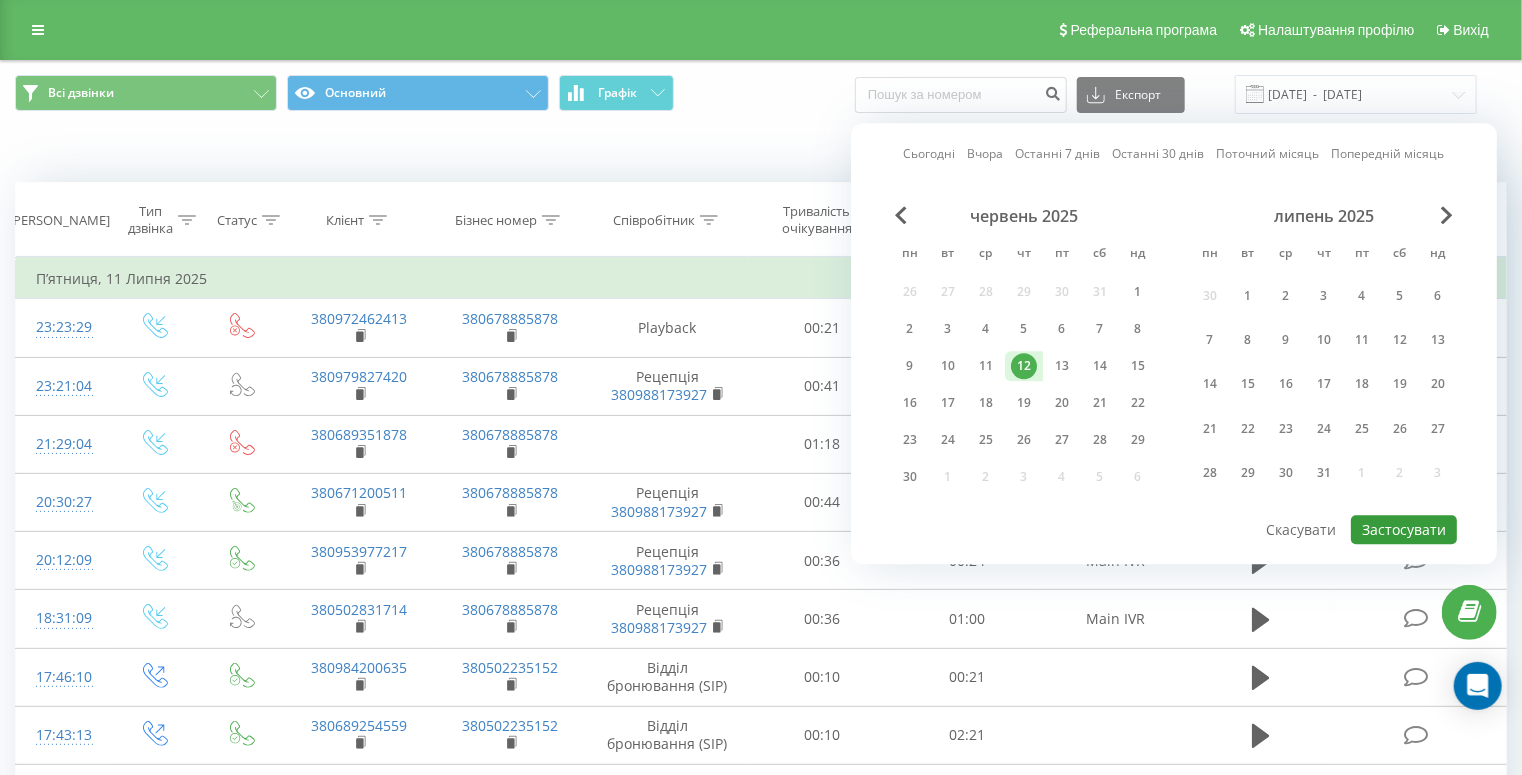 click on "Застосувати" at bounding box center (1404, 529) 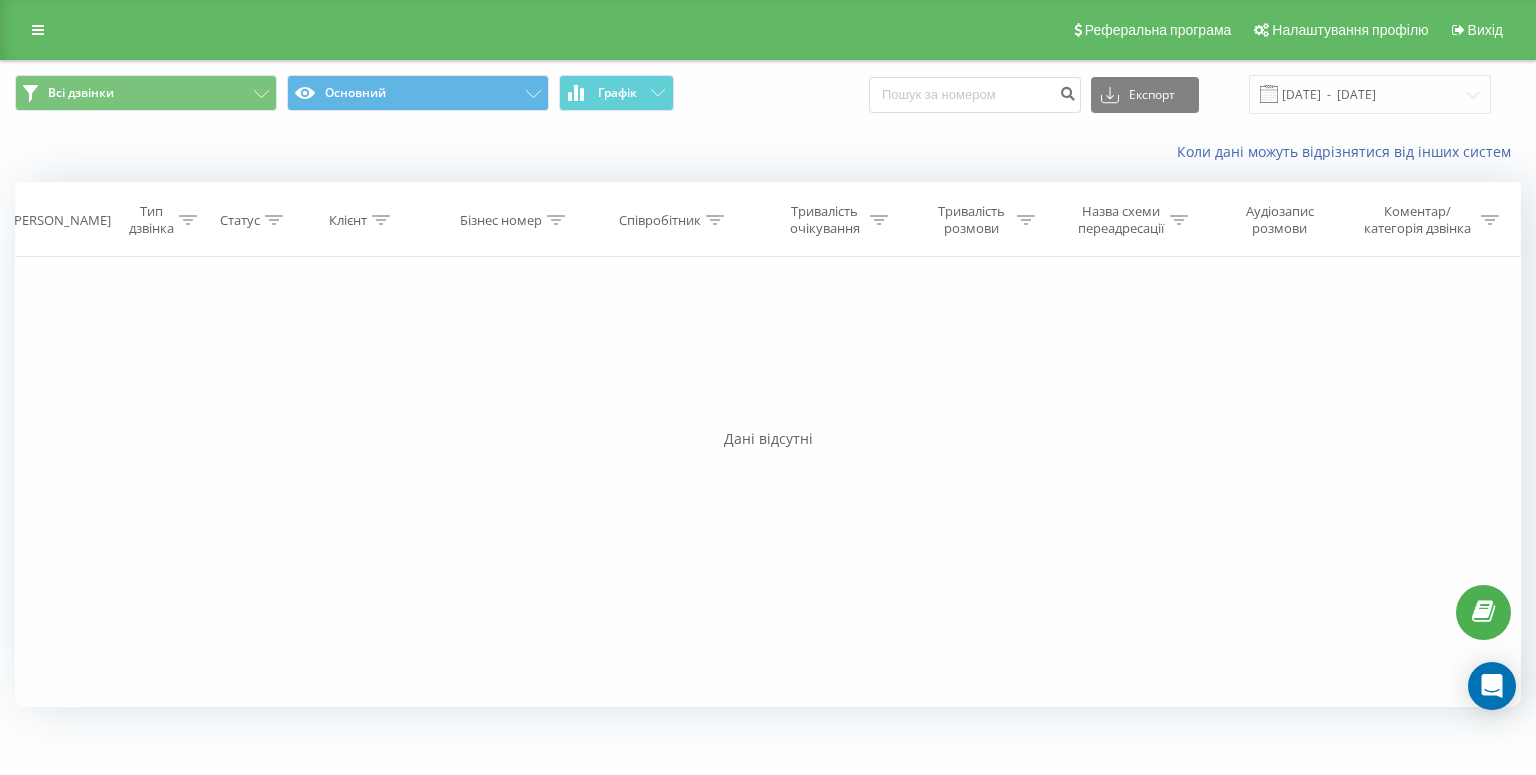 click on "Фільтрувати за умовою Дорівнює Введіть значення Скасувати OK Фільтрувати за умовою Дорівнює Введіть значення Скасувати OK Фільтрувати за умовою Містить Скасувати OK Фільтрувати за умовою Містить Скасувати OK Фільтрувати за умовою Містить Скасувати OK Фільтрувати за умовою Дорівнює Скасувати OK Фільтрувати за умовою Дорівнює Скасувати OK Фільтрувати за умовою Містить Скасувати OK Фільтрувати за умовою Дорівнює Введіть значення Скасувати OK" at bounding box center (768, 482) 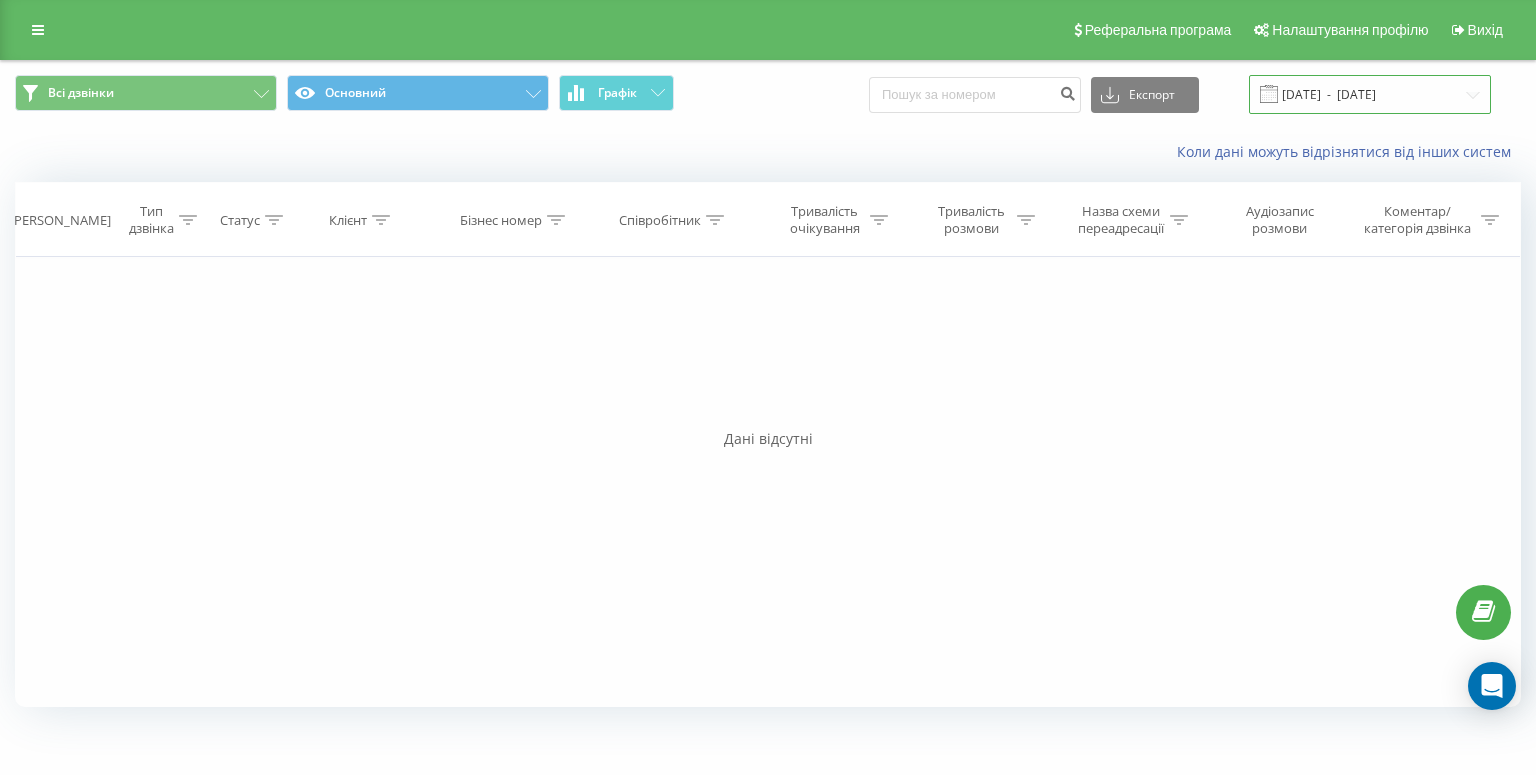 click on "12.06.2025  -  12.06.2025" at bounding box center [1370, 94] 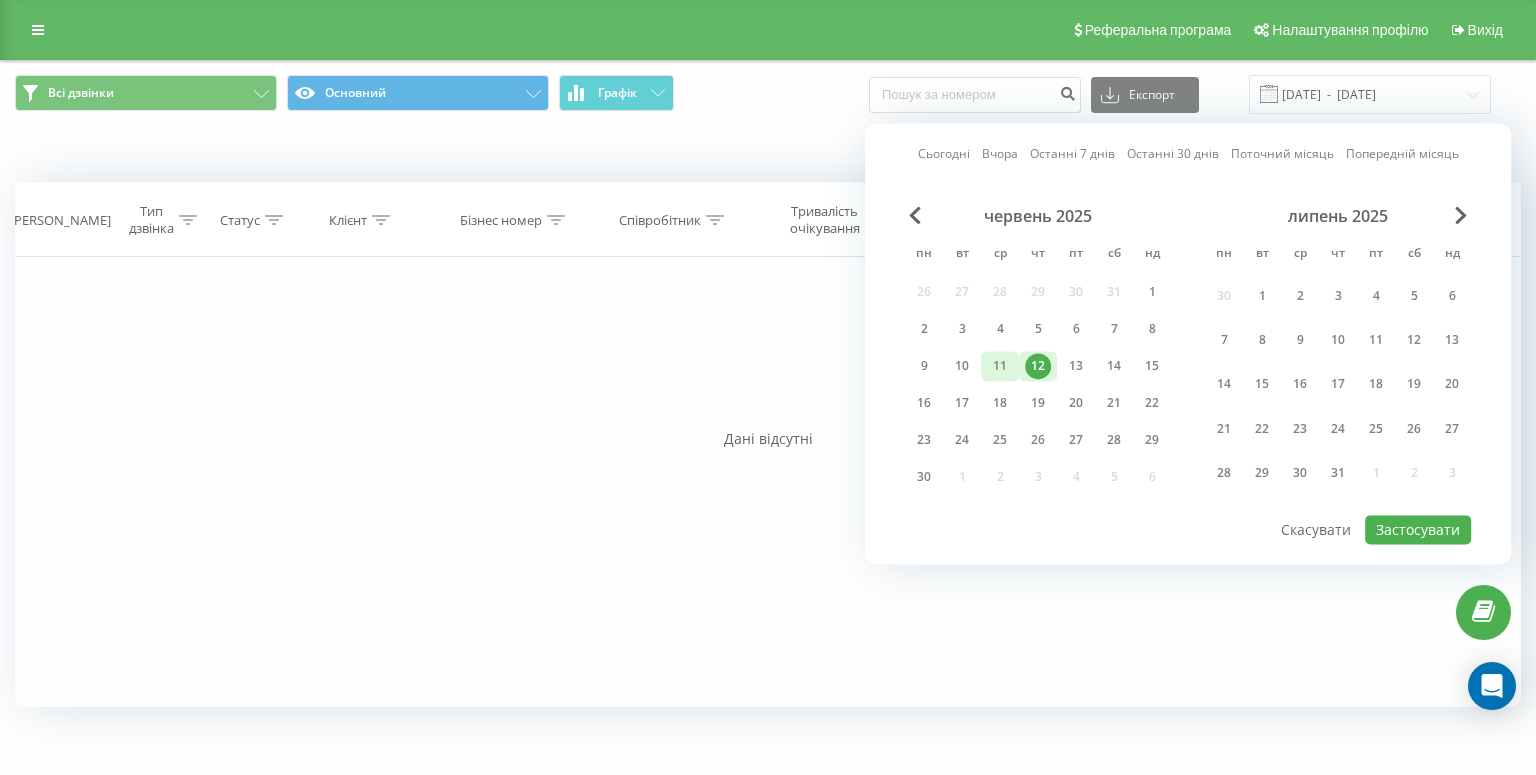 click on "11" at bounding box center (1000, 366) 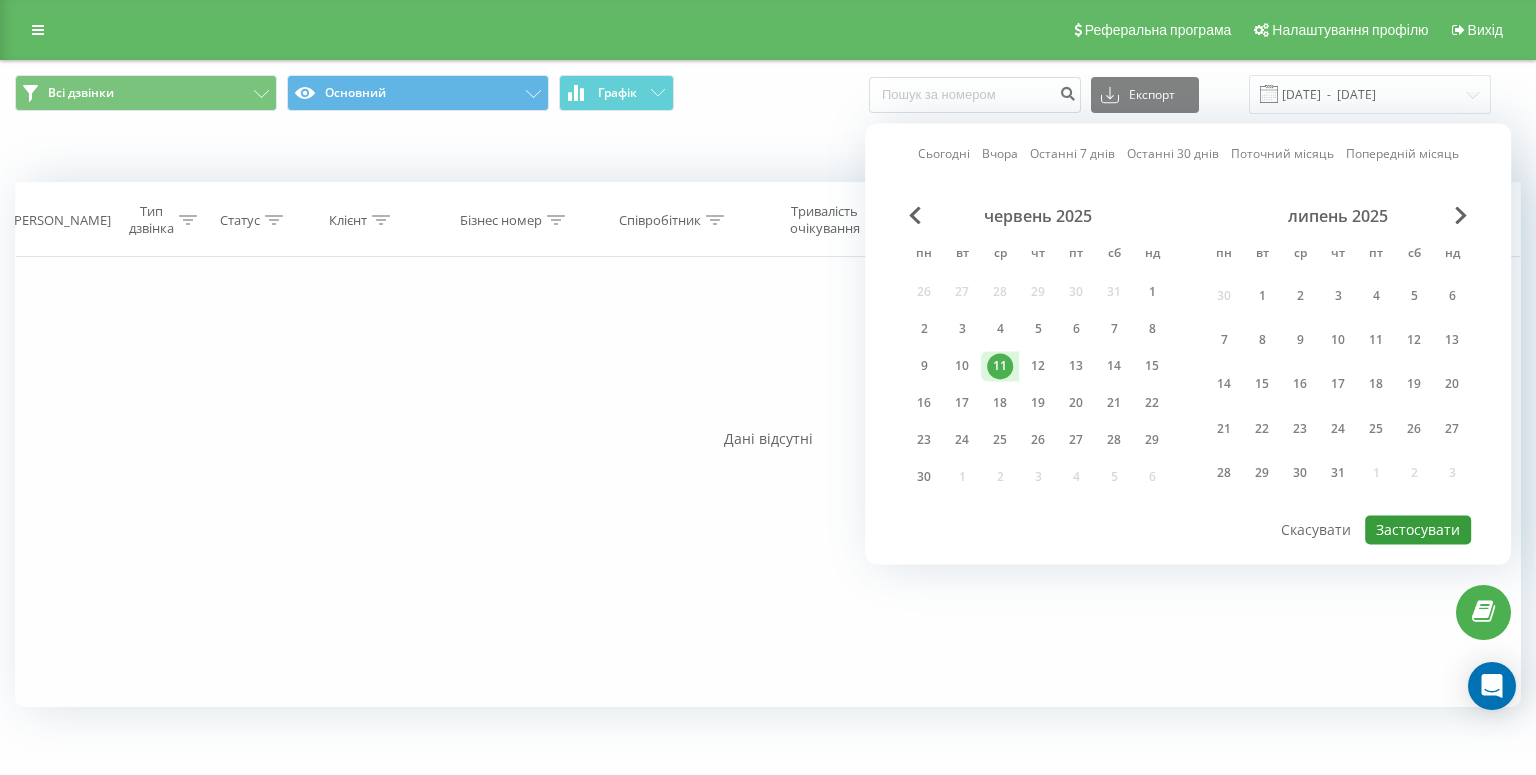 click on "Застосувати" at bounding box center [1418, 529] 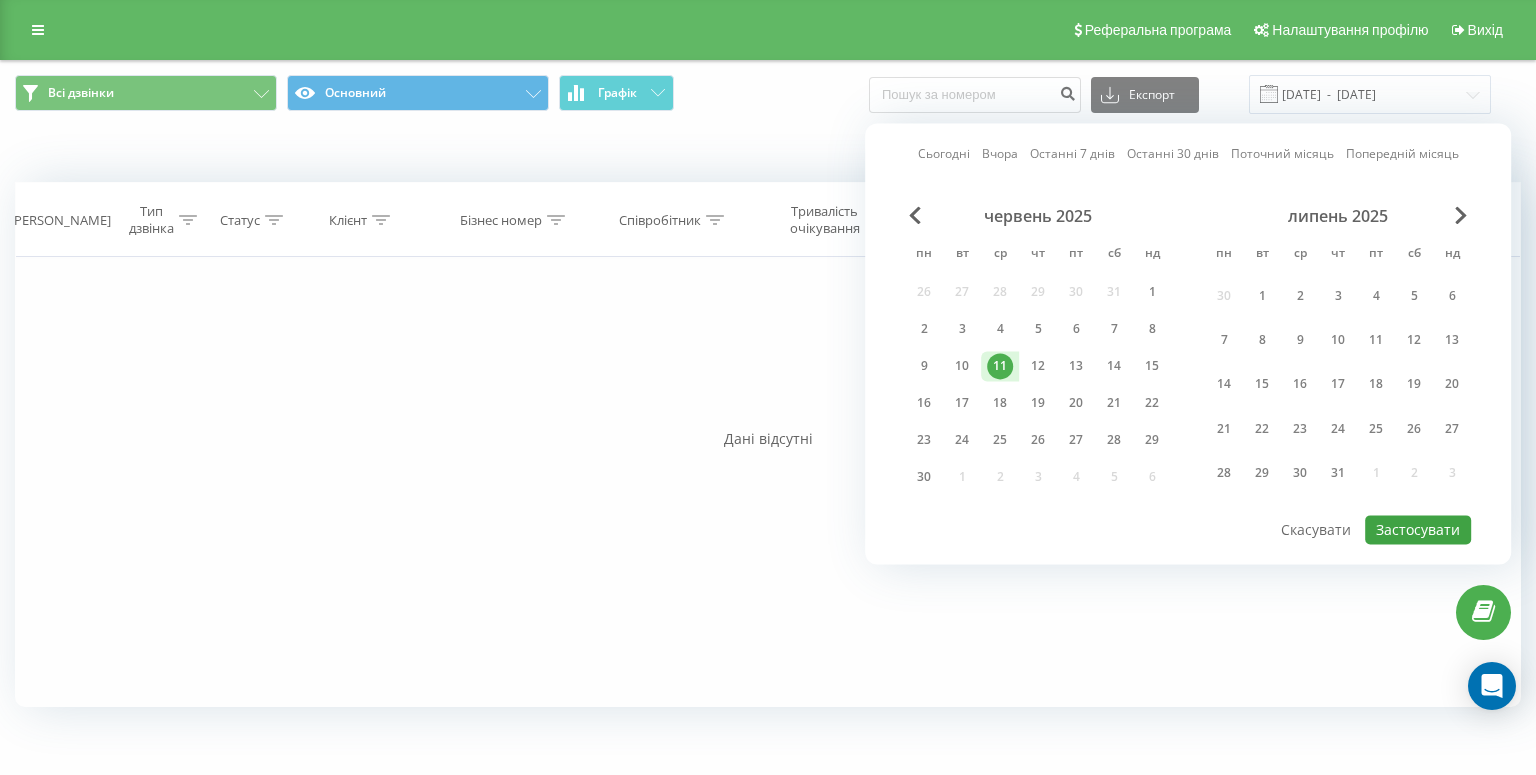 type on "11.06.2025  -  11.06.2025" 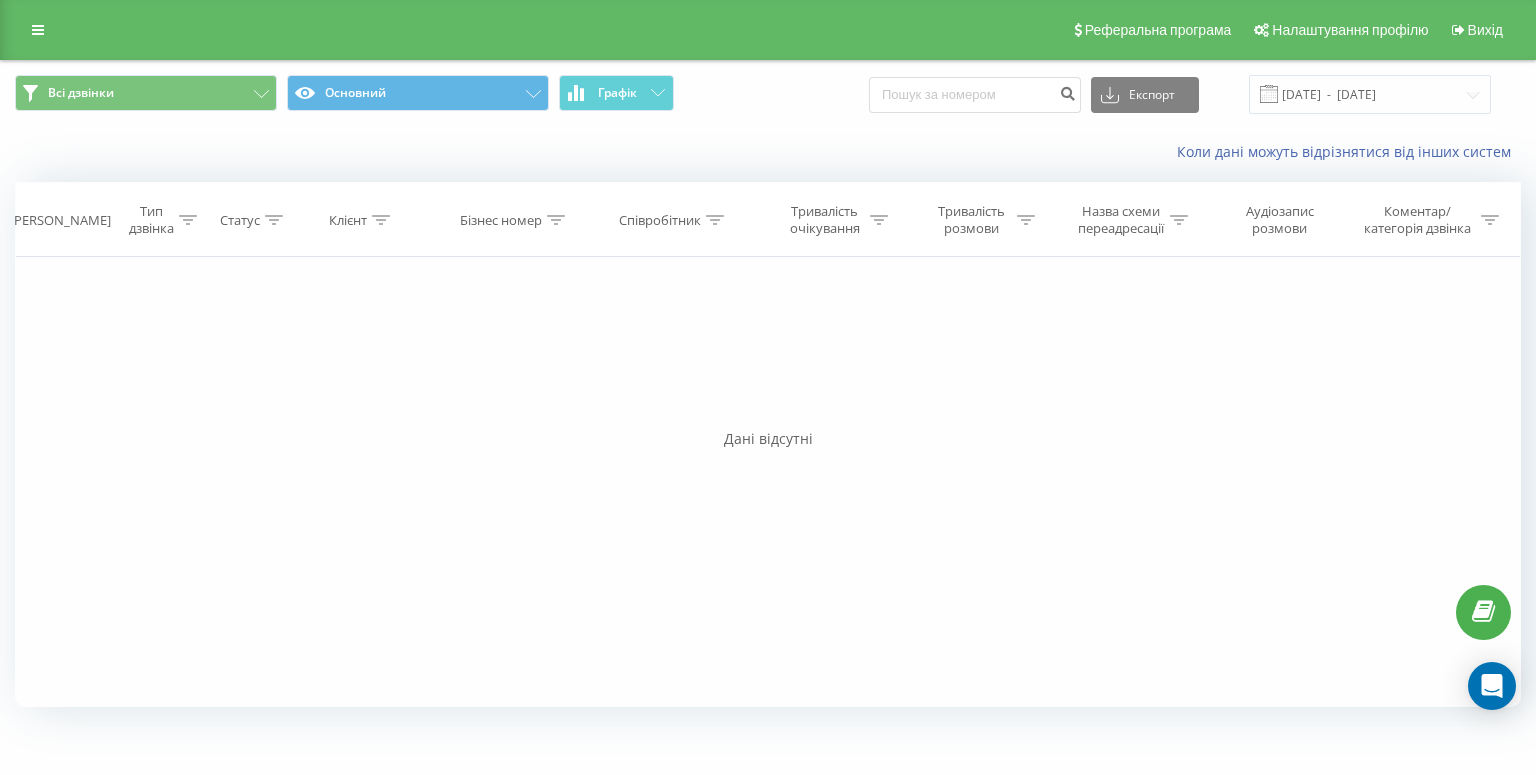 click on "Коли дані можуть відрізнятися вiд інших систем" at bounding box center [1055, 152] 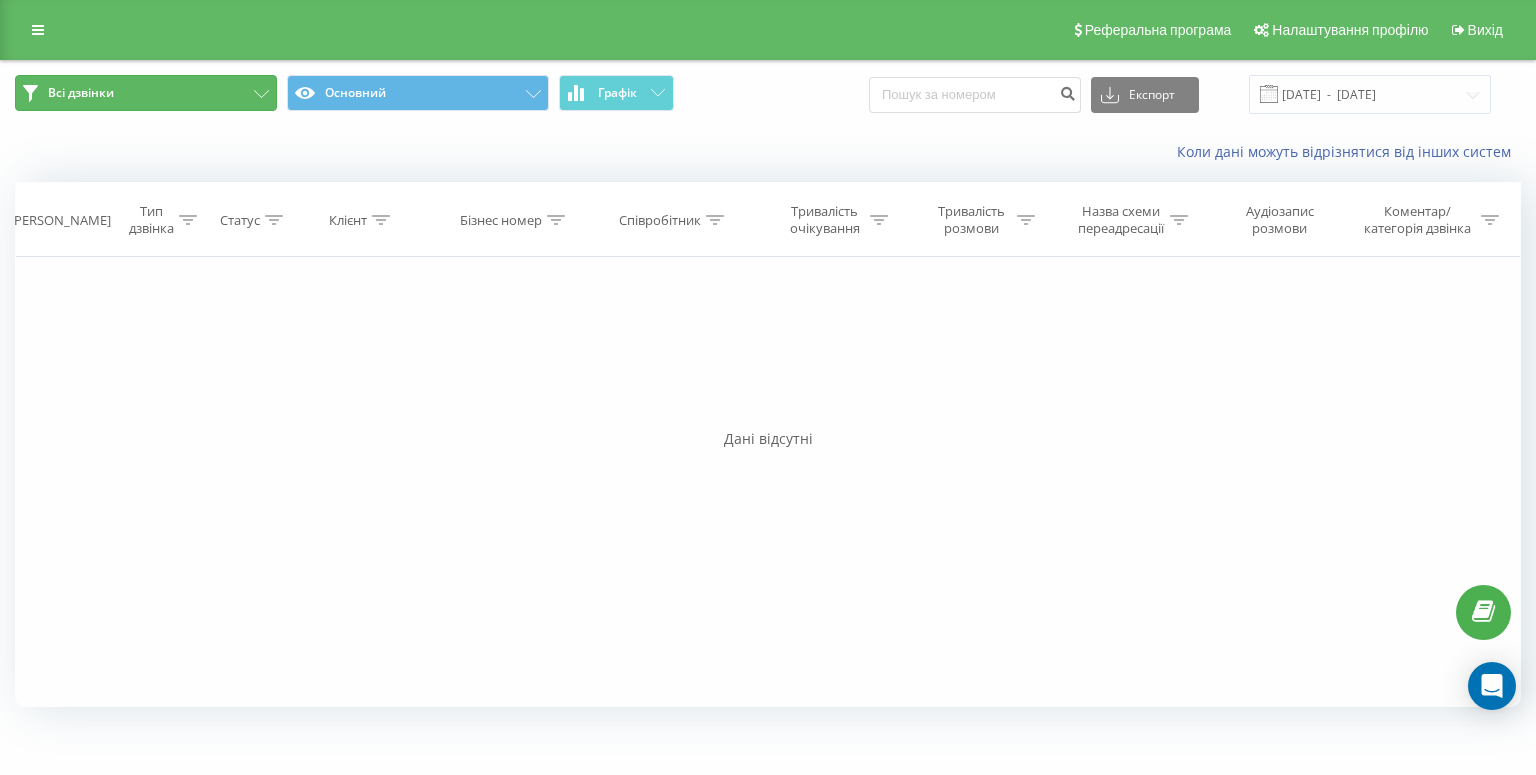 click on "Всі дзвінки" at bounding box center [146, 93] 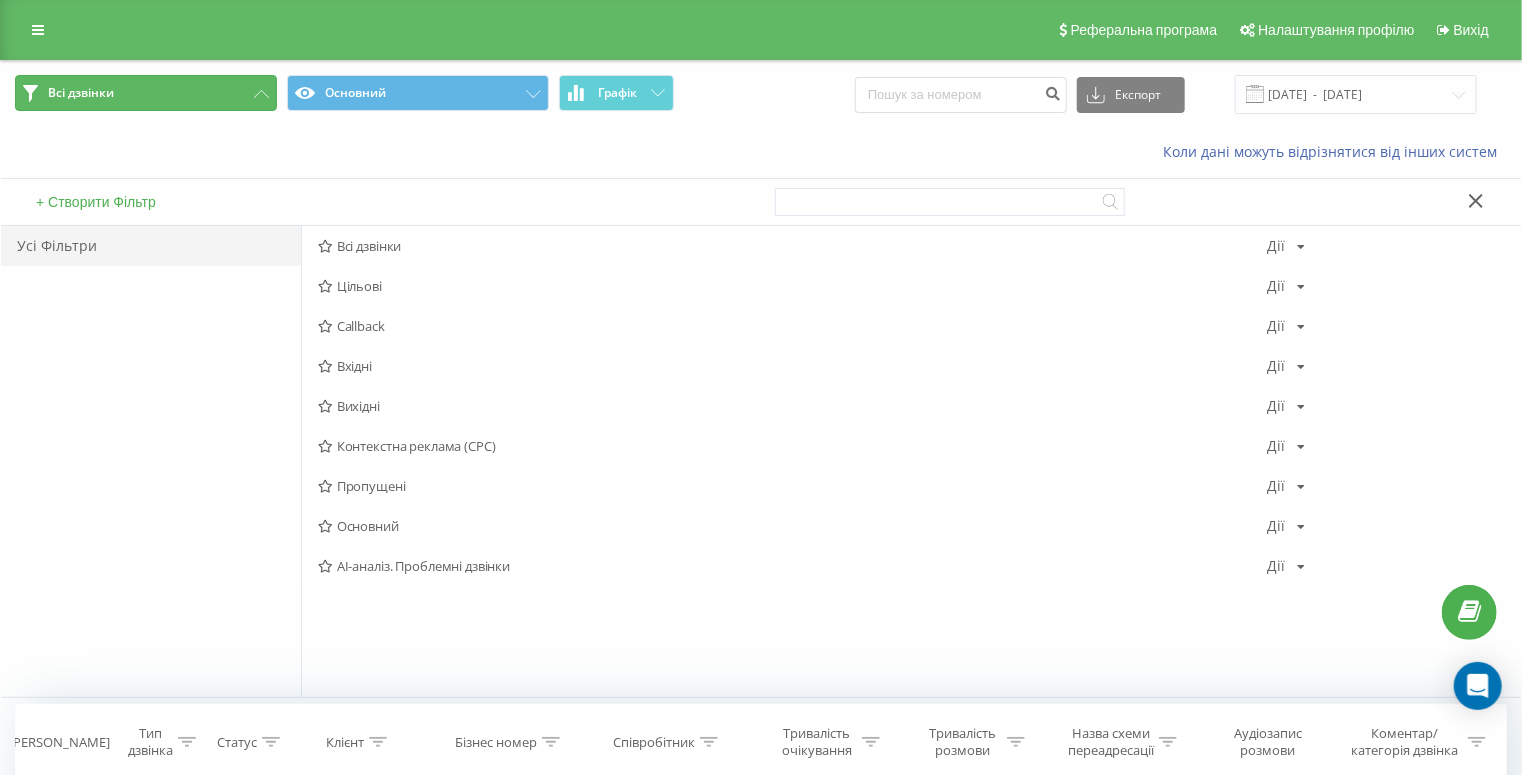 click on "Всі дзвінки" at bounding box center [146, 93] 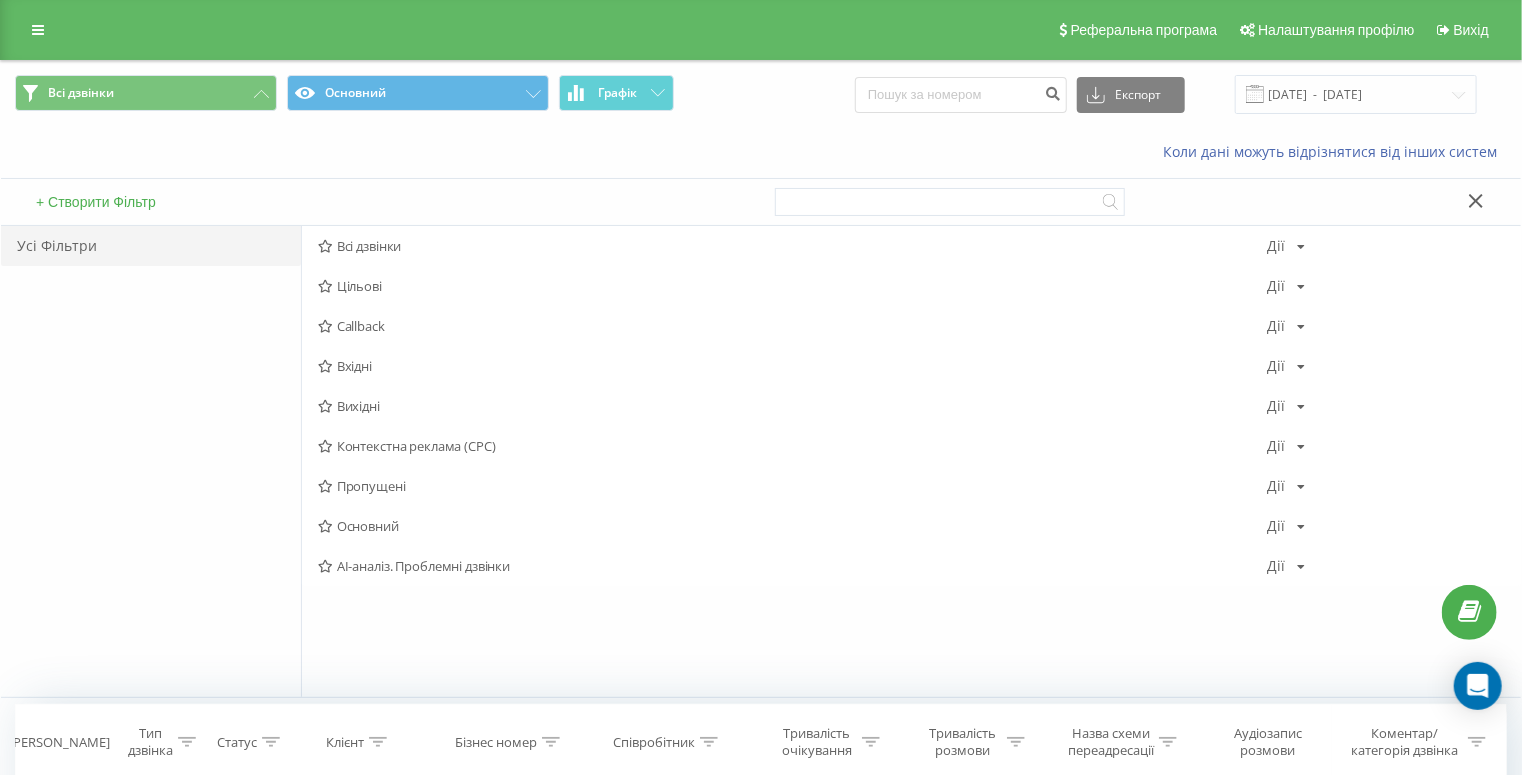 click at bounding box center (1476, 202) 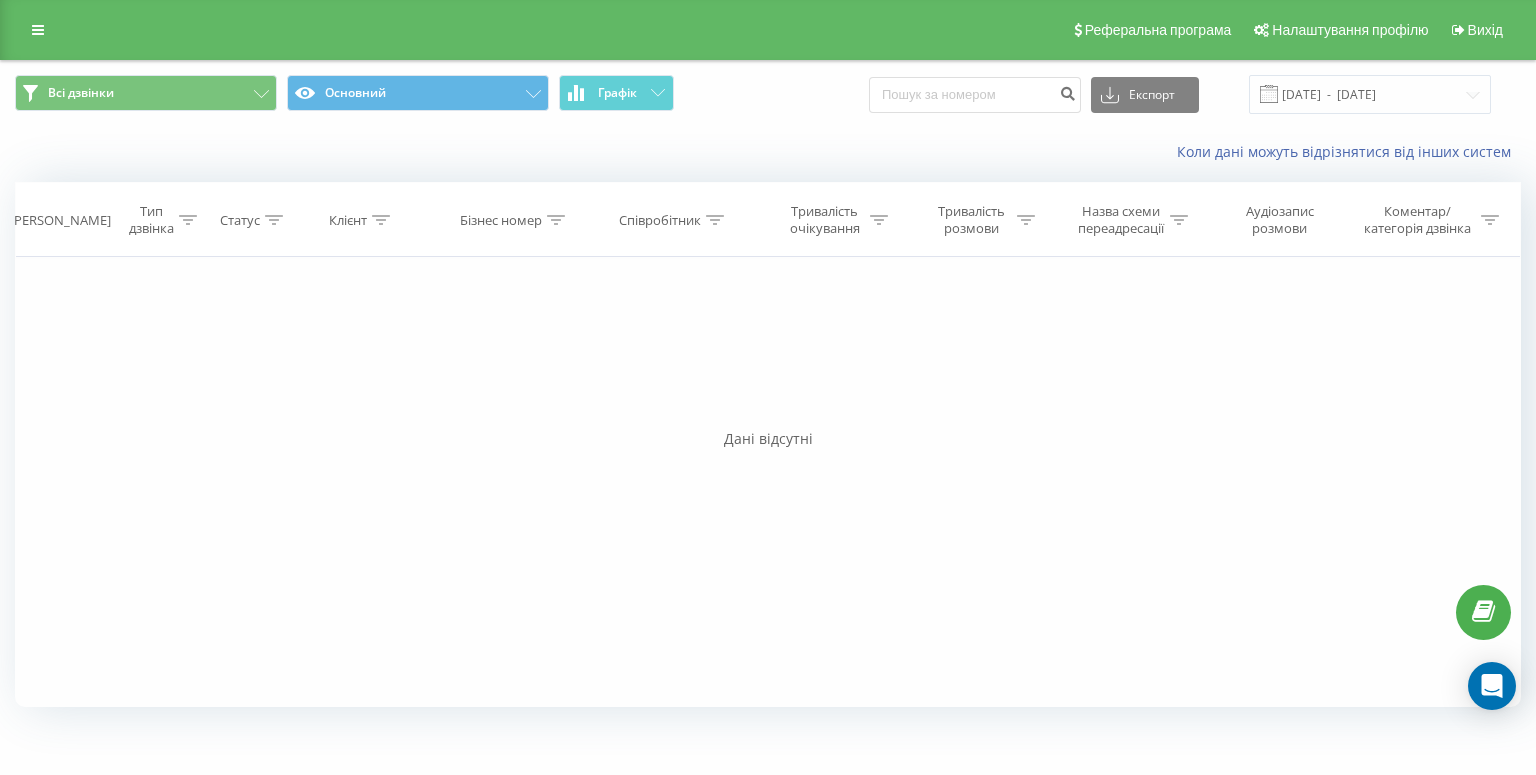 click on "Коли дані можуть відрізнятися вiд інших систем" at bounding box center (768, 152) 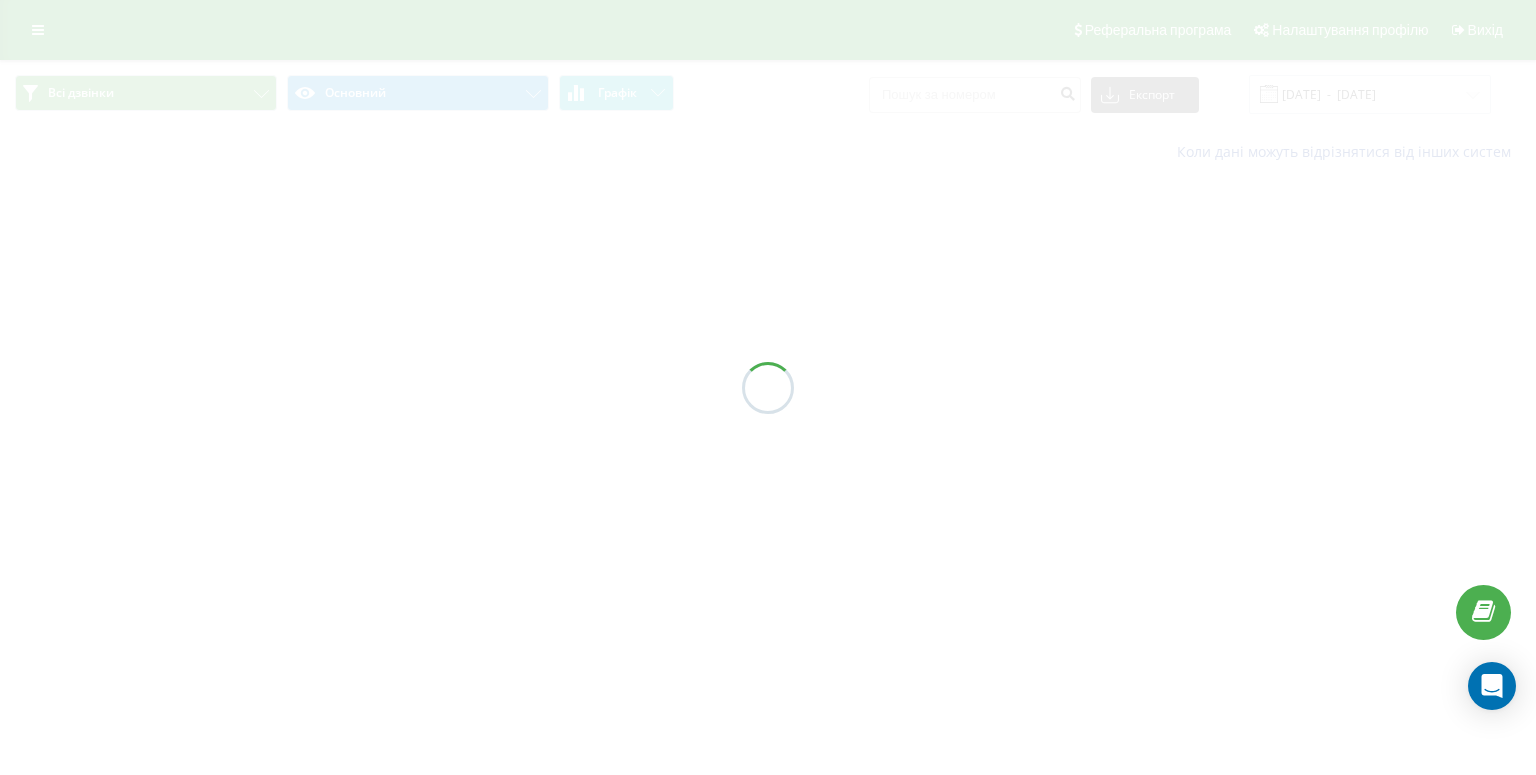 scroll, scrollTop: 0, scrollLeft: 0, axis: both 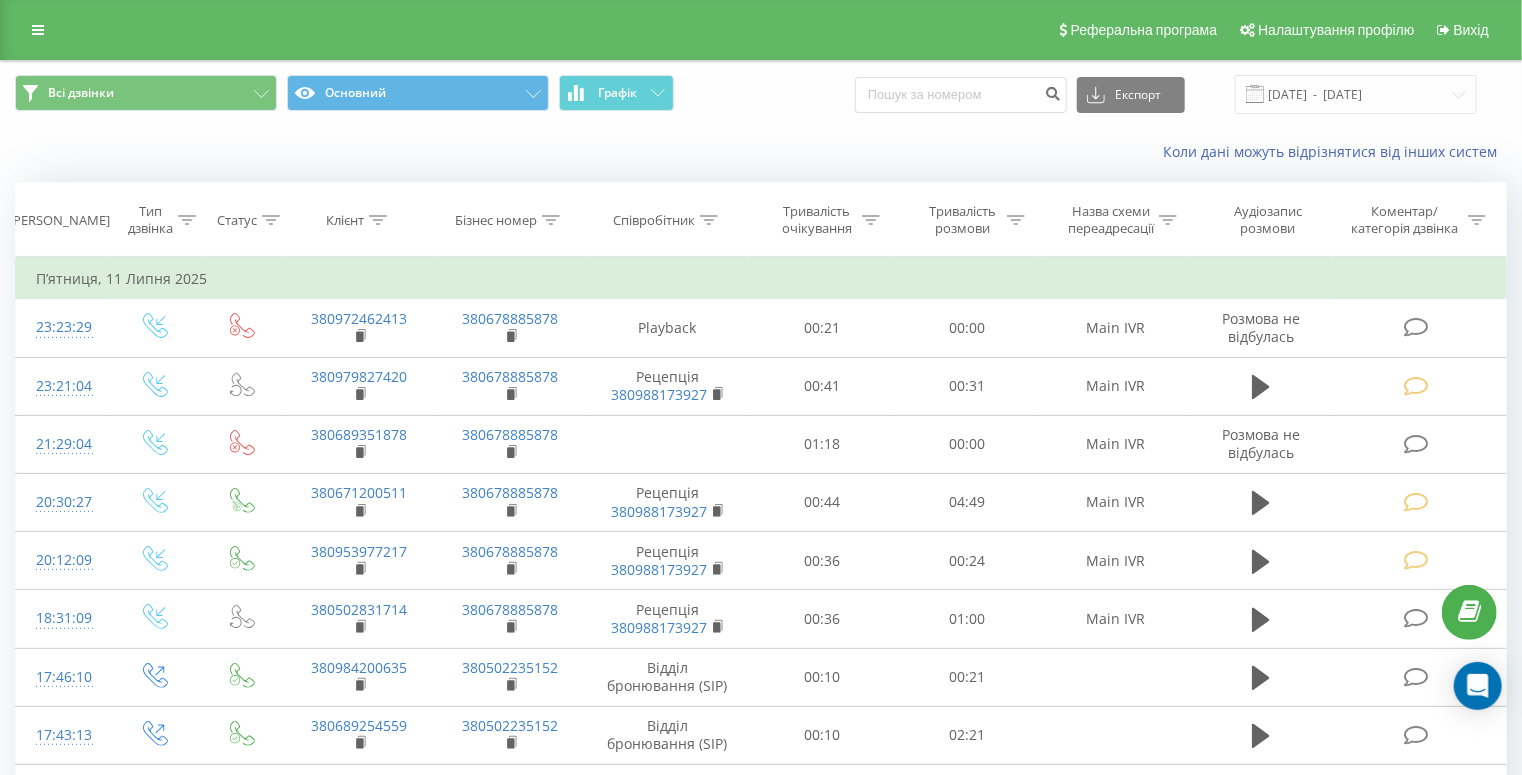 click on "Коли дані можуть відрізнятися вiд інших систем" at bounding box center [761, 152] 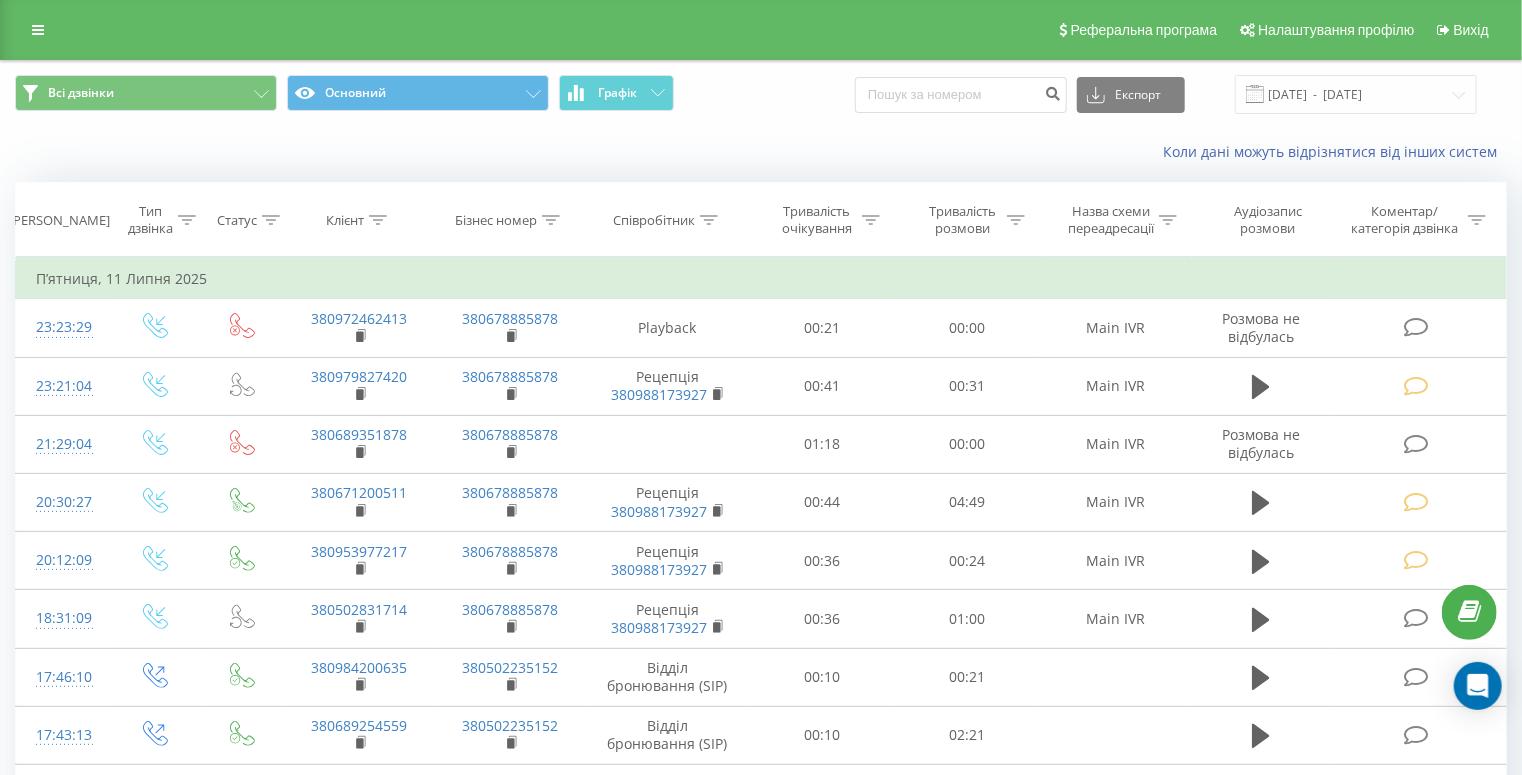click on "Коли дані можуть відрізнятися вiд інших систем" at bounding box center (761, 152) 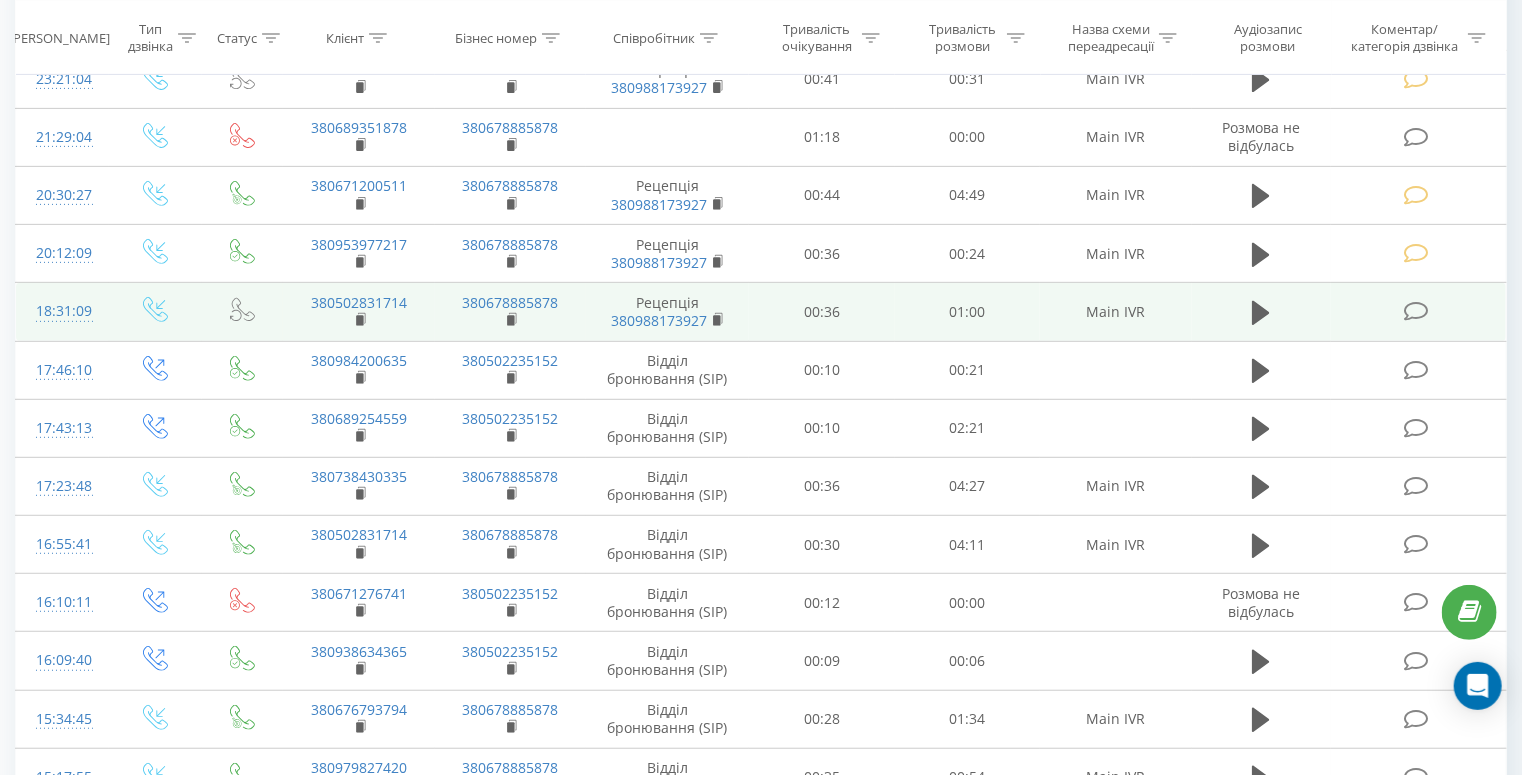 scroll, scrollTop: 320, scrollLeft: 0, axis: vertical 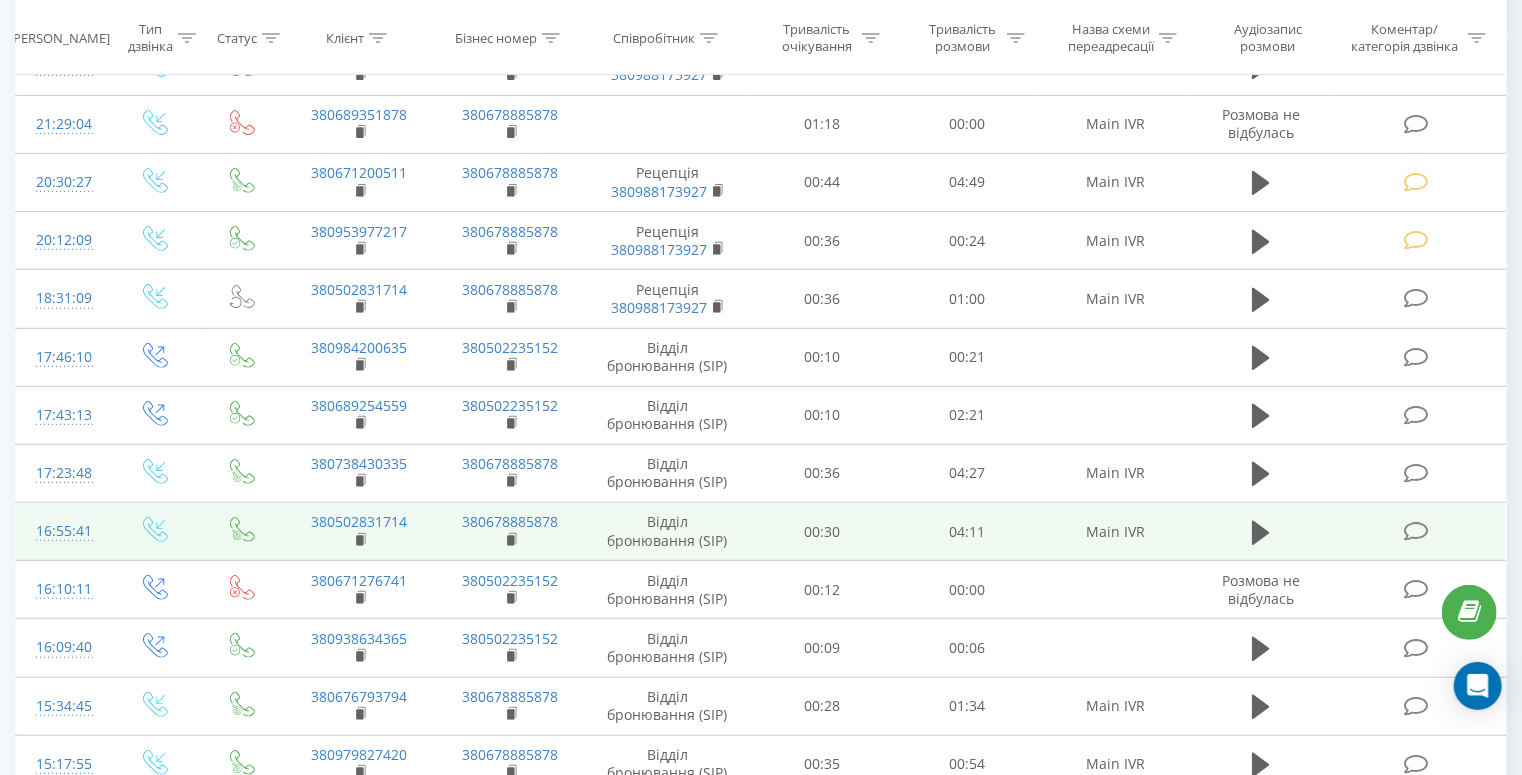 click at bounding box center [1416, 531] 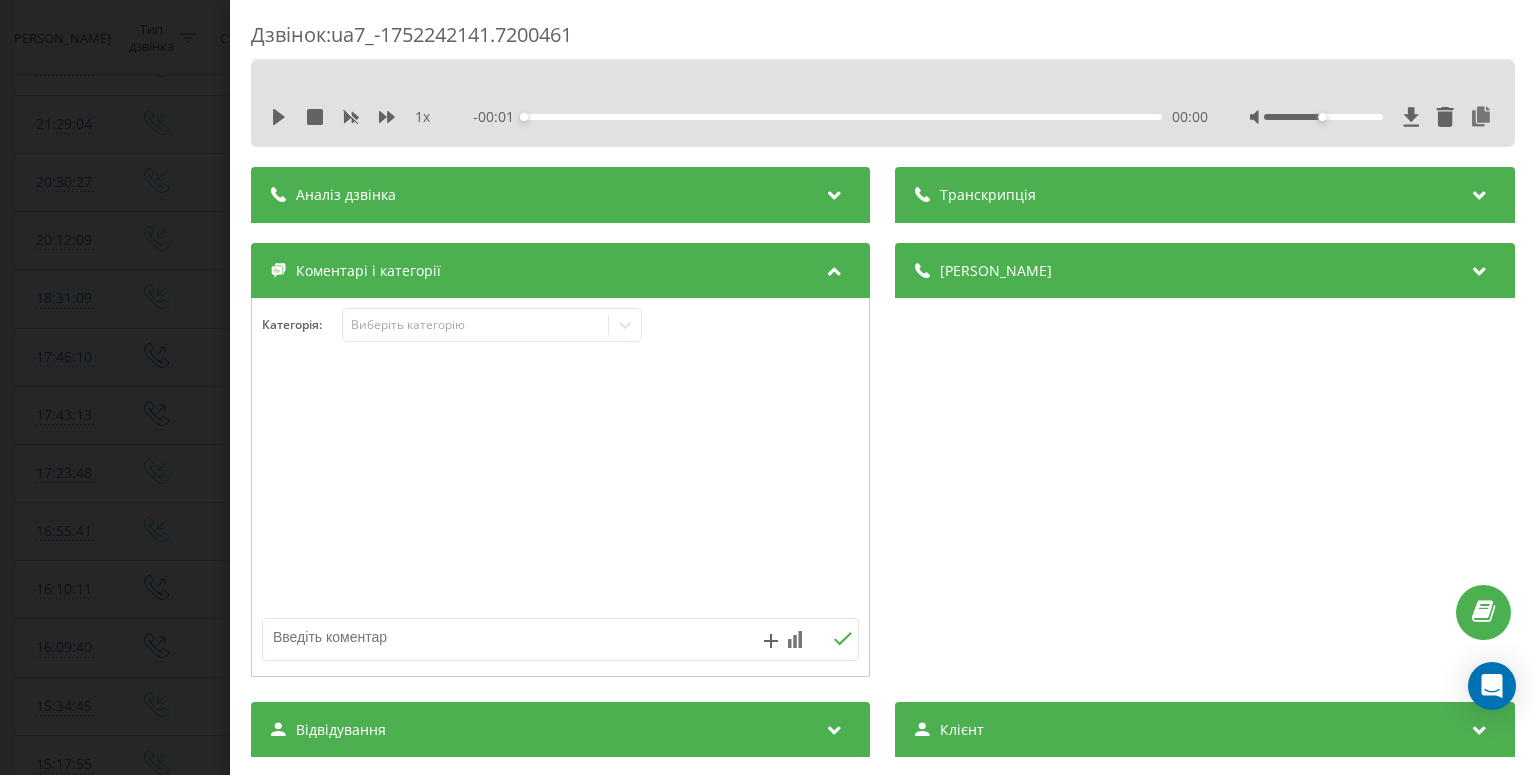 click on "Дзвінок :  ua7_-1752242141.7200461   1 x  - 00:01 00:00   00:00   Транскрипція Для AI-аналізу майбутніх дзвінків  налаштуйте та активуйте профіль на сторінці . Якщо профіль вже є і дзвінок відповідає його умовам, оновіть сторінку через 10 хвилин - AI аналізує поточний дзвінок. Аналіз дзвінка Для AI-аналізу майбутніх дзвінків  налаштуйте та активуйте профіль на сторінці . Якщо профіль вже є і дзвінок відповідає його умовам, оновіть сторінку через 10 хвилин - AI аналізує поточний дзвінок. Деталі дзвінка Загальне Дата дзвінка 2025-07-11 16:55:41 Тип дзвінка Вхідний Статус дзвінка Цільовий 380502831714 :" at bounding box center (768, 387) 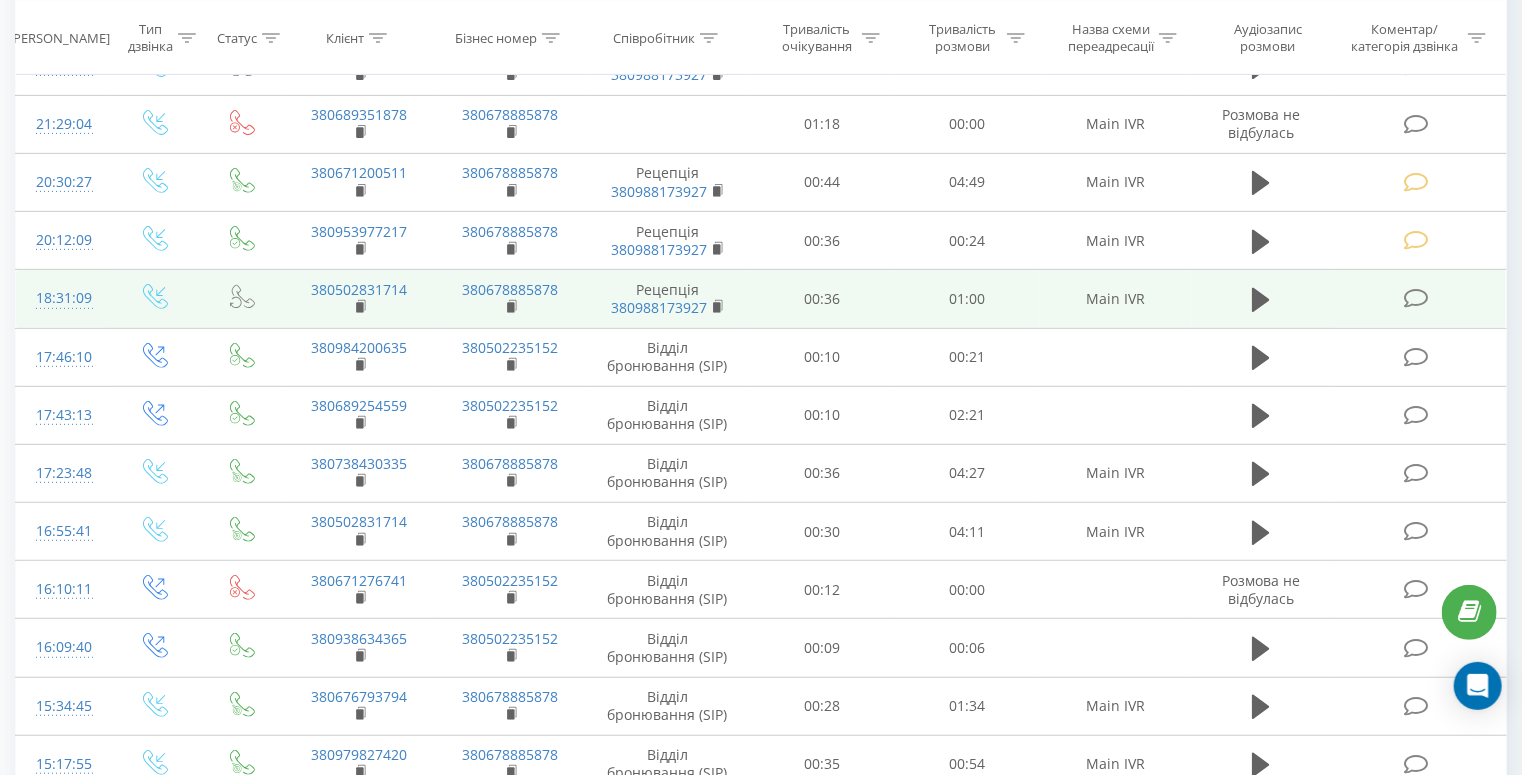 click at bounding box center [1418, 299] 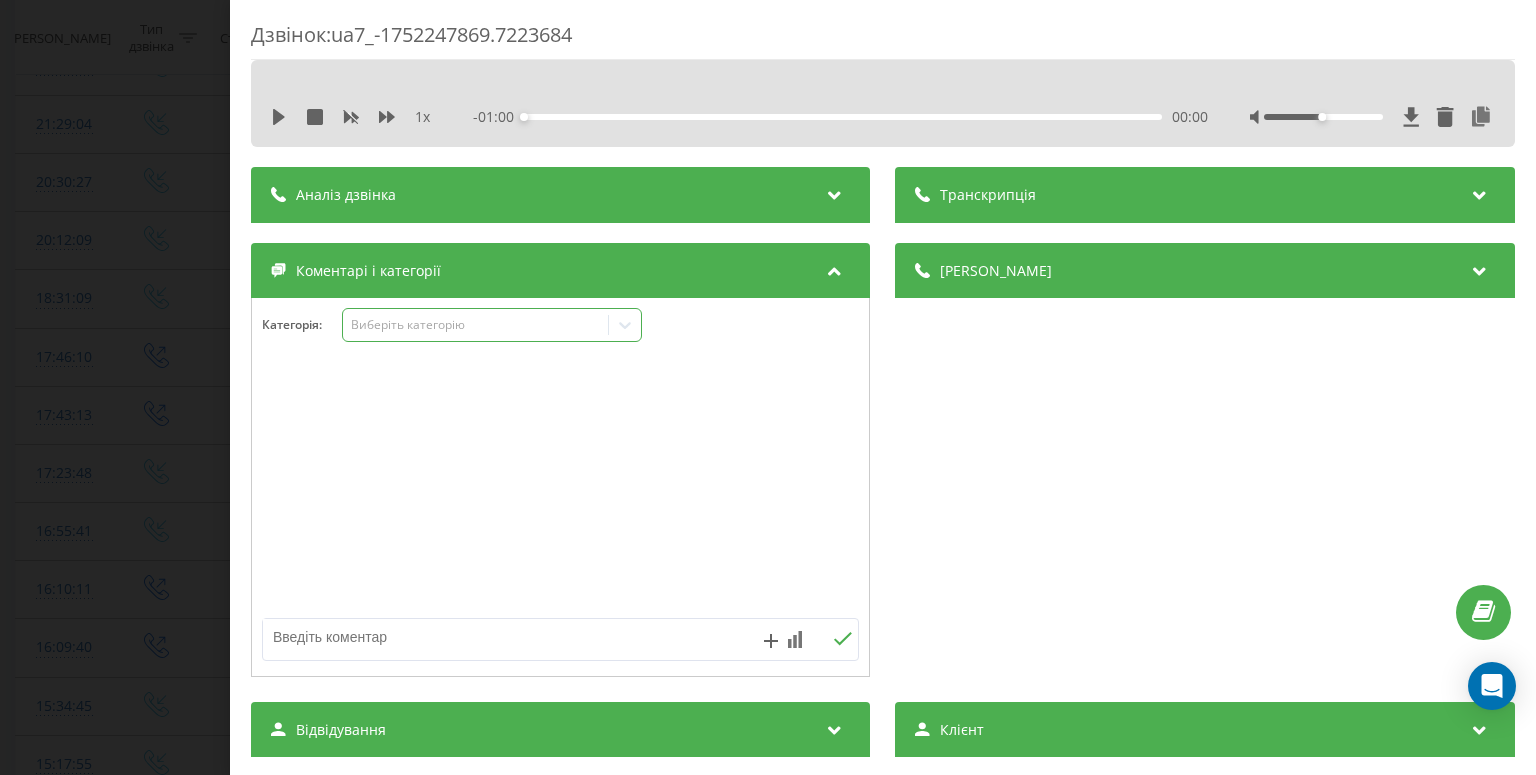 click on "Виберіть категорію" at bounding box center [476, 325] 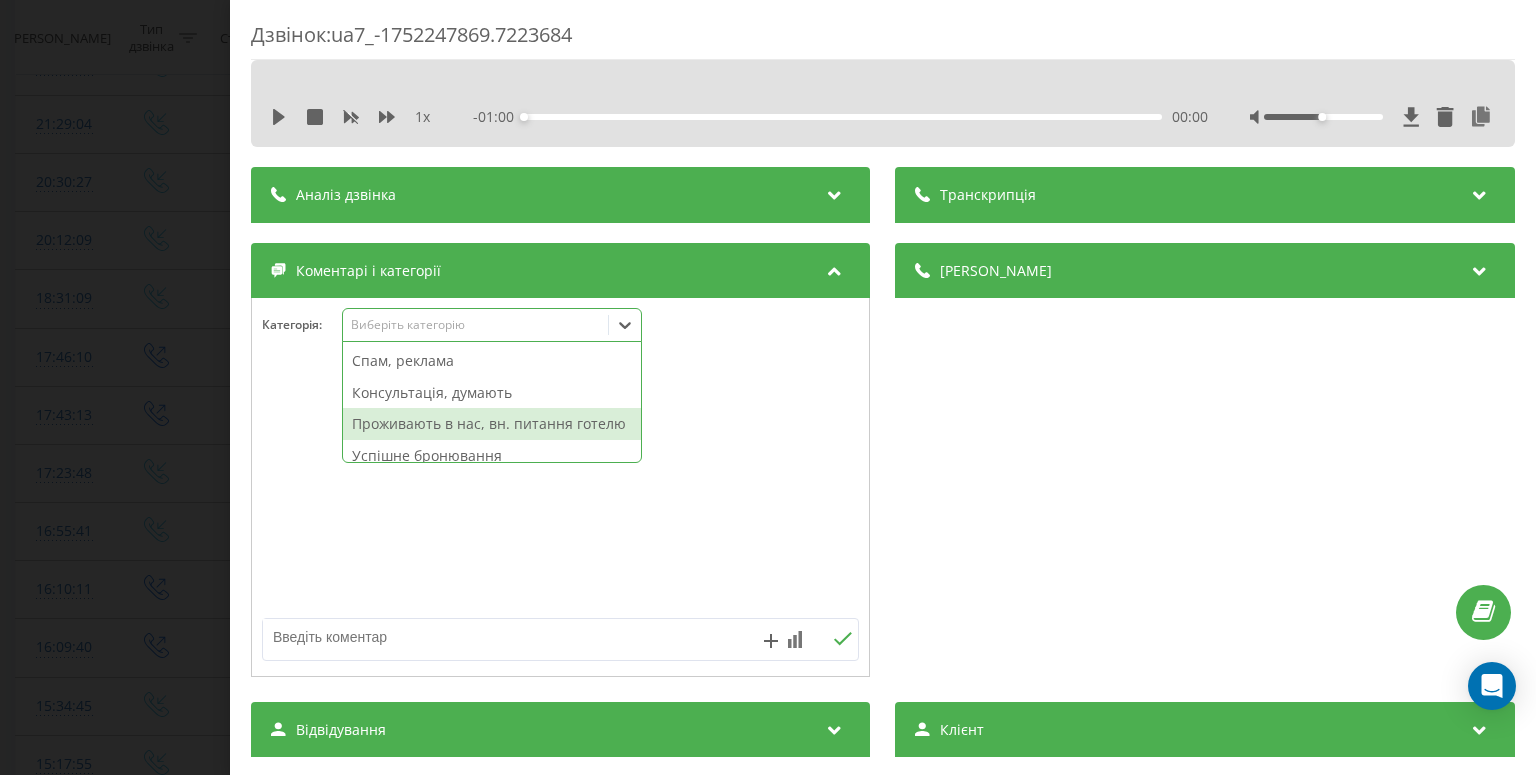 click on "Проживають в нас, вн. питання готелю" at bounding box center (492, 424) 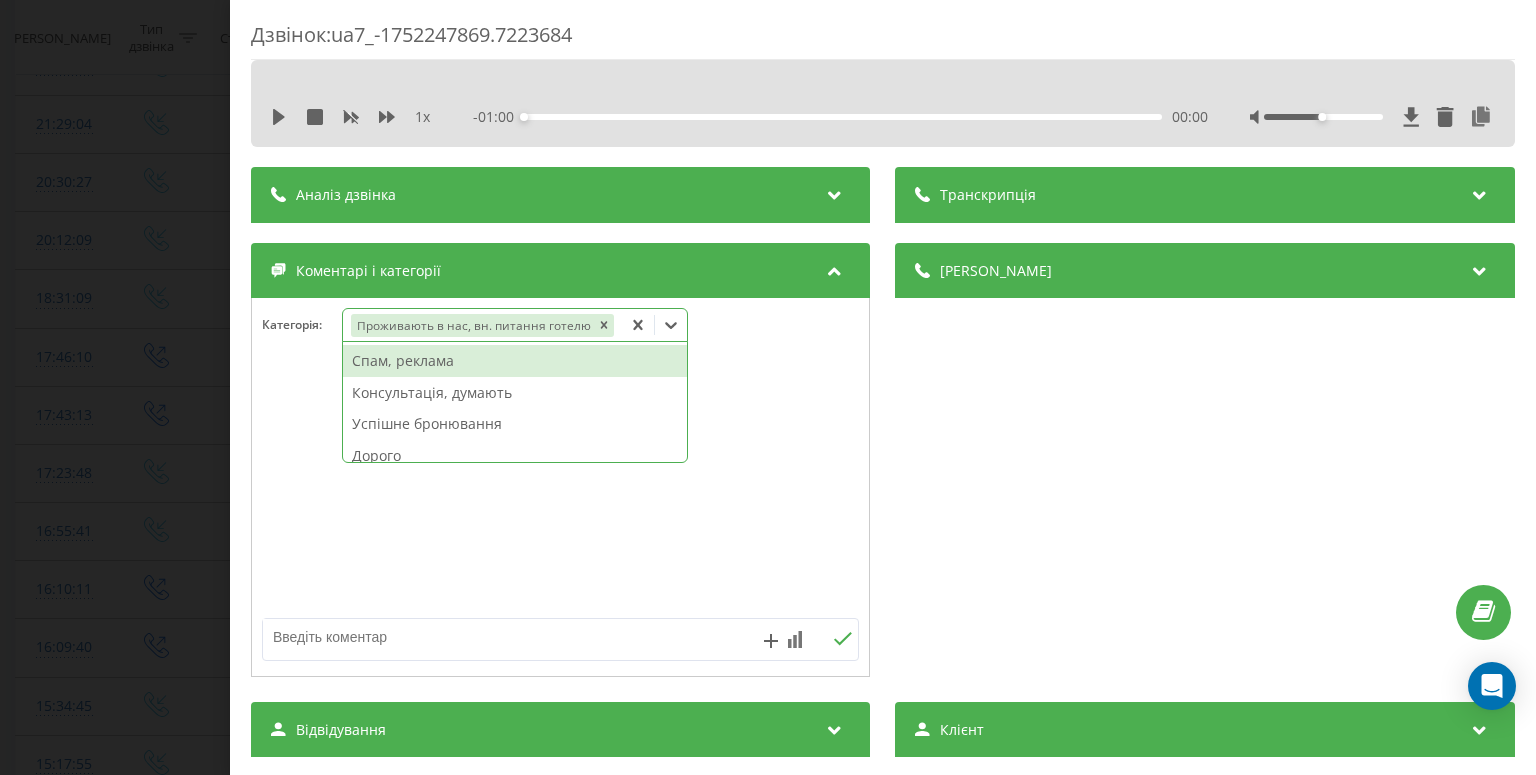 click on "Дзвінок :  ua7_-1752247869.7223684   1 x  - 01:00 00:00   00:00   Транскрипція Для AI-аналізу майбутніх дзвінків  налаштуйте та активуйте профіль на сторінці . Якщо профіль вже є і дзвінок відповідає його умовам, оновіть сторінку через 10 хвилин - AI аналізує поточний дзвінок. Аналіз дзвінка Для AI-аналізу майбутніх дзвінків  налаштуйте та активуйте профіль на сторінці . Якщо профіль вже є і дзвінок відповідає його умовам, оновіть сторінку через 10 хвилин - AI аналізує поточний дзвінок. Деталі дзвінка Загальне Дата дзвінка 2025-07-11 18:31:09 Тип дзвінка Вхідний Статус дзвінка Повторний 380502831714" at bounding box center (768, 387) 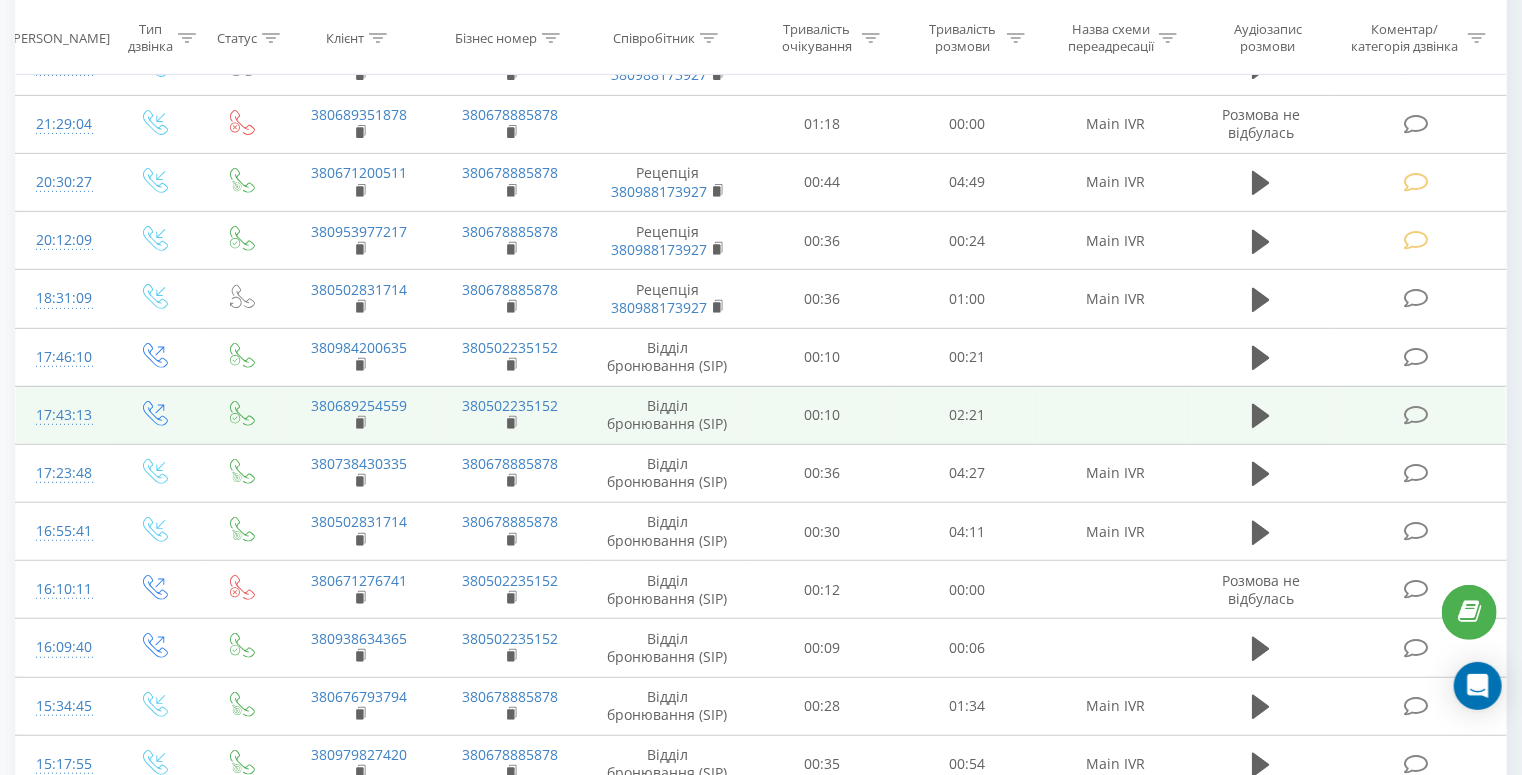 scroll, scrollTop: 0, scrollLeft: 0, axis: both 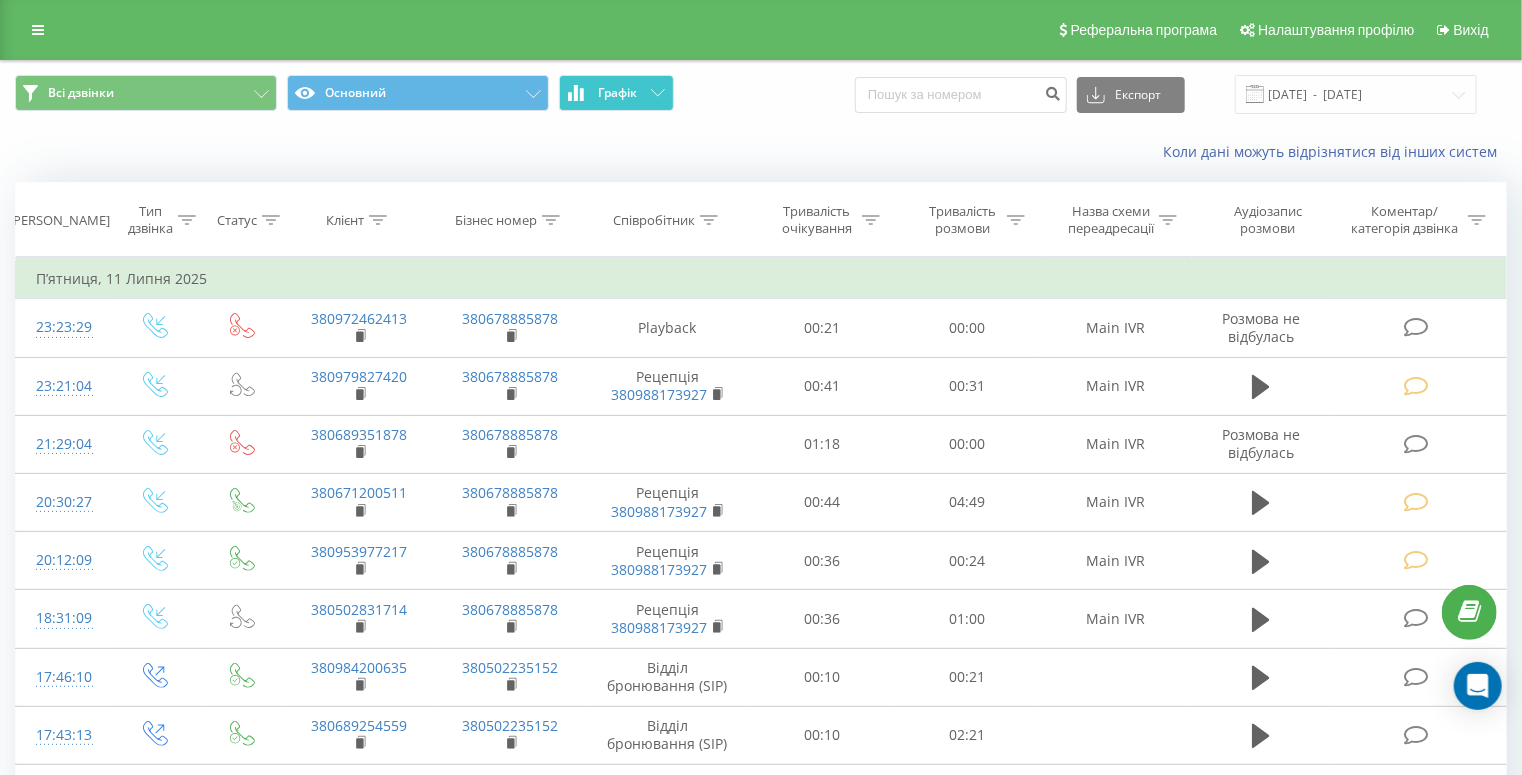 click on "Графік" at bounding box center (616, 93) 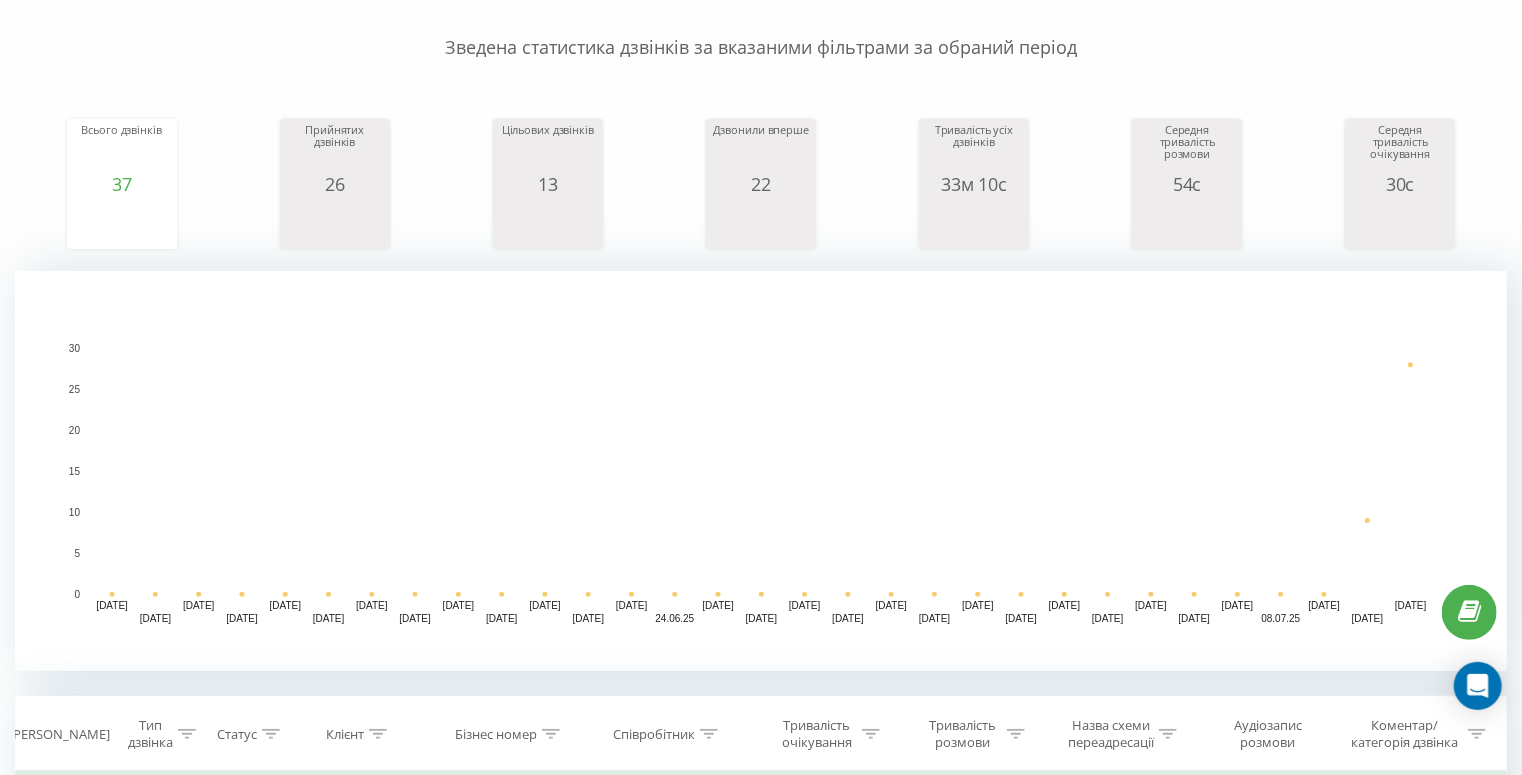 scroll, scrollTop: 0, scrollLeft: 0, axis: both 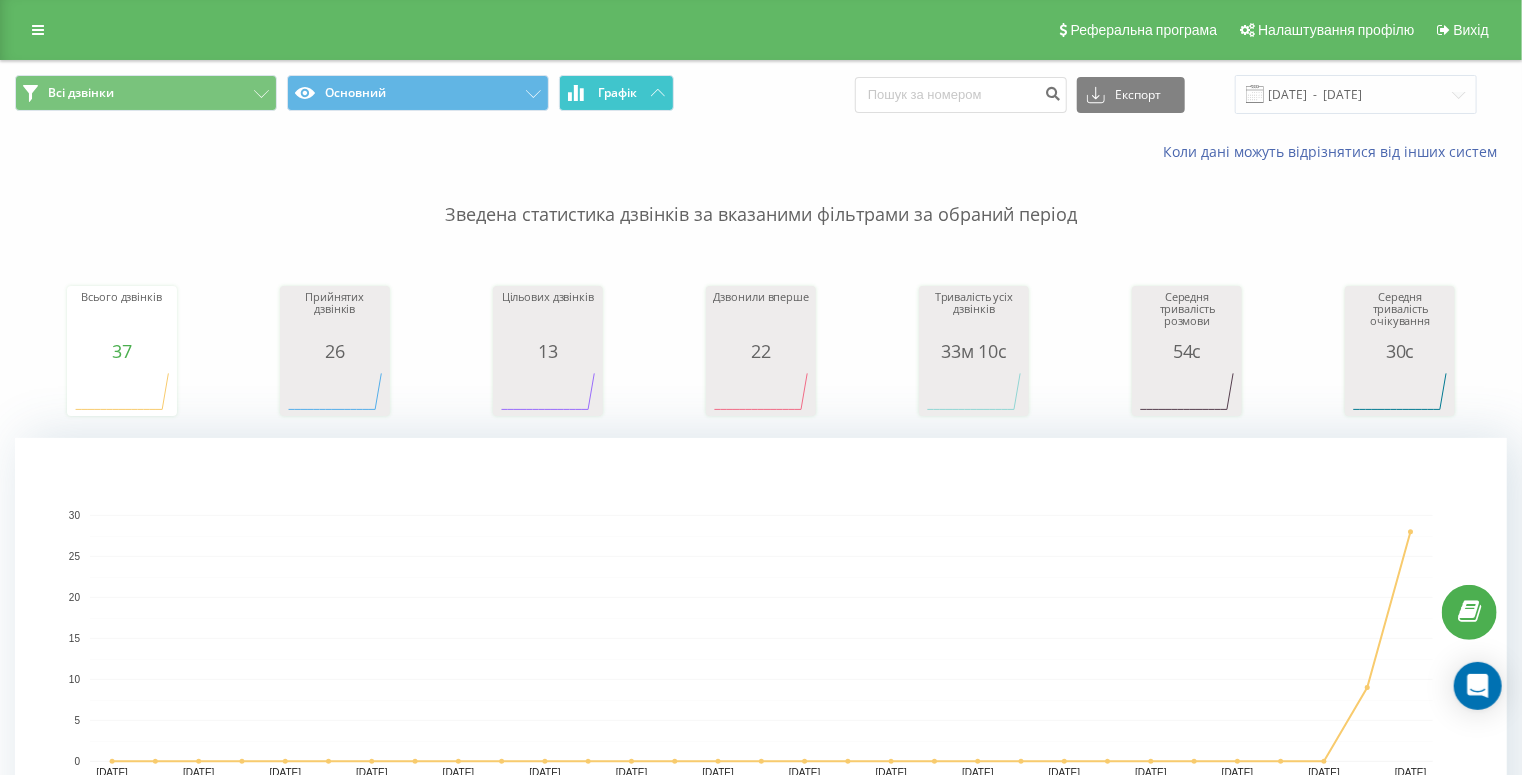 click on "Графік" at bounding box center [617, 93] 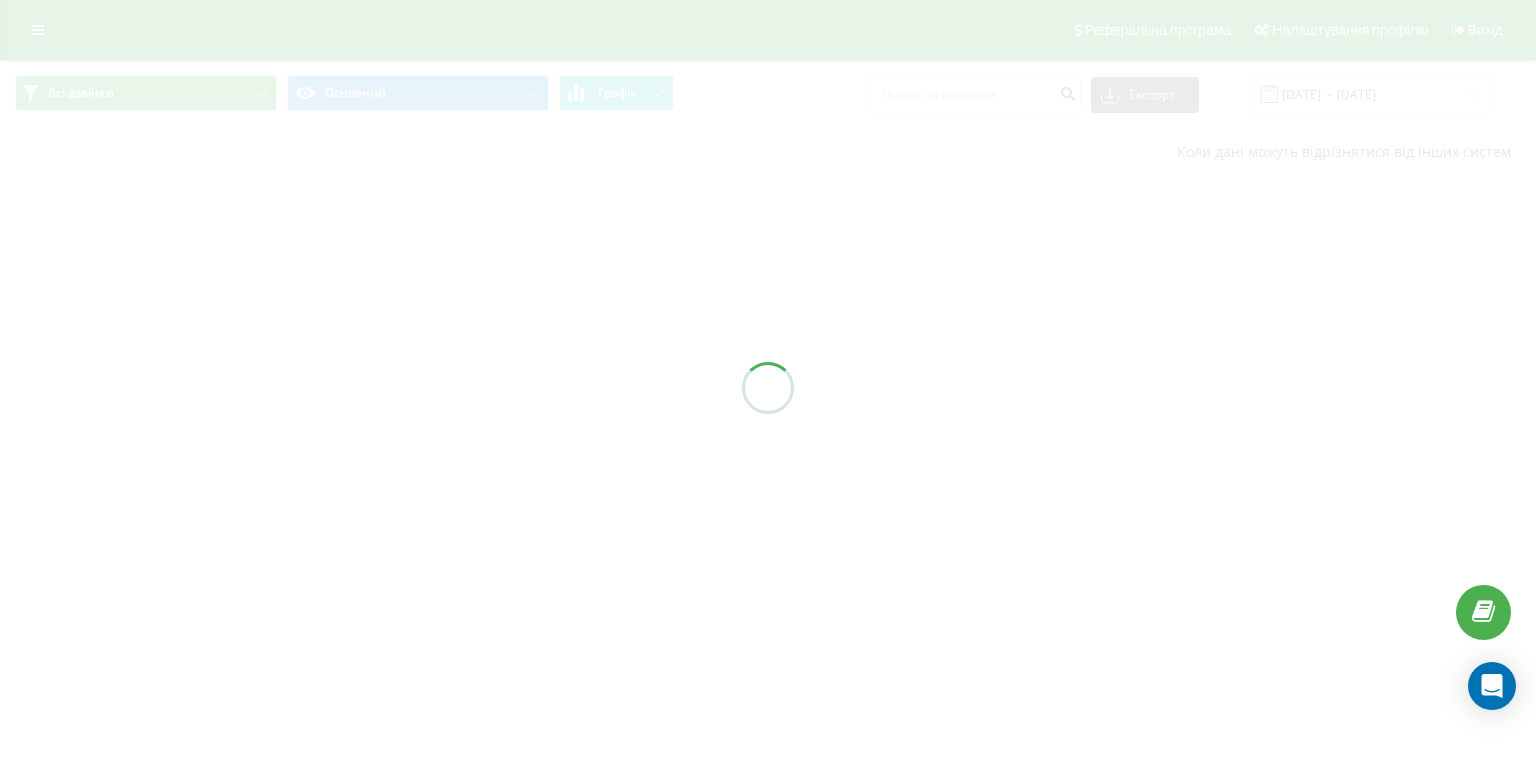 scroll, scrollTop: 0, scrollLeft: 0, axis: both 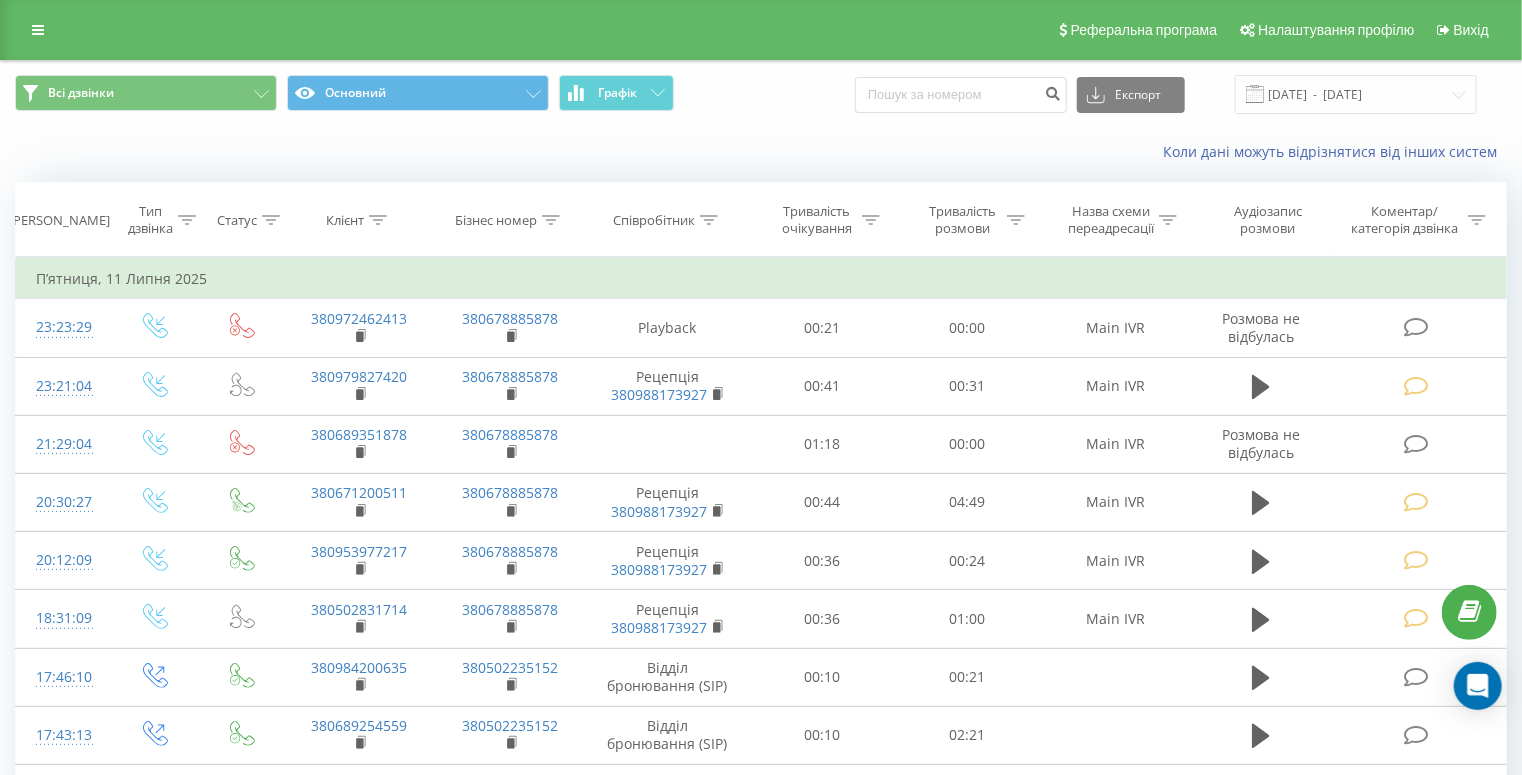click on "Коли дані можуть відрізнятися вiд інших систем" at bounding box center (761, 152) 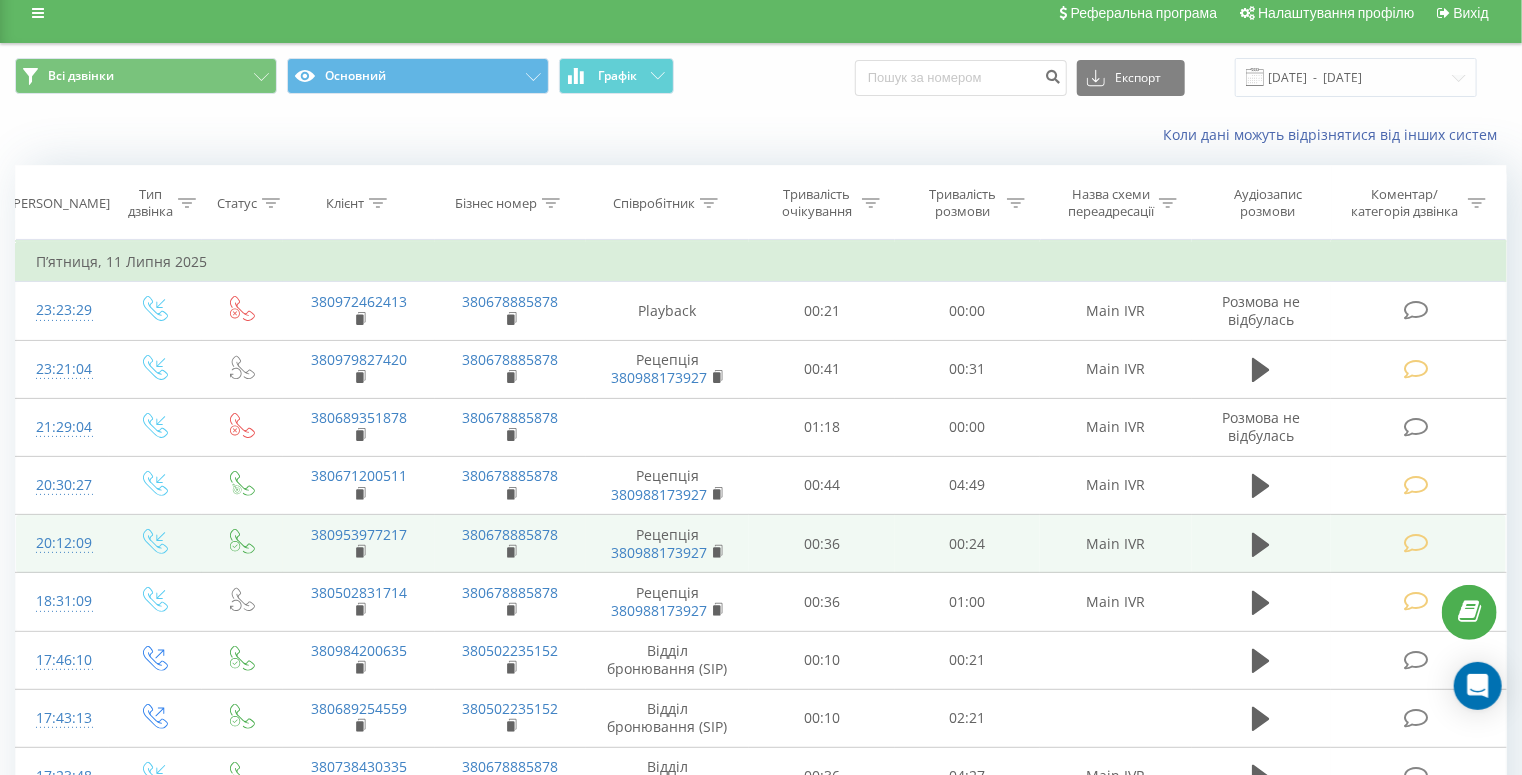 scroll, scrollTop: 0, scrollLeft: 0, axis: both 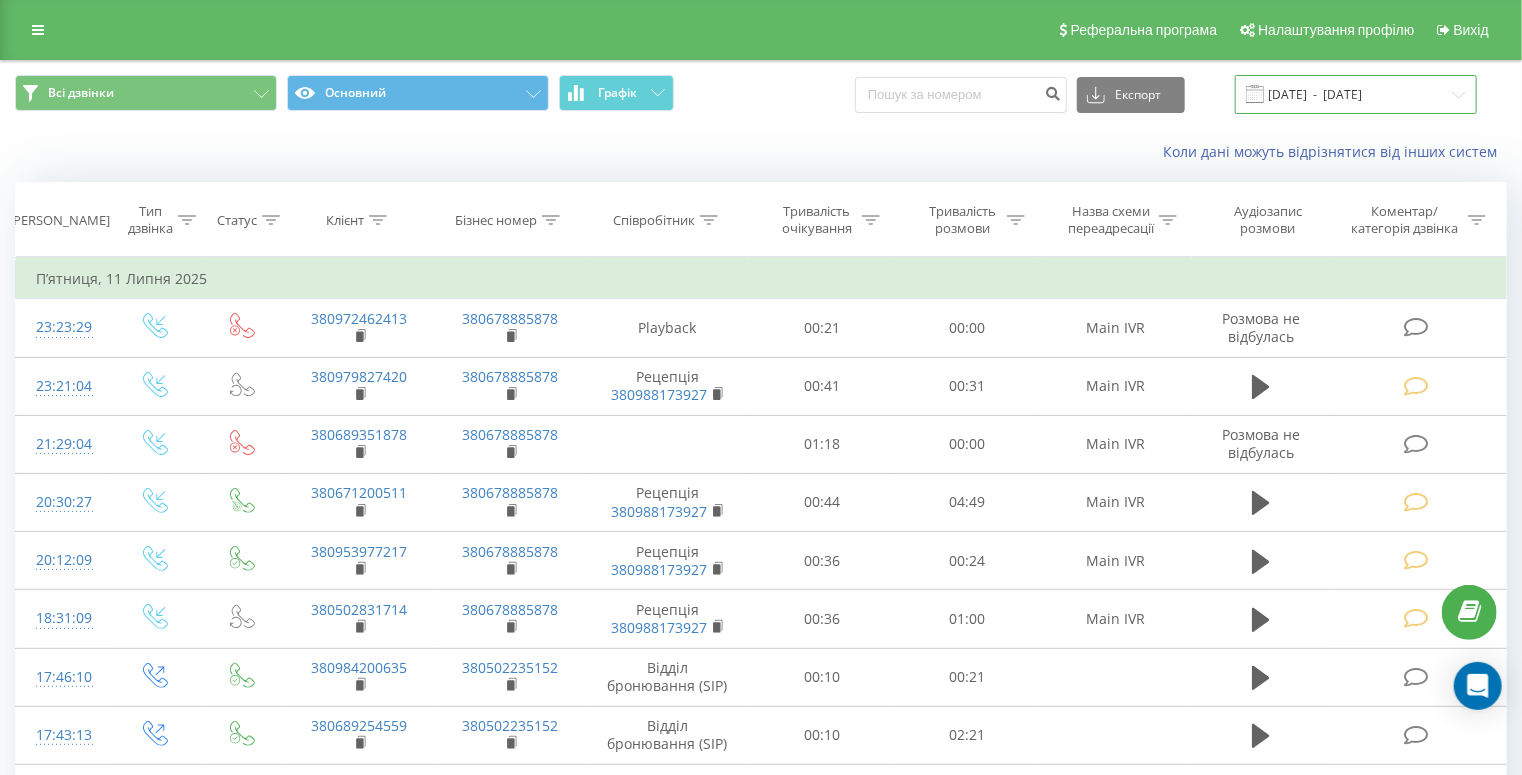 click on "[DATE]  -  [DATE]" at bounding box center (1356, 94) 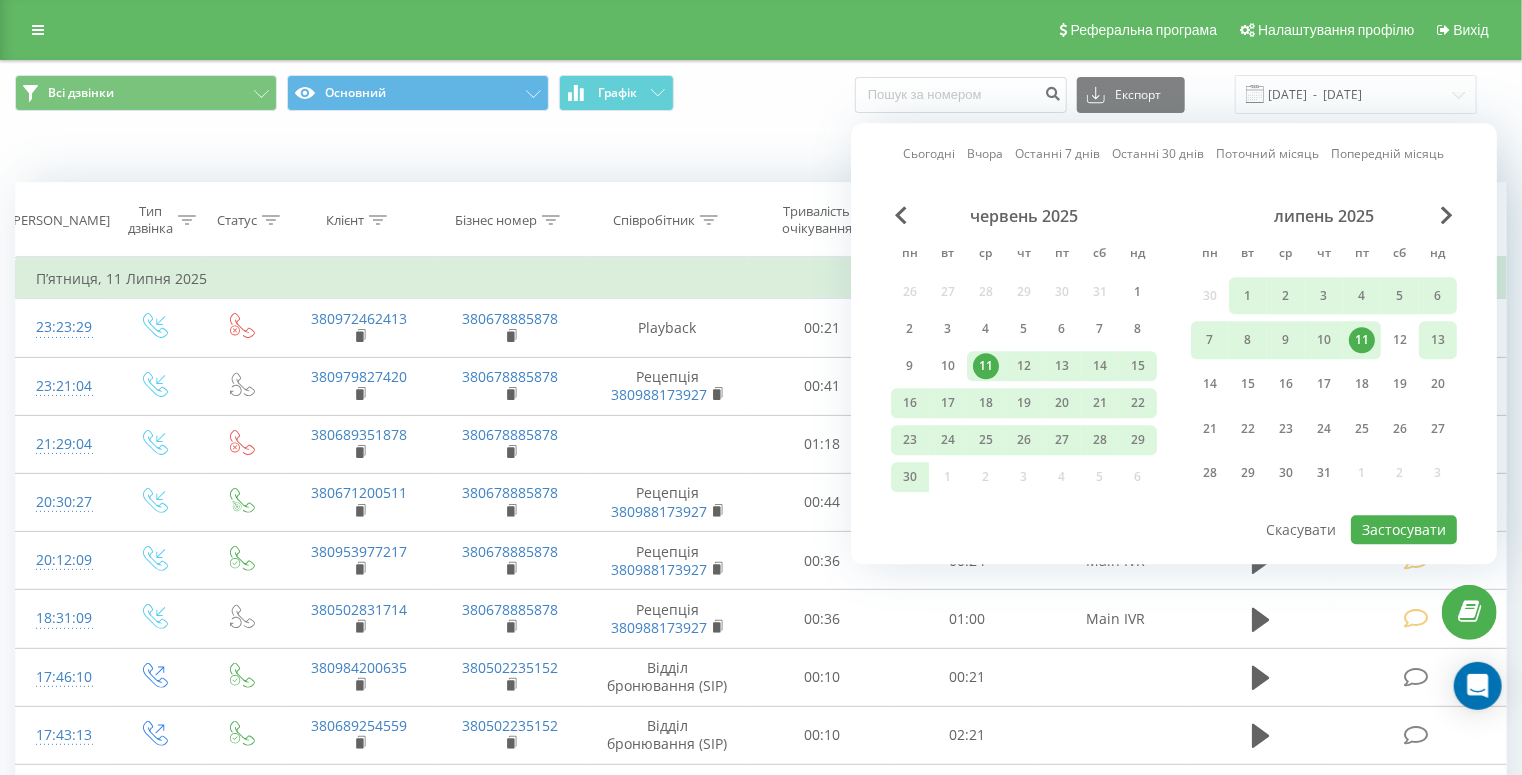 click on "13" at bounding box center (1438, 340) 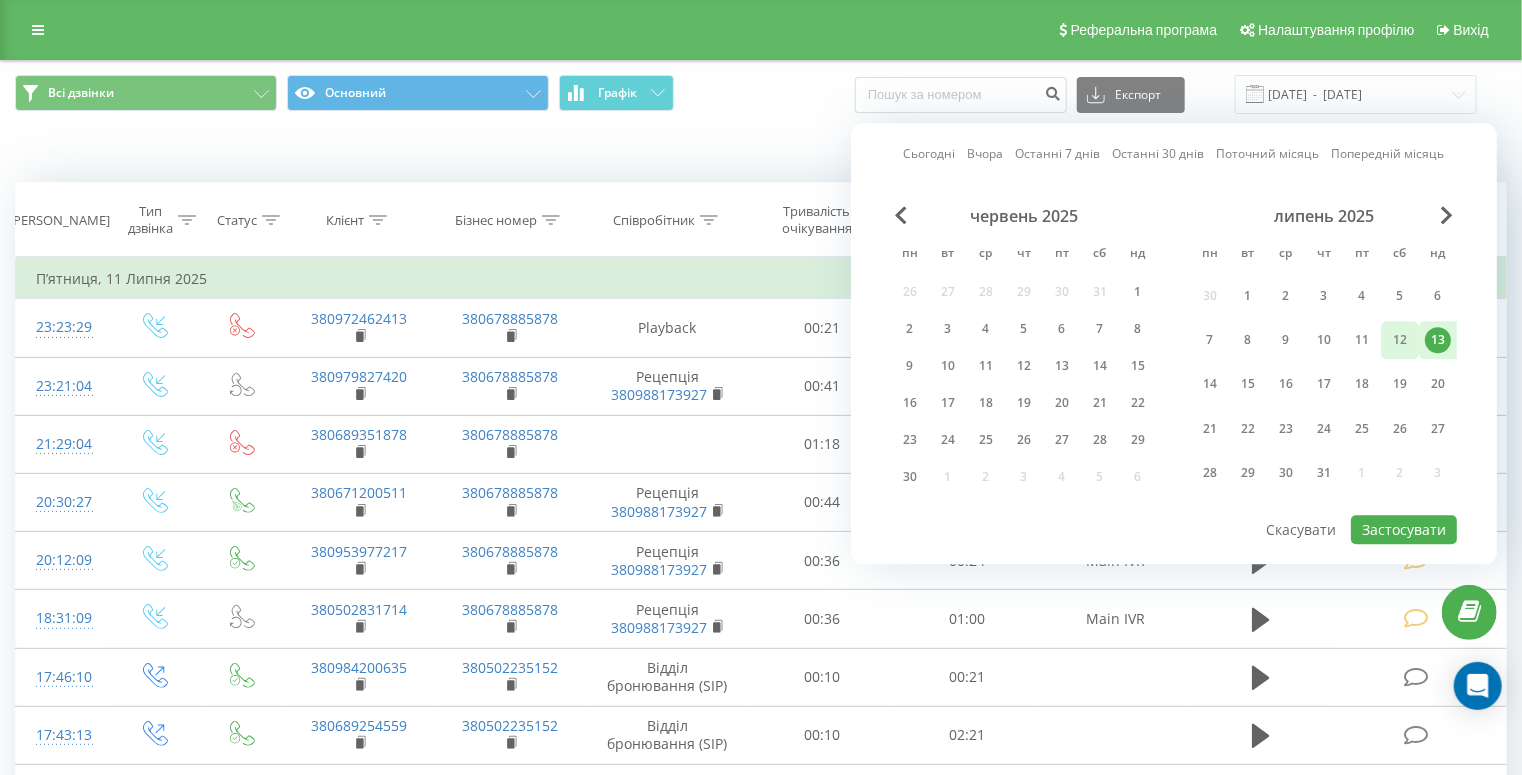 click on "12" at bounding box center (1400, 340) 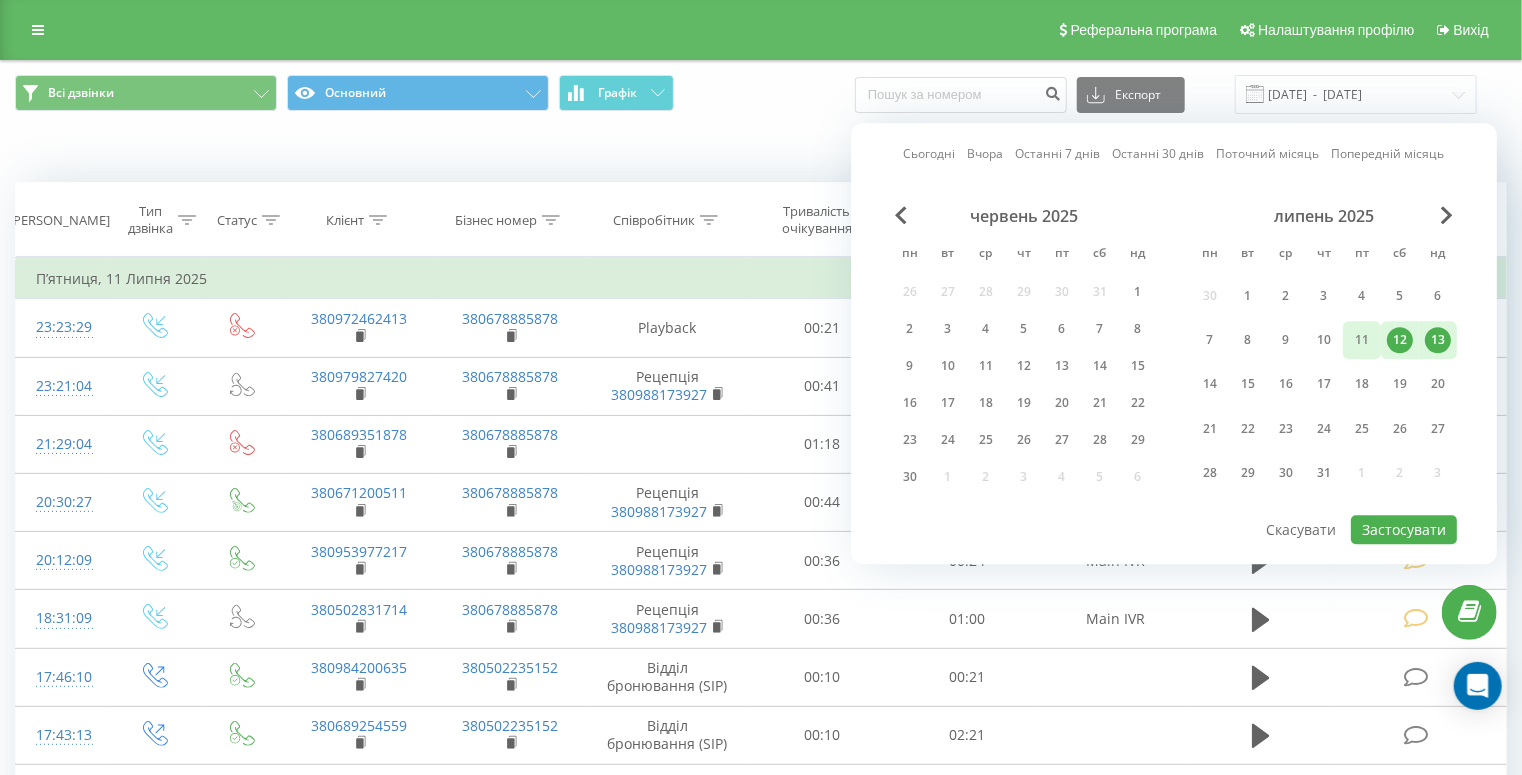 click on "11" at bounding box center [1362, 340] 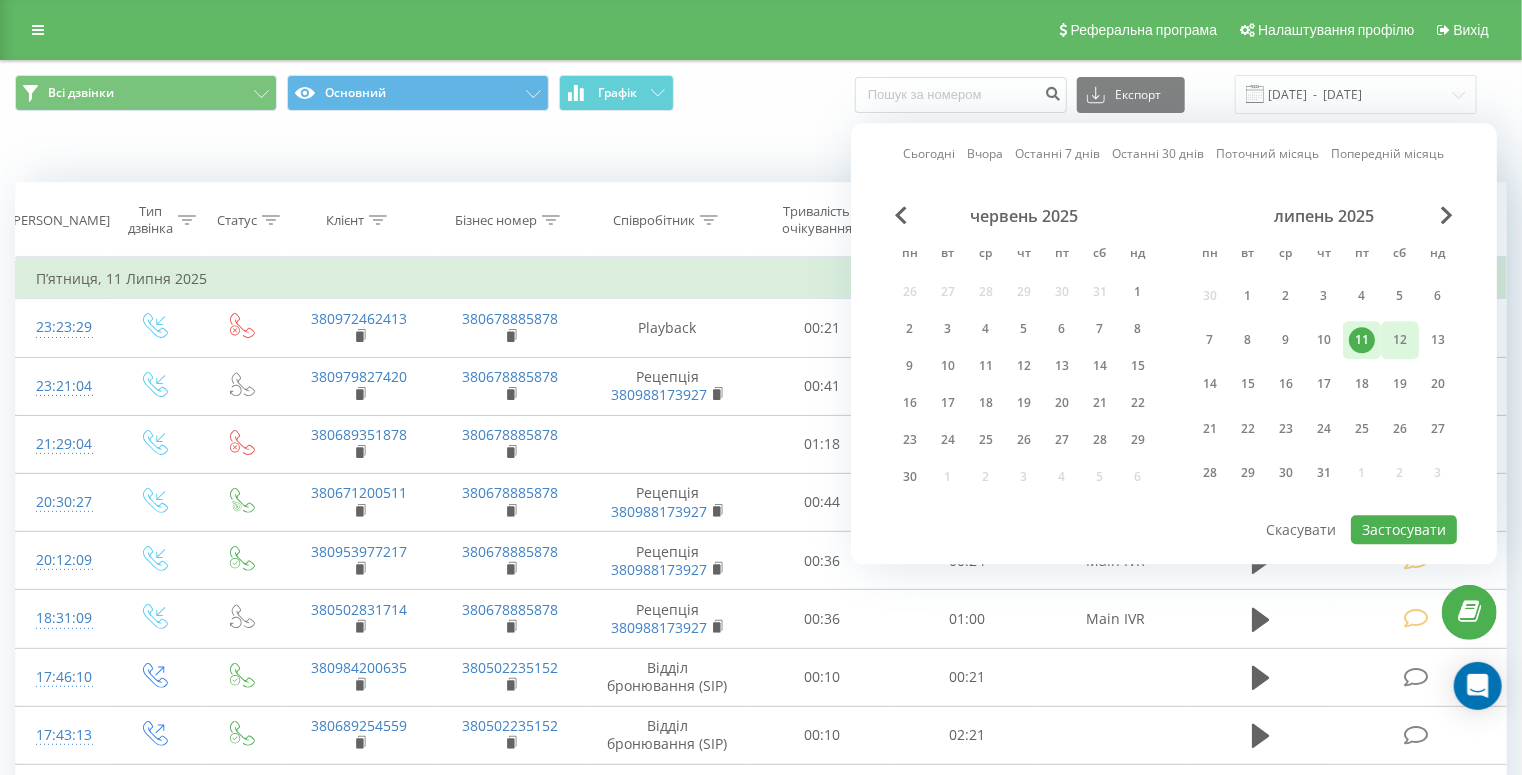 drag, startPoint x: 1344, startPoint y: 333, endPoint x: 1412, endPoint y: 333, distance: 68 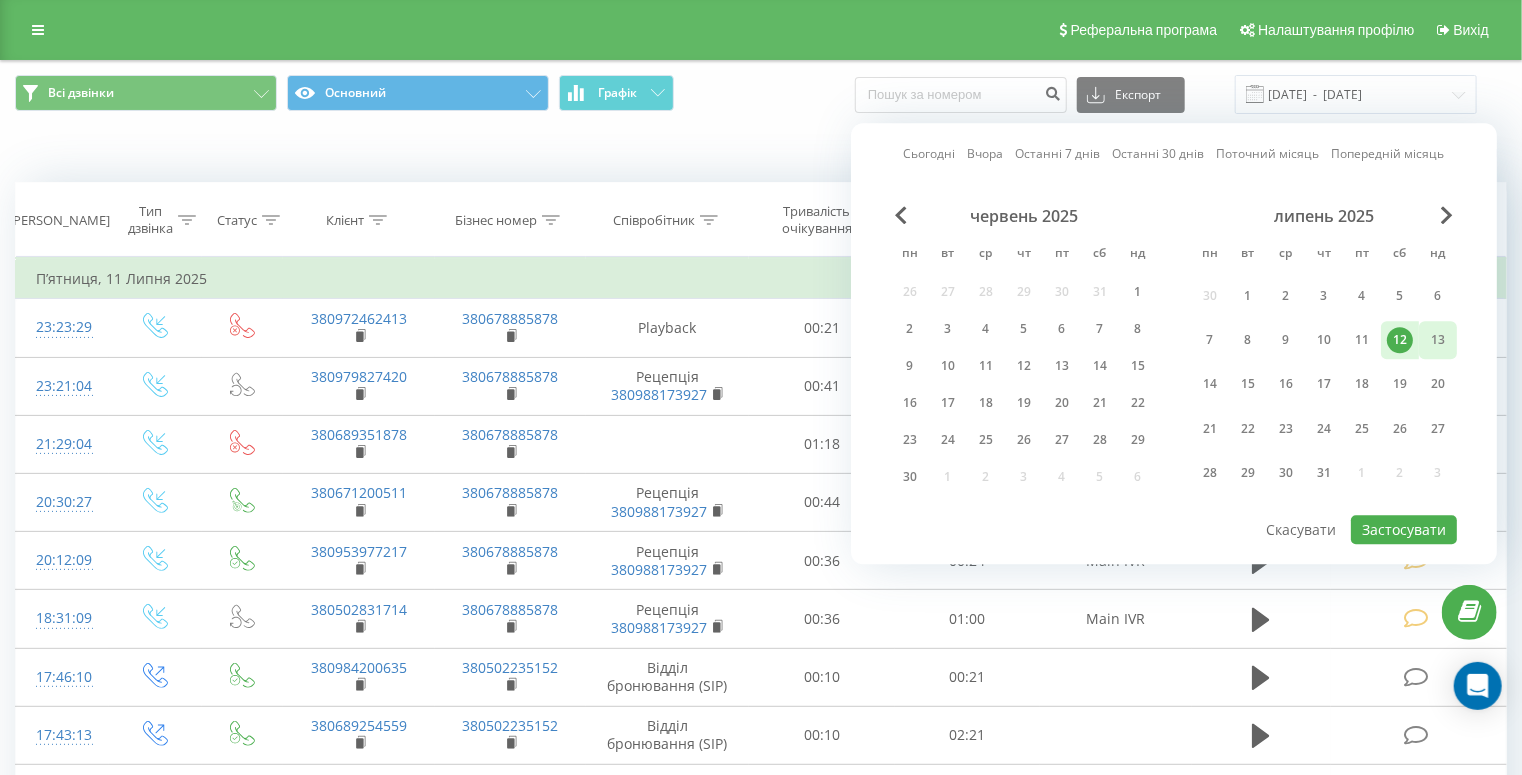 click on "13" at bounding box center (1438, 340) 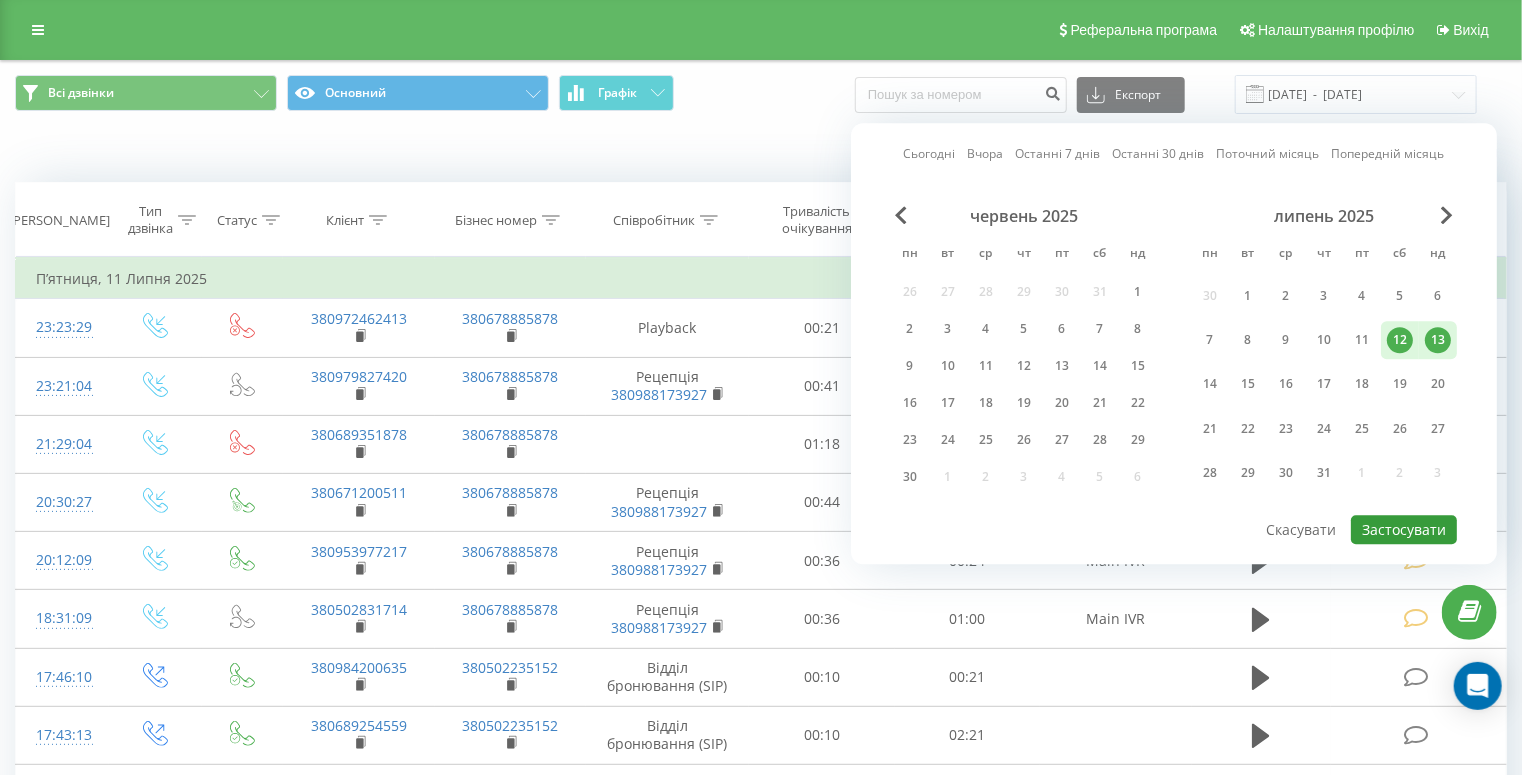 click on "Застосувати" at bounding box center (1404, 529) 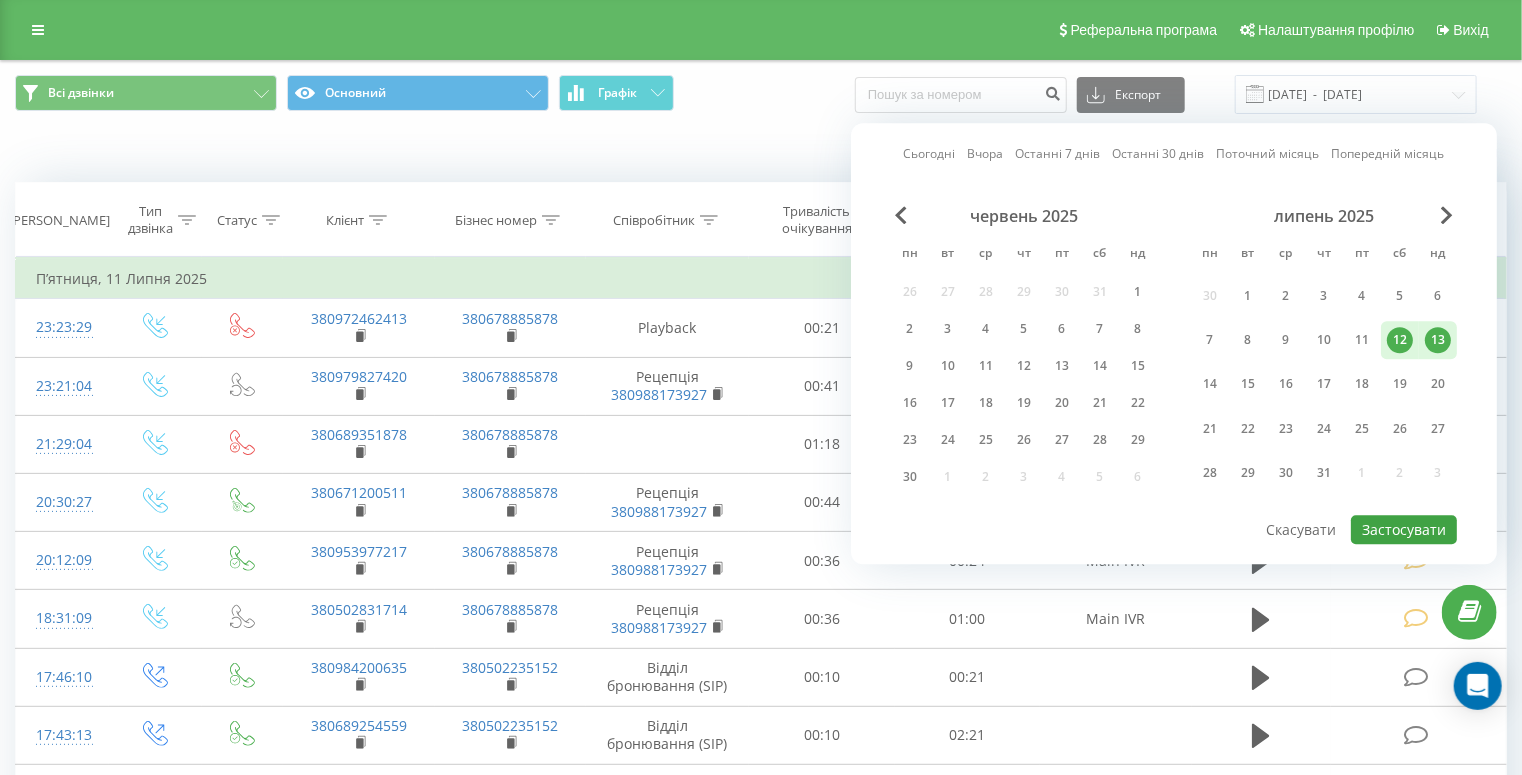 type on "[DATE]  -  [DATE]" 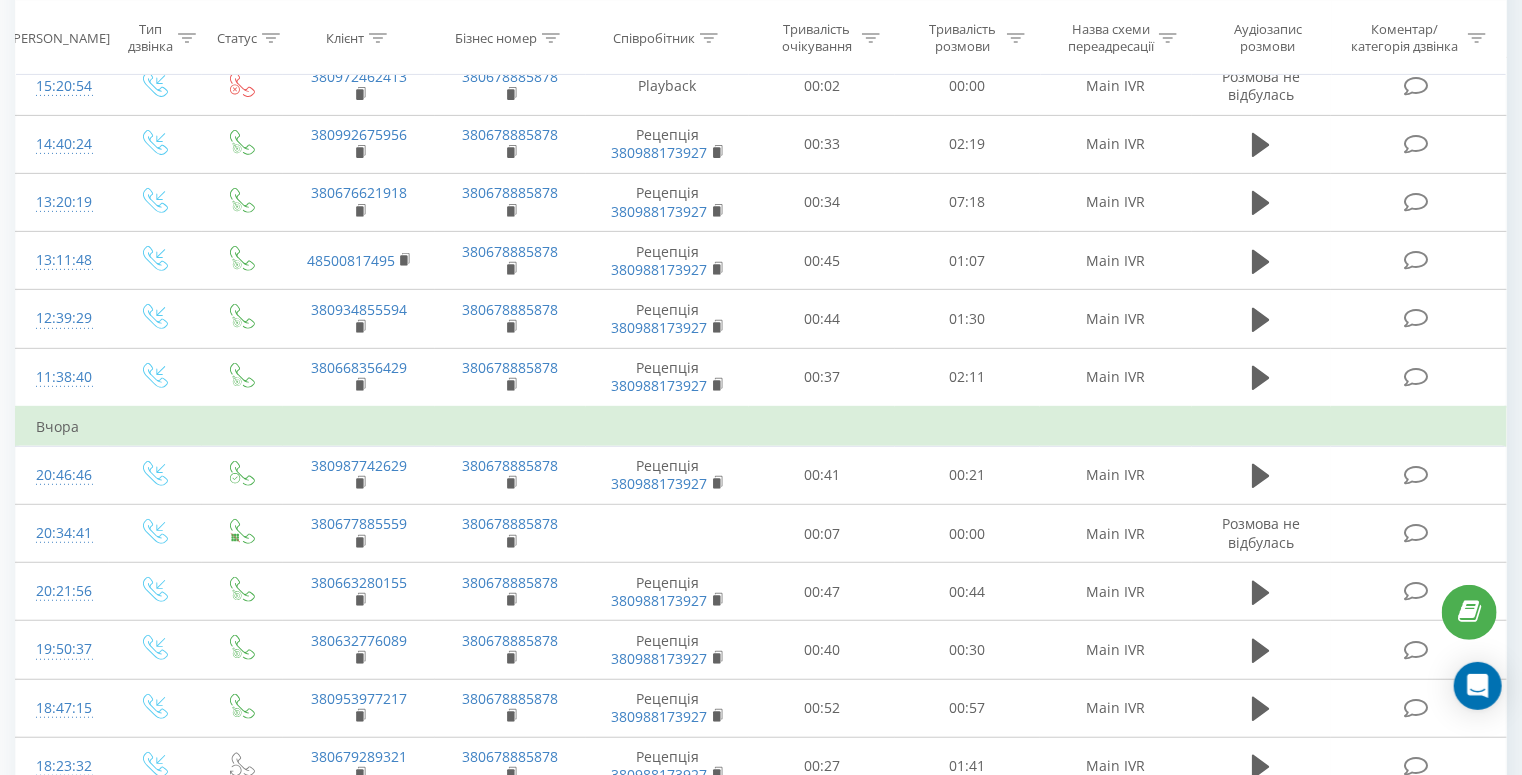 scroll, scrollTop: 208, scrollLeft: 0, axis: vertical 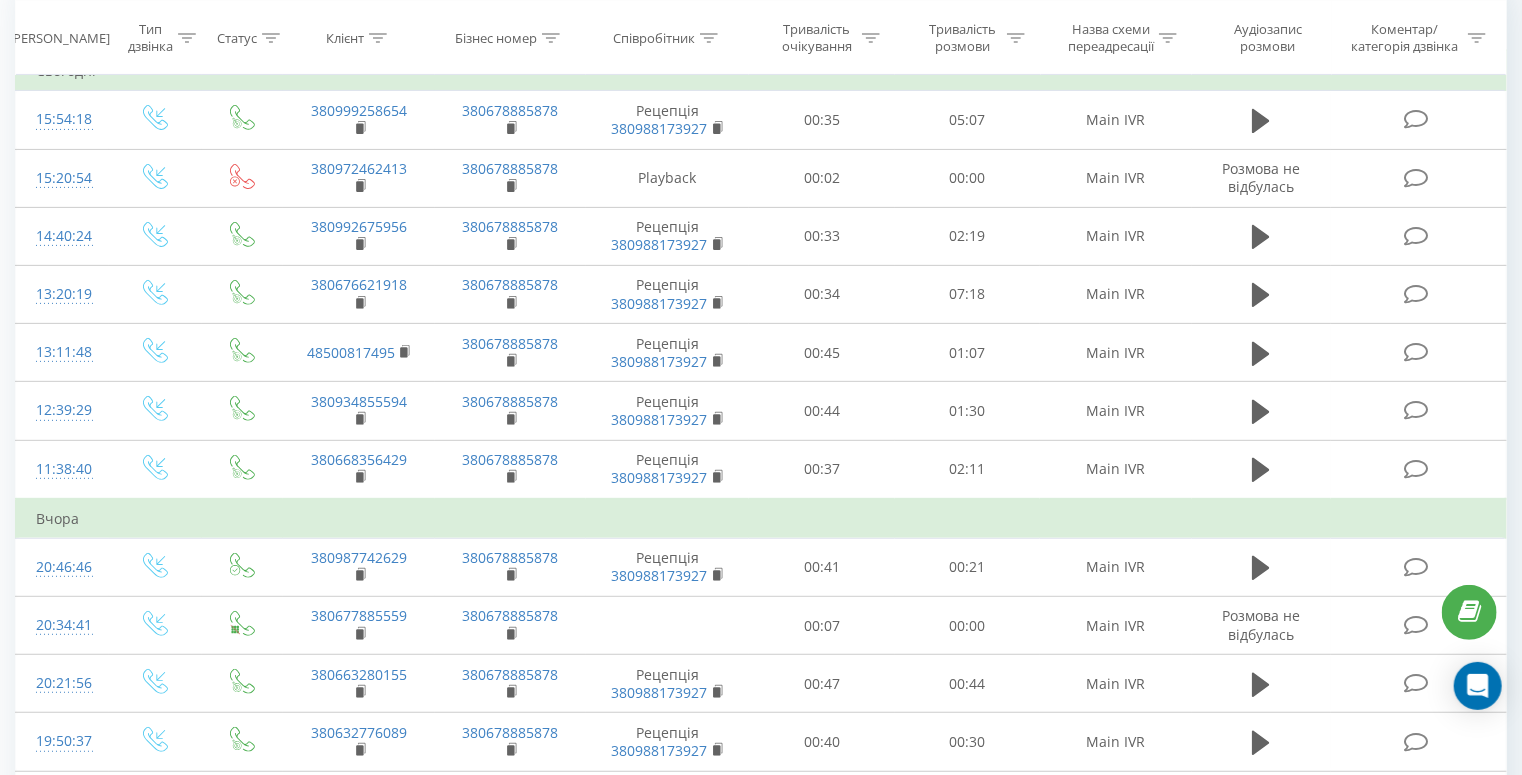 click on "Вчора" at bounding box center [761, 519] 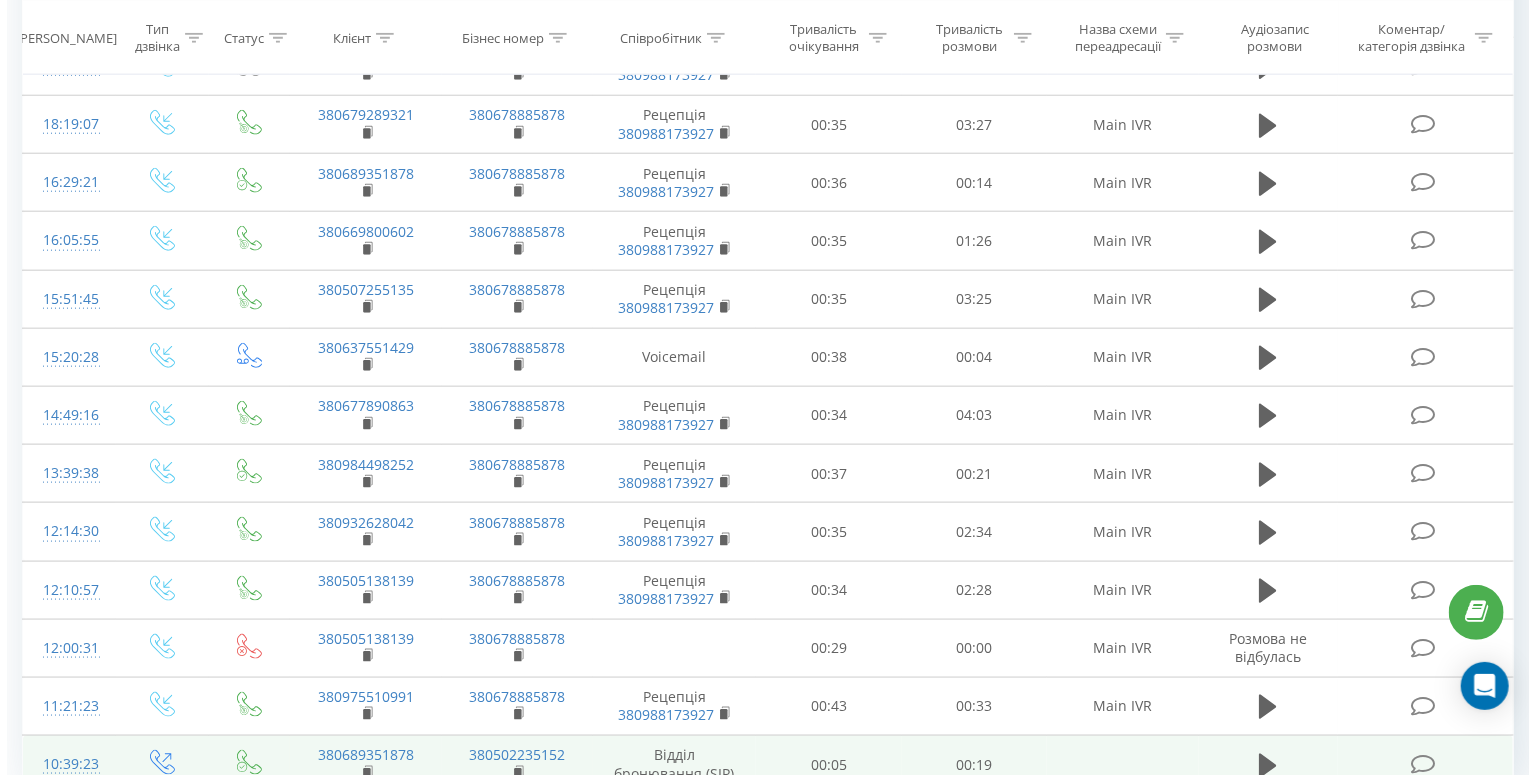 scroll, scrollTop: 1088, scrollLeft: 0, axis: vertical 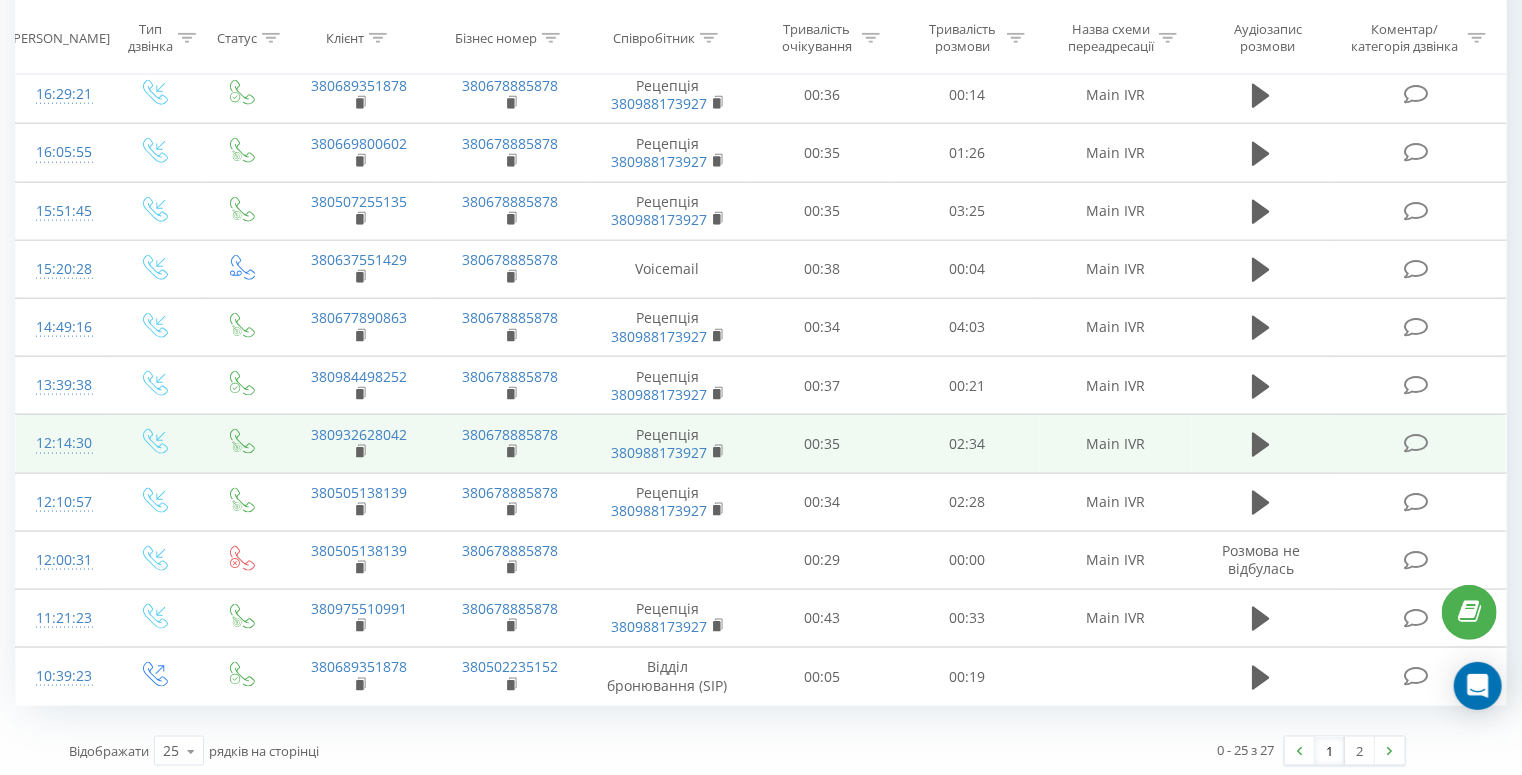 click at bounding box center (1416, 443) 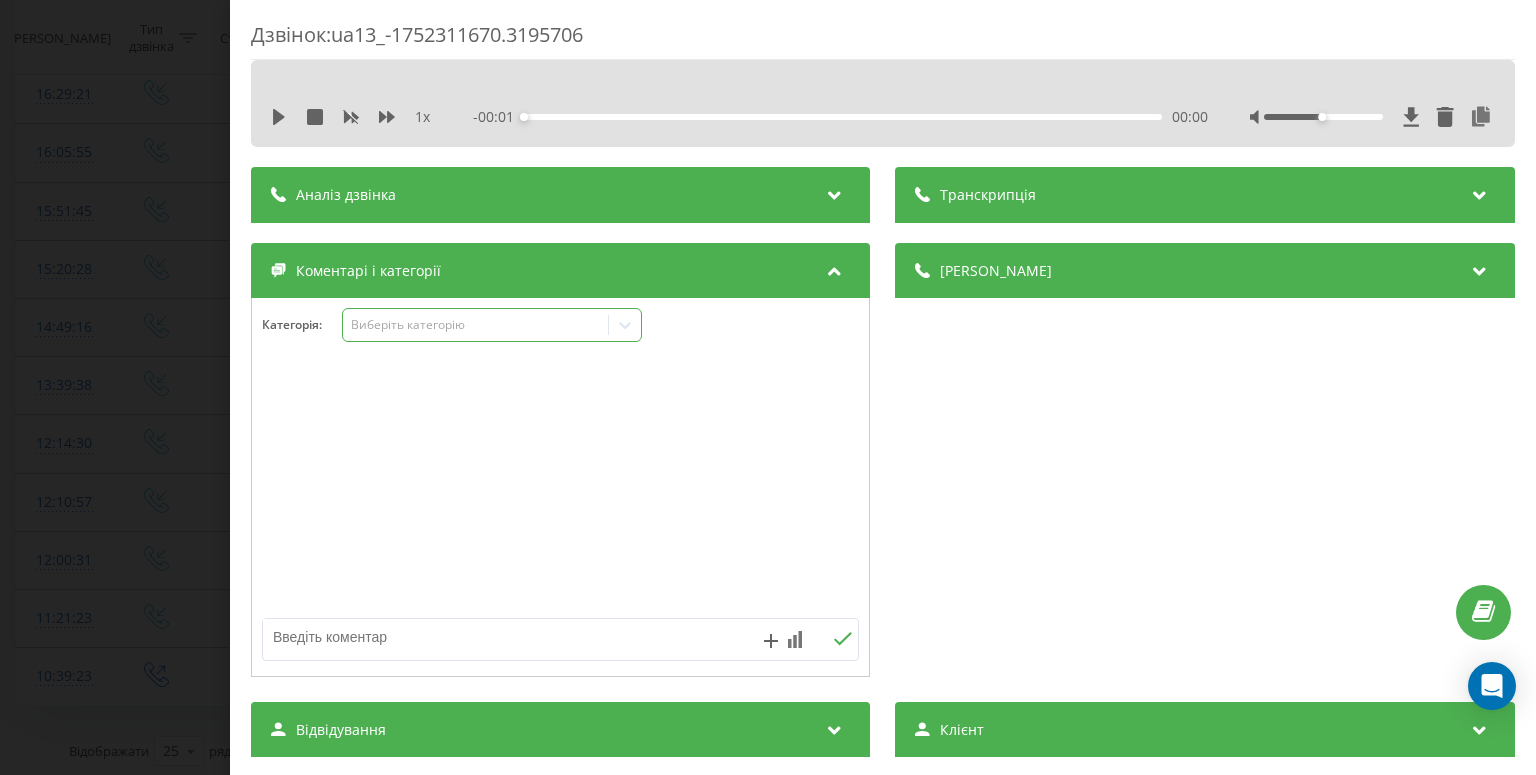 click on "Виберіть категорію" at bounding box center [476, 325] 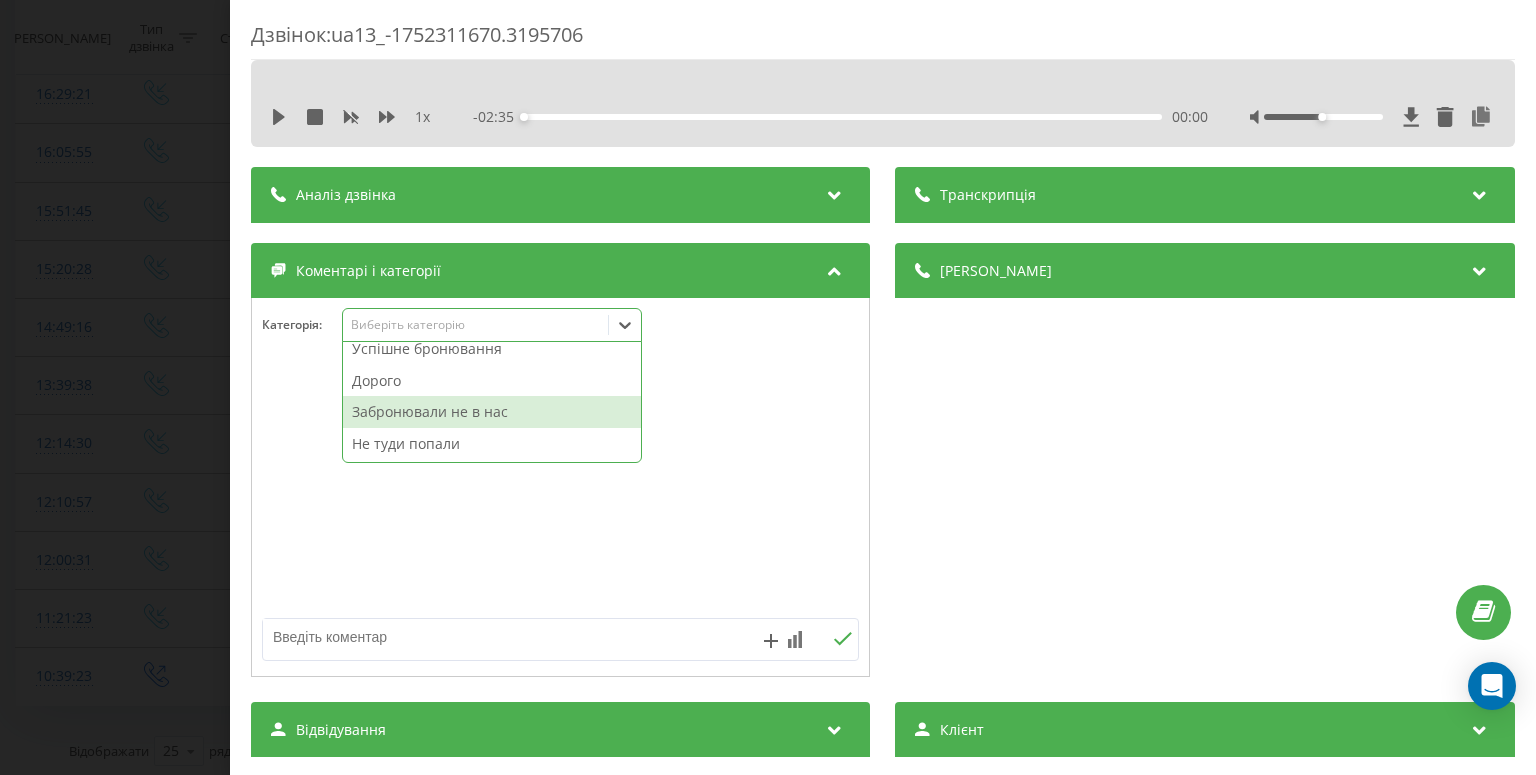 scroll, scrollTop: 127, scrollLeft: 0, axis: vertical 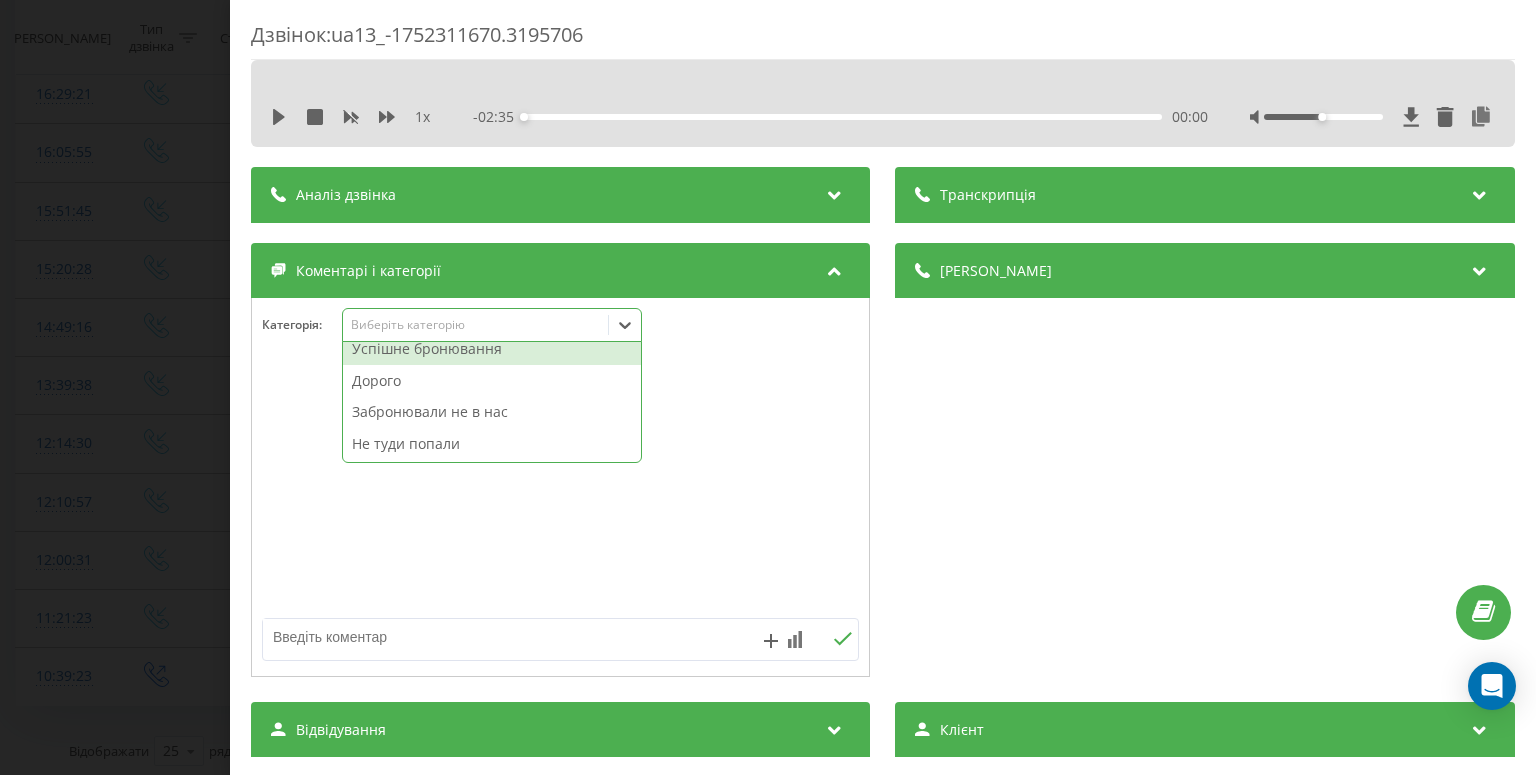 click on "Успішне бронювання" at bounding box center (492, 349) 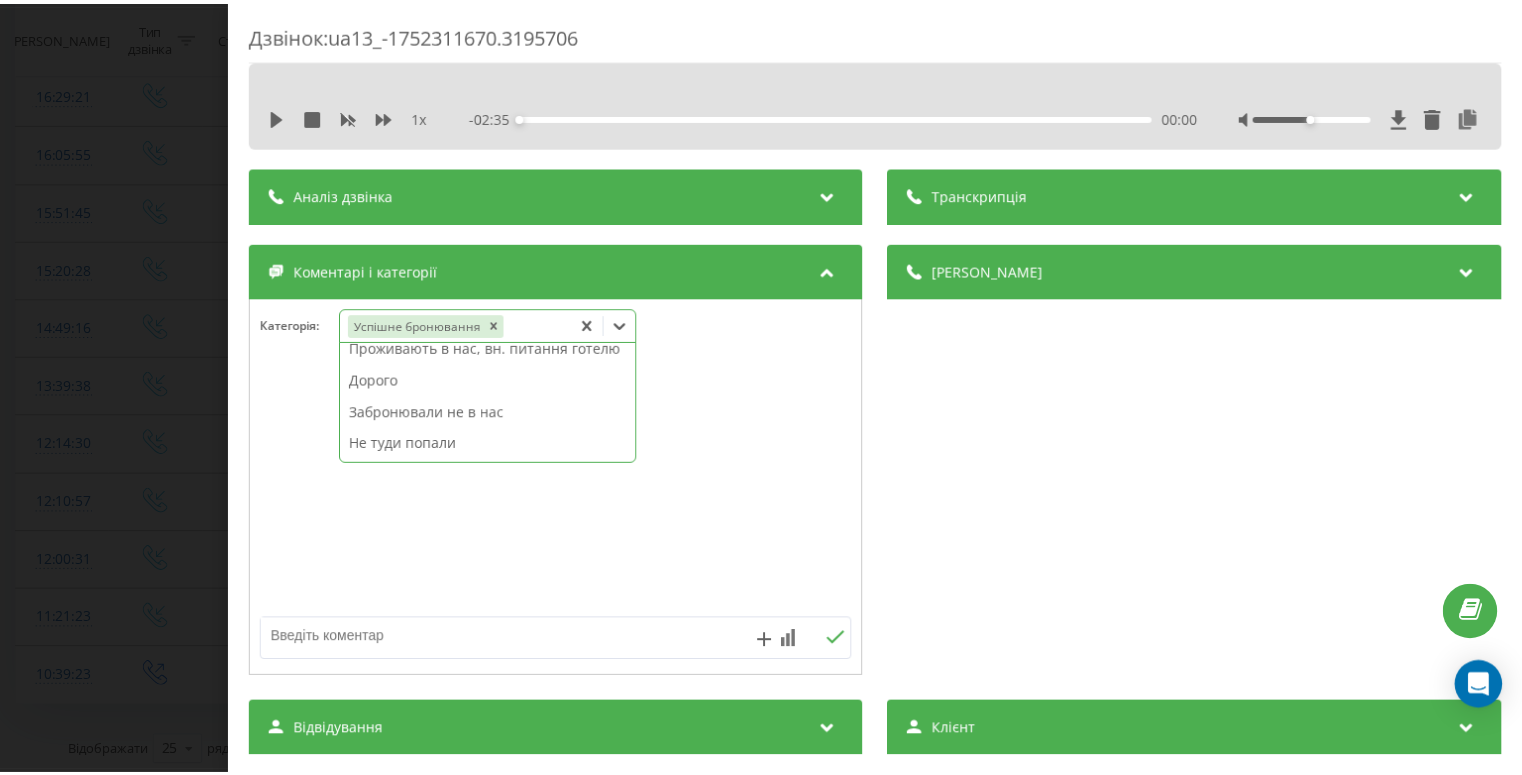 scroll, scrollTop: 95, scrollLeft: 0, axis: vertical 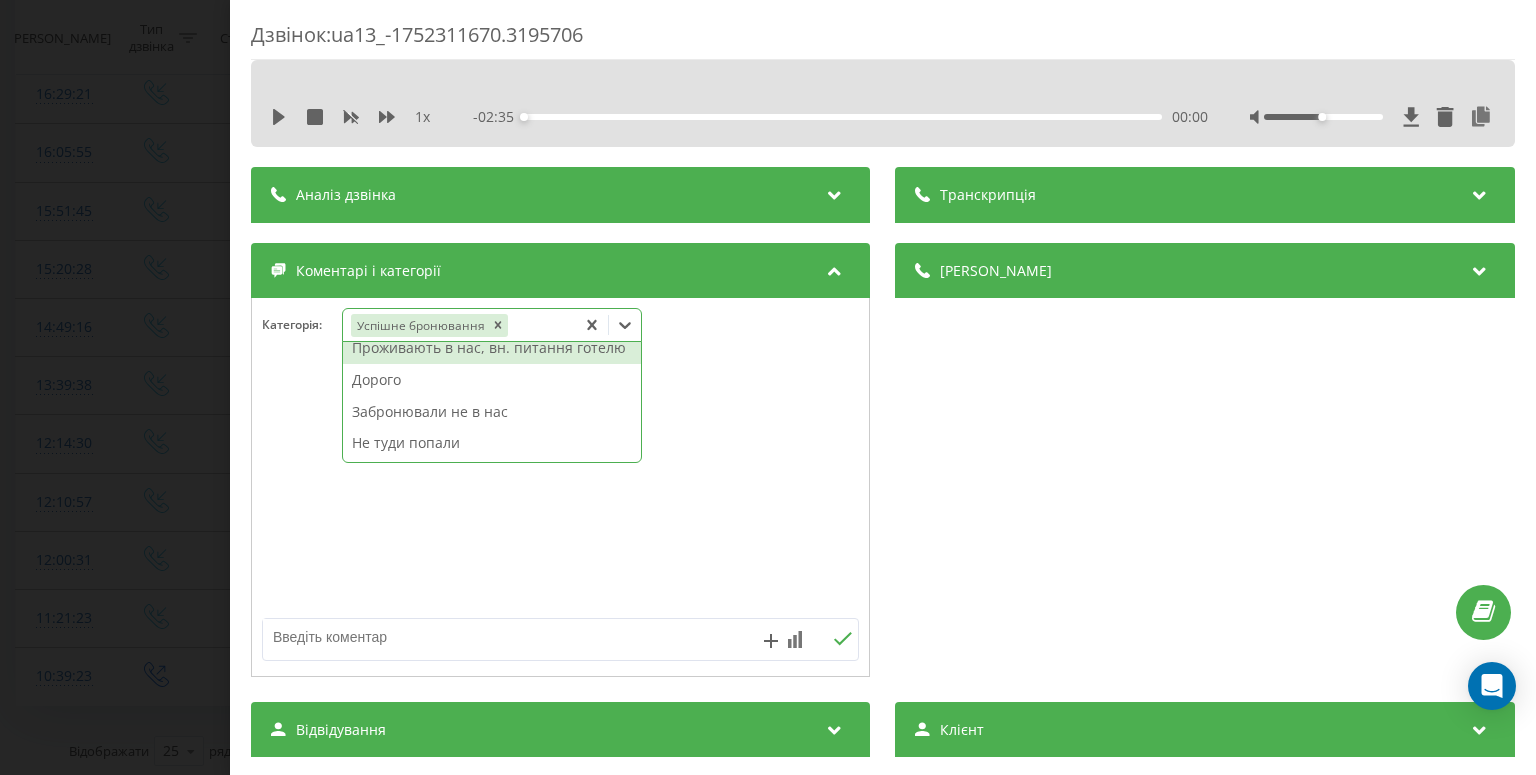 click on "Дзвінок :  ua13_-1752311670.3195706   1 x  - 02:35 00:00   00:00   Транскрипція Для AI-аналізу майбутніх дзвінків  налаштуйте та активуйте профіль на сторінці . Якщо профіль вже є і дзвінок відповідає його умовам, оновіть сторінку через 10 хвилин - AI аналізує поточний дзвінок. Аналіз дзвінка Для AI-аналізу майбутніх дзвінків  налаштуйте та активуйте профіль на сторінці . Якщо профіль вже є і дзвінок відповідає його умовам, оновіть сторінку через 10 хвилин - AI аналізує поточний дзвінок. Деталі дзвінка Загальне Дата дзвінка 2025-07-12 12:14:30 Тип дзвінка Вхідний Статус дзвінка Цільовий 380932628042 :" at bounding box center (768, 387) 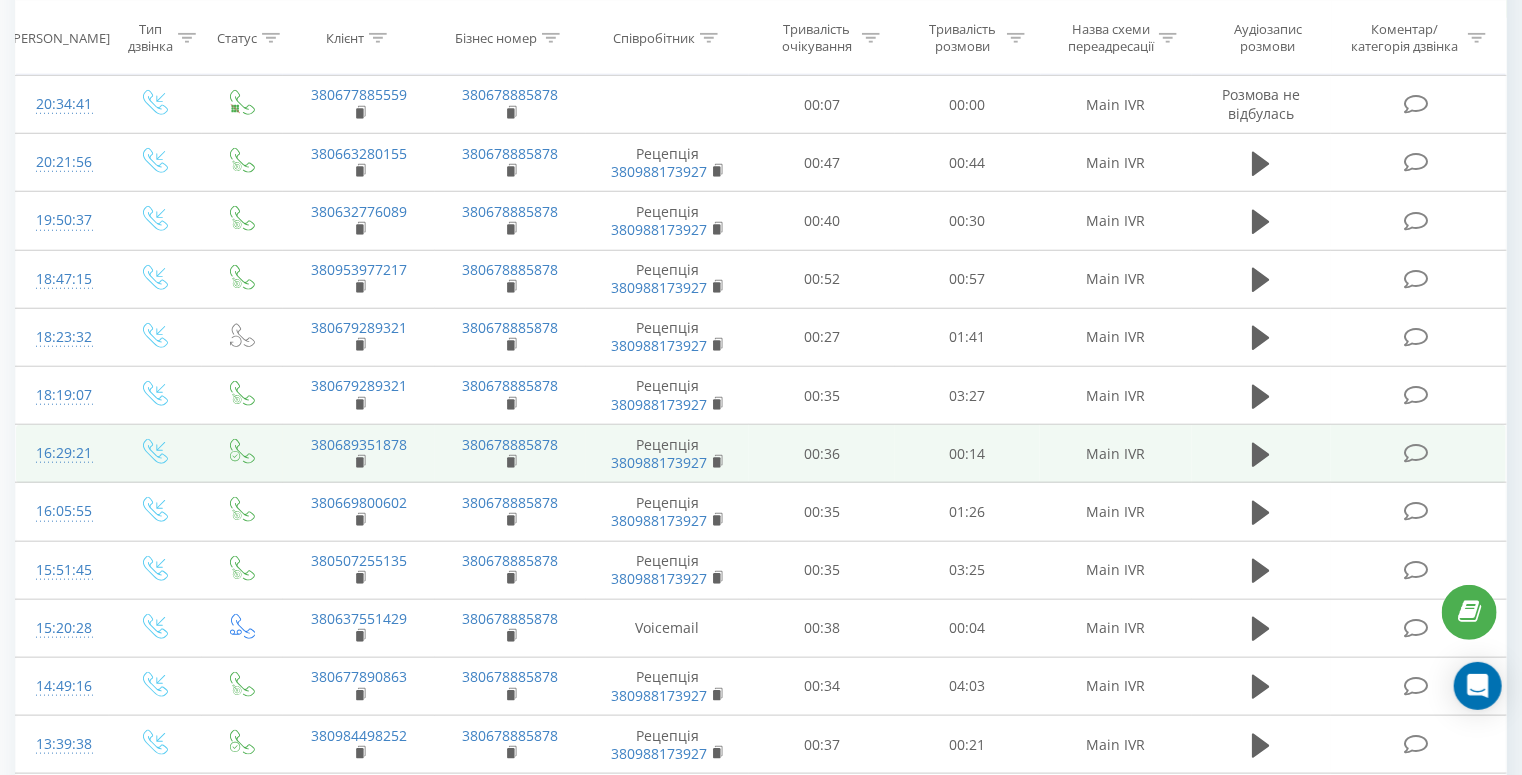 scroll, scrollTop: 1088, scrollLeft: 0, axis: vertical 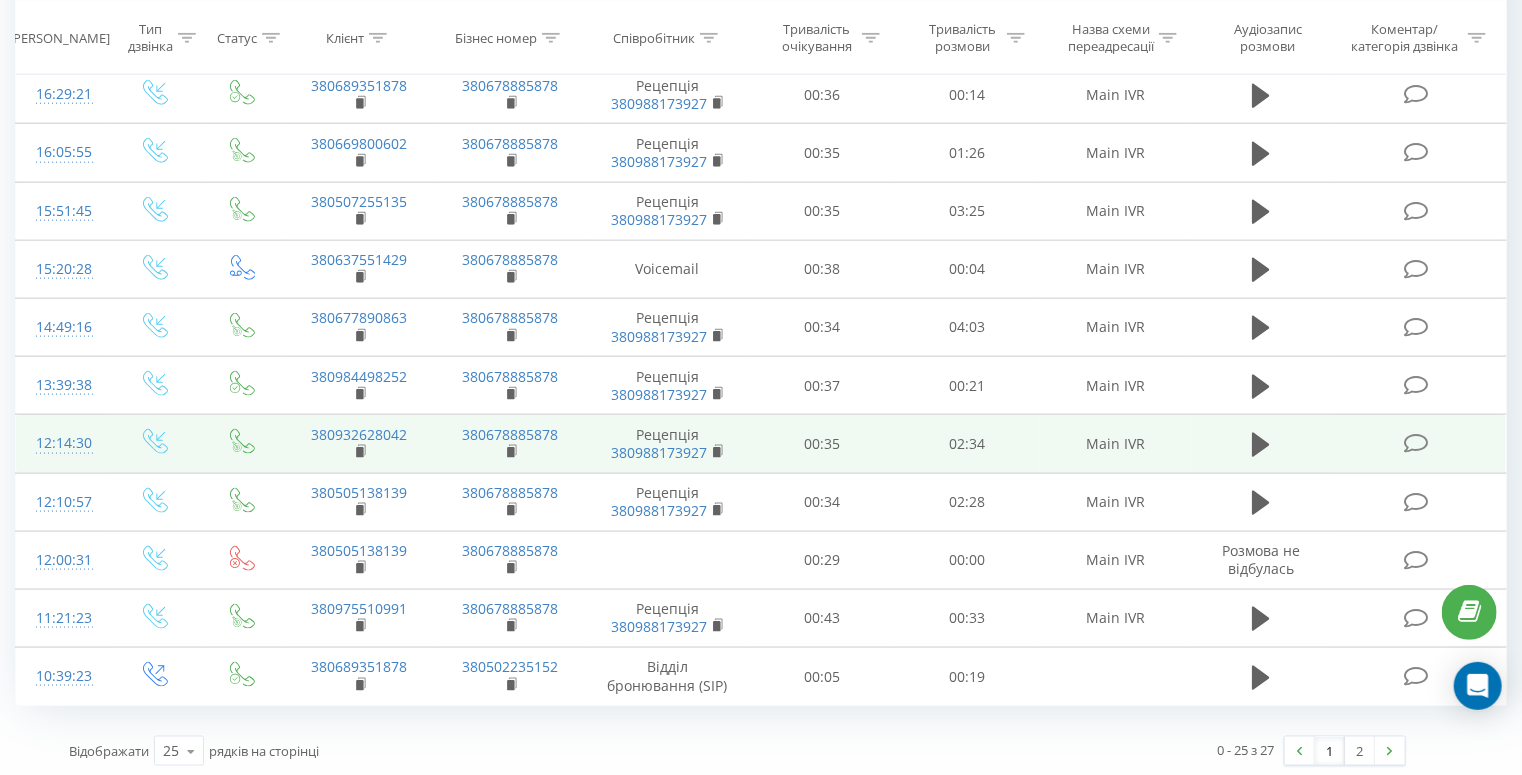 click at bounding box center (1418, 442) 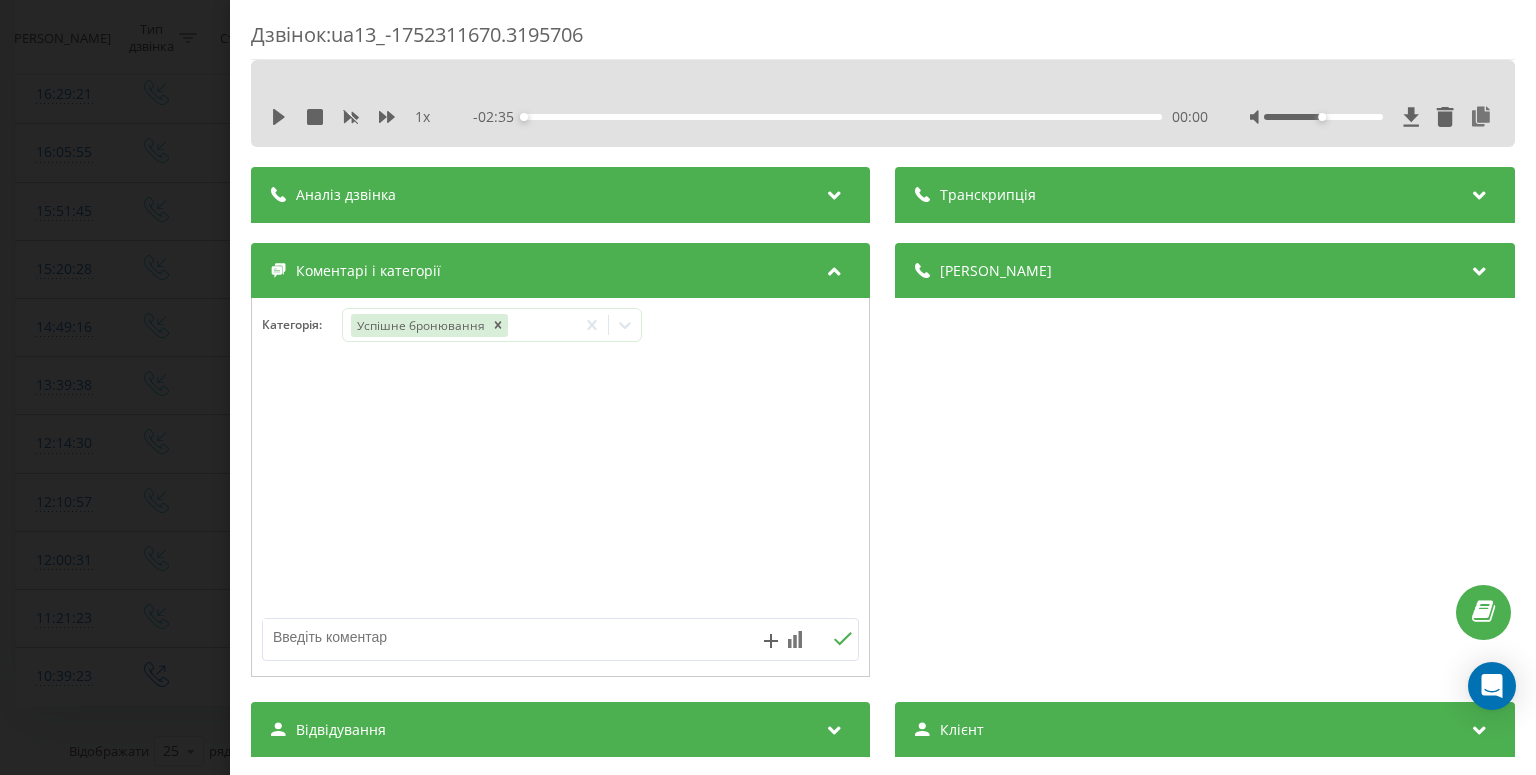 click on "Дзвінок :  ua13_-1752311670.3195706   1 x  - 02:35 00:00   00:00   Транскрипція Для AI-аналізу майбутніх дзвінків  налаштуйте та активуйте профіль на сторінці . Якщо профіль вже є і дзвінок відповідає його умовам, оновіть сторінку через 10 хвилин - AI аналізує поточний дзвінок. Аналіз дзвінка Для AI-аналізу майбутніх дзвінків  налаштуйте та активуйте профіль на сторінці . Якщо профіль вже є і дзвінок відповідає його умовам, оновіть сторінку через 10 хвилин - AI аналізує поточний дзвінок. Деталі дзвінка Загальне Дата дзвінка 2025-07-12 12:14:30 Тип дзвінка Вхідний Статус дзвінка Цільовий 380932628042 :" at bounding box center [768, 387] 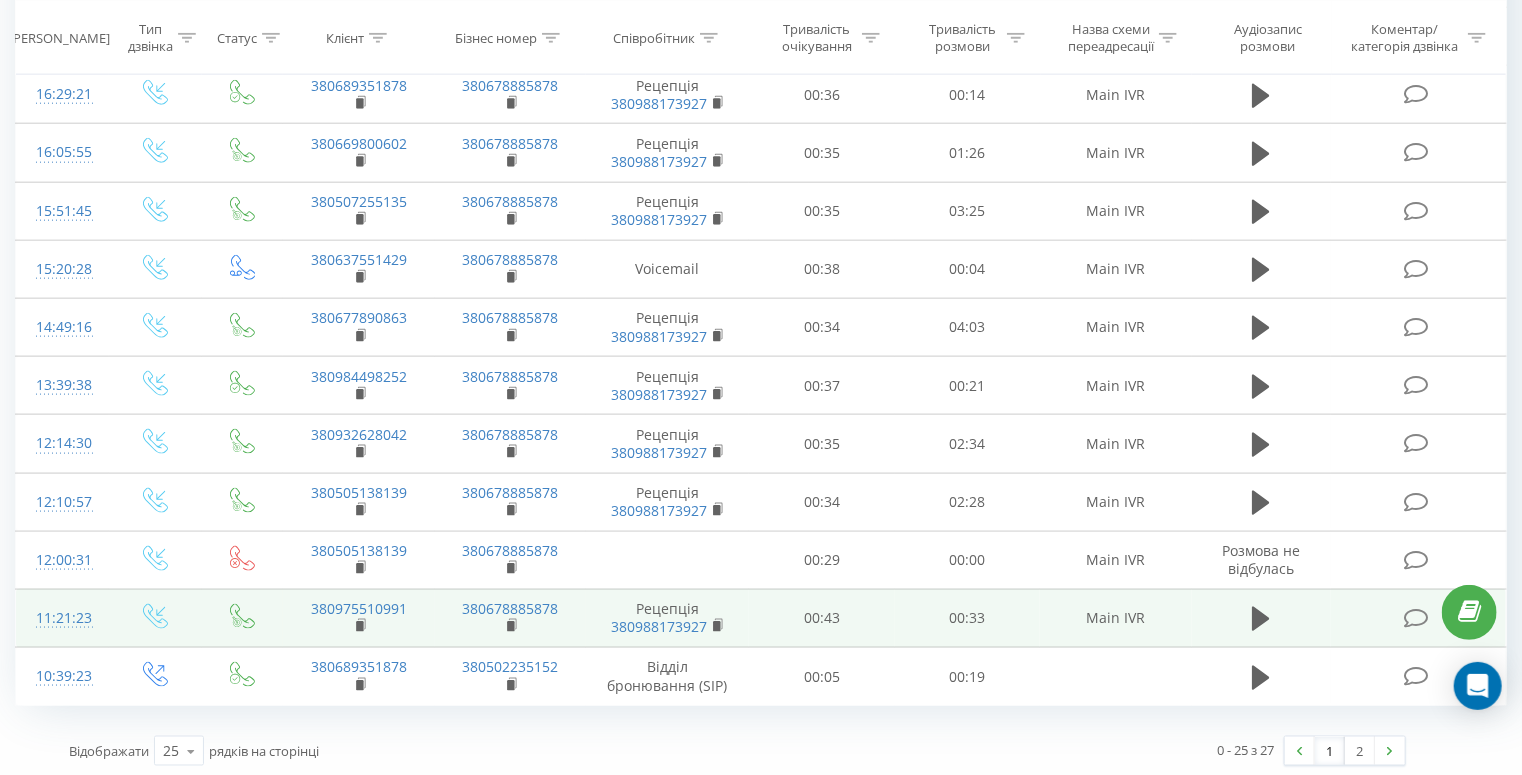 click at bounding box center (1416, 618) 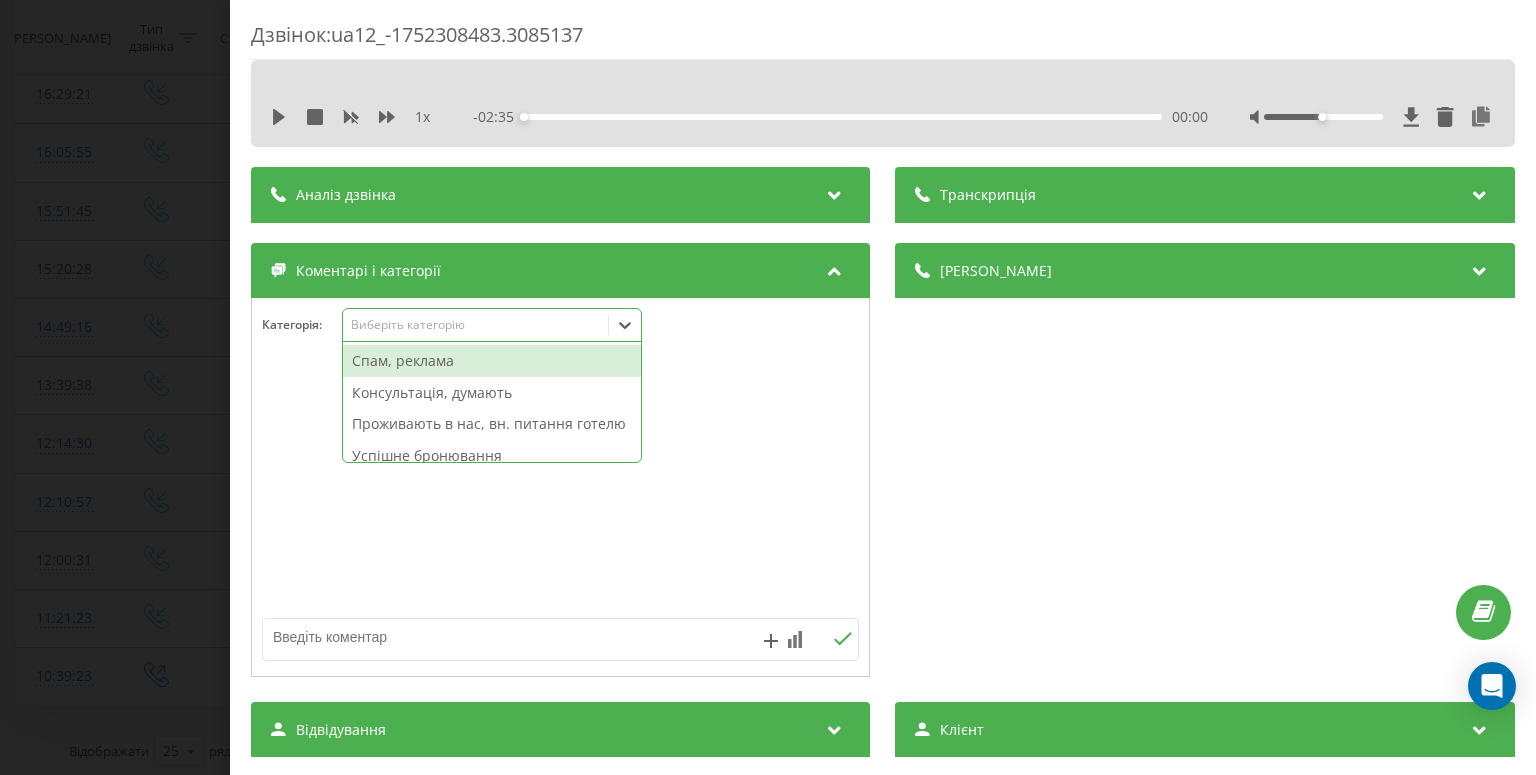 click on "Виберіть категорію" at bounding box center (476, 325) 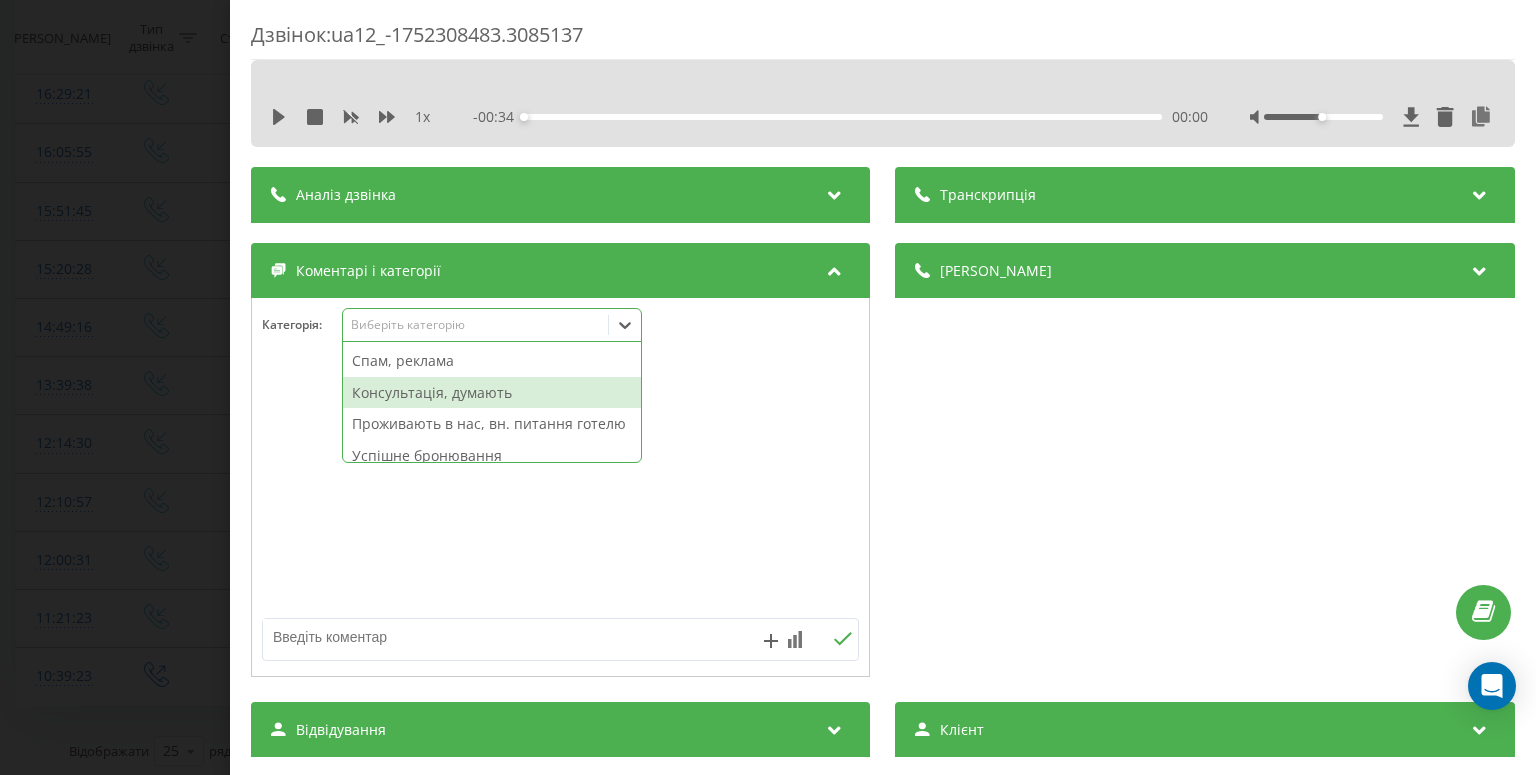 click on "Консультація, думають" at bounding box center (492, 393) 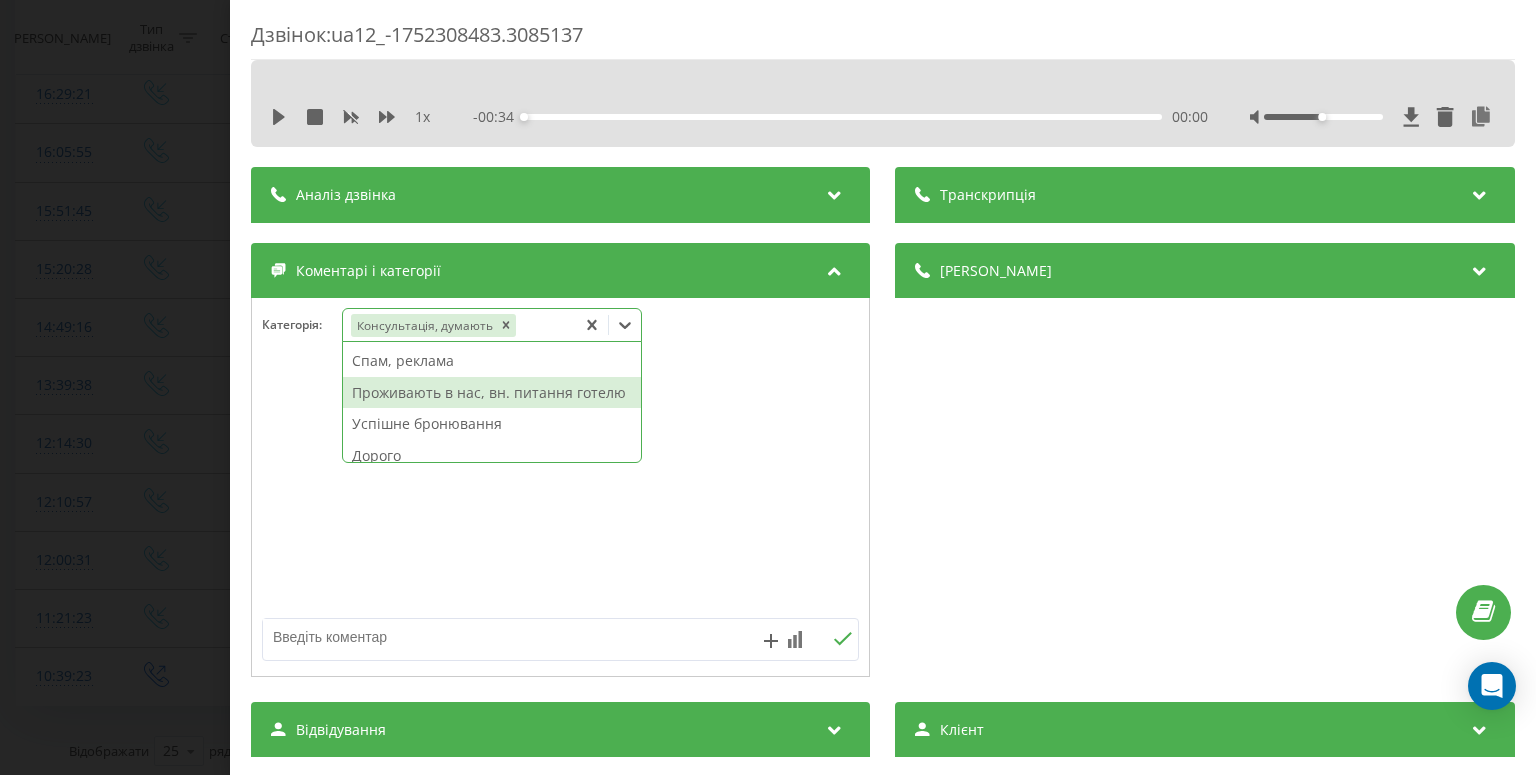 click on "Дзвінок :  ua12_-1752308483.3085137   1 x  - 00:34 00:00   00:00   Транскрипція Для AI-аналізу майбутніх дзвінків  налаштуйте та активуйте профіль на сторінці . Якщо профіль вже є і дзвінок відповідає його умовам, оновіть сторінку через 10 хвилин - AI аналізує поточний дзвінок. Аналіз дзвінка Для AI-аналізу майбутніх дзвінків  налаштуйте та активуйте профіль на сторінці . Якщо профіль вже є і дзвінок відповідає його умовам, оновіть сторінку через 10 хвилин - AI аналізує поточний дзвінок. Деталі дзвінка Загальне Дата дзвінка 2025-07-12 11:21:23 Тип дзвінка Вхідний Статус дзвінка Цільовий 380975510991 :" at bounding box center (768, 387) 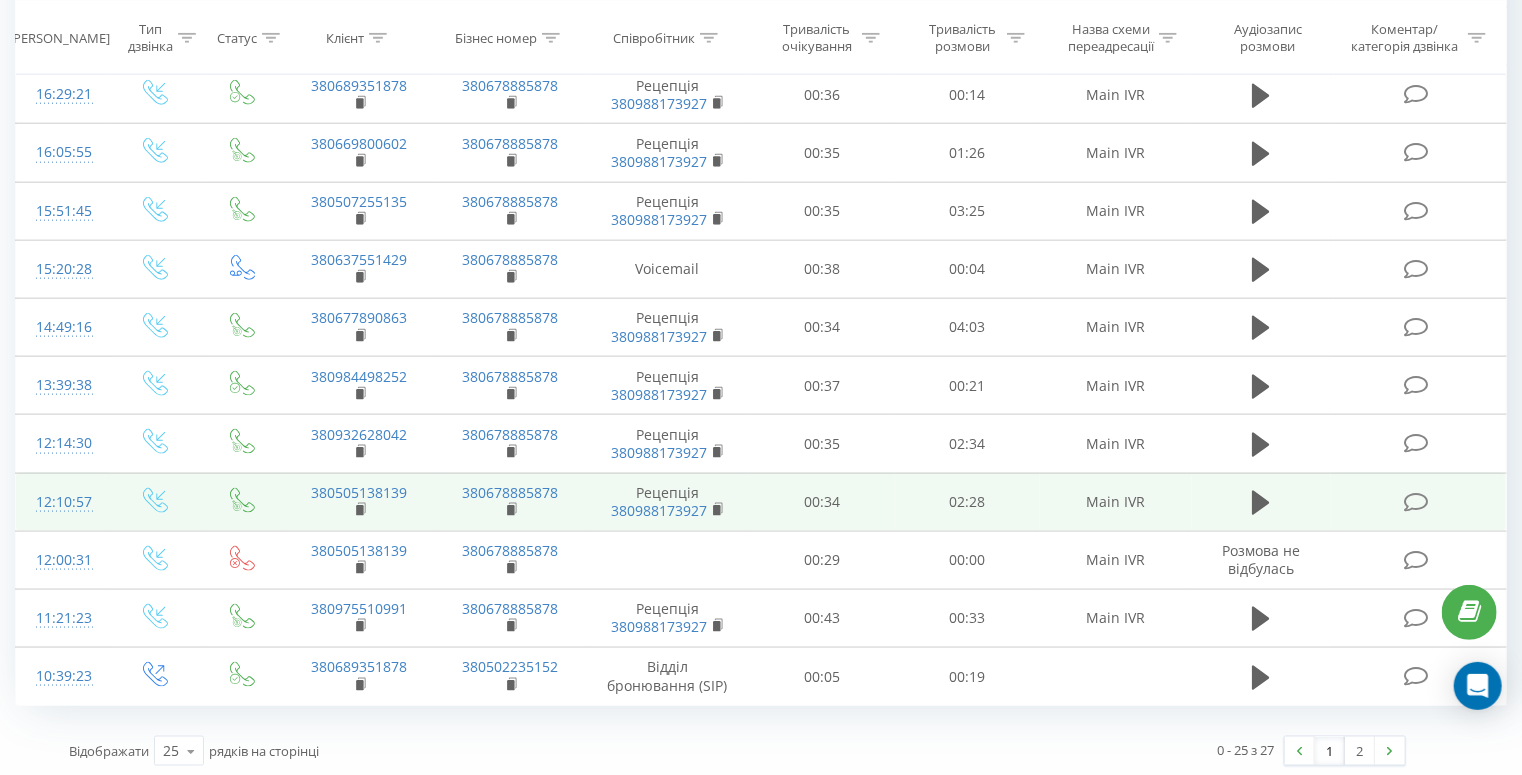 click at bounding box center [1416, 502] 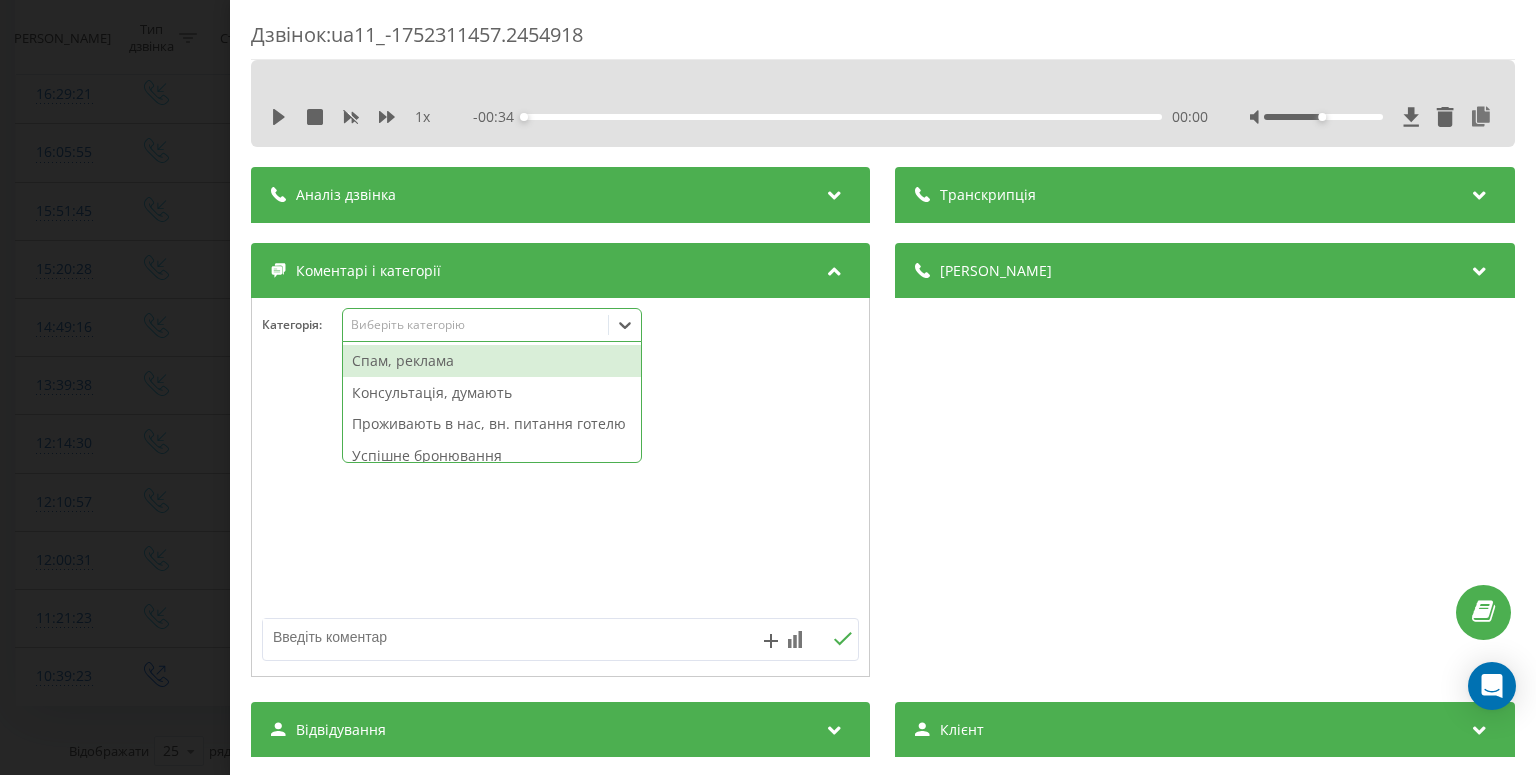click on "Виберіть категорію" at bounding box center [476, 325] 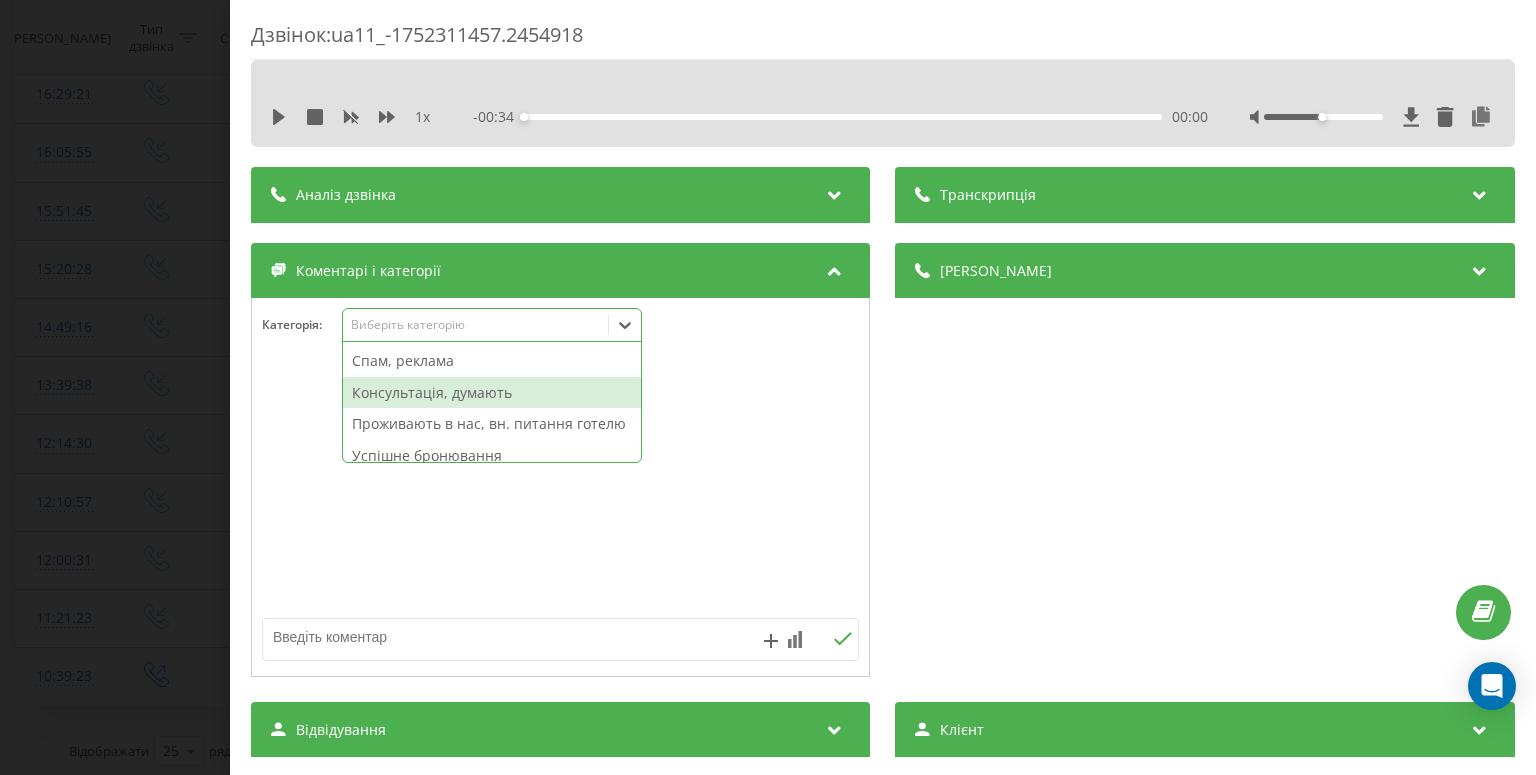 click on "Консультація, думають" at bounding box center (492, 393) 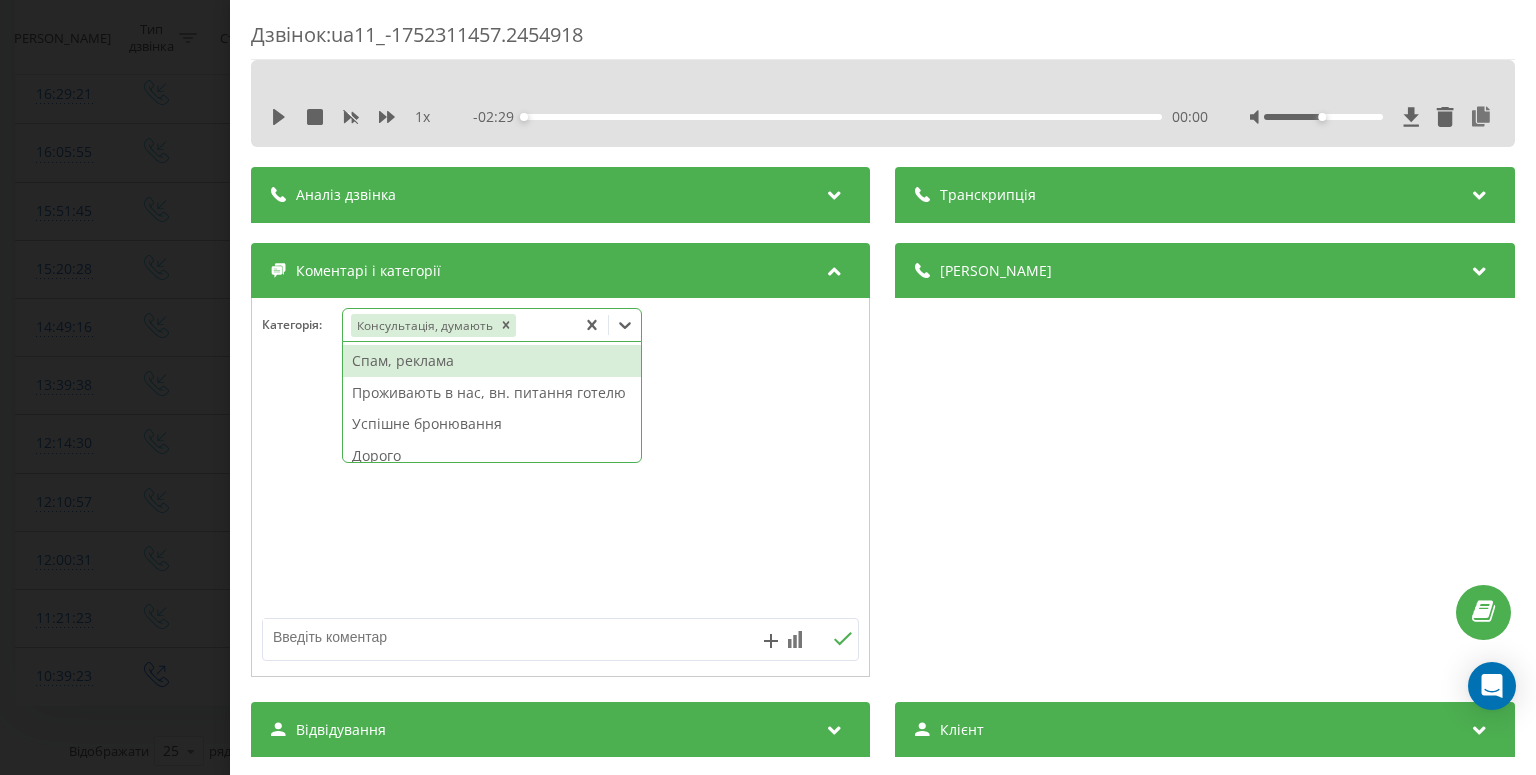 click on "Дзвінок :  ua11_-1752311457.2454918   1 x  - 02:29 00:00   00:00   Транскрипція Для AI-аналізу майбутніх дзвінків  налаштуйте та активуйте профіль на сторінці . Якщо профіль вже є і дзвінок відповідає його умовам, оновіть сторінку через 10 хвилин - AI аналізує поточний дзвінок. Аналіз дзвінка Для AI-аналізу майбутніх дзвінків  налаштуйте та активуйте профіль на сторінці . Якщо профіль вже є і дзвінок відповідає його умовам, оновіть сторінку через 10 хвилин - AI аналізує поточний дзвінок. Деталі дзвінка Загальне Дата дзвінка 2025-07-12 12:10:57 Тип дзвінка Вхідний Статус дзвінка Цільовий 380505138139 /" at bounding box center (768, 387) 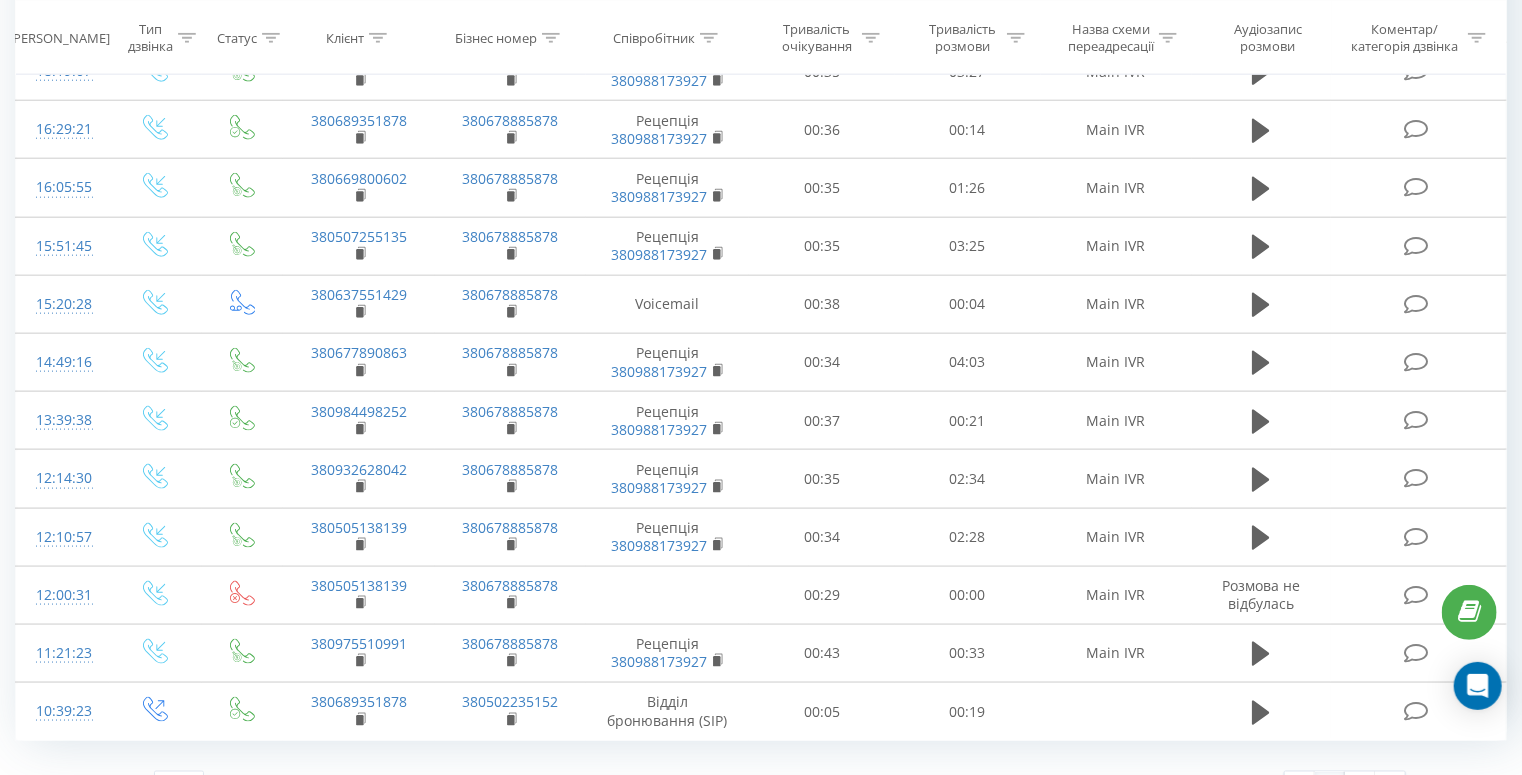scroll, scrollTop: 1088, scrollLeft: 0, axis: vertical 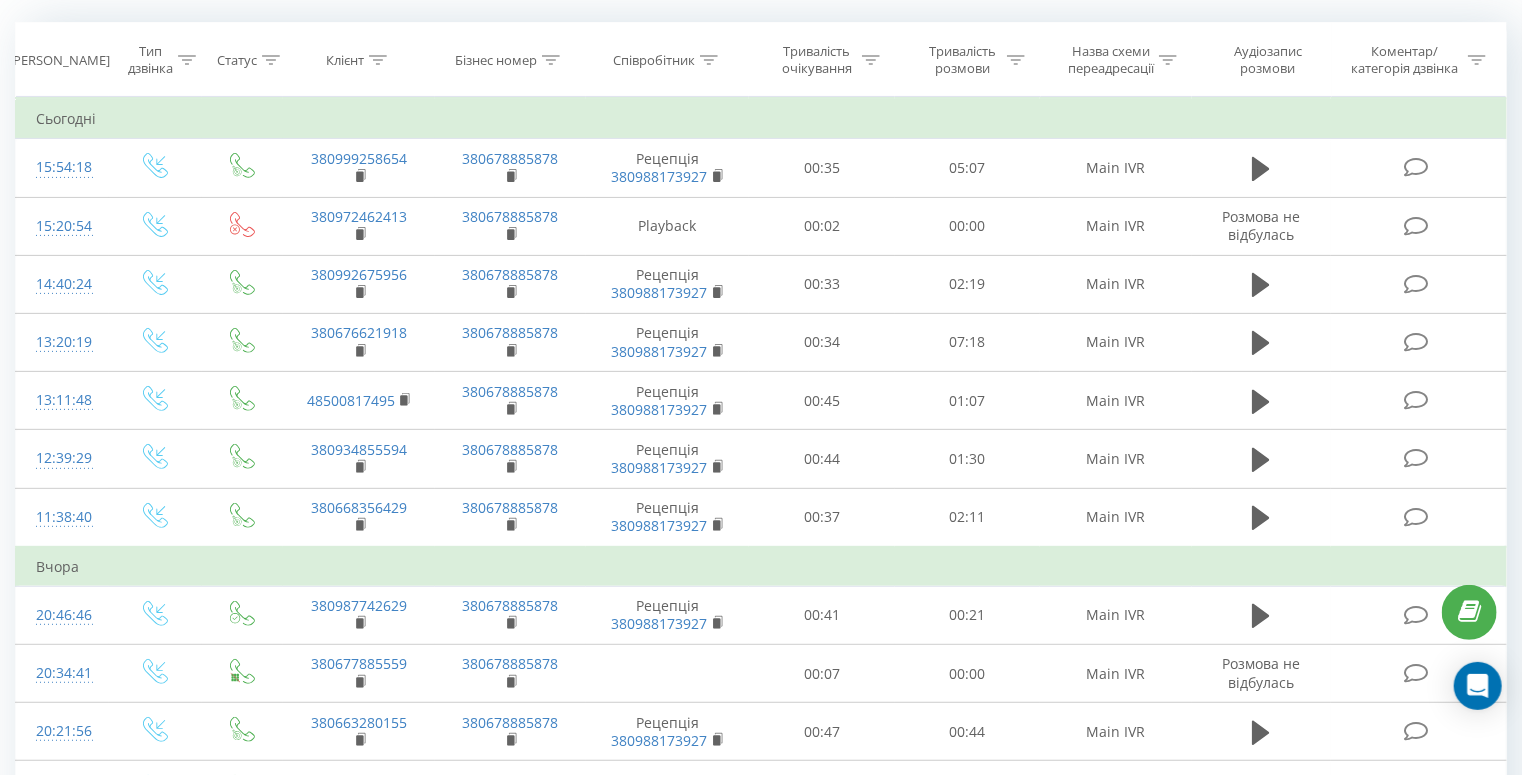 click on "Вчора" at bounding box center (761, 567) 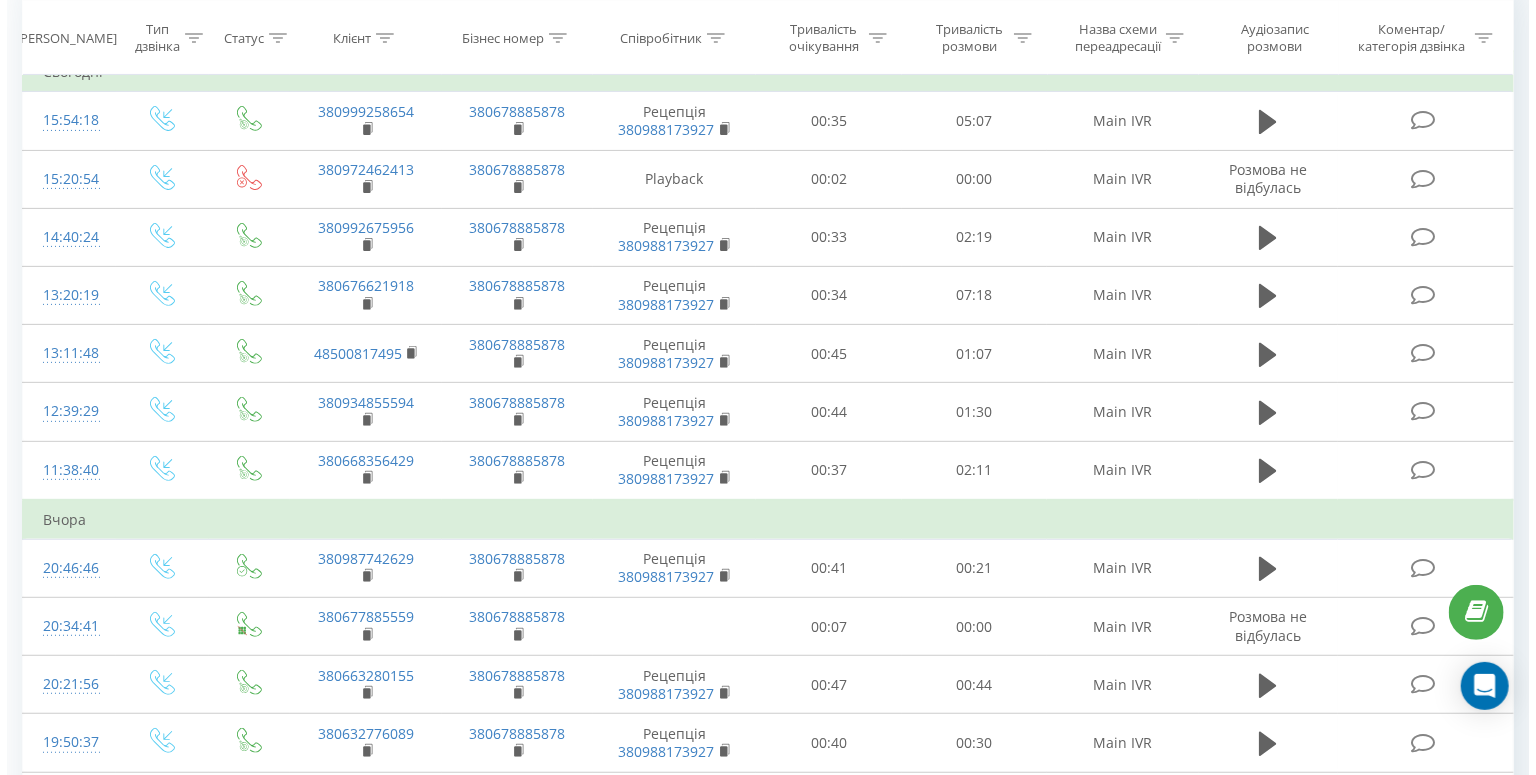 scroll, scrollTop: 320, scrollLeft: 0, axis: vertical 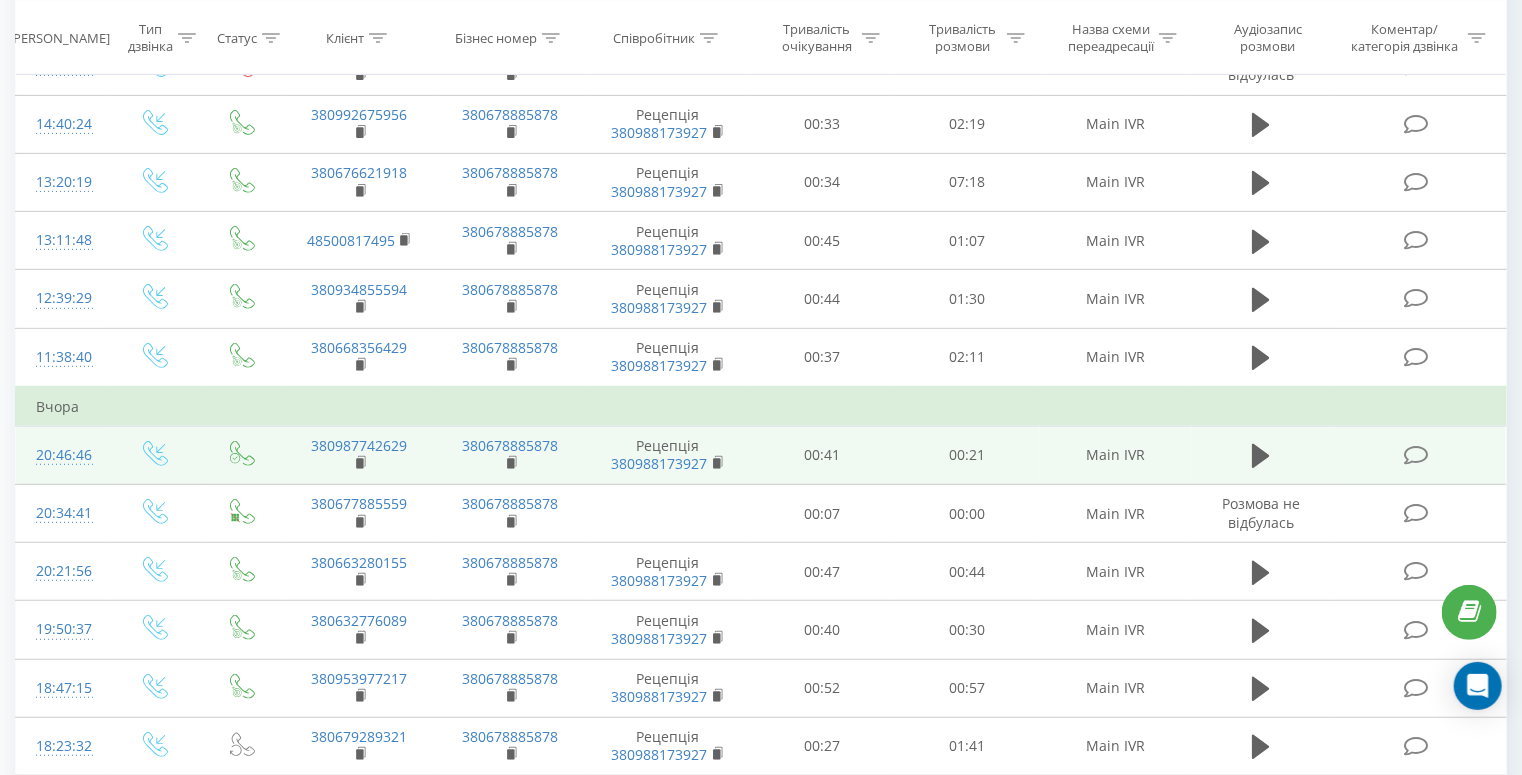 click at bounding box center (1416, 455) 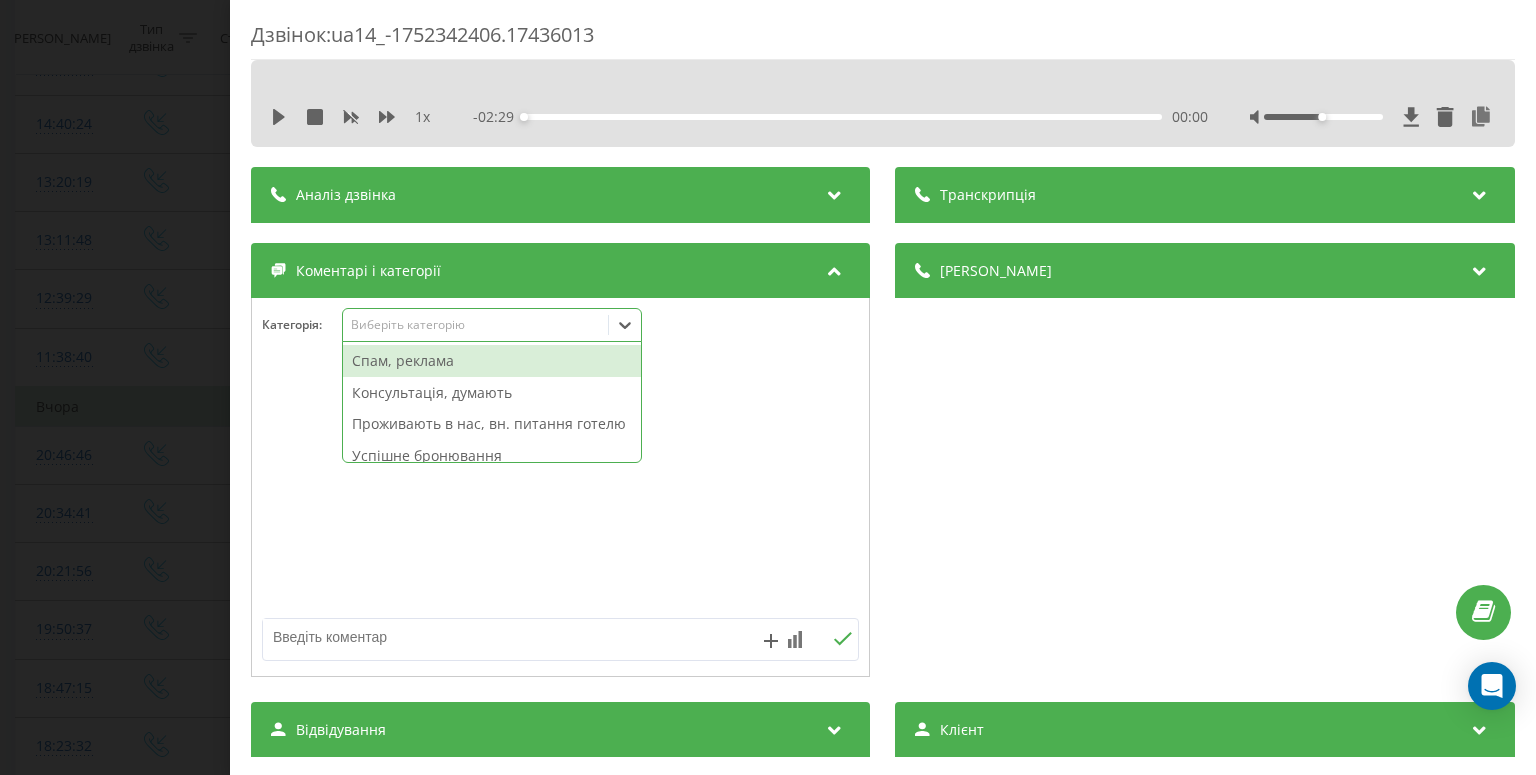click on "Виберіть категорію" at bounding box center [476, 325] 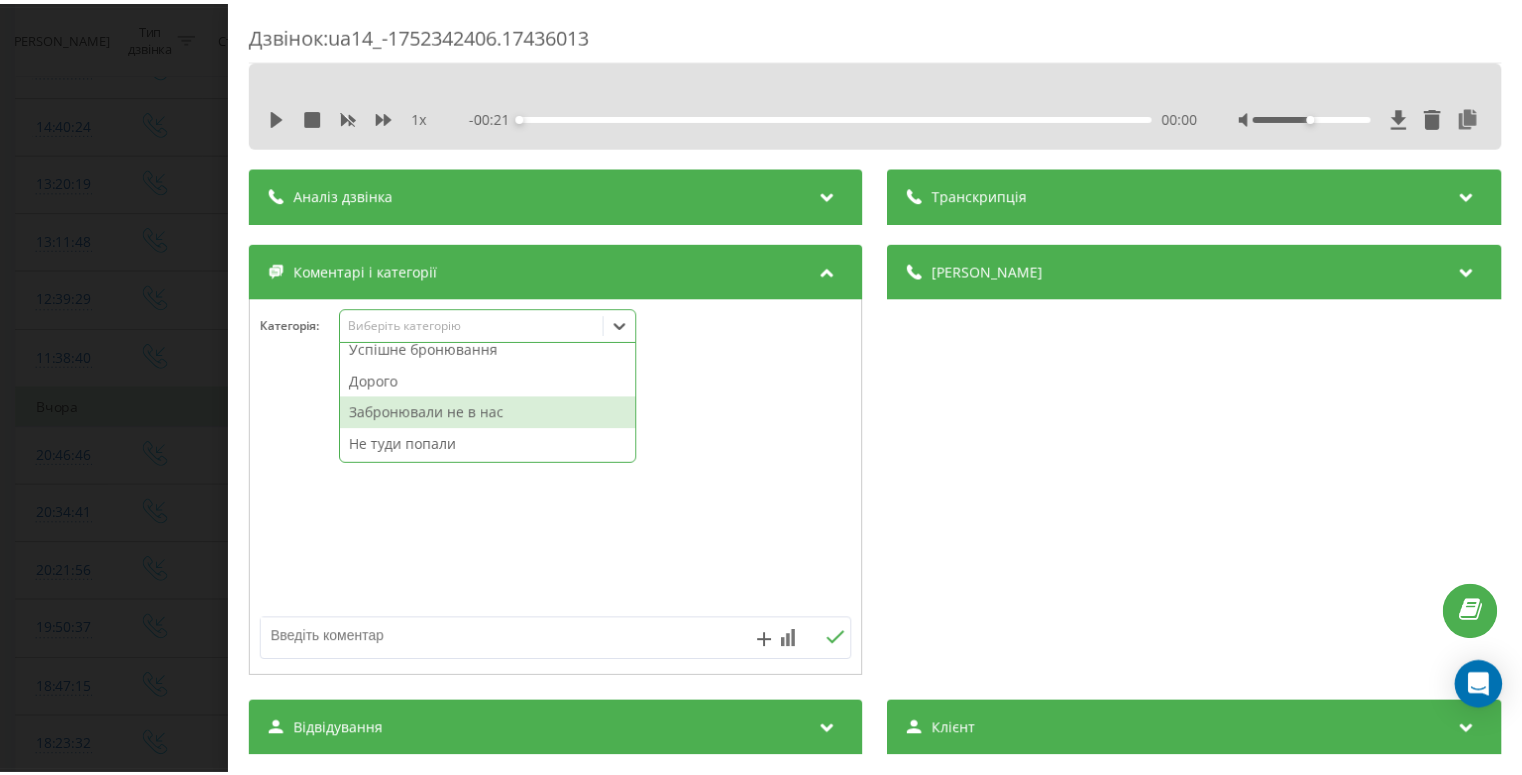 scroll, scrollTop: 0, scrollLeft: 0, axis: both 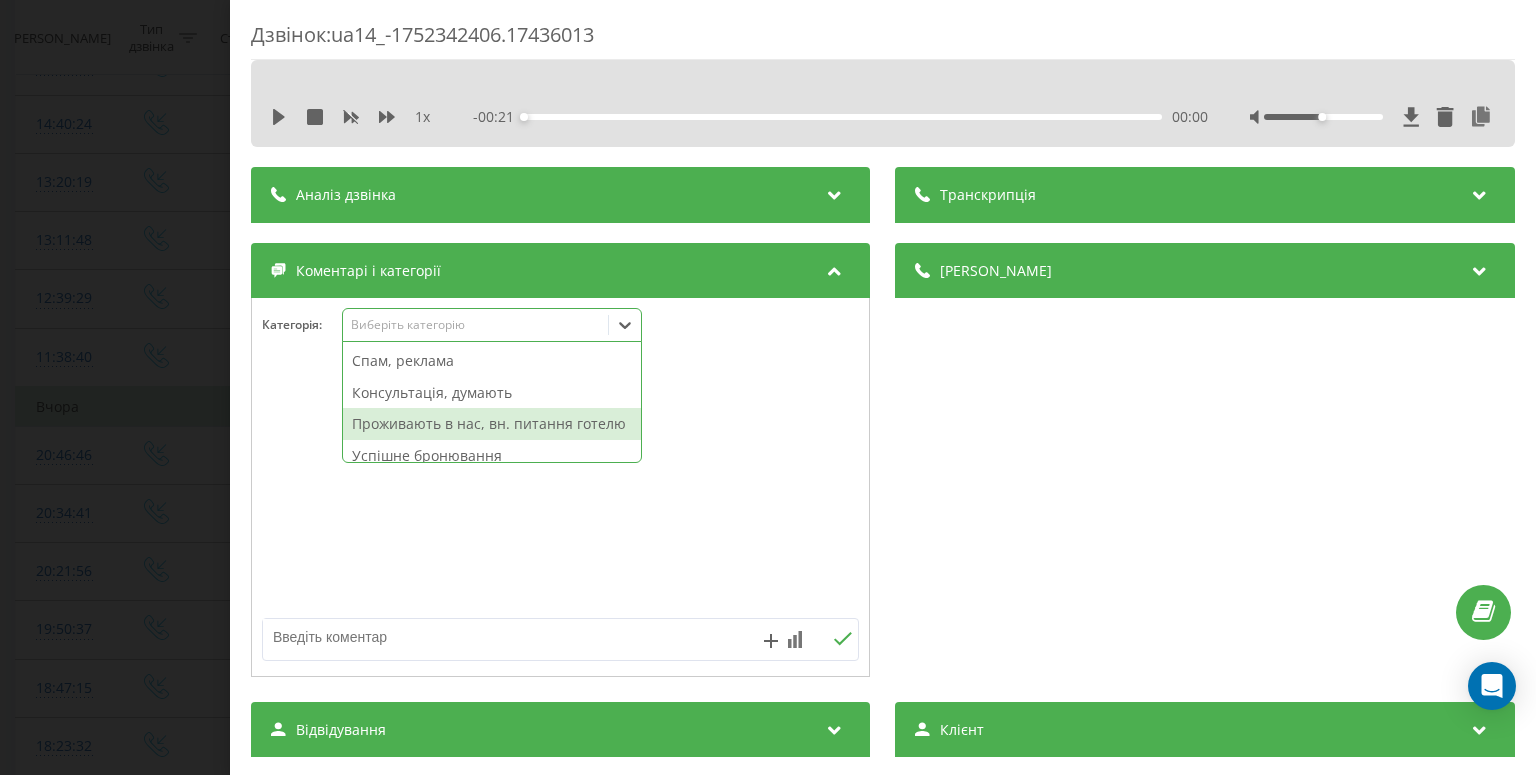 click on "Проживають в нас, вн. питання готелю" at bounding box center (492, 424) 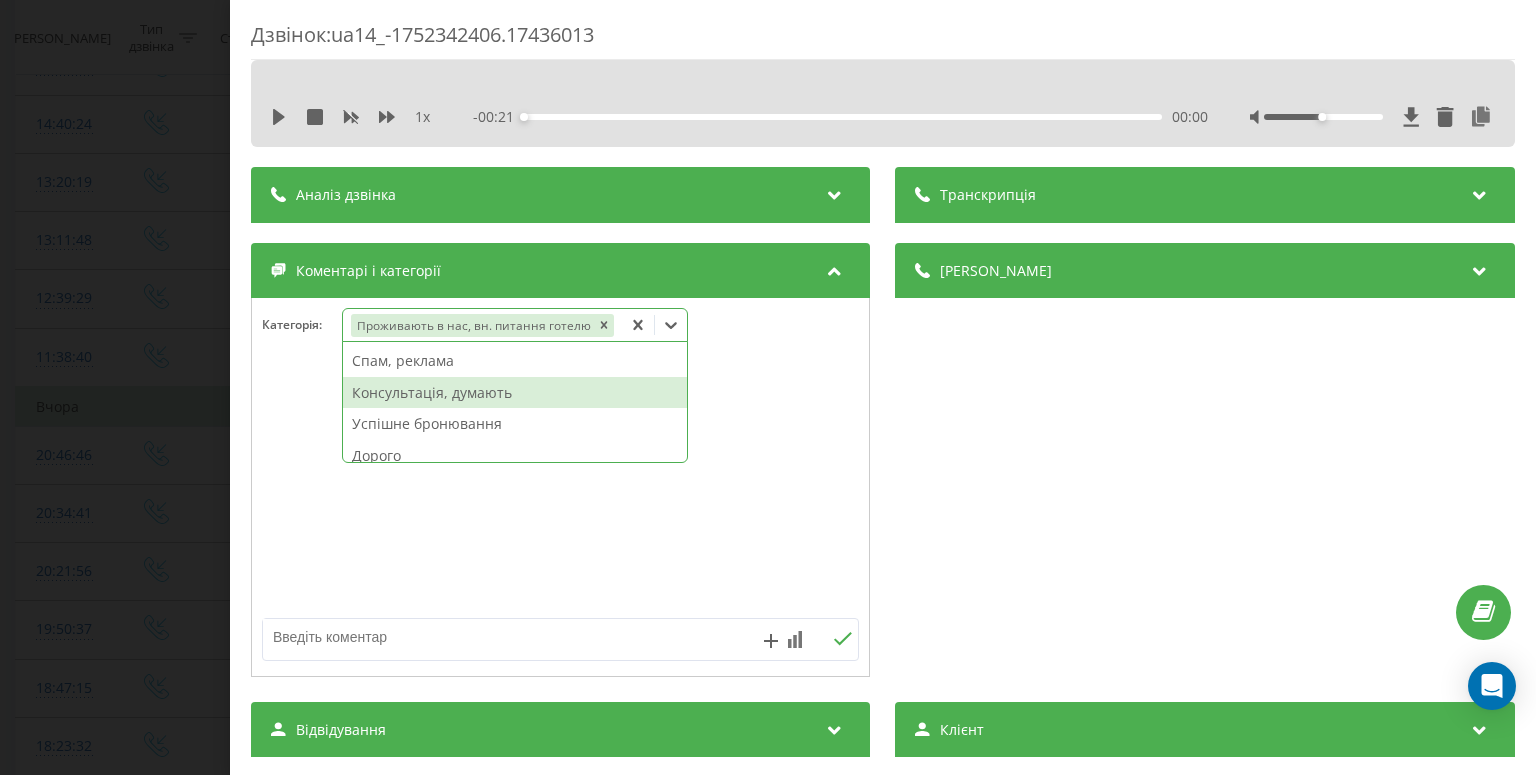 click on "Дзвінок :  ua14_-1752342406.17436013   1 x  - 00:21 00:00   00:00   Транскрипція Для AI-аналізу майбутніх дзвінків  налаштуйте та активуйте профіль на сторінці . Якщо профіль вже є і дзвінок відповідає його умовам, оновіть сторінку через 10 хвилин - AI аналізує поточний дзвінок. Аналіз дзвінка Для AI-аналізу майбутніх дзвінків  налаштуйте та активуйте профіль на сторінці . Якщо профіль вже є і дзвінок відповідає його умовам, оновіть сторінку через 10 хвилин - AI аналізує поточний дзвінок. Деталі дзвінка Загальне Дата дзвінка 2025-07-12 20:46:46 Тип дзвінка Вхідний Статус дзвінка Успішний 380987742629" at bounding box center (768, 387) 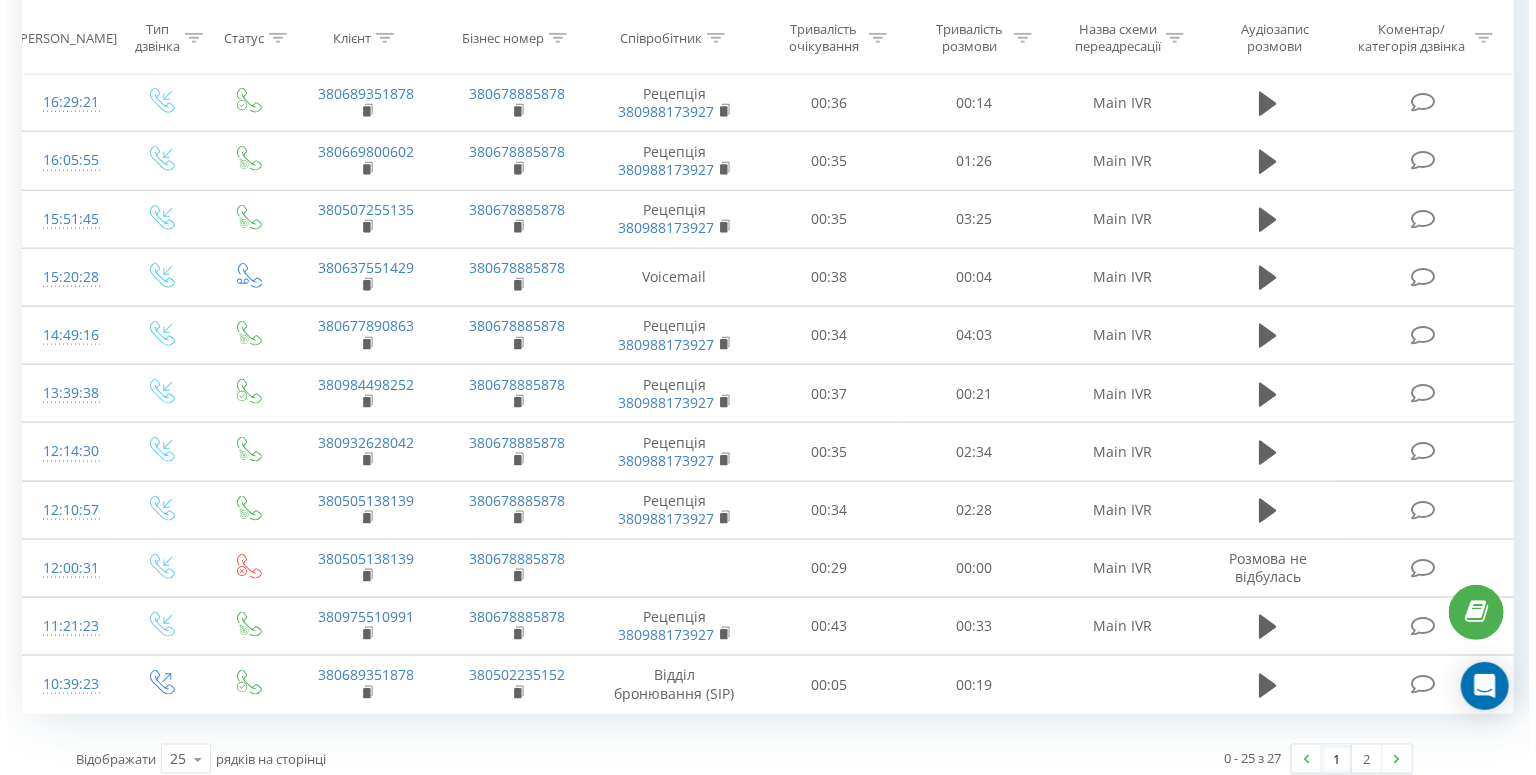 scroll, scrollTop: 1088, scrollLeft: 0, axis: vertical 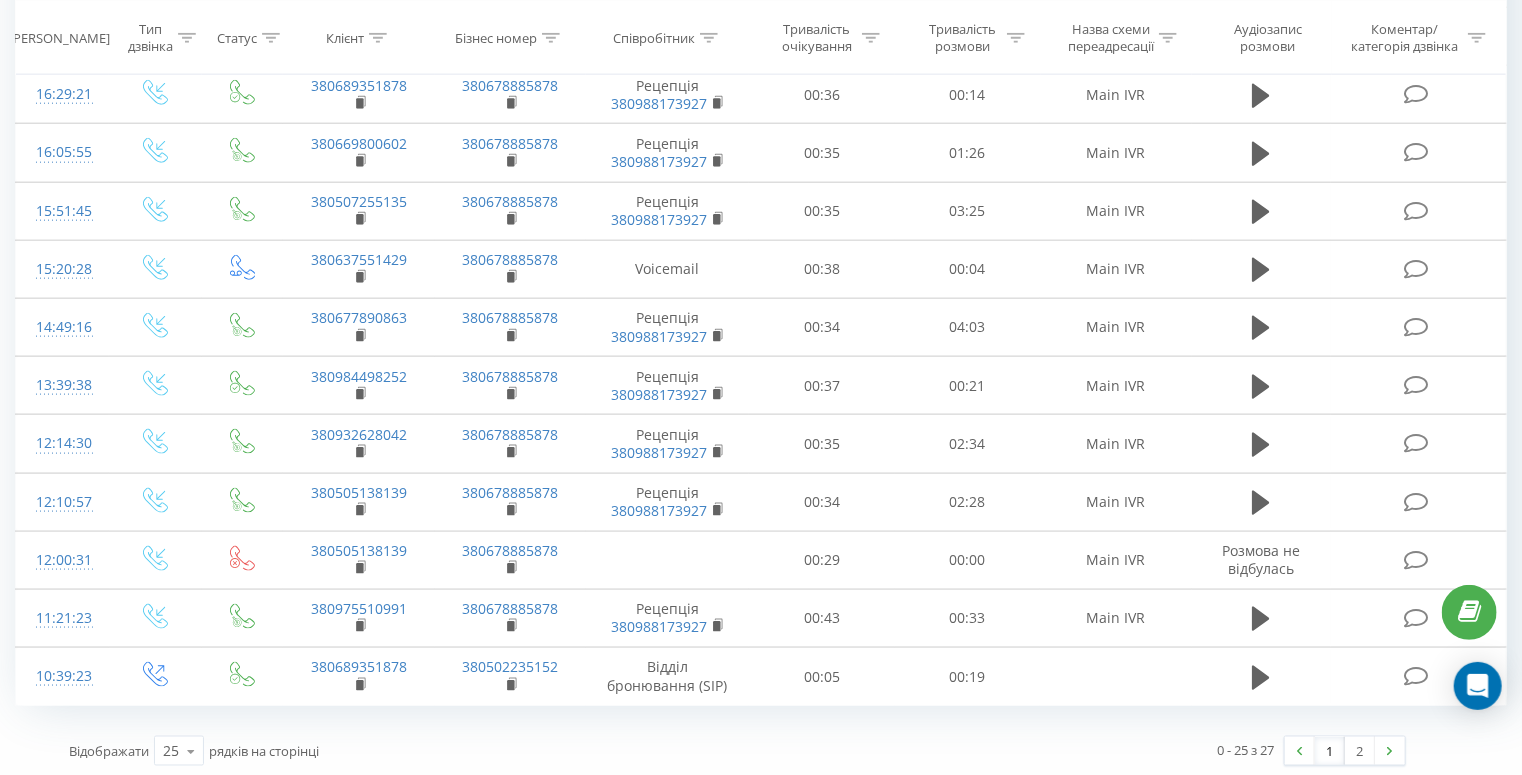 click on "Всі дзвінки Основний Графік Експорт .csv .xls .xlsx 12.07.2025  -  13.07.2025 Коли дані можуть відрізнятися вiд інших систем Дата дзвінка Тип дзвінка Статус Клієнт Бізнес номер Співробітник Тривалість очікування Тривалість розмови Назва схеми переадресації Аудіозапис розмови Коментар/категорія дзвінка Фільтрувати за умовою Дорівнює Введіть значення Скасувати OK Фільтрувати за умовою Дорівнює Введіть значення Скасувати OK Фільтрувати за умовою Містить Скасувати OK Фільтрувати за умовою Містить Скасувати OK Фільтрувати за умовою Містить Скасувати OK Дорівнює Скасувати" at bounding box center [761, -124] 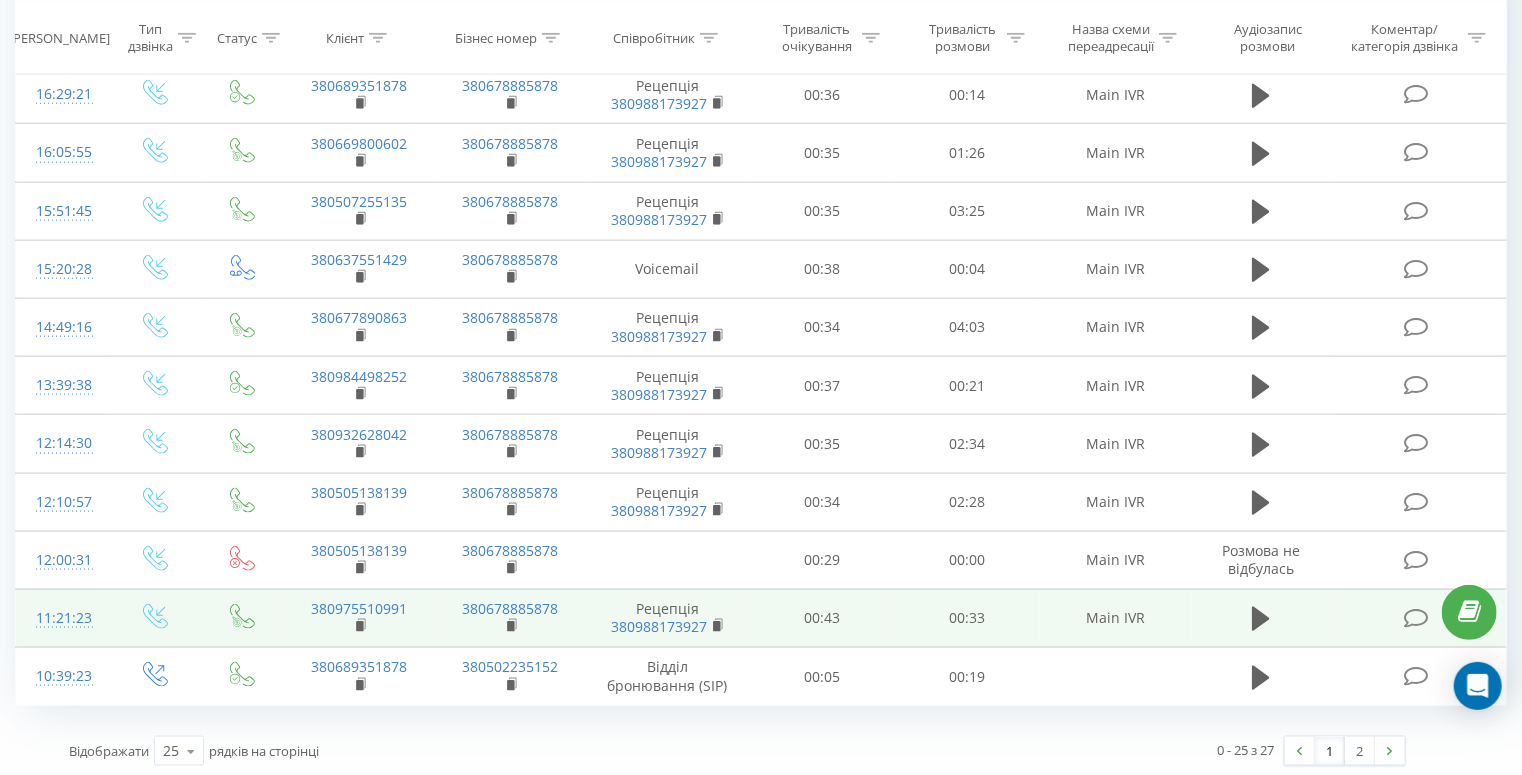 click at bounding box center [1416, 618] 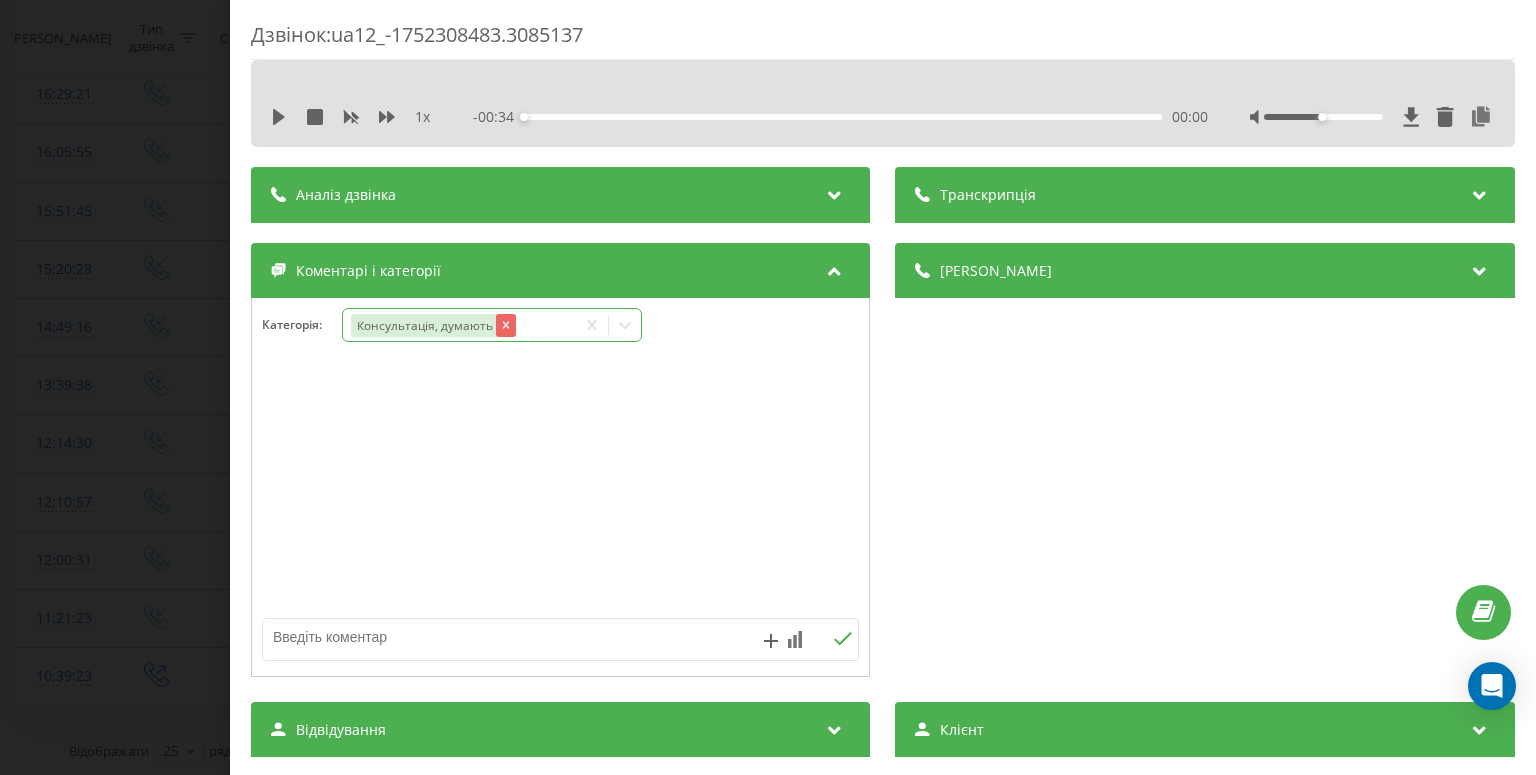 click 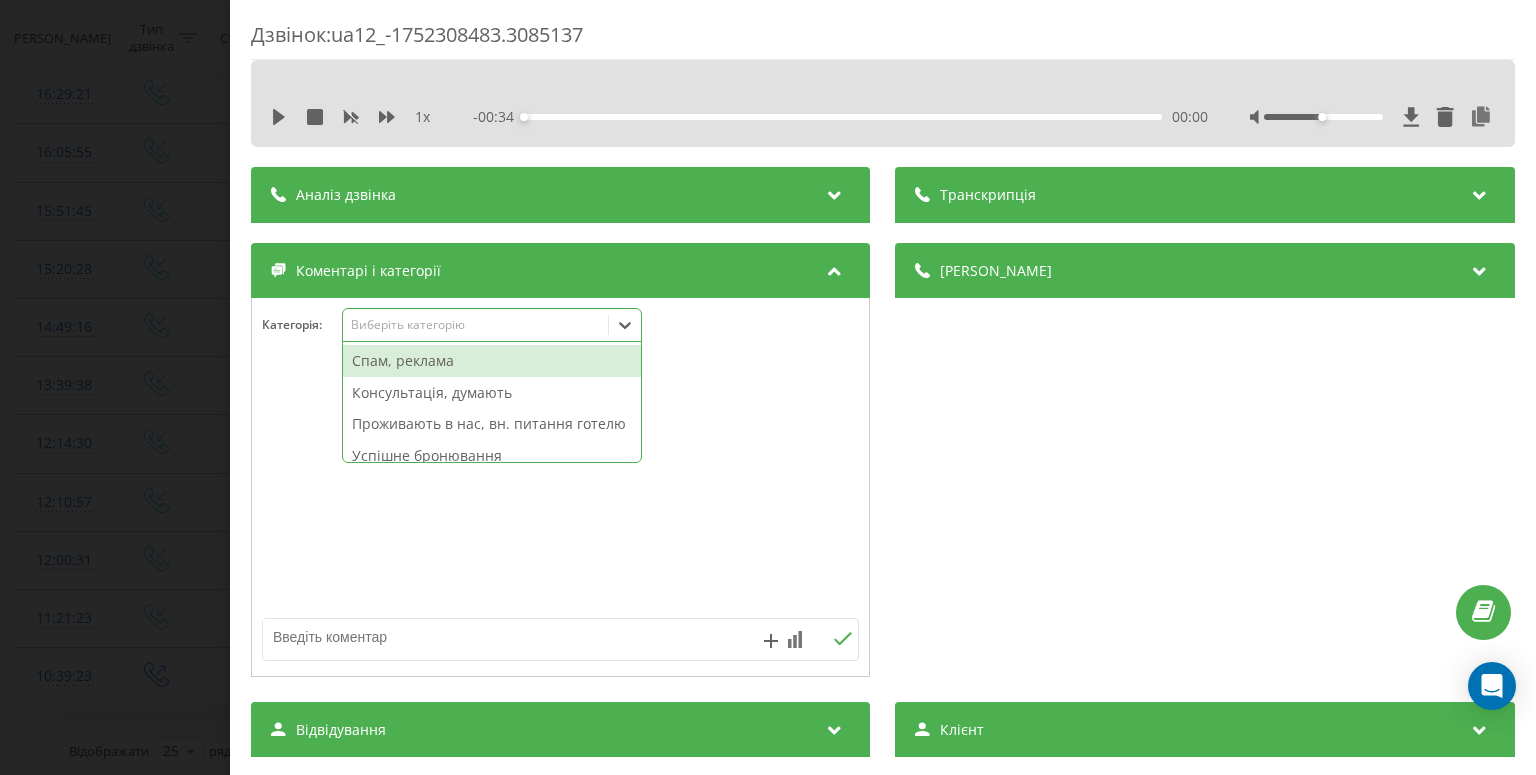click on "Виберіть категорію" at bounding box center [476, 325] 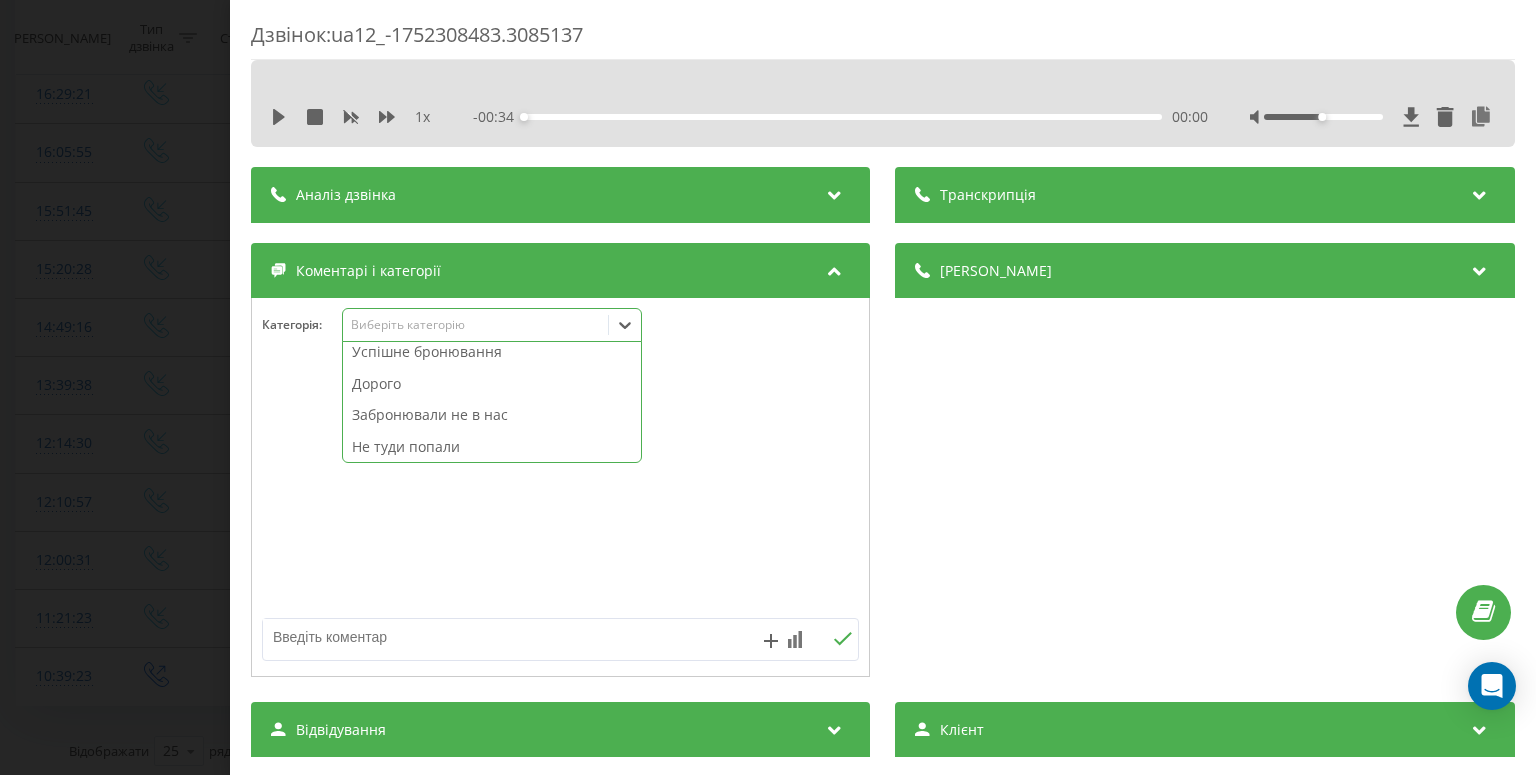 scroll, scrollTop: 105, scrollLeft: 0, axis: vertical 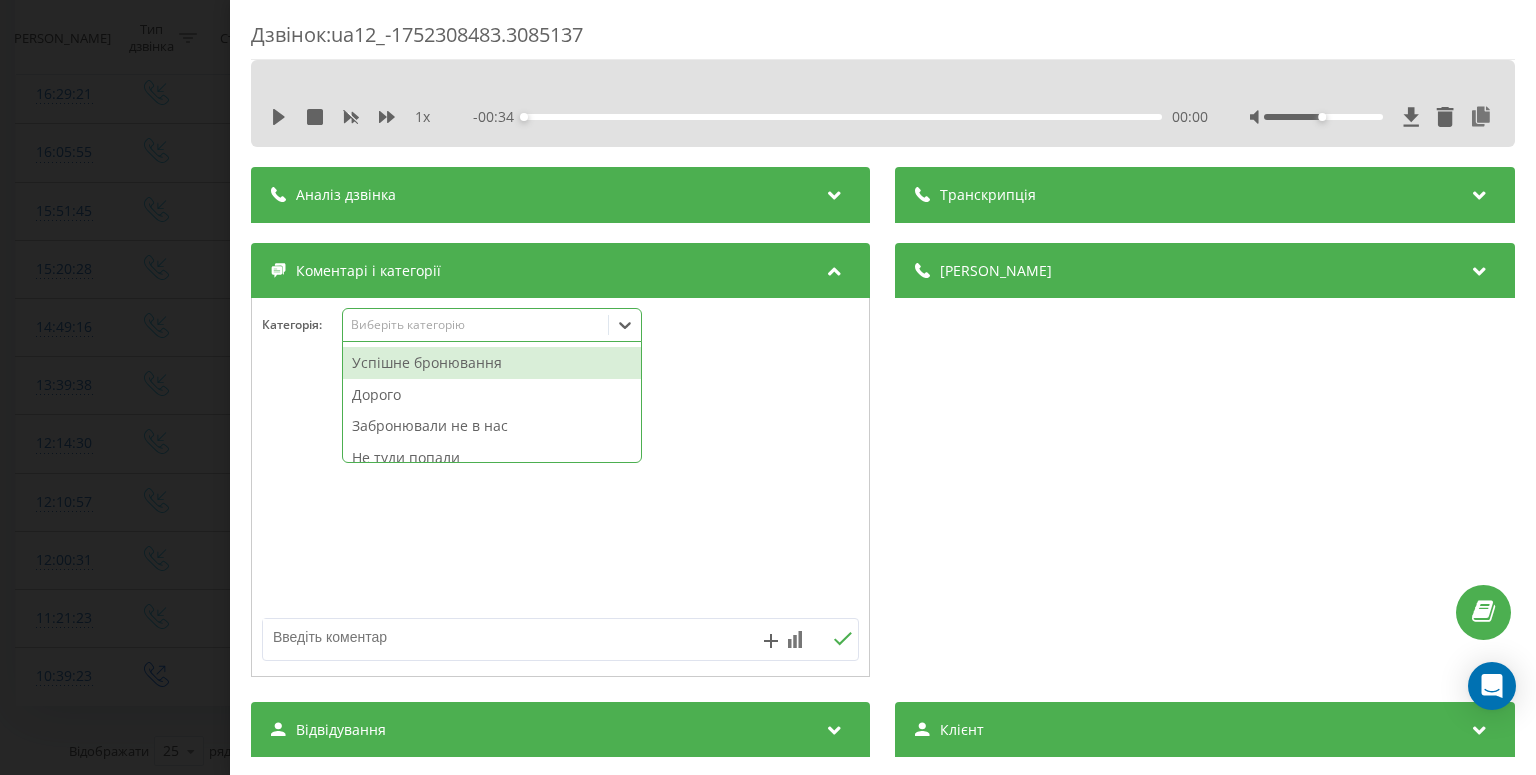 click on "Успішне бронювання" at bounding box center [492, 363] 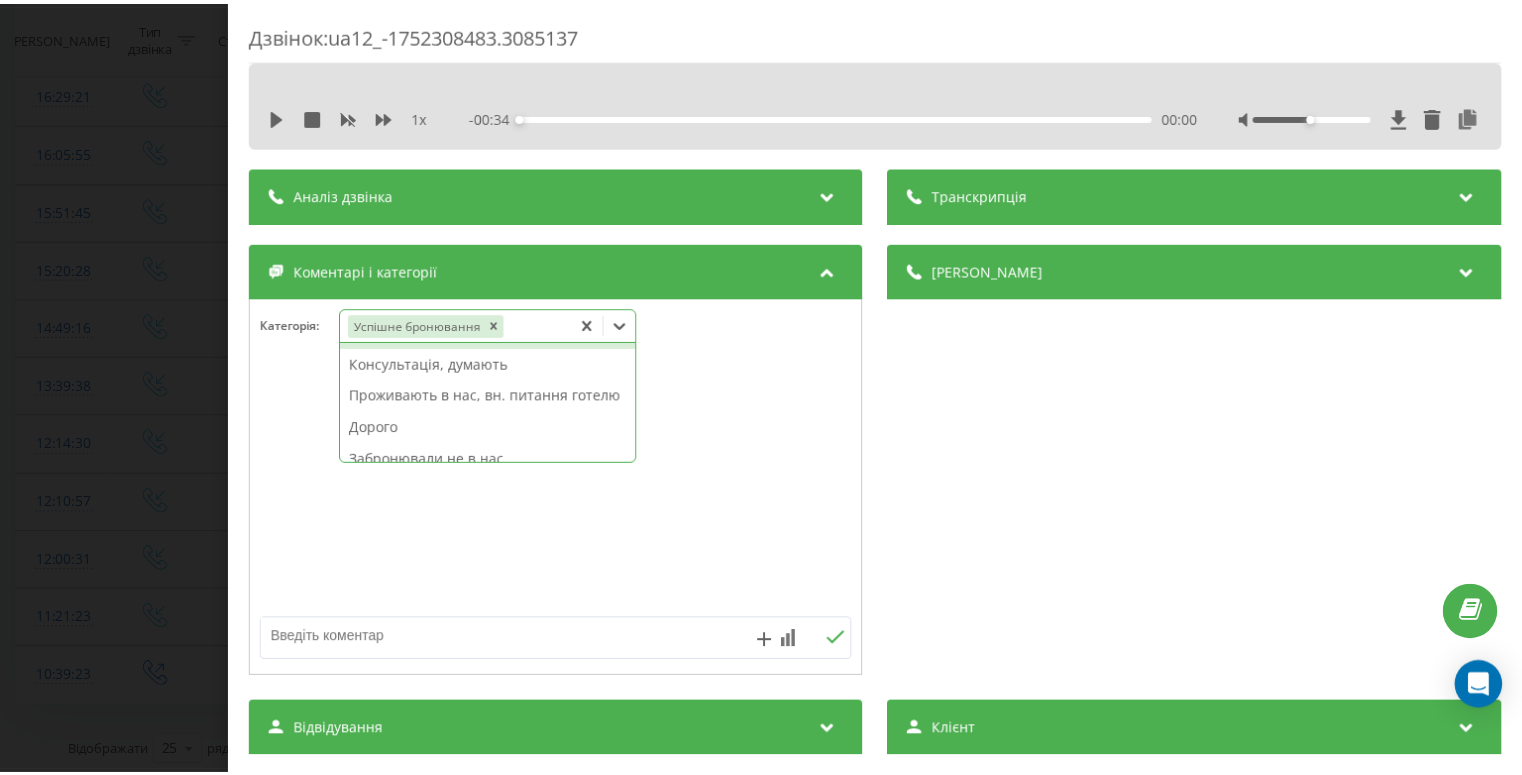 scroll, scrollTop: 0, scrollLeft: 0, axis: both 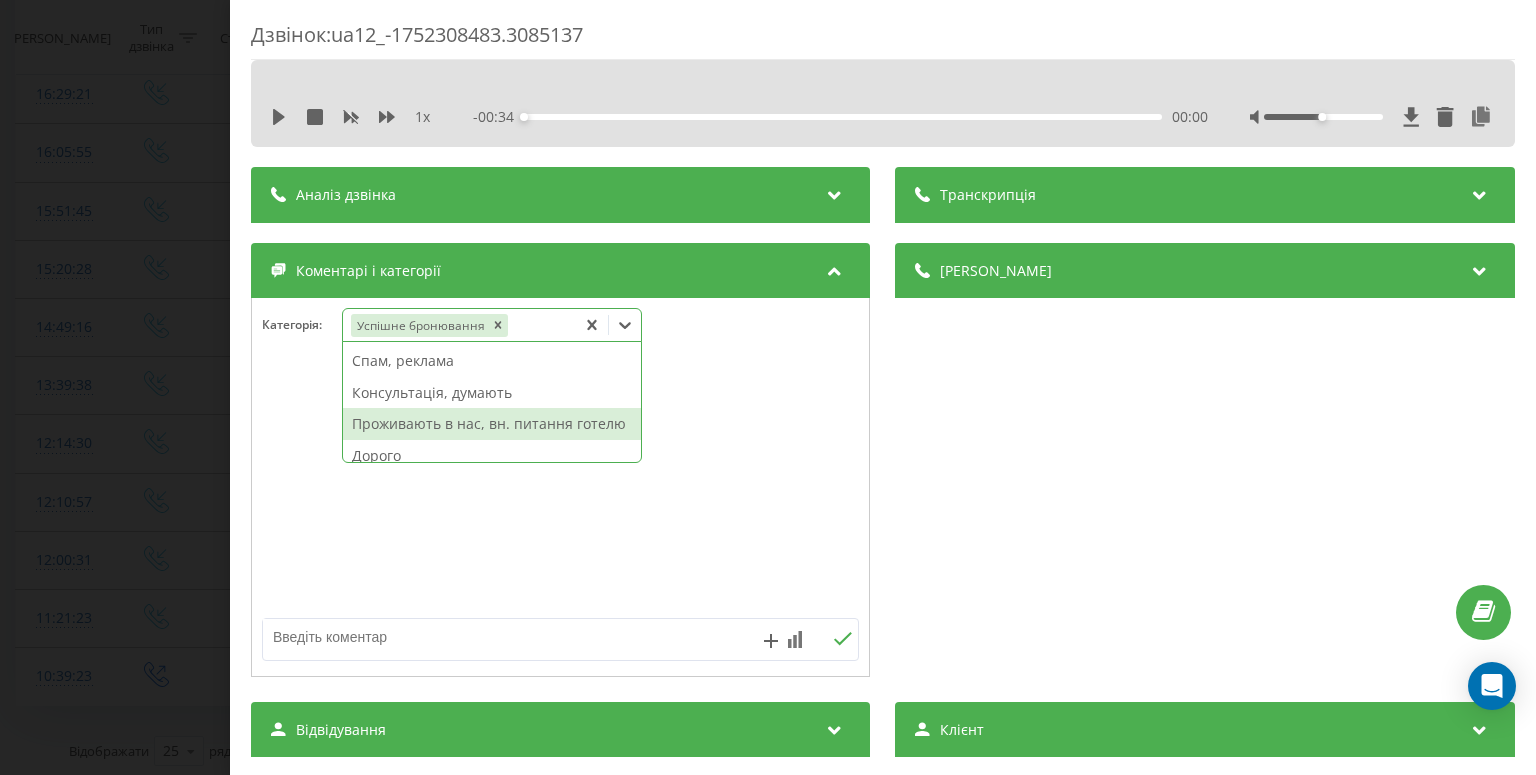 click on "Проживають в нас, вн. питання готелю" at bounding box center [492, 424] 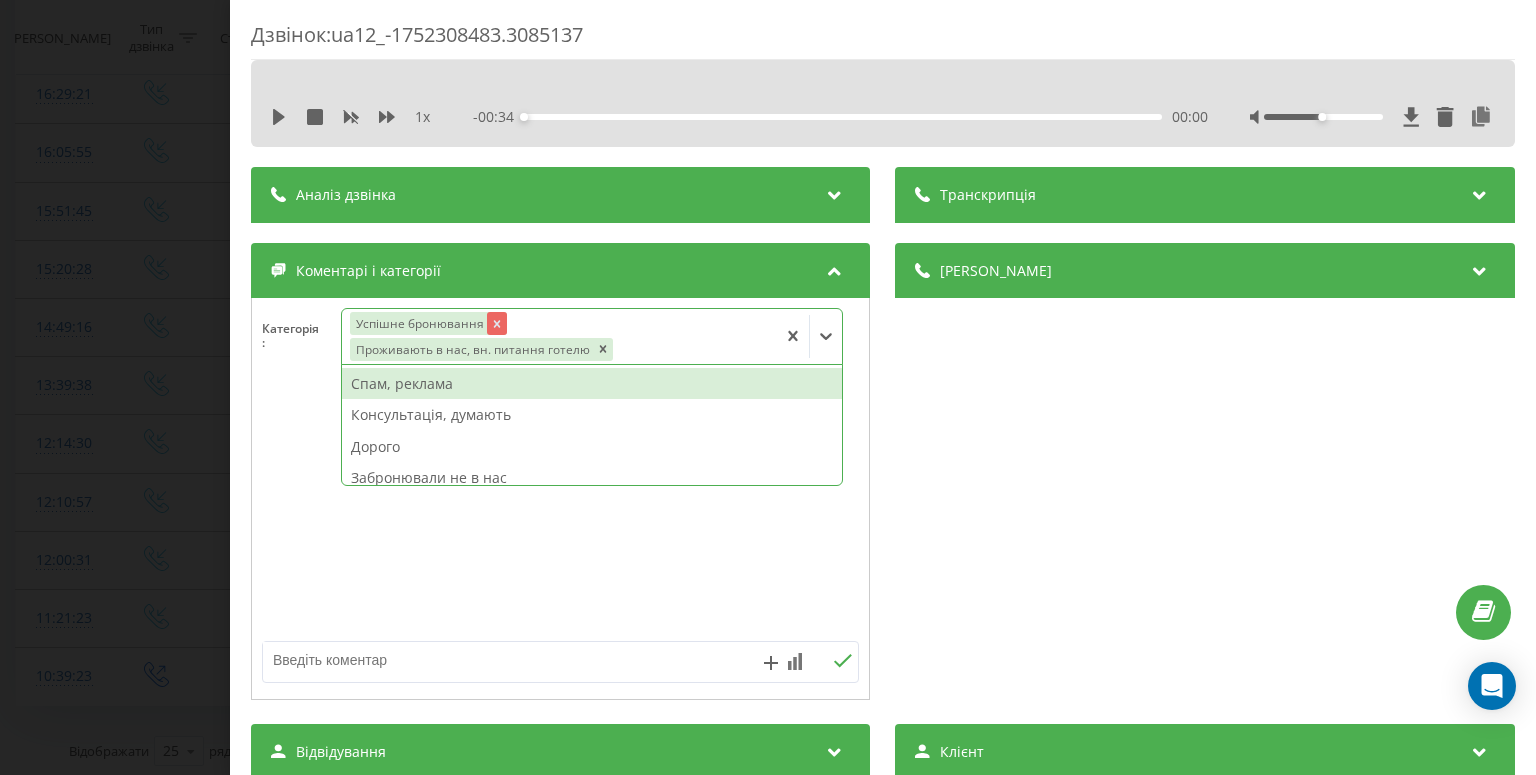 click 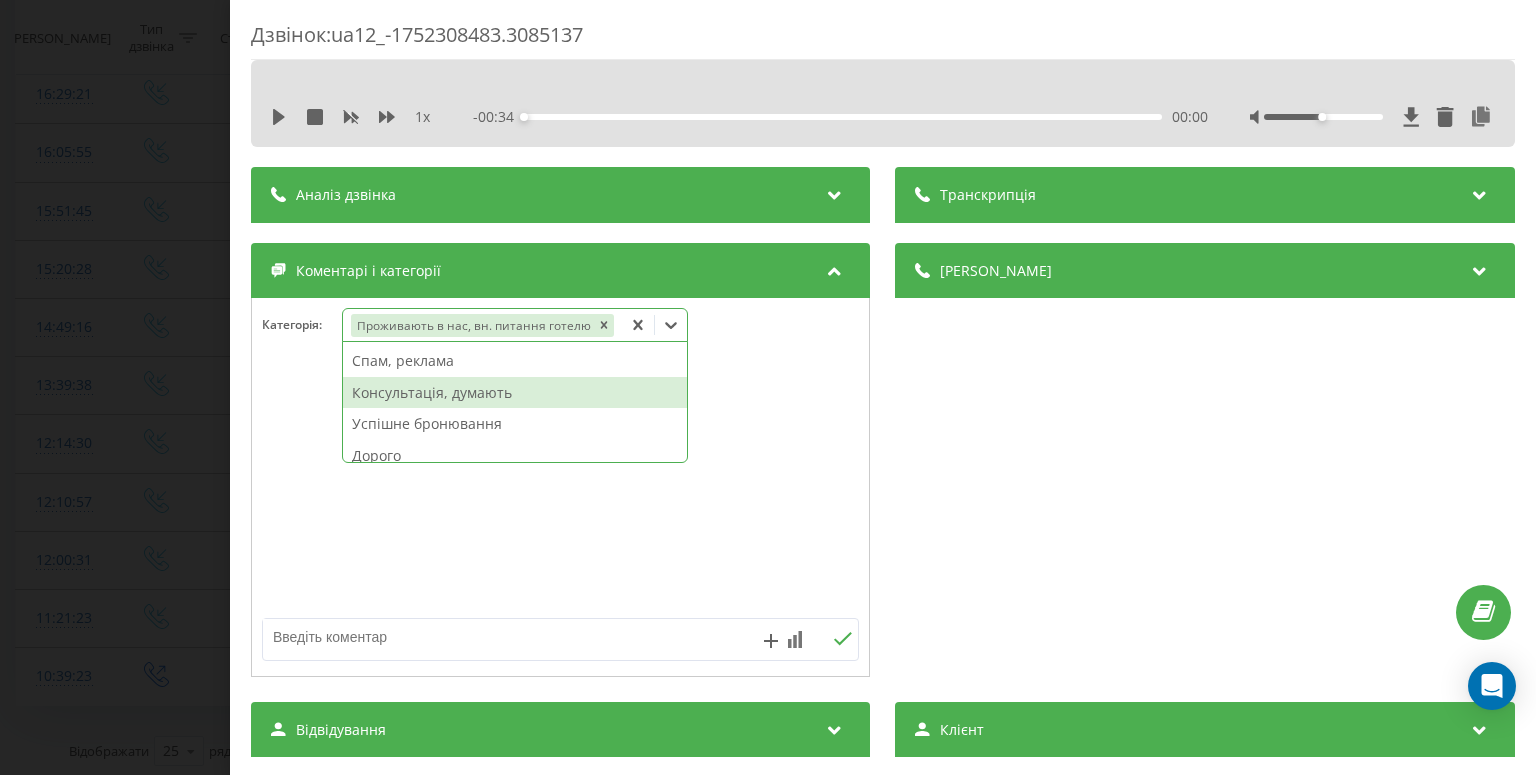 click on "Дзвінок :  ua12_-1752308483.3085137   1 x  - 00:34 00:00   00:00   Транскрипція Для AI-аналізу майбутніх дзвінків  налаштуйте та активуйте профіль на сторінці . Якщо профіль вже є і дзвінок відповідає його умовам, оновіть сторінку через 10 хвилин - AI аналізує поточний дзвінок. Аналіз дзвінка Для AI-аналізу майбутніх дзвінків  налаштуйте та активуйте профіль на сторінці . Якщо профіль вже є і дзвінок відповідає його умовам, оновіть сторінку через 10 хвилин - AI аналізує поточний дзвінок. Деталі дзвінка Загальне Дата дзвінка 2025-07-12 11:21:23 Тип дзвінка Вхідний Статус дзвінка Цільовий 380975510991 :" at bounding box center (768, 387) 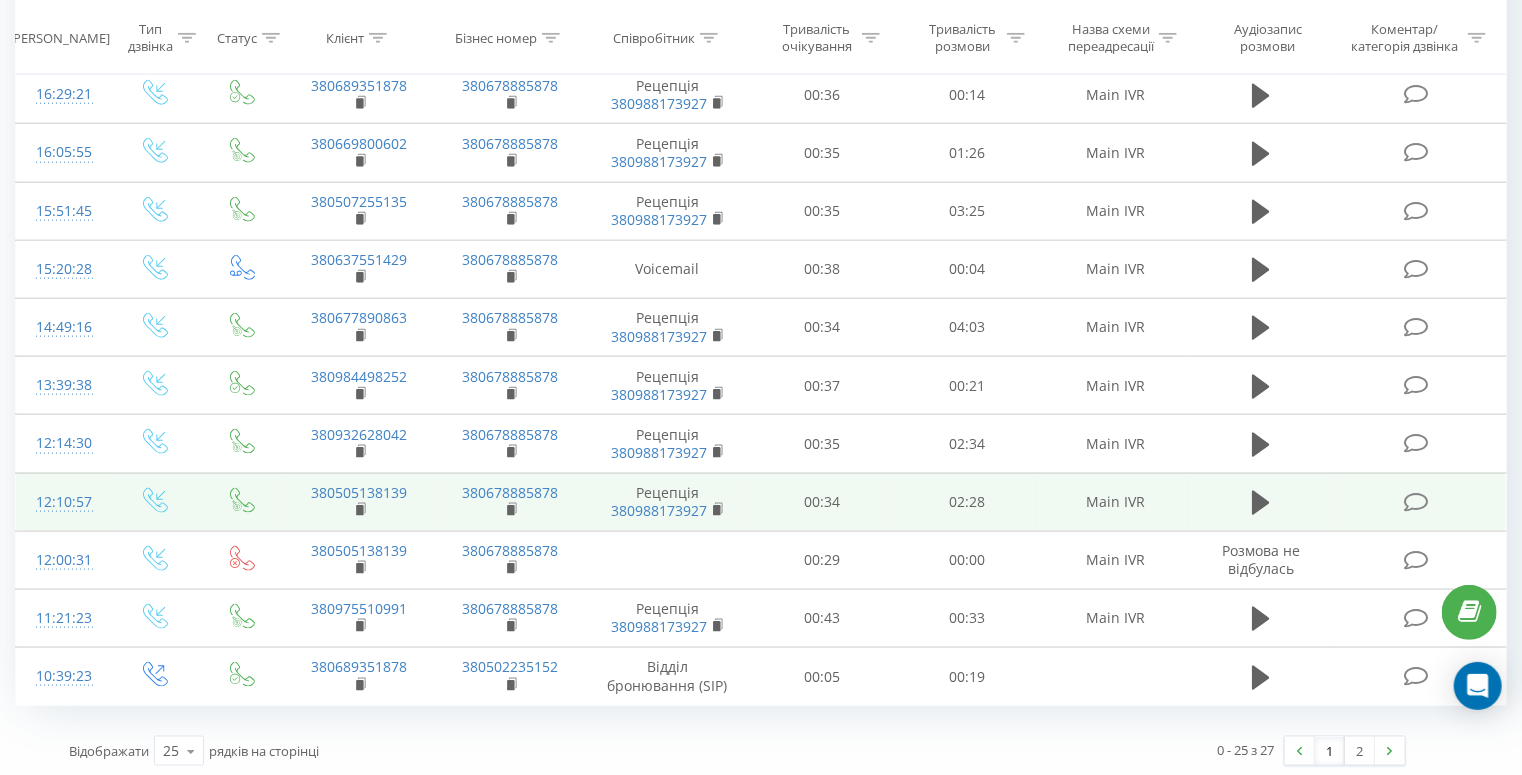 click at bounding box center [1416, 502] 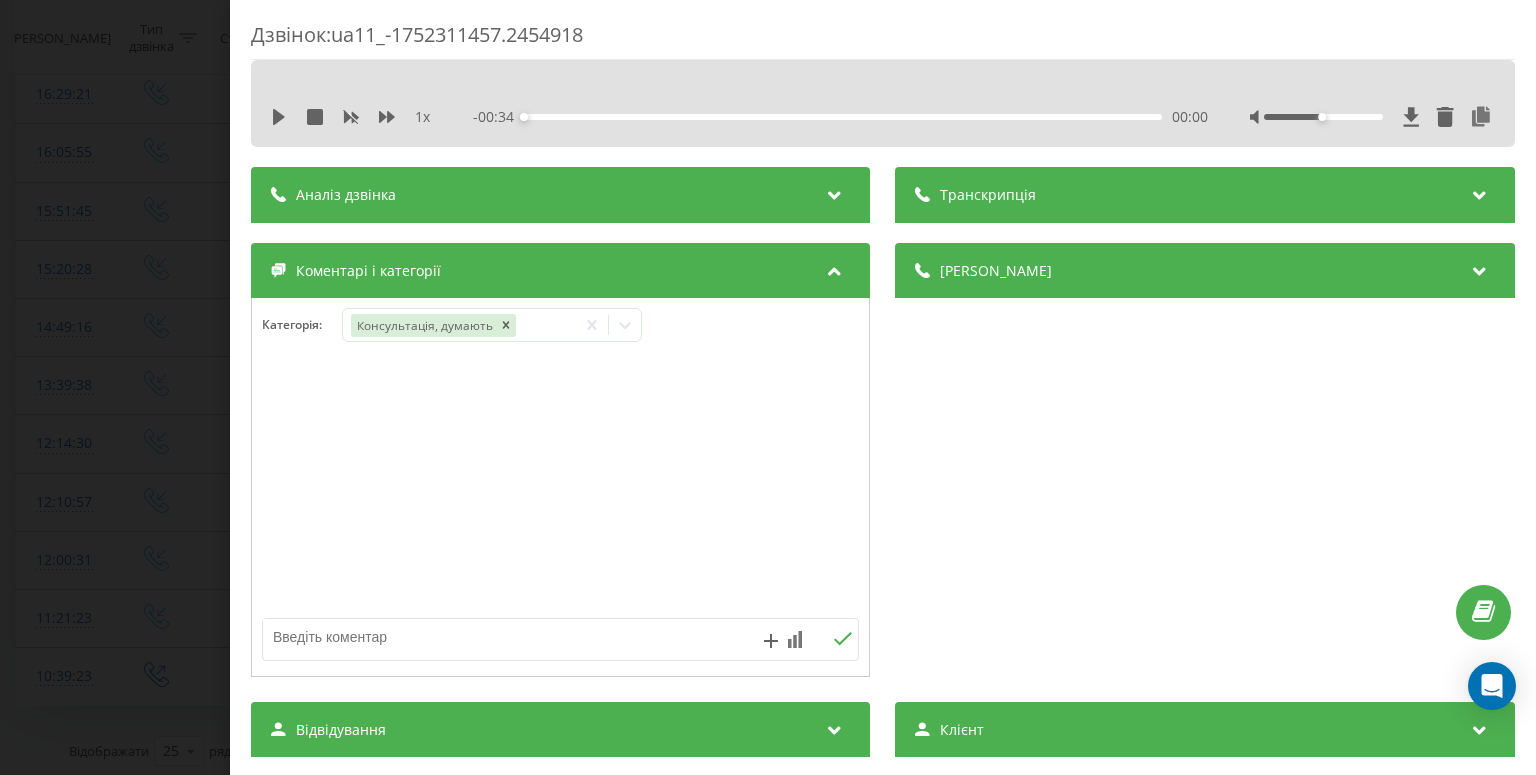click on "Дзвінок :  ua11_-1752311457.2454918   1 x  - 00:34 00:00   00:00   Транскрипція Для AI-аналізу майбутніх дзвінків  налаштуйте та активуйте профіль на сторінці . Якщо профіль вже є і дзвінок відповідає його умовам, оновіть сторінку через 10 хвилин - AI аналізує поточний дзвінок. Аналіз дзвінка Для AI-аналізу майбутніх дзвінків  налаштуйте та активуйте профіль на сторінці . Якщо профіль вже є і дзвінок відповідає його умовам, оновіть сторінку через 10 хвилин - AI аналізує поточний дзвінок. Деталі дзвінка Загальне Дата дзвінка 2025-07-12 12:10:57 Тип дзвінка Вхідний Статус дзвінка Цільовий 380505138139 /" at bounding box center [768, 387] 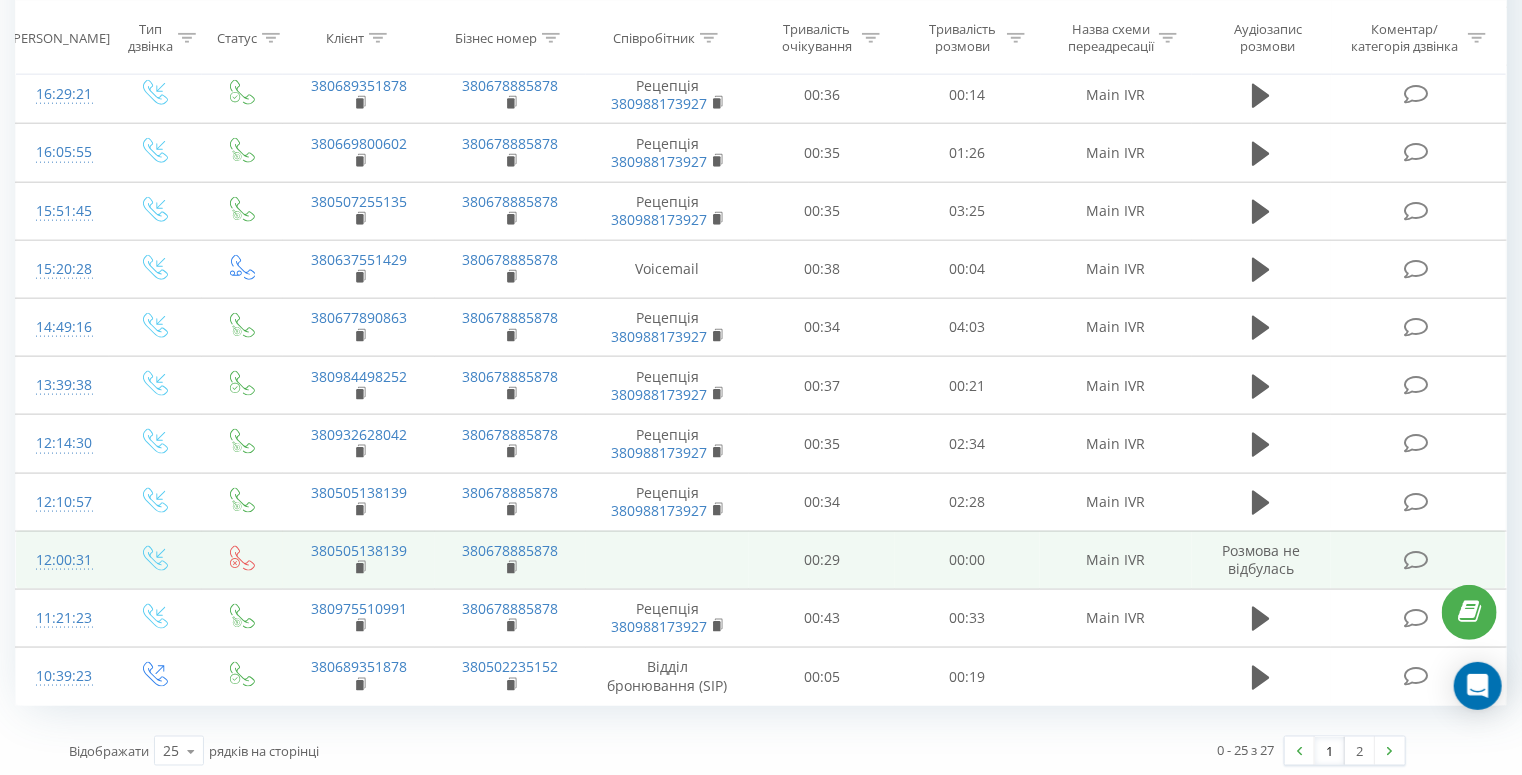 scroll, scrollTop: 1008, scrollLeft: 0, axis: vertical 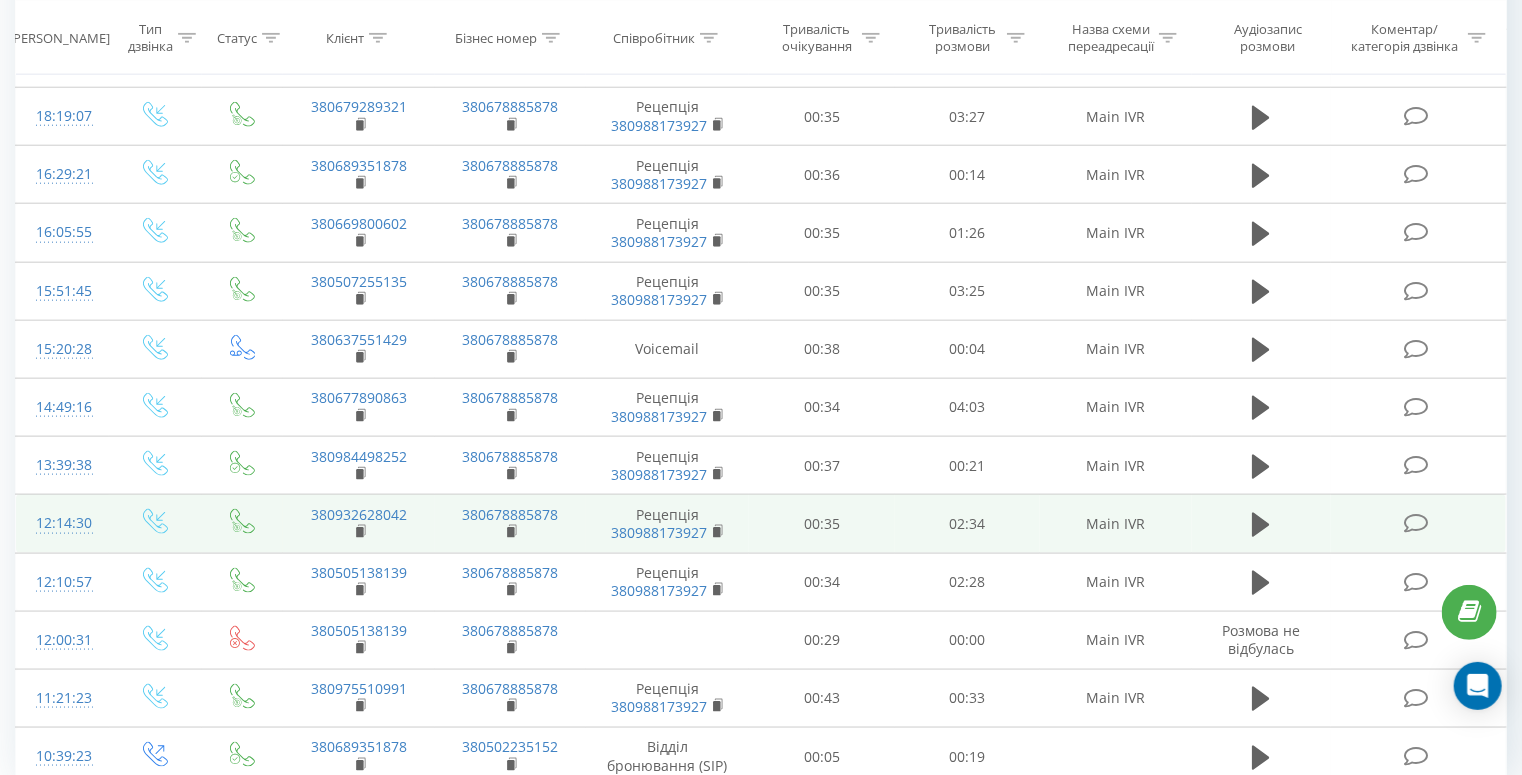 click at bounding box center (1416, 523) 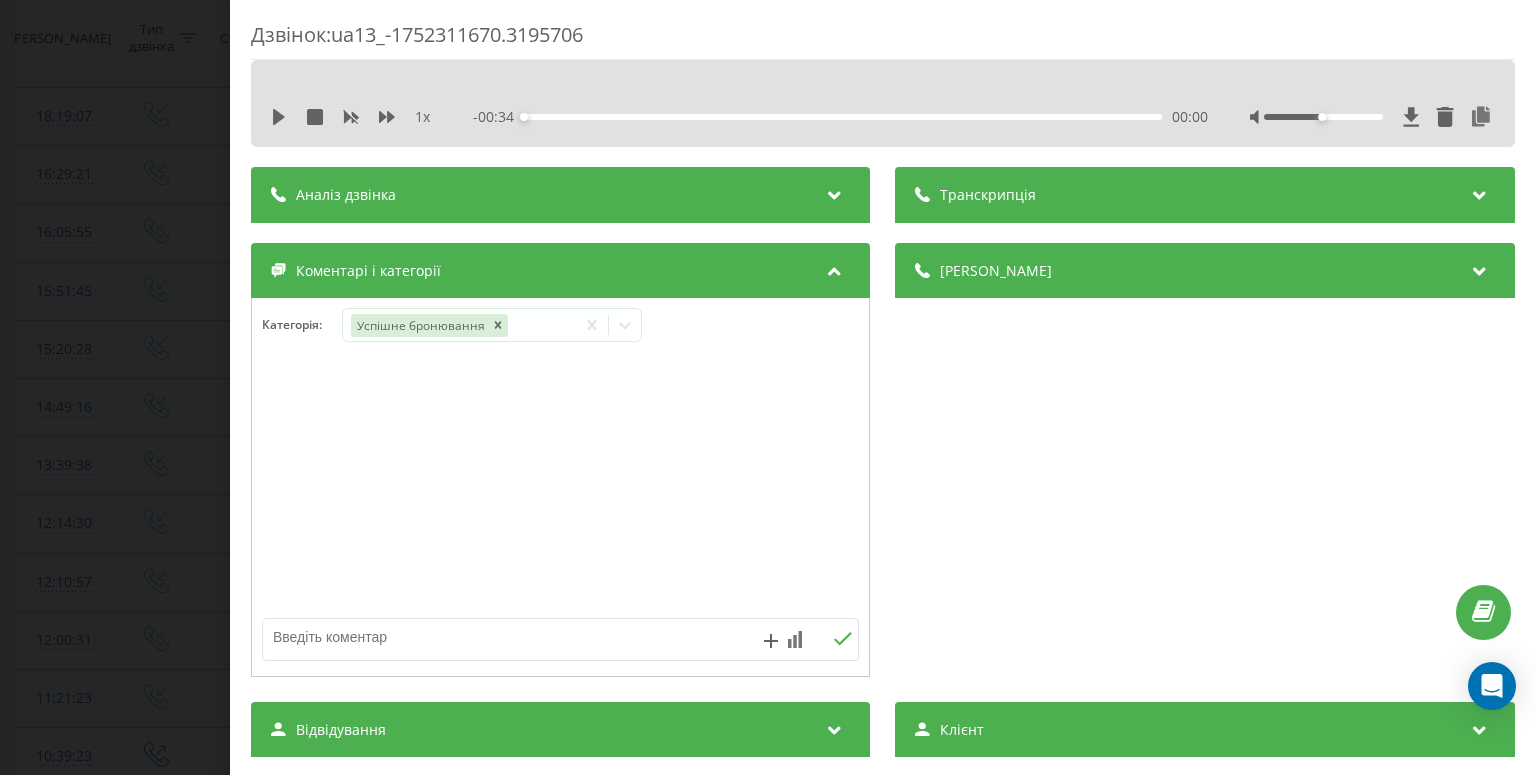 click on "Дзвінок :  ua13_-1752311670.3195706   1 x  - 00:34 00:00   00:00   Транскрипція Для AI-аналізу майбутніх дзвінків  налаштуйте та активуйте профіль на сторінці . Якщо профіль вже є і дзвінок відповідає його умовам, оновіть сторінку через 10 хвилин - AI аналізує поточний дзвінок. Аналіз дзвінка Для AI-аналізу майбутніх дзвінків  налаштуйте та активуйте профіль на сторінці . Якщо профіль вже є і дзвінок відповідає його умовам, оновіть сторінку через 10 хвилин - AI аналізує поточний дзвінок. Деталі дзвінка Загальне Дата дзвінка 2025-07-12 12:14:30 Тип дзвінка Вхідний Статус дзвінка Цільовий 380932628042 :" at bounding box center [768, 387] 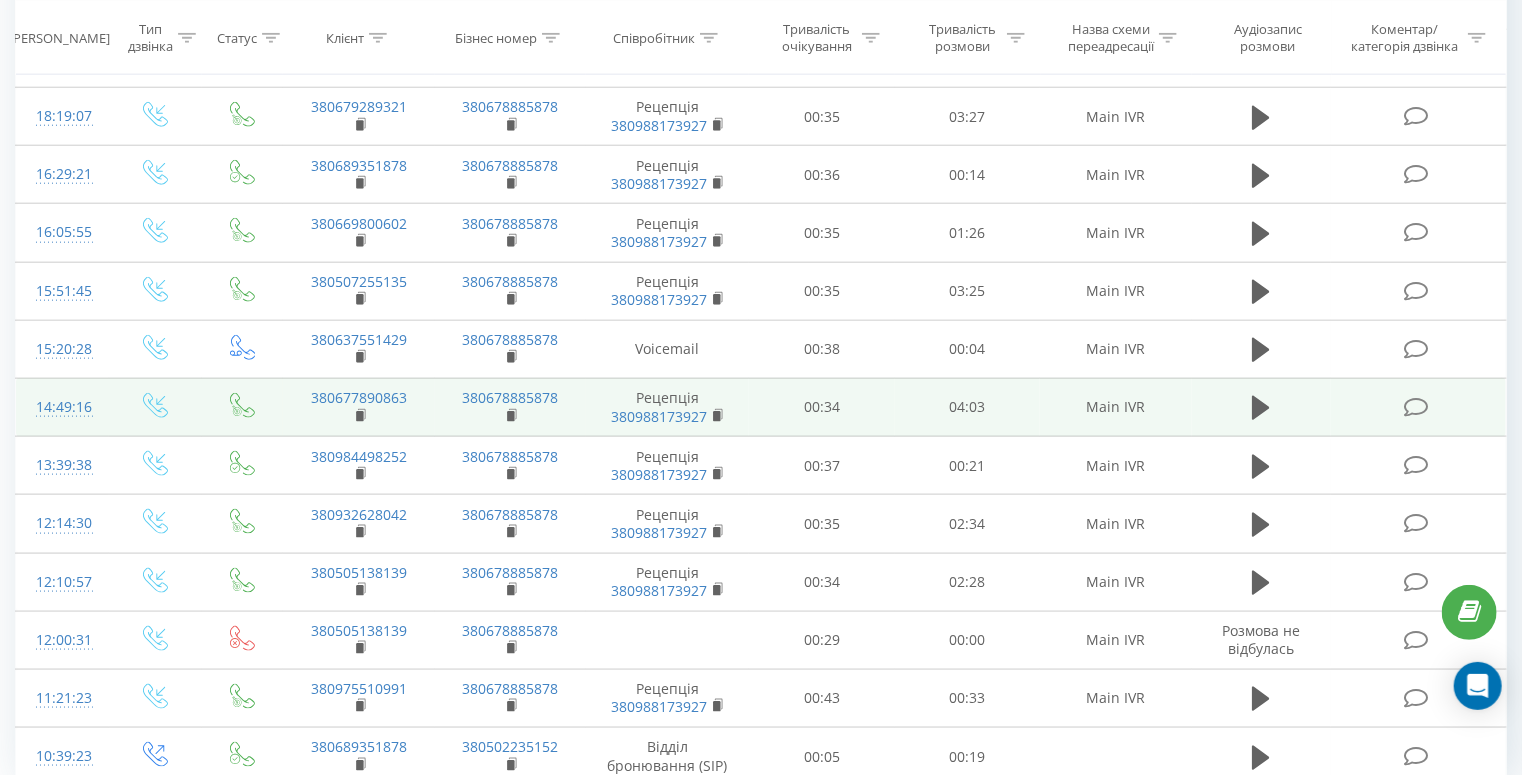 scroll, scrollTop: 928, scrollLeft: 0, axis: vertical 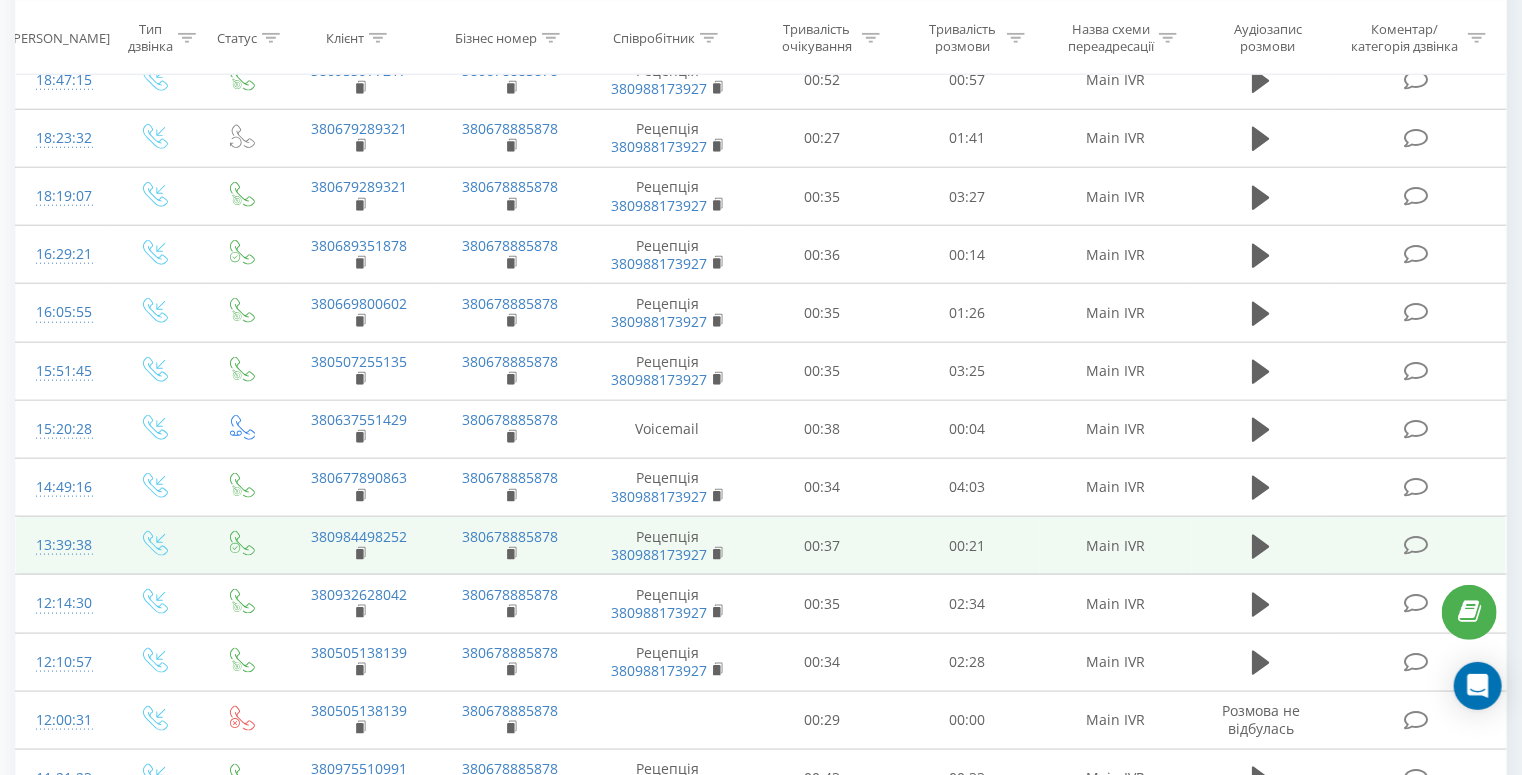 click at bounding box center [1416, 545] 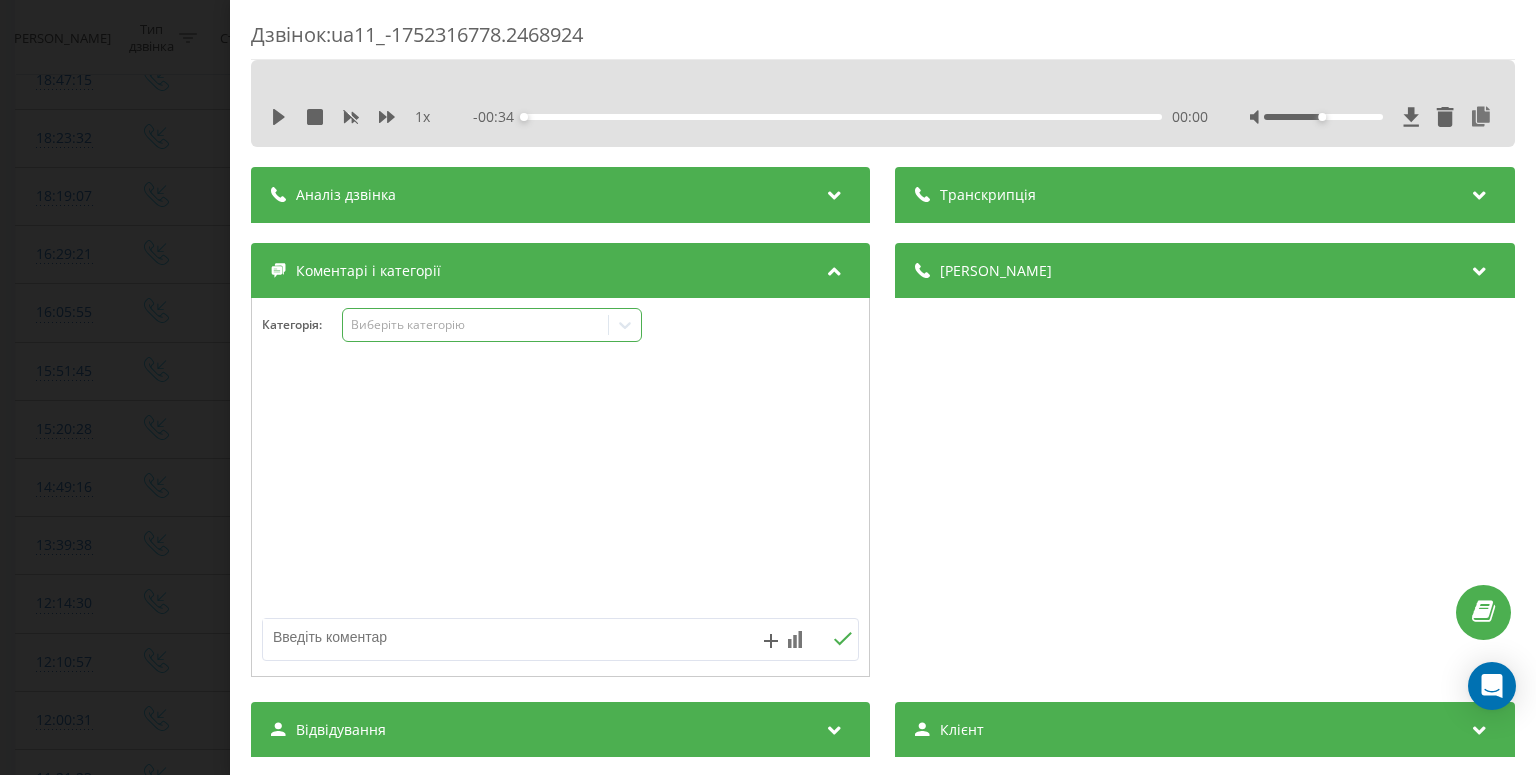click on "Виберіть категорію" at bounding box center [476, 325] 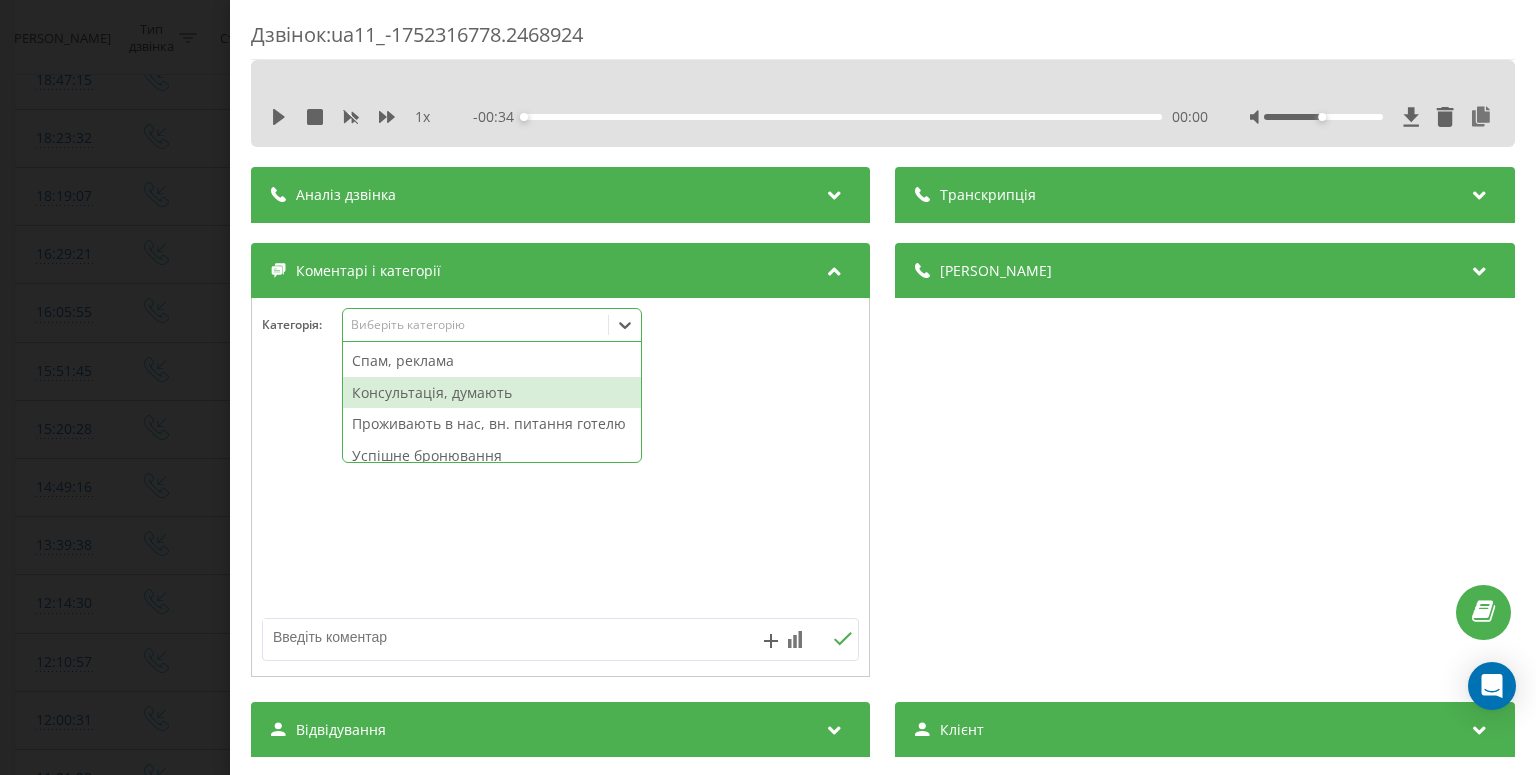 click on "Консультація, думають" at bounding box center (492, 393) 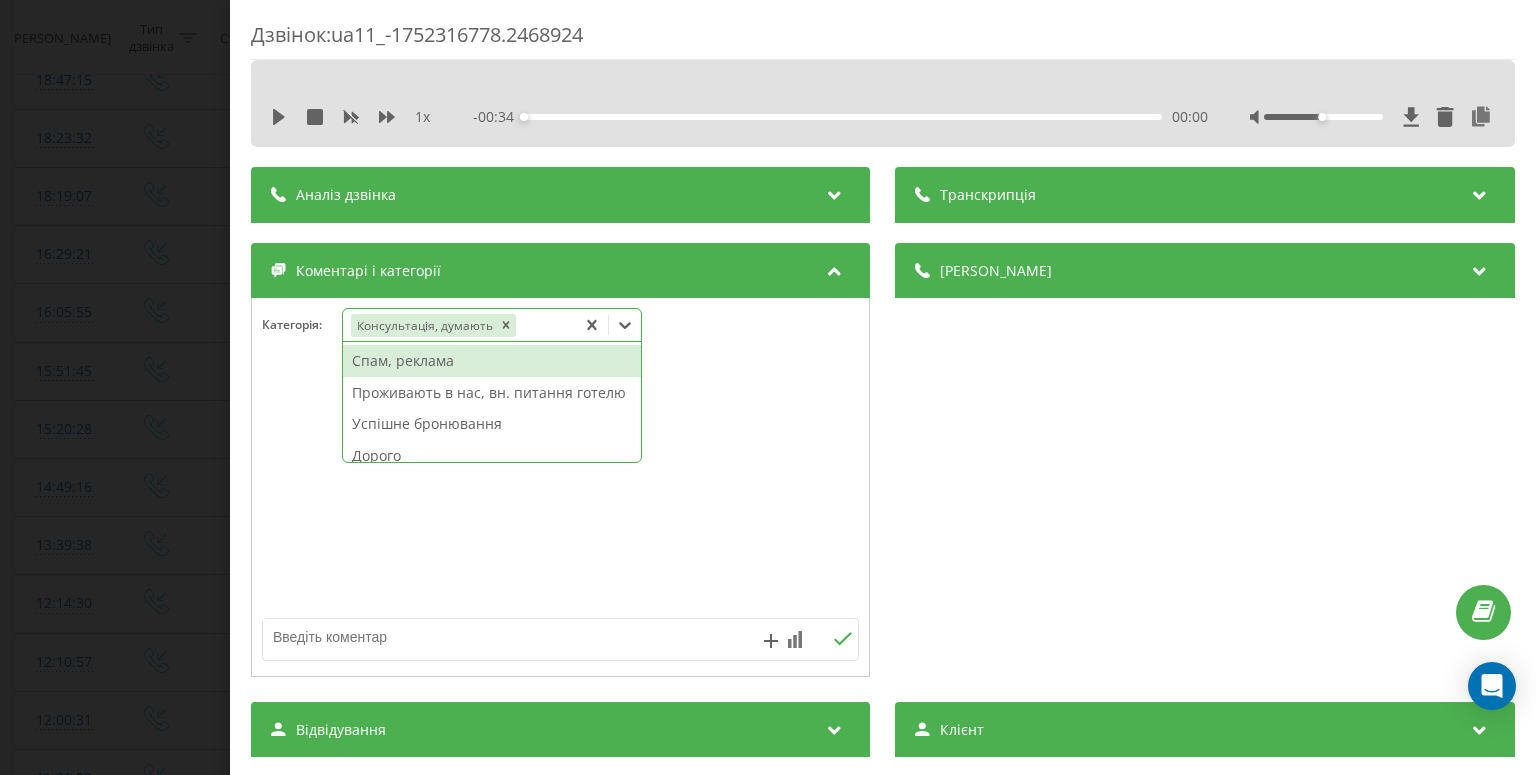 click on "Дзвінок :  ua11_-1752316778.2468924   1 x  - 00:34 00:00   00:00   Транскрипція Для AI-аналізу майбутніх дзвінків  налаштуйте та активуйте профіль на сторінці . Якщо профіль вже є і дзвінок відповідає його умовам, оновіть сторінку через 10 хвилин - AI аналізує поточний дзвінок. Аналіз дзвінка Для AI-аналізу майбутніх дзвінків  налаштуйте та активуйте профіль на сторінці . Якщо профіль вже є і дзвінок відповідає його умовам, оновіть сторінку через 10 хвилин - AI аналізує поточний дзвінок. Деталі дзвінка Загальне Дата дзвінка 2025-07-12 13:39:38 Тип дзвінка Вхідний Статус дзвінка Успішний 380984498252 :" at bounding box center [768, 387] 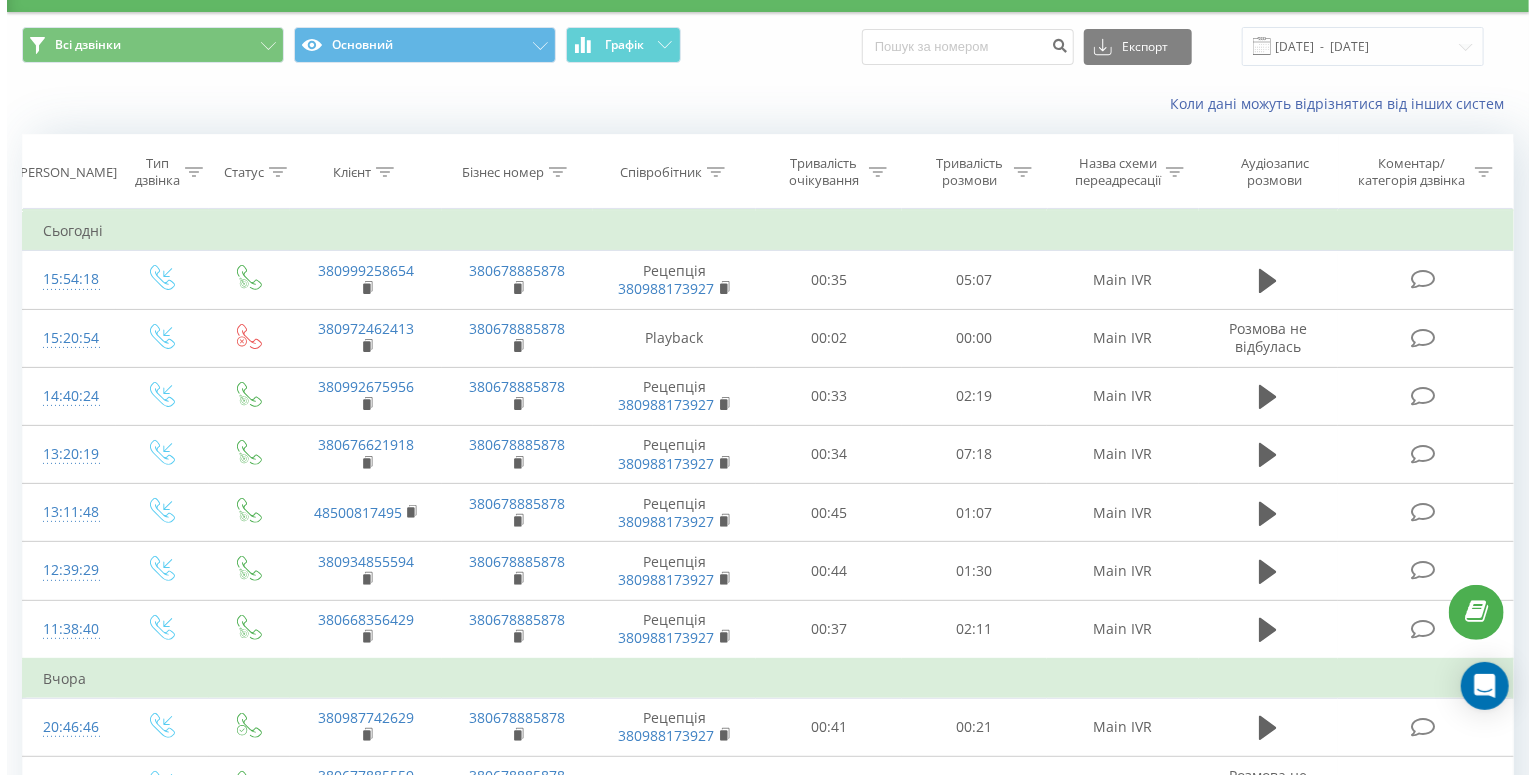 scroll, scrollTop: 0, scrollLeft: 0, axis: both 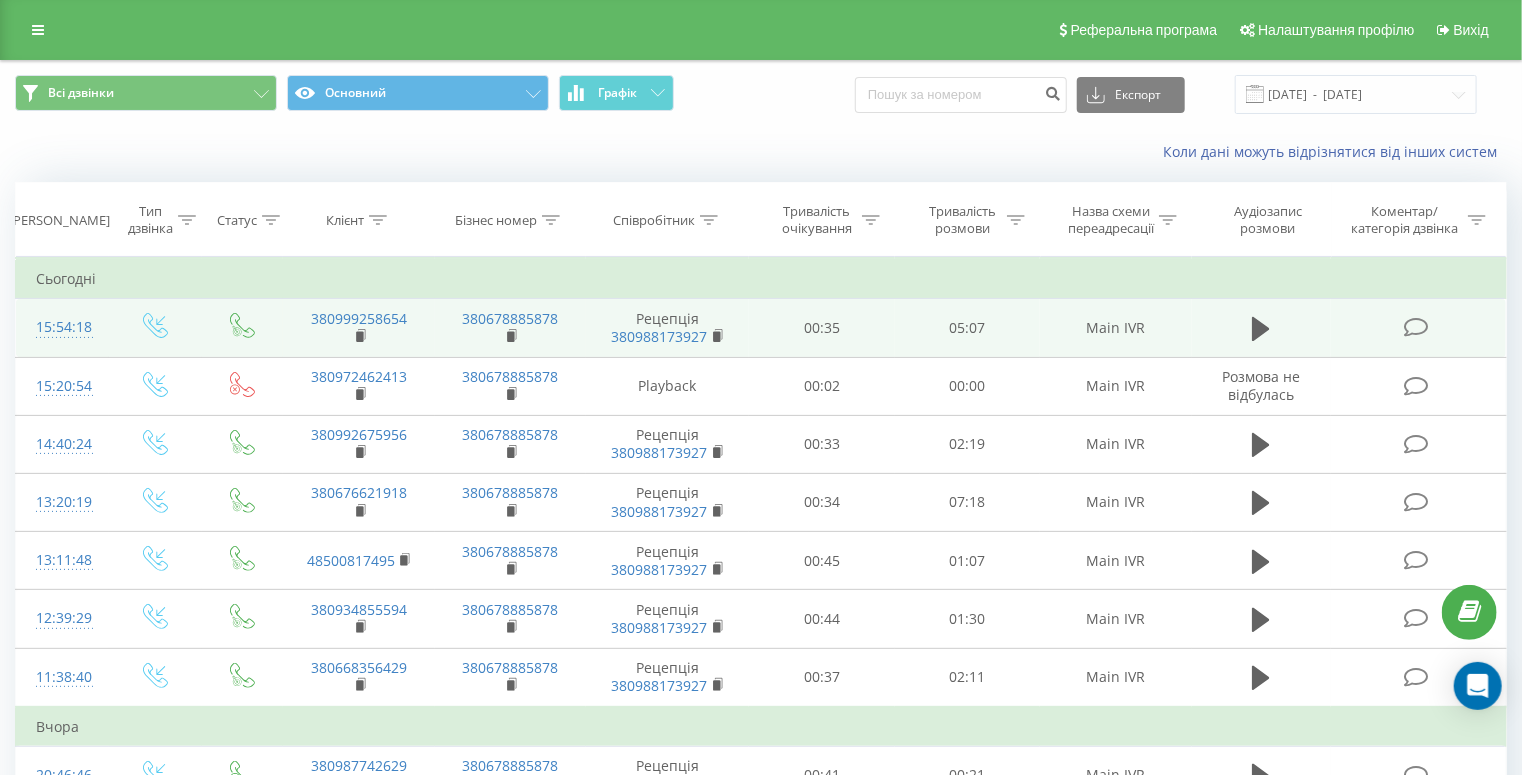 click at bounding box center [1416, 327] 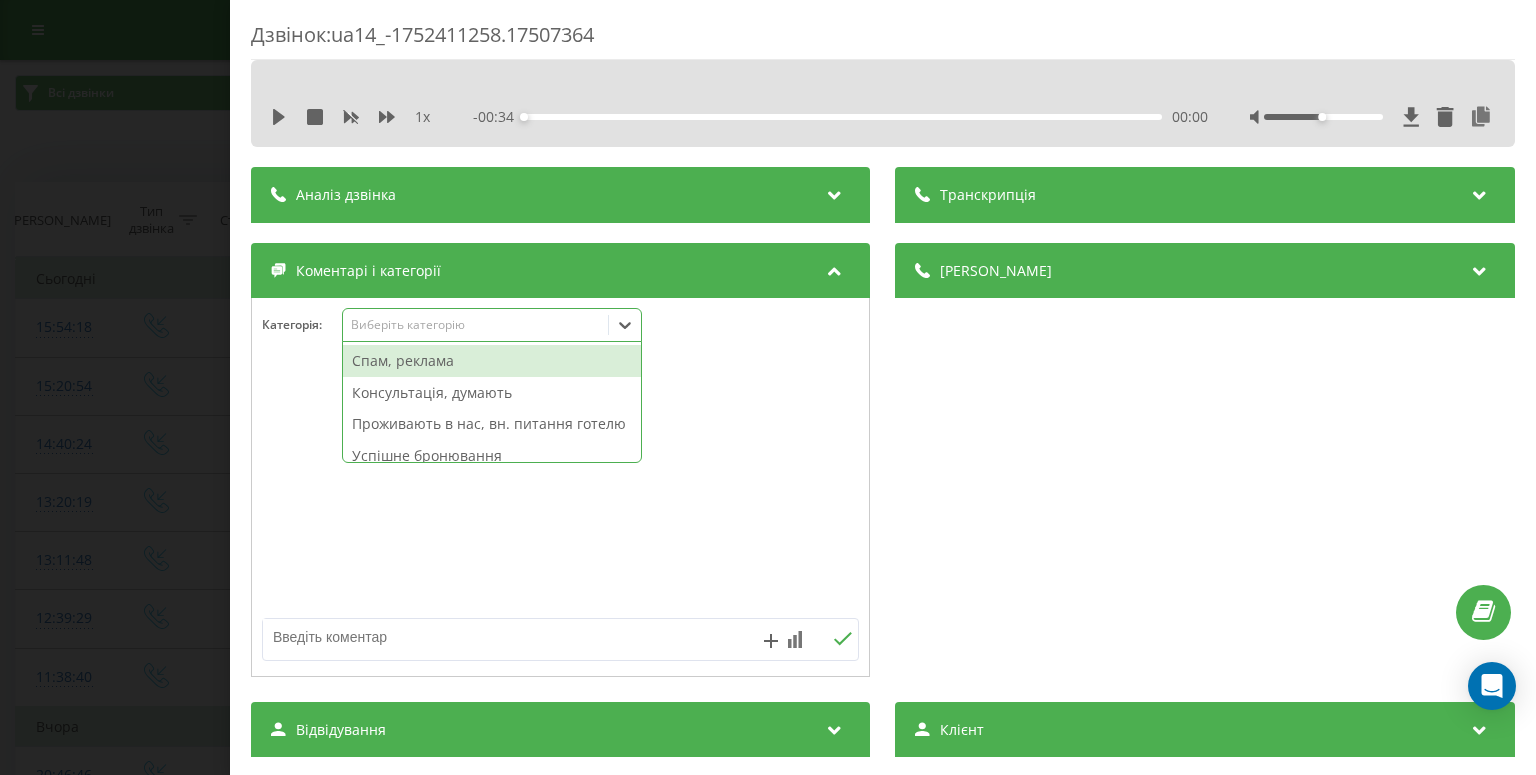 click on "Виберіть категорію" at bounding box center [476, 325] 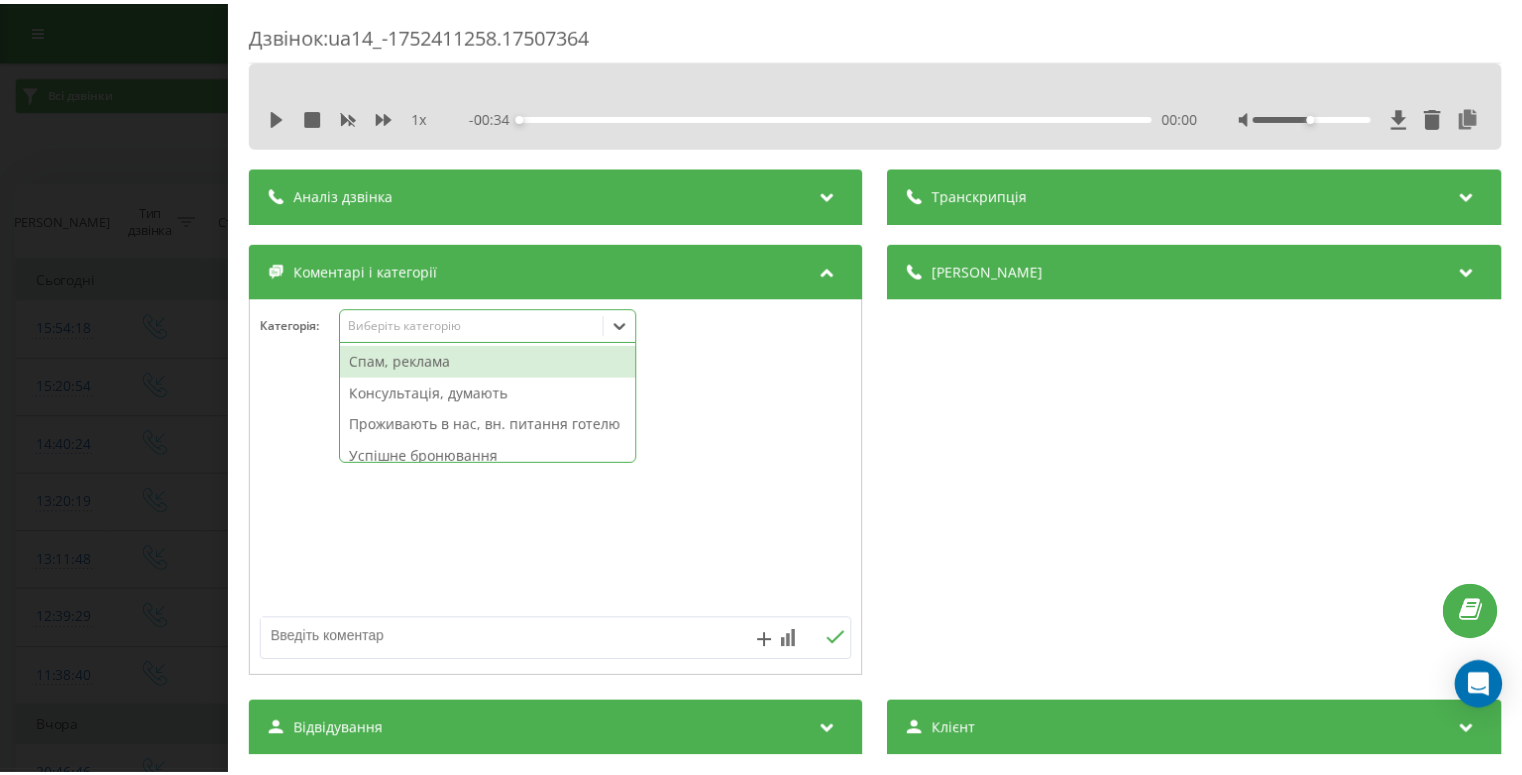 scroll, scrollTop: 80, scrollLeft: 0, axis: vertical 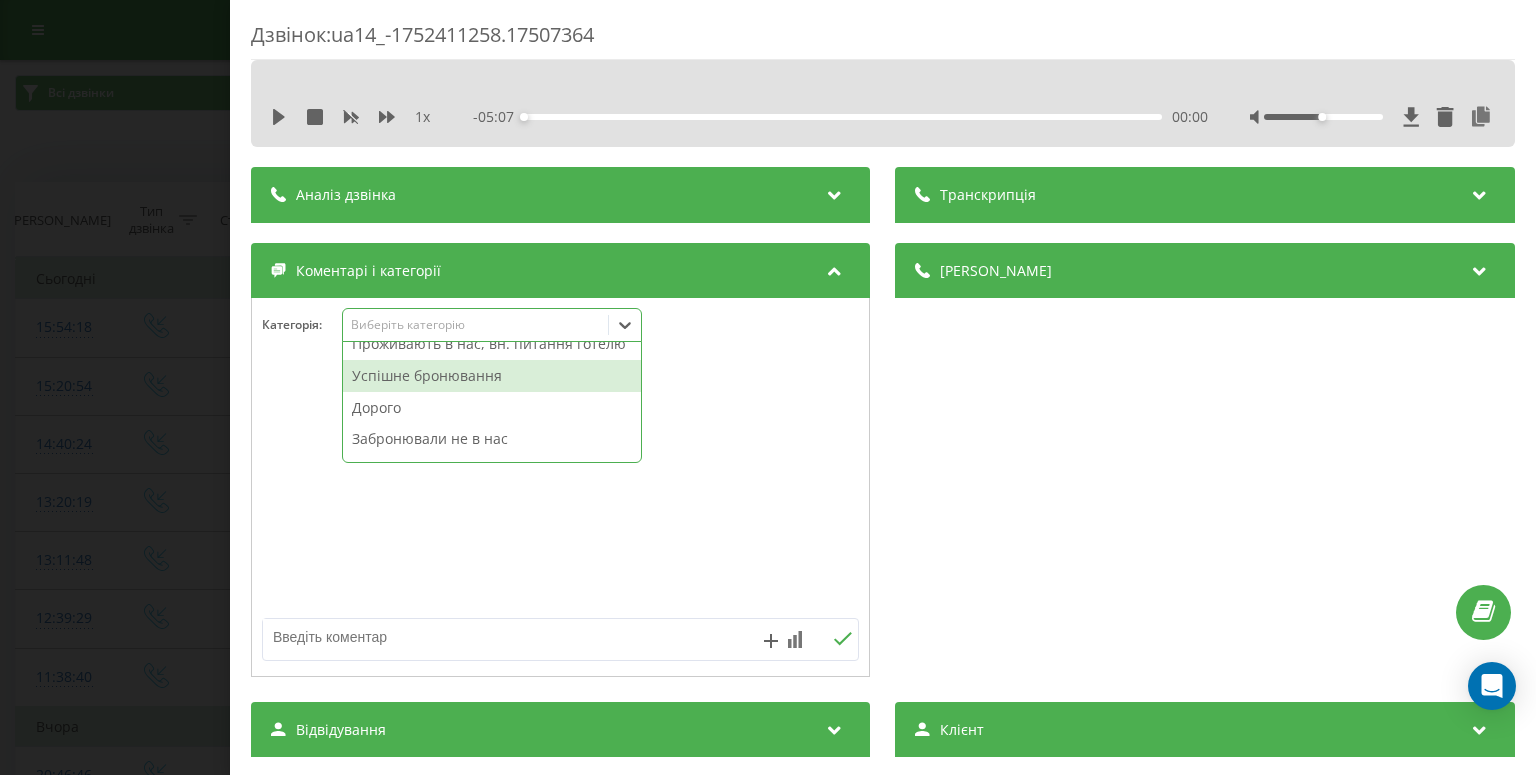click on "Успішне бронювання" at bounding box center (492, 376) 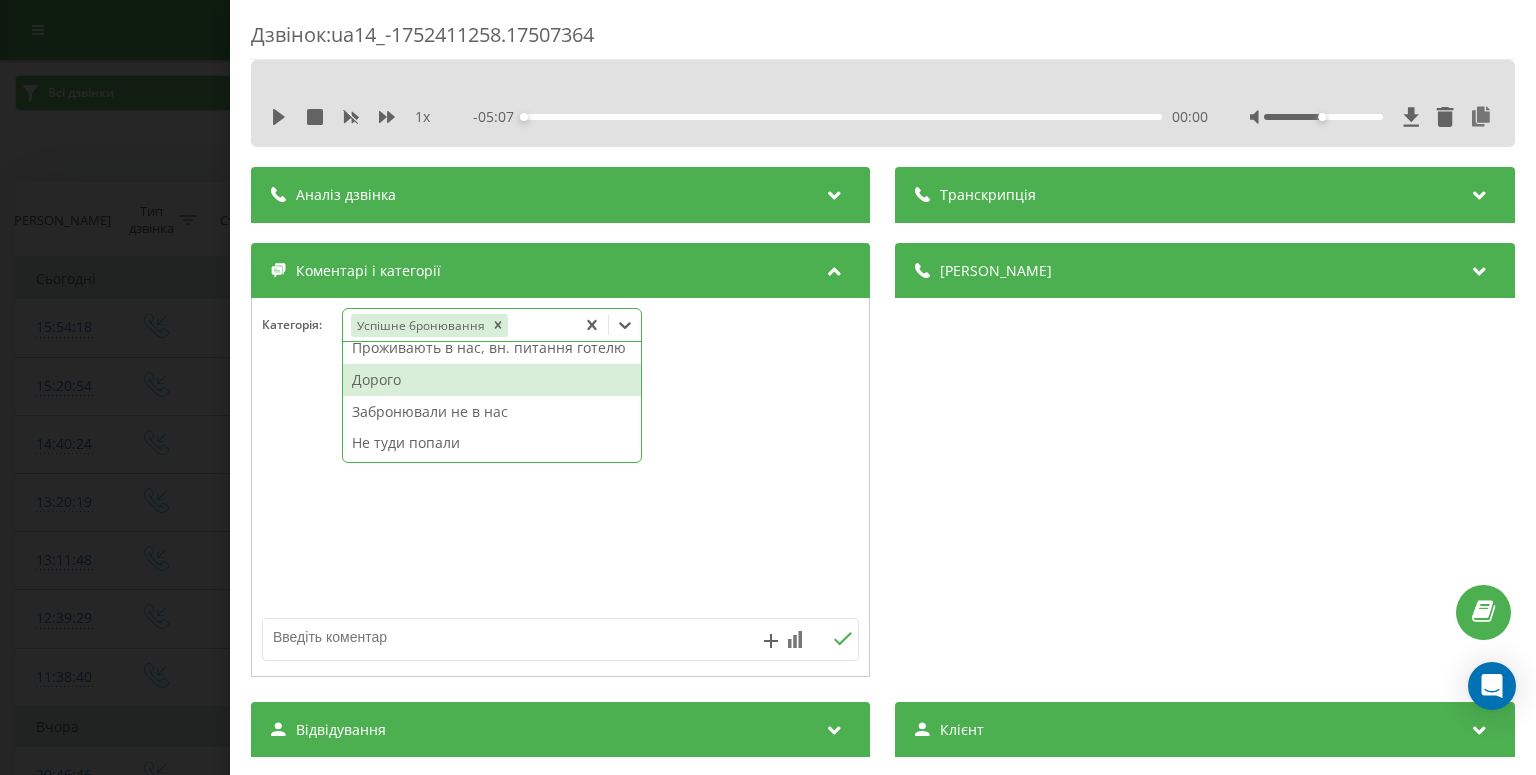 click on "Дзвінок :  ua14_-1752411258.17507364   1 x  - 05:07 00:00   00:00   Транскрипція Для AI-аналізу майбутніх дзвінків  налаштуйте та активуйте профіль на сторінці . Якщо профіль вже є і дзвінок відповідає його умовам, оновіть сторінку через 10 хвилин - AI аналізує поточний дзвінок. Аналіз дзвінка Для AI-аналізу майбутніх дзвінків  налаштуйте та активуйте профіль на сторінці . Якщо профіль вже є і дзвінок відповідає його умовам, оновіть сторінку через 10 хвилин - AI аналізує поточний дзвінок. Деталі дзвінка Загальне Дата дзвінка 2025-07-13 15:54:18 Тип дзвінка Вхідний Статус дзвінка Цільовий 380999258654" at bounding box center (768, 387) 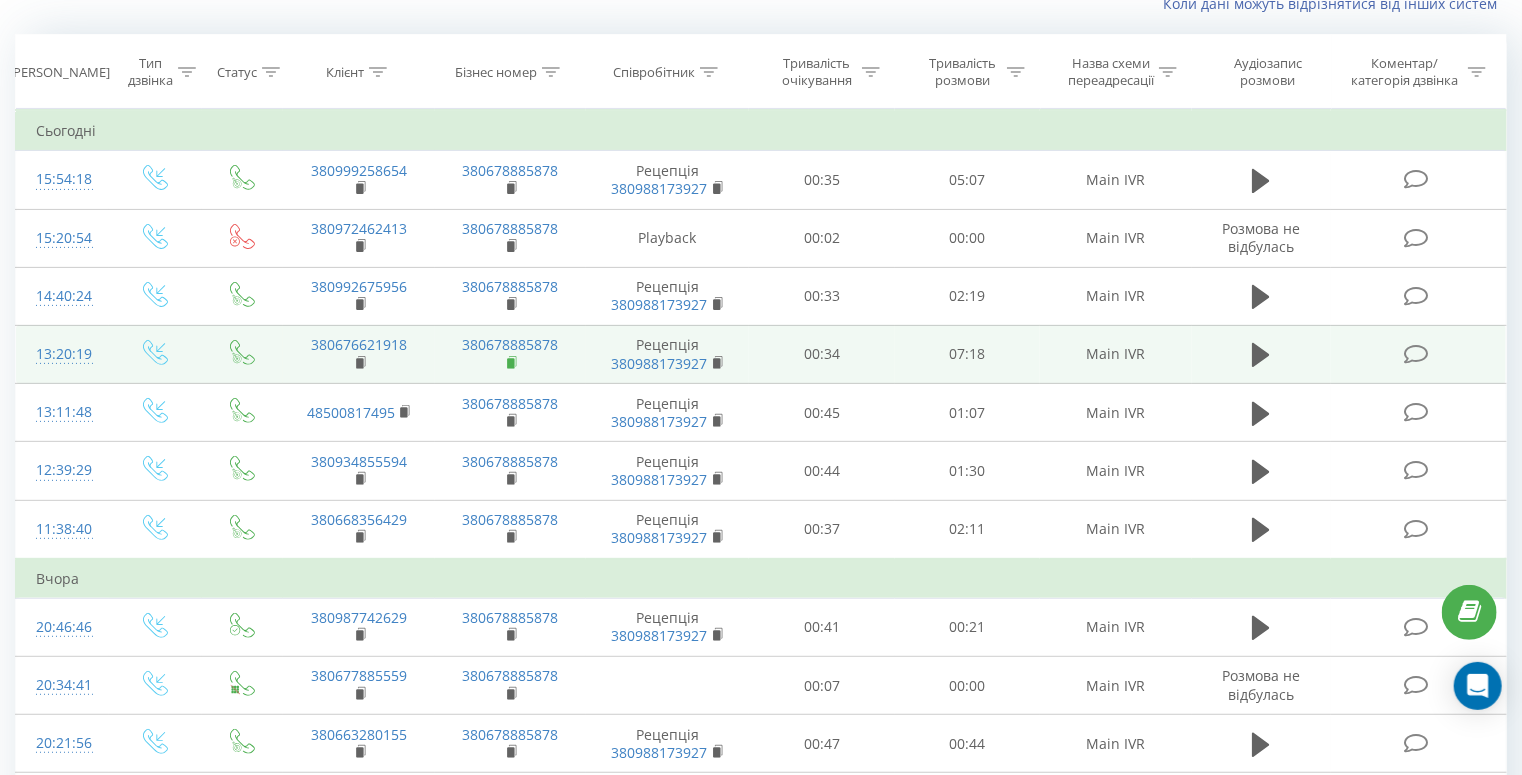 scroll, scrollTop: 160, scrollLeft: 0, axis: vertical 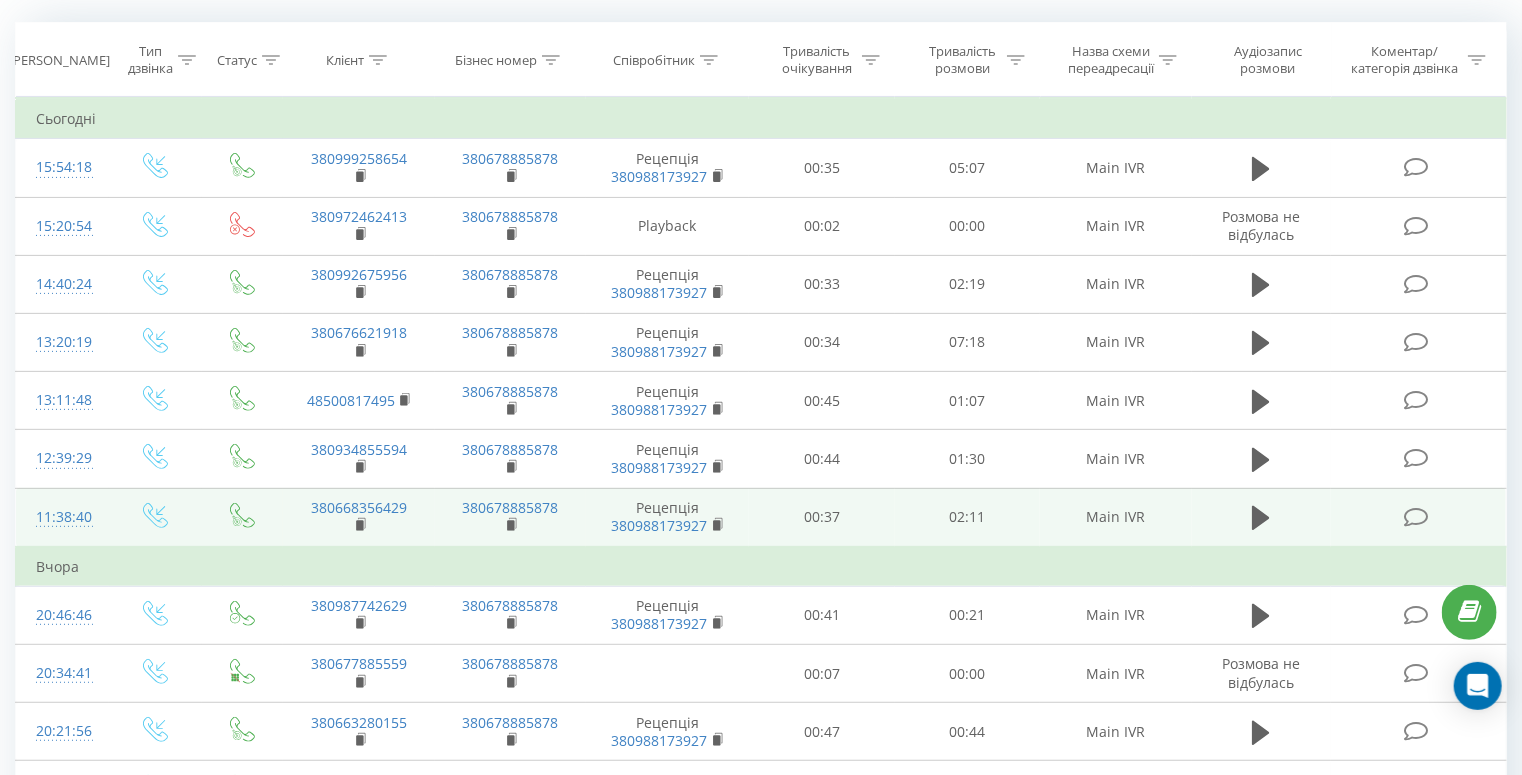 click at bounding box center (1418, 517) 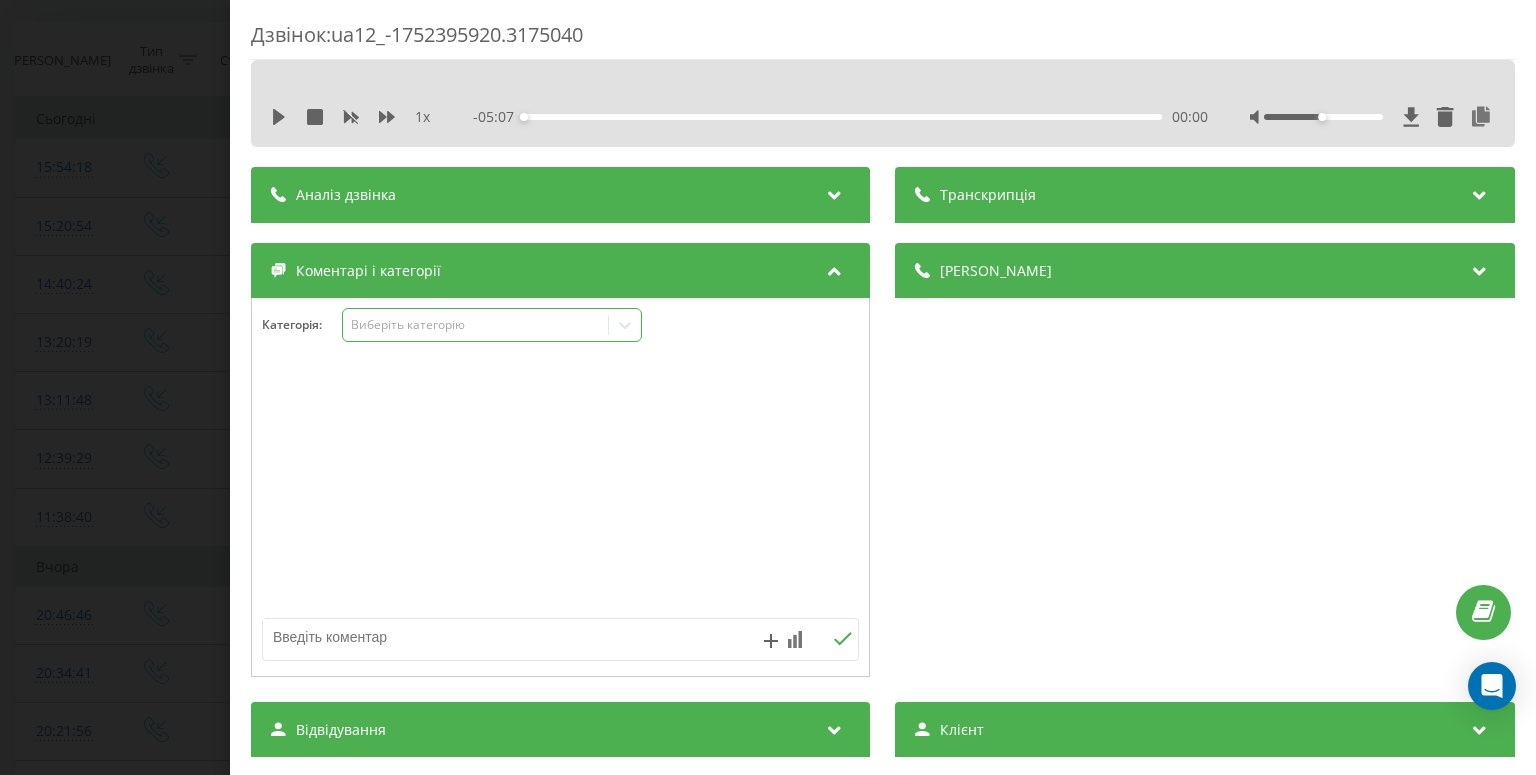 click on "Виберіть категорію" at bounding box center [476, 325] 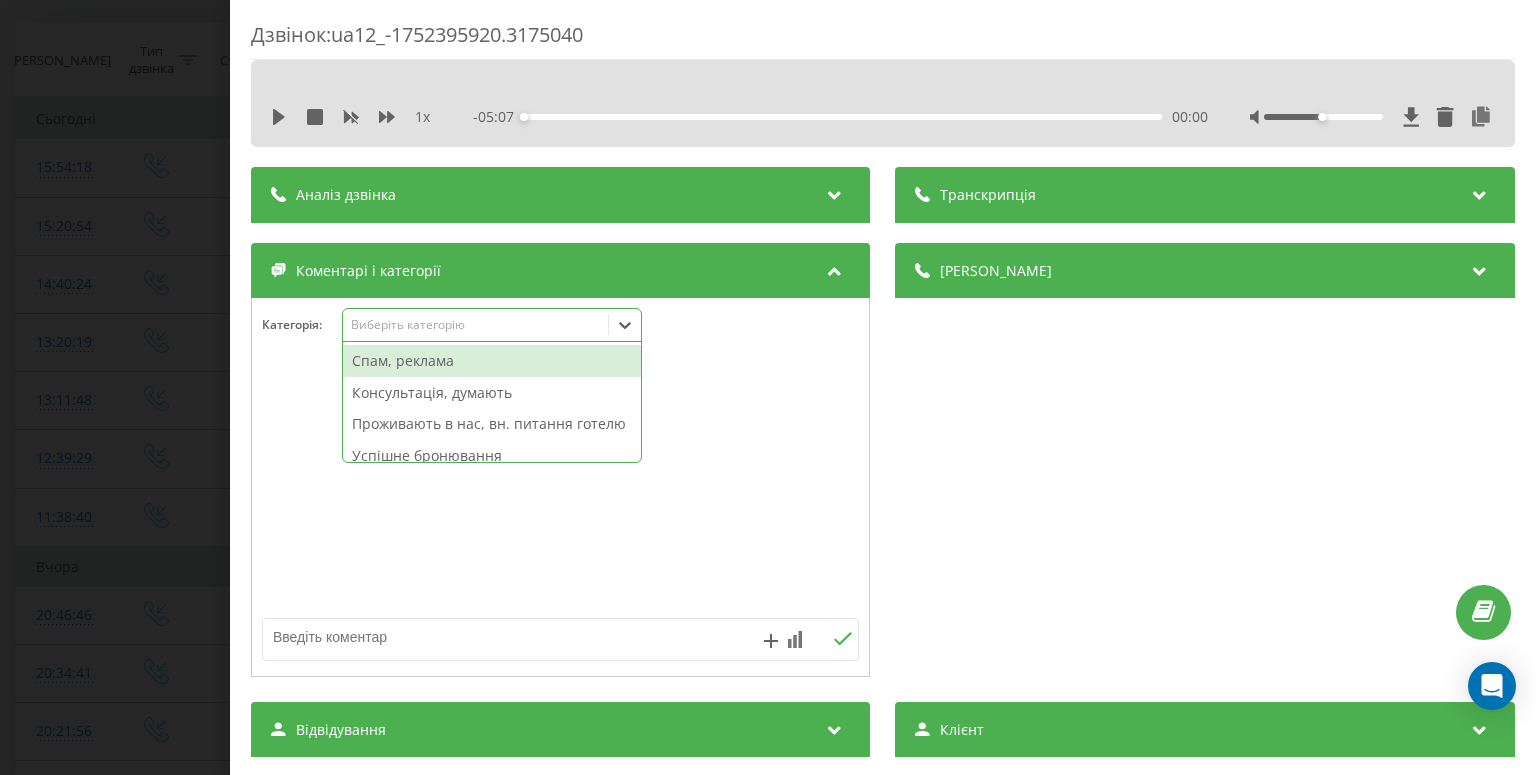 click on "Консультація, думають" at bounding box center [492, 393] 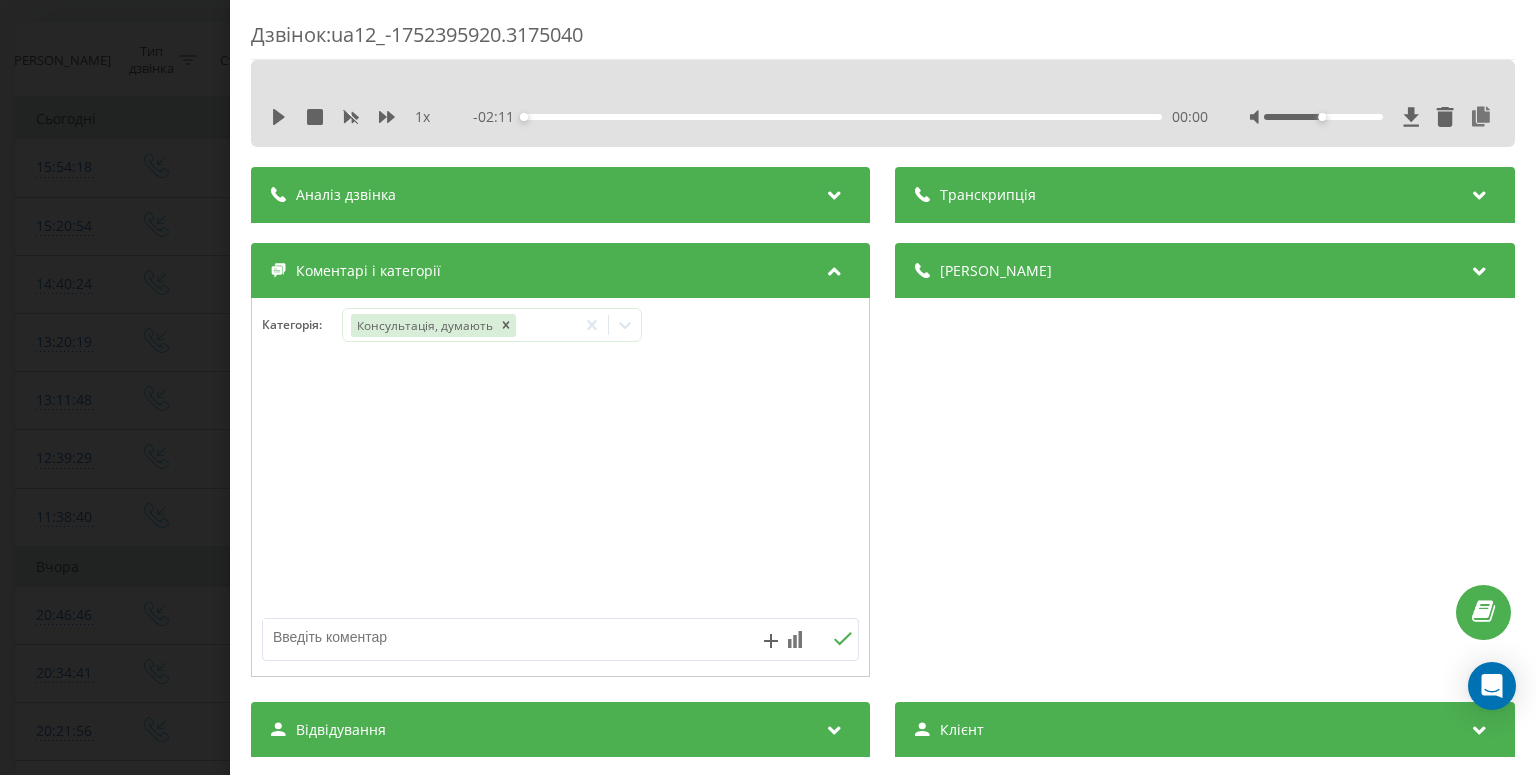click on "Дзвінок :  ua12_-1752395920.3175040   1 x  - 02:11 00:00   00:00   Транскрипція Для AI-аналізу майбутніх дзвінків  налаштуйте та активуйте профіль на сторінці . Якщо профіль вже є і дзвінок відповідає його умовам, оновіть сторінку через 10 хвилин - AI аналізує поточний дзвінок. Аналіз дзвінка Для AI-аналізу майбутніх дзвінків  налаштуйте та активуйте профіль на сторінці . Якщо профіль вже є і дзвінок відповідає його умовам, оновіть сторінку через 10 хвилин - AI аналізує поточний дзвінок. Деталі дзвінка Загальне Дата дзвінка 2025-07-13 11:38:40 Тип дзвінка Вхідний Статус дзвінка Цільовий 380668356429 :" at bounding box center [768, 387] 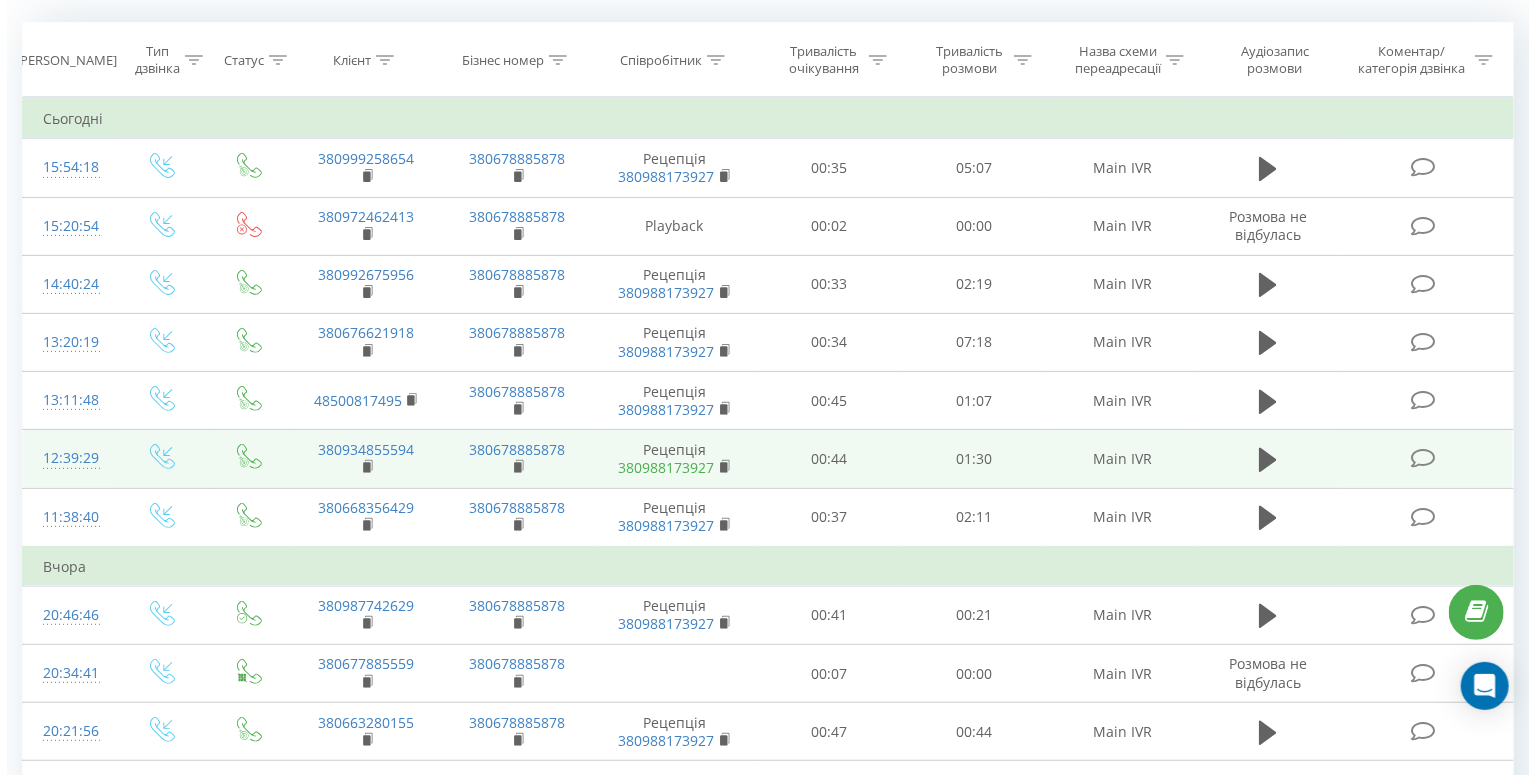 scroll, scrollTop: 400, scrollLeft: 0, axis: vertical 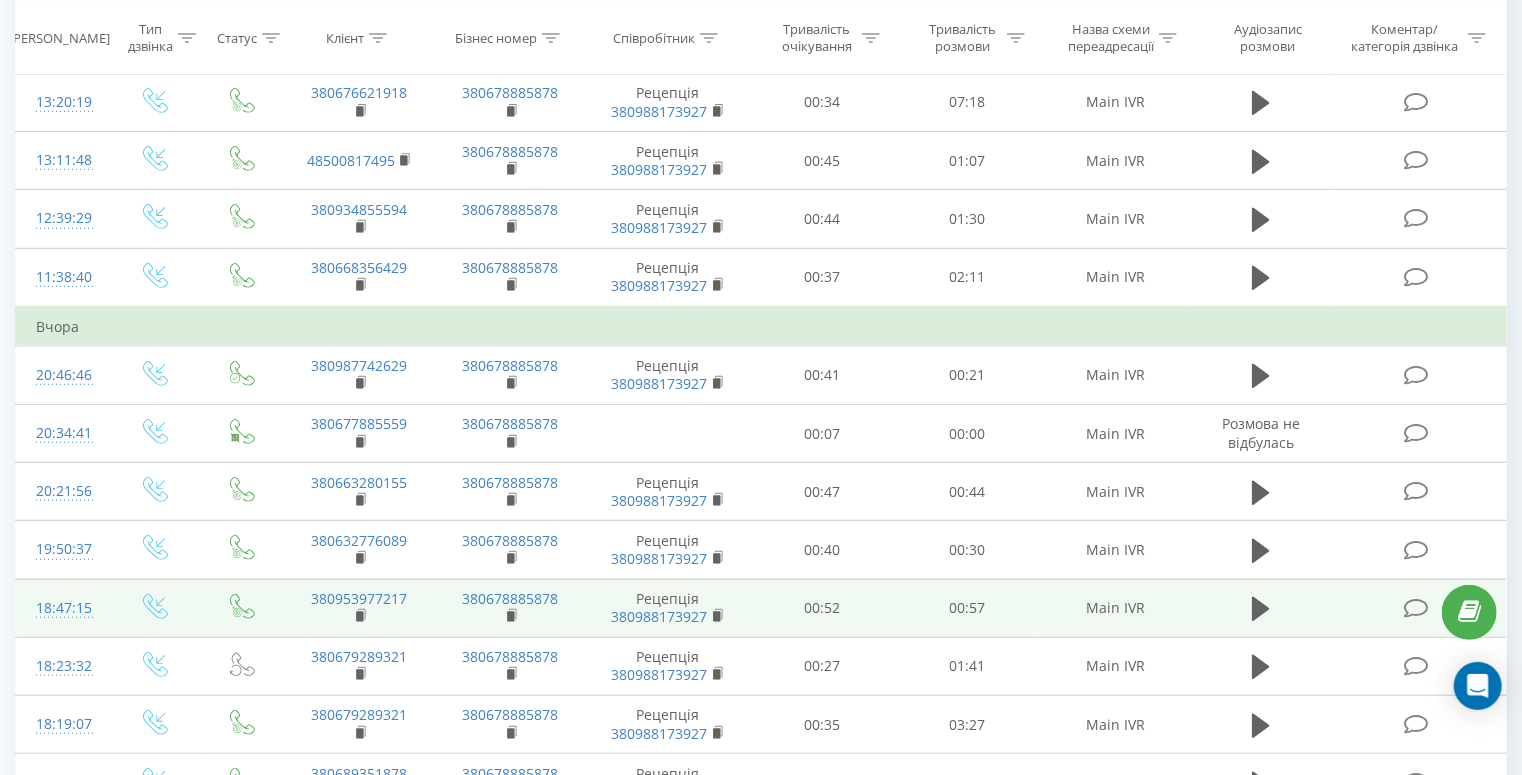 click at bounding box center (1418, 608) 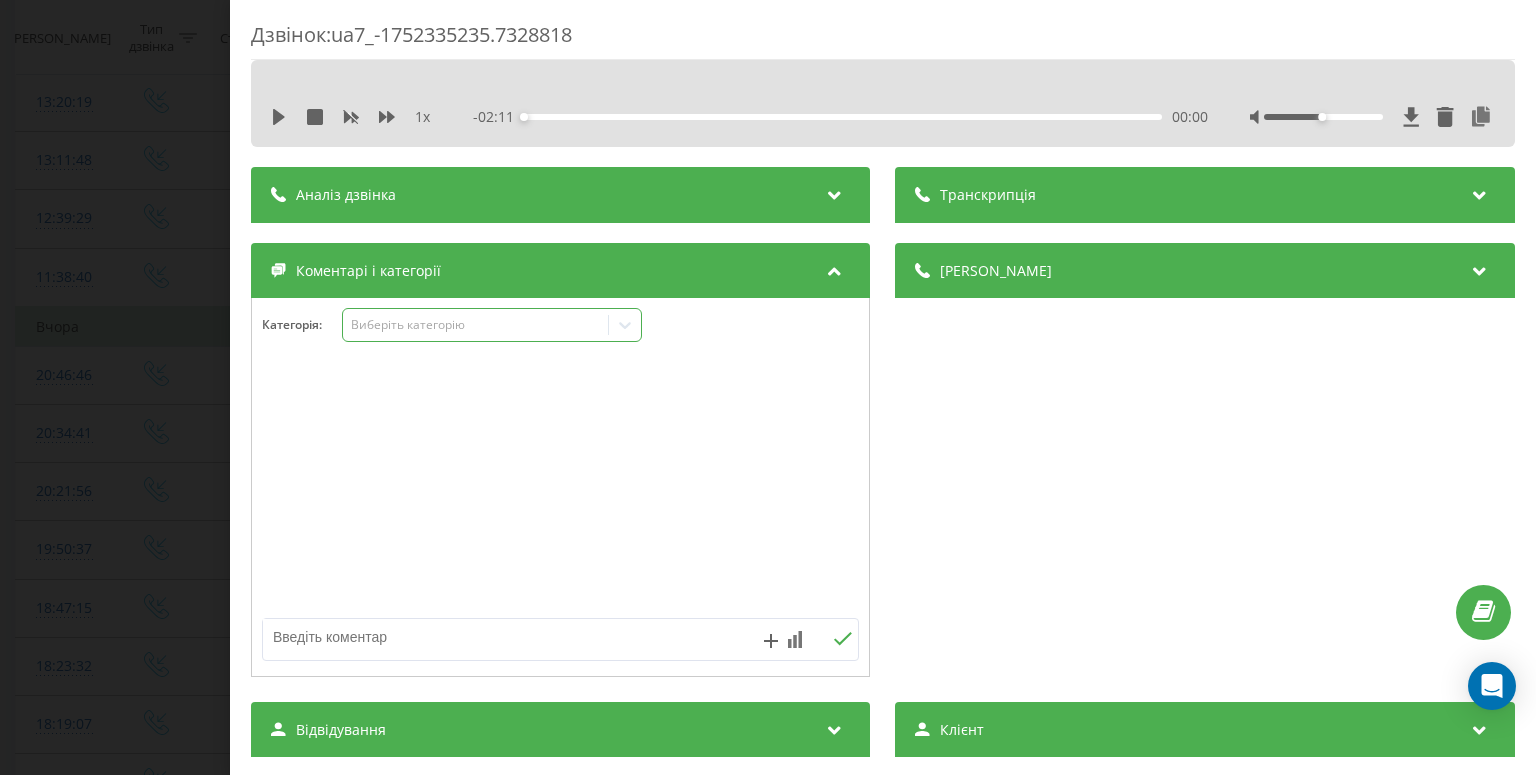 click on "Виберіть категорію" at bounding box center [492, 325] 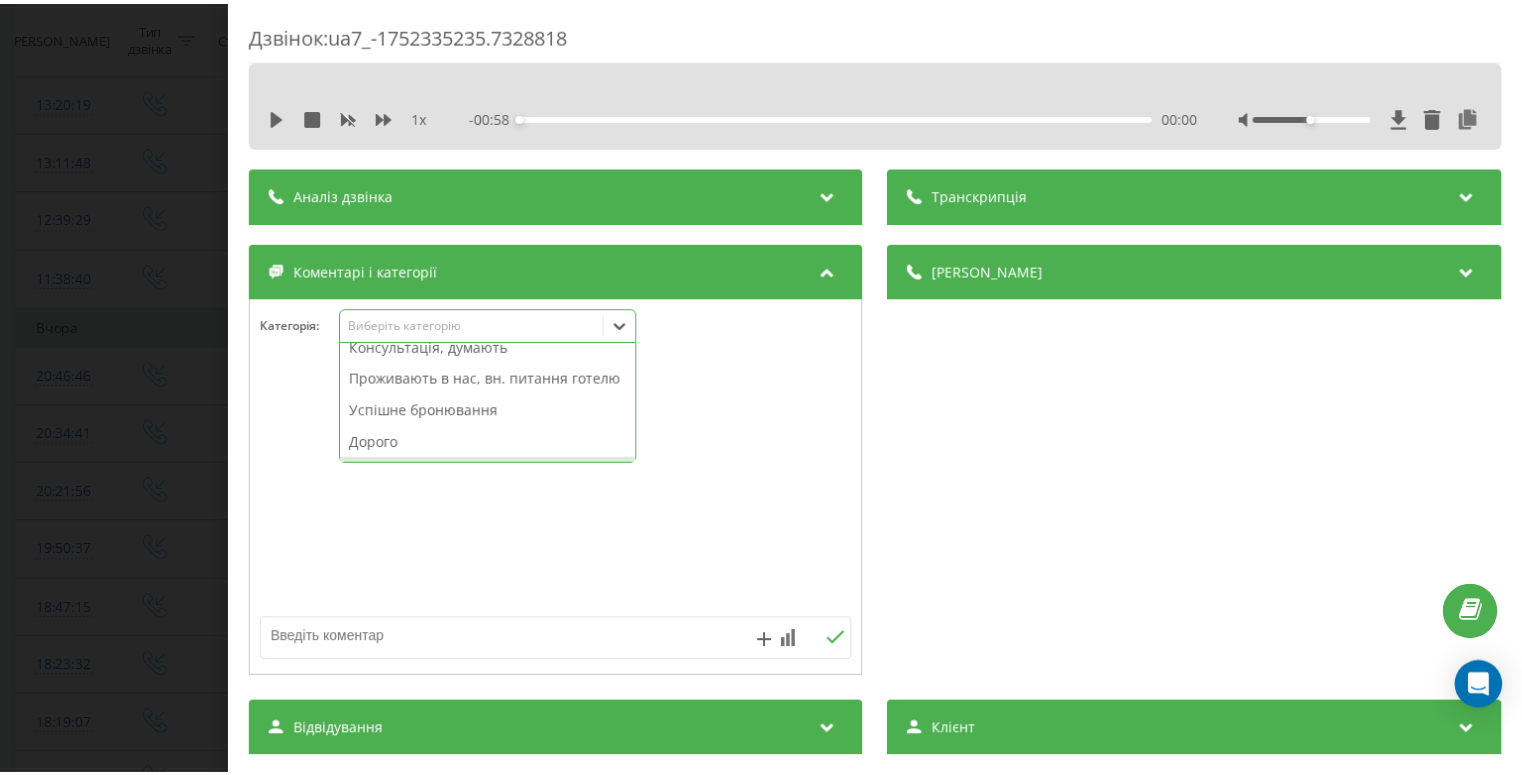 scroll, scrollTop: 0, scrollLeft: 0, axis: both 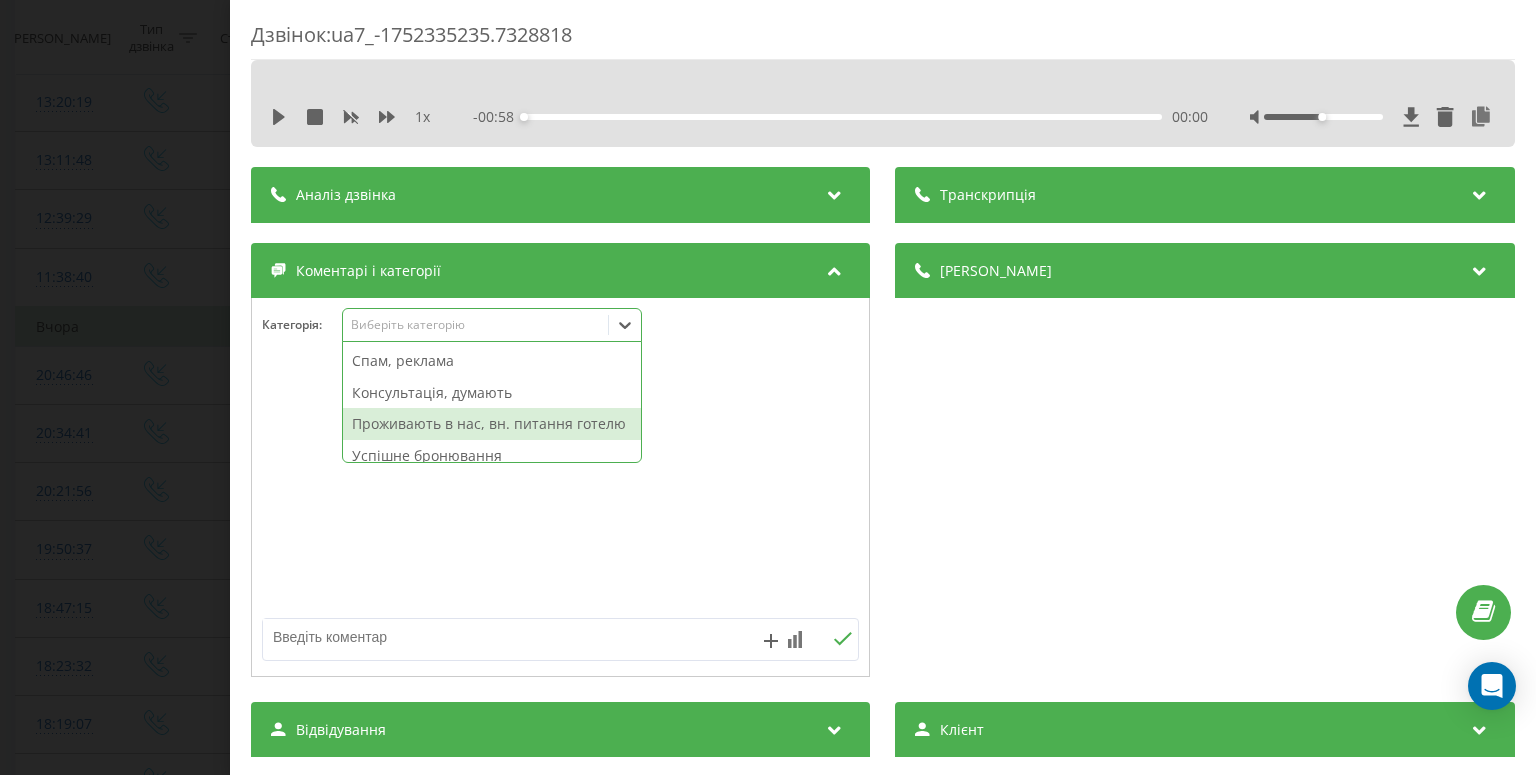 click on "Проживають в нас, вн. питання готелю" at bounding box center (492, 424) 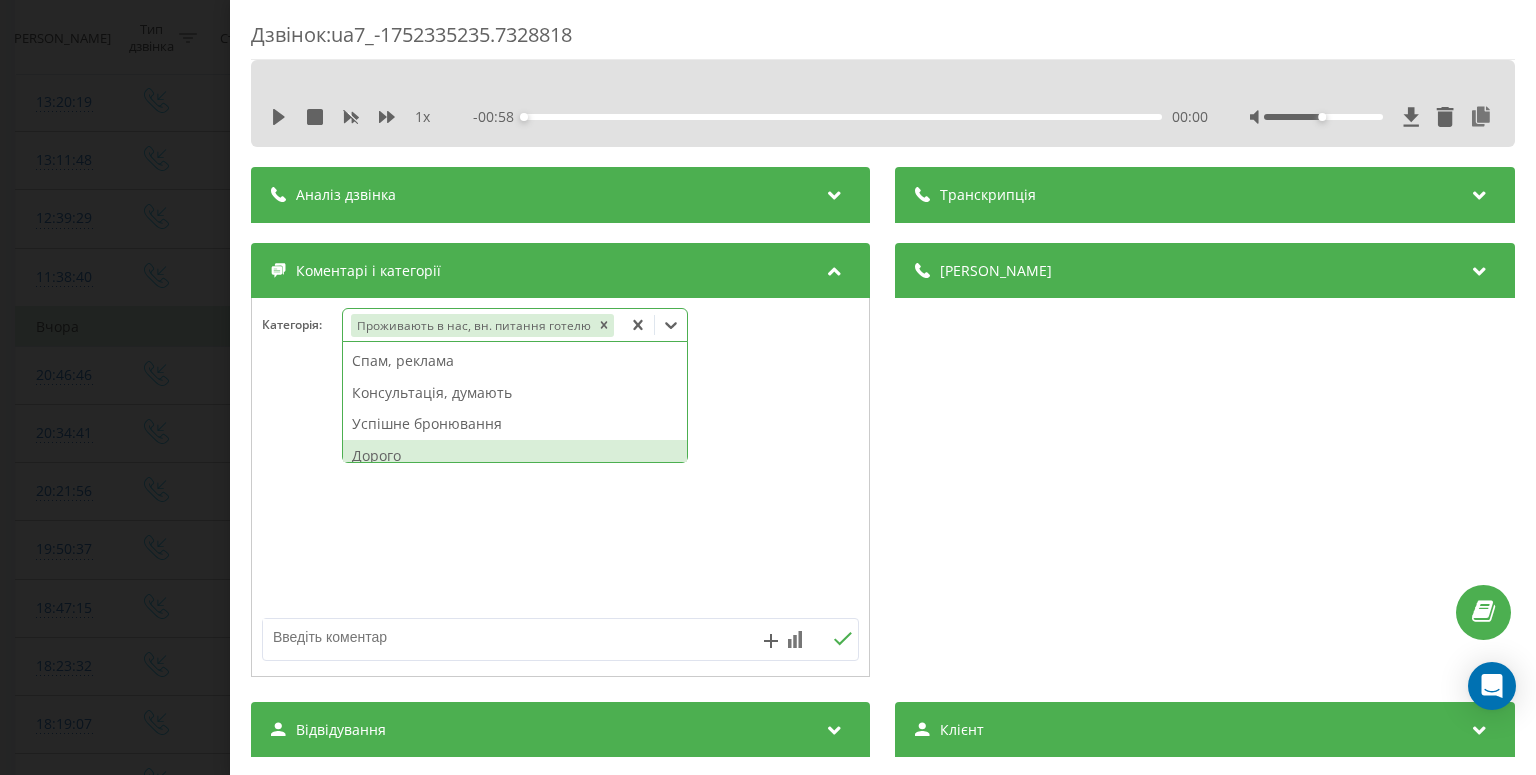 click on "Дзвінок :  ua7_-1752335235.7328818   1 x  - 00:58 00:00   00:00   Транскрипція Для AI-аналізу майбутніх дзвінків  налаштуйте та активуйте профіль на сторінці . Якщо профіль вже є і дзвінок відповідає його умовам, оновіть сторінку через 10 хвилин - AI аналізує поточний дзвінок. Аналіз дзвінка Для AI-аналізу майбутніх дзвінків  налаштуйте та активуйте профіль на сторінці . Якщо профіль вже є і дзвінок відповідає його умовам, оновіть сторінку через 10 хвилин - AI аналізує поточний дзвінок. Деталі дзвінка Загальне Дата дзвінка 2025-07-12 18:47:15 Тип дзвінка Вхідний Статус дзвінка Цільовий 380953977217 /" at bounding box center (768, 387) 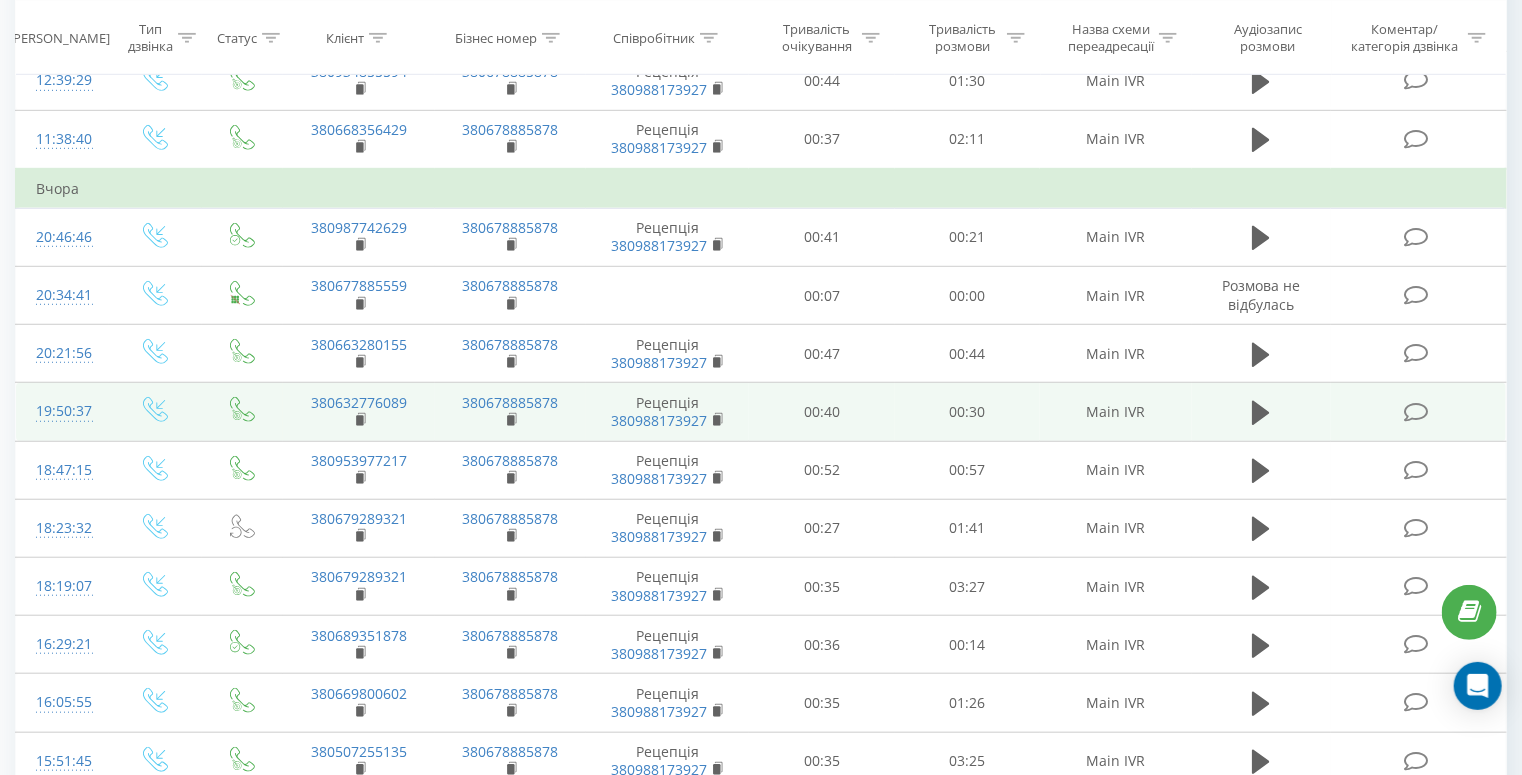 scroll, scrollTop: 560, scrollLeft: 0, axis: vertical 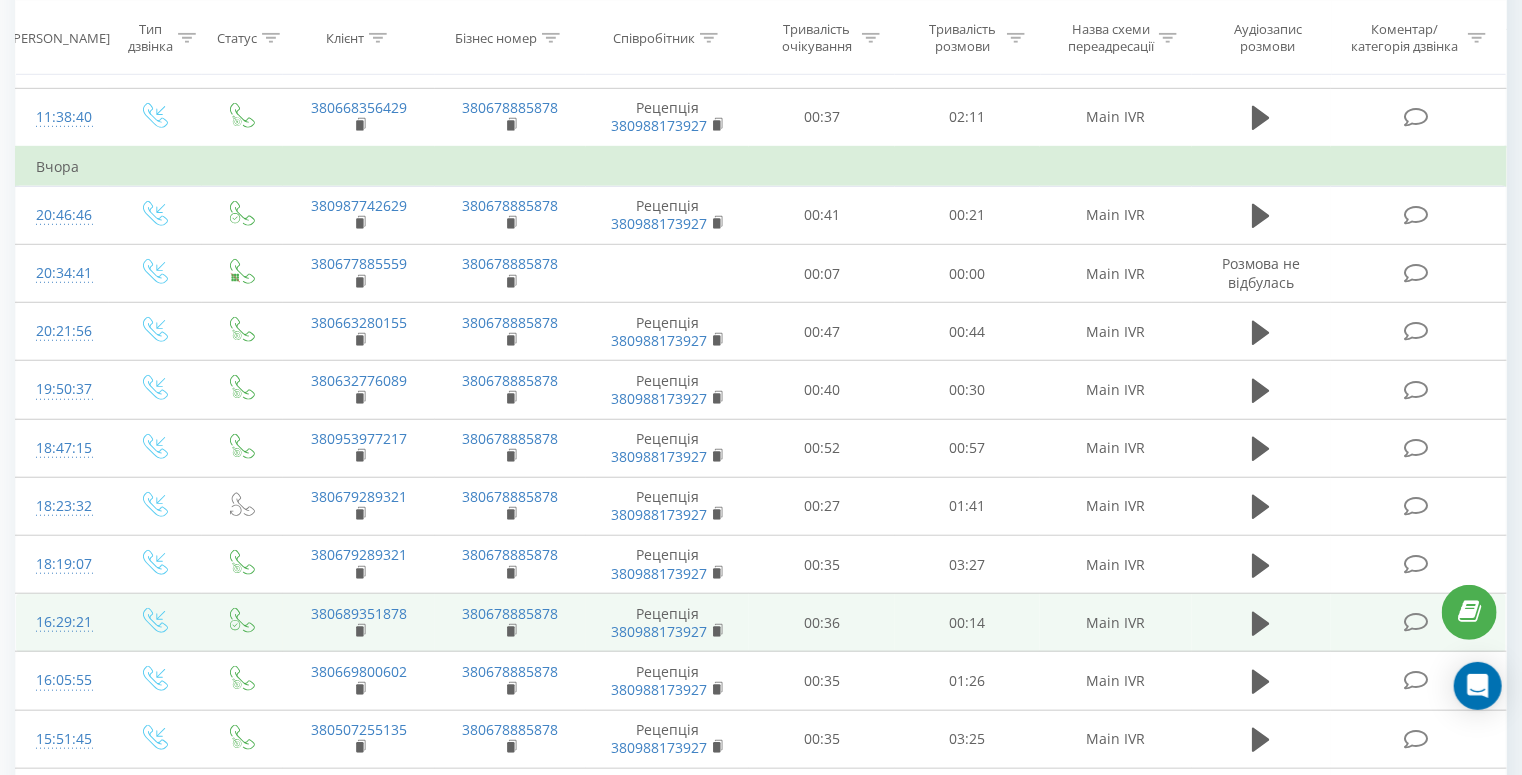 click at bounding box center (1416, 622) 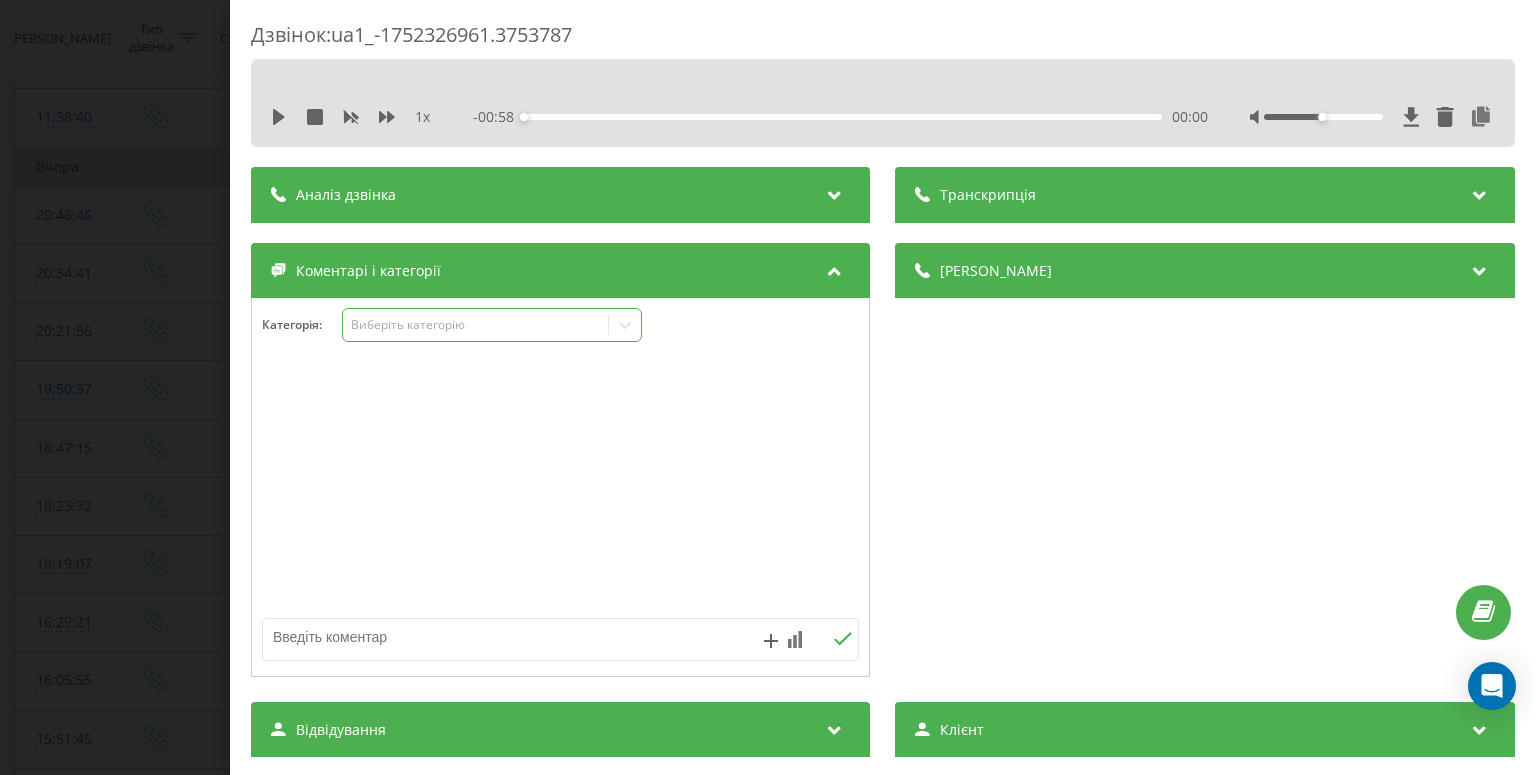 click on "Виберіть категорію" at bounding box center [476, 325] 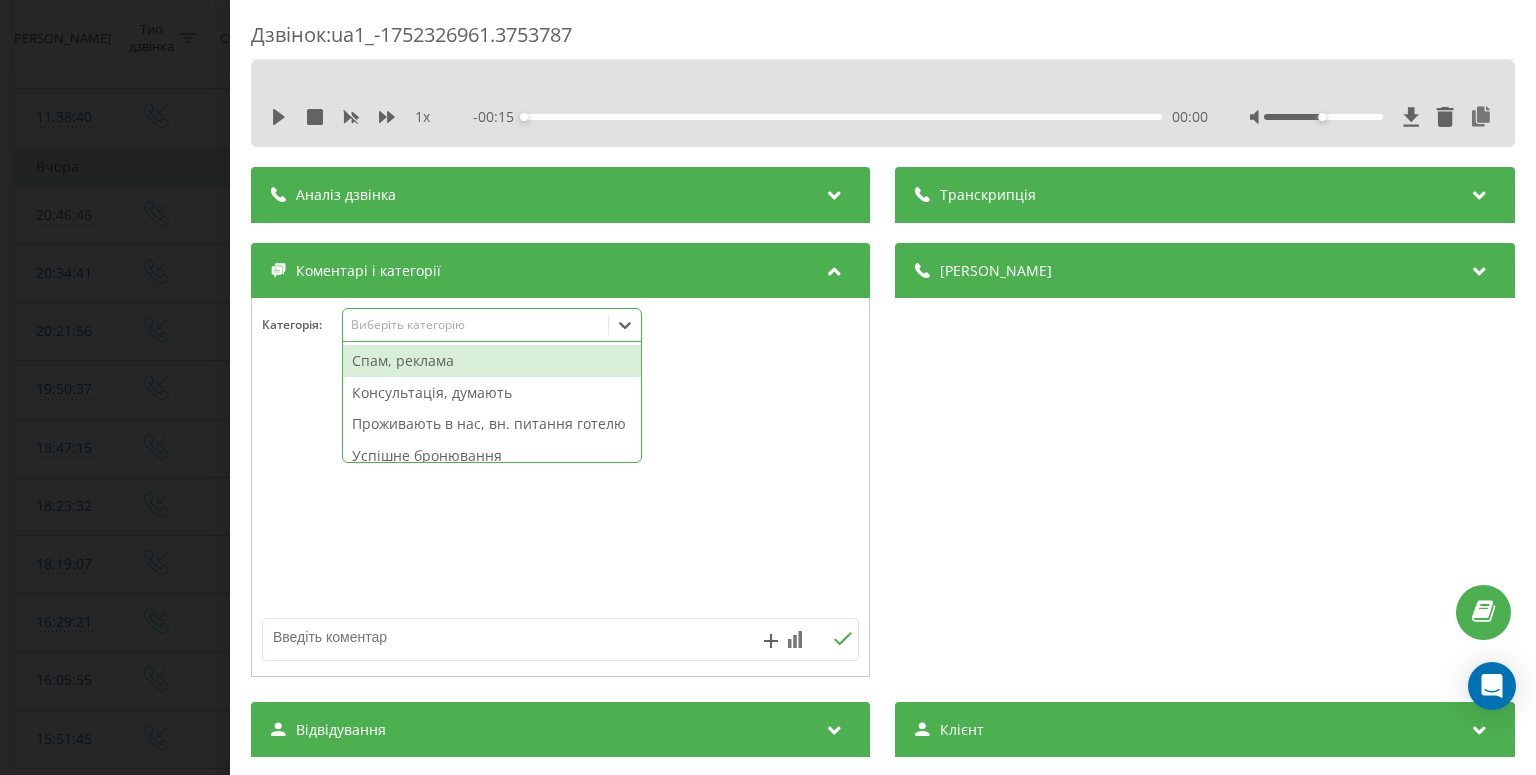 click on "Проживають в нас, вн. питання готелю" at bounding box center [492, 424] 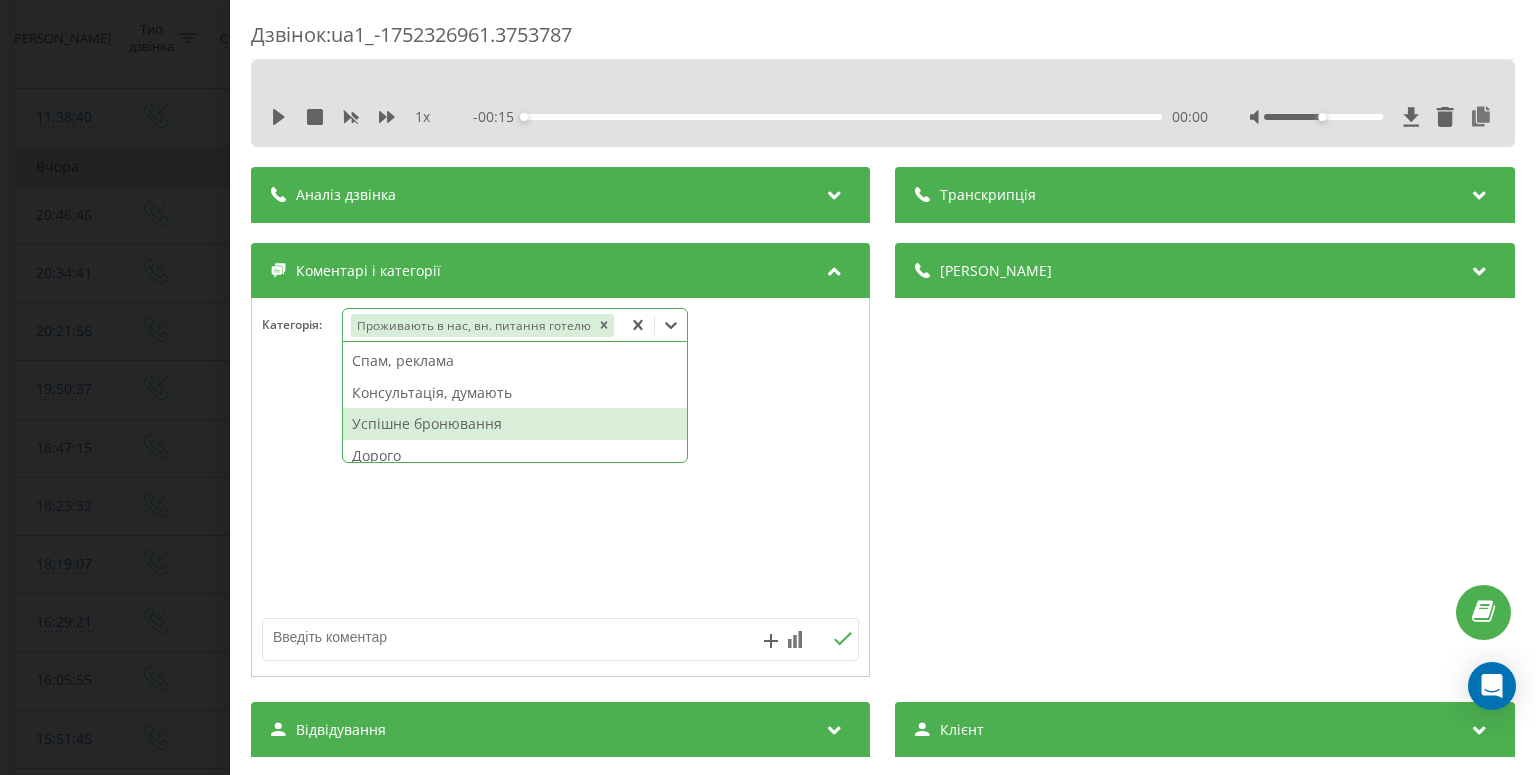 click on "Дзвінок :  ua1_-1752326961.3753787   1 x  - 00:15 00:00   00:00   Транскрипція Для AI-аналізу майбутніх дзвінків  налаштуйте та активуйте профіль на сторінці . Якщо профіль вже є і дзвінок відповідає його умовам, оновіть сторінку через 10 хвилин - AI аналізує поточний дзвінок. Аналіз дзвінка Для AI-аналізу майбутніх дзвінків  налаштуйте та активуйте профіль на сторінці . Якщо профіль вже є і дзвінок відповідає його умовам, оновіть сторінку через 10 хвилин - AI аналізує поточний дзвінок. Деталі дзвінка Загальне Дата дзвінка 2025-07-12 16:29:21 Тип дзвінка Вхідний Статус дзвінка Успішний 380689351878 /" at bounding box center [768, 387] 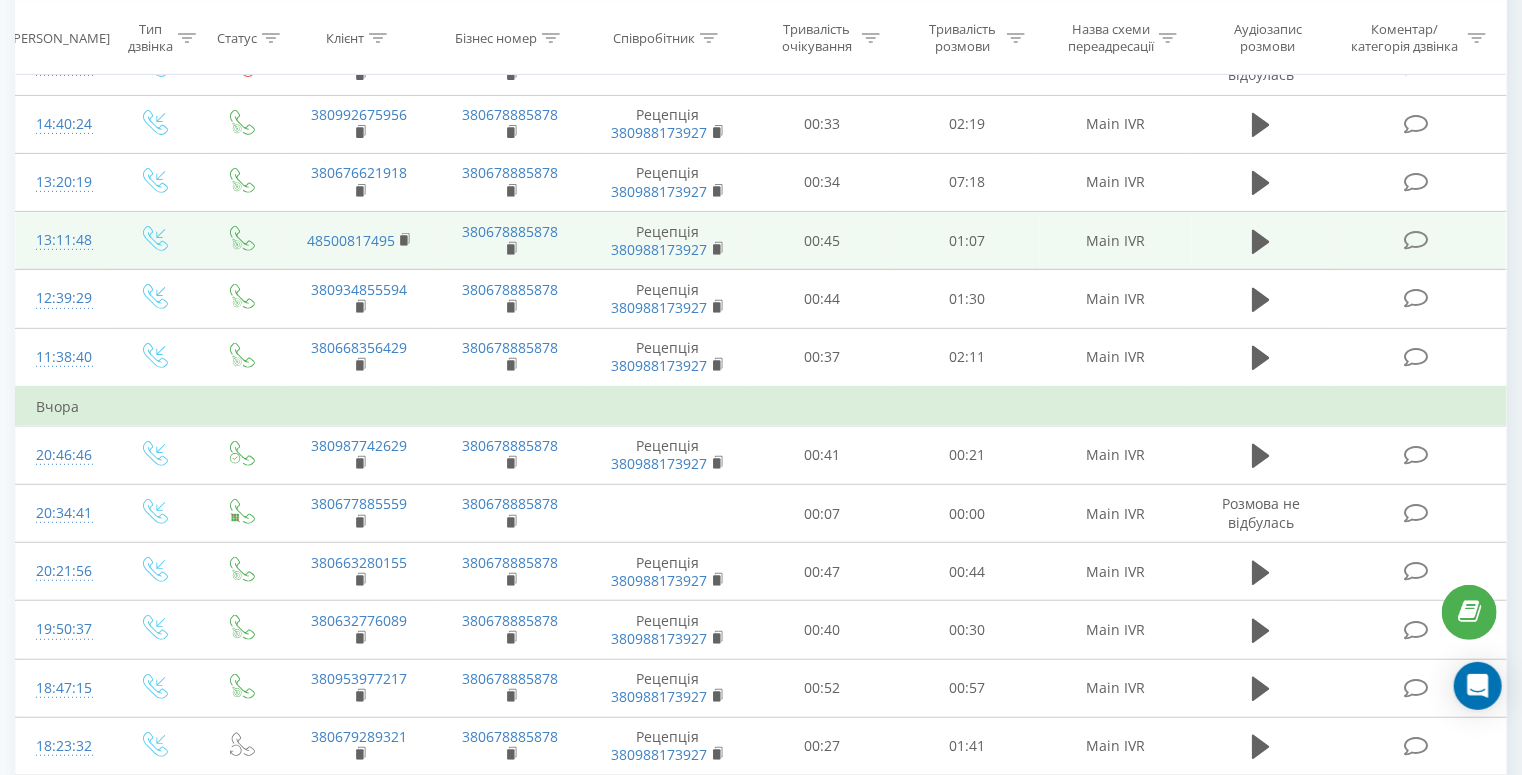 scroll, scrollTop: 560, scrollLeft: 0, axis: vertical 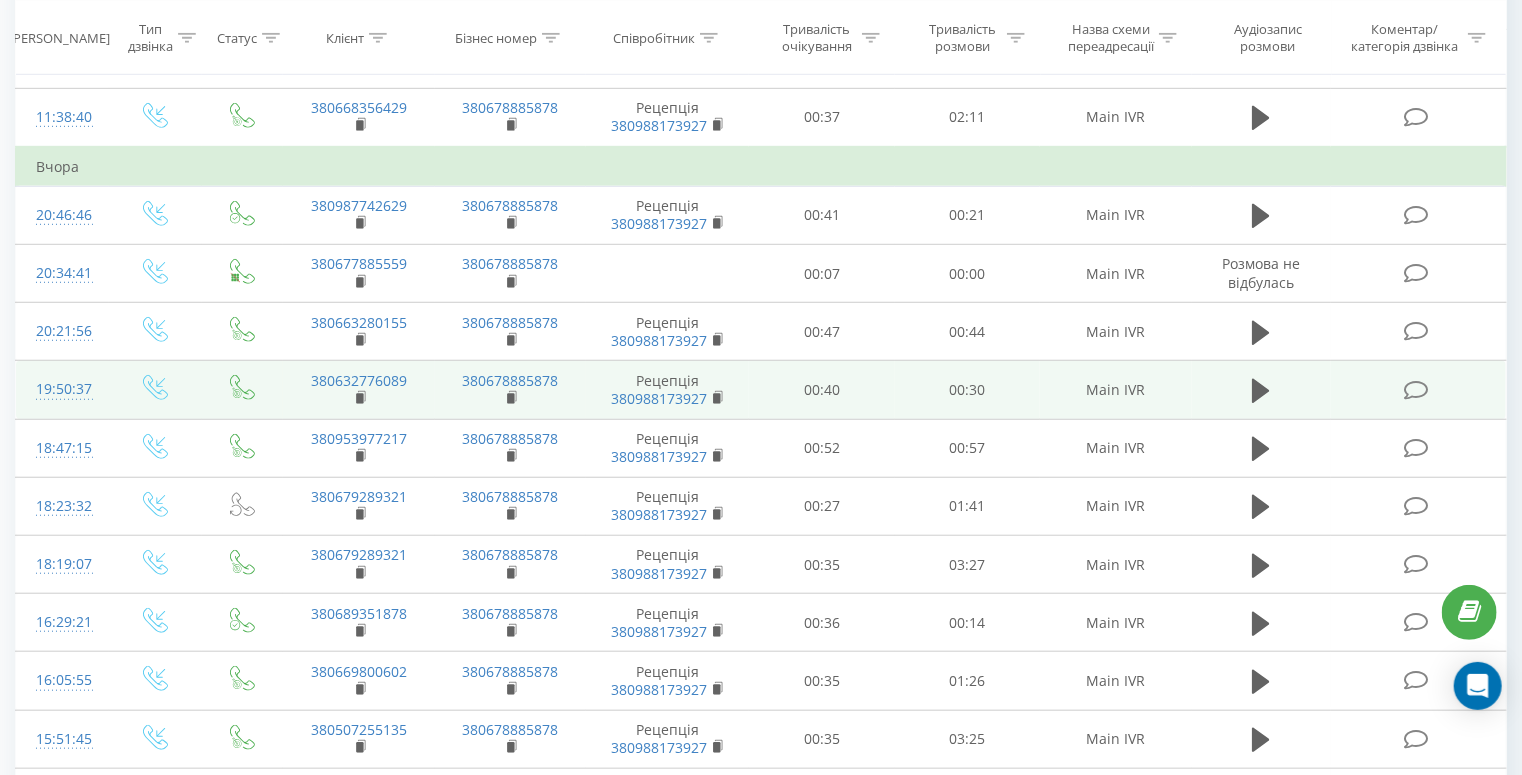 click at bounding box center [1416, 390] 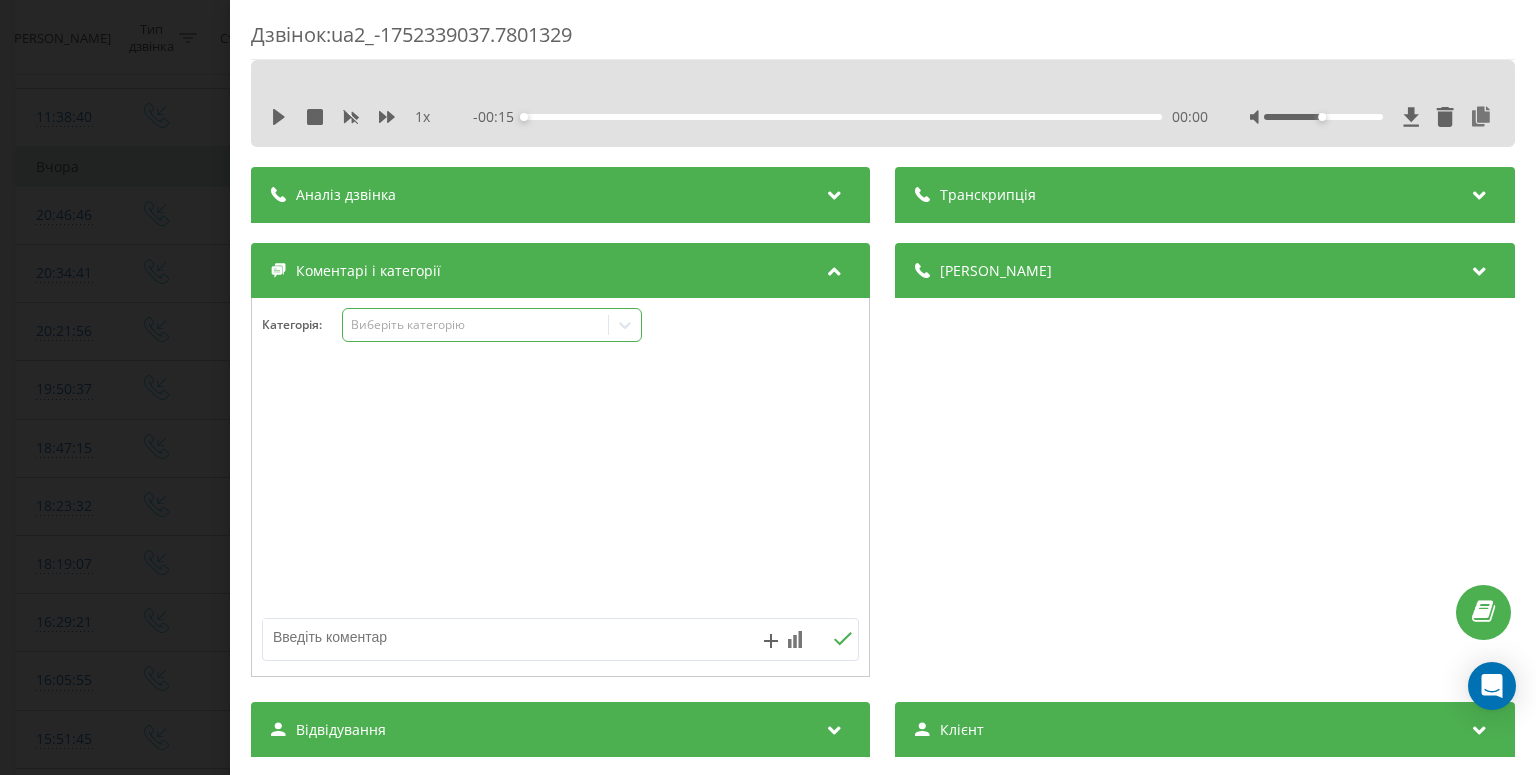 click on "Виберіть категорію" at bounding box center [476, 325] 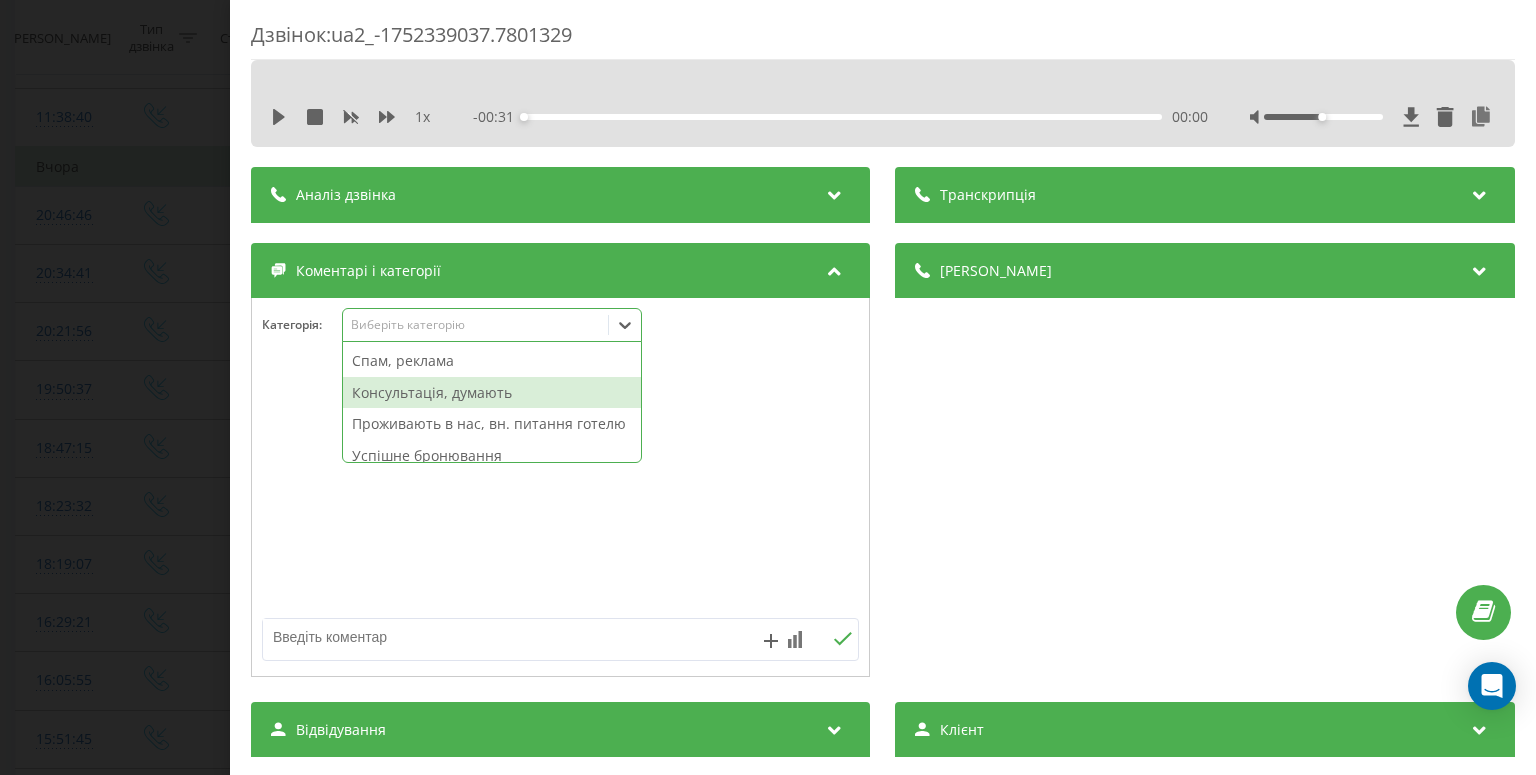click on "Консультація, думають" at bounding box center [492, 393] 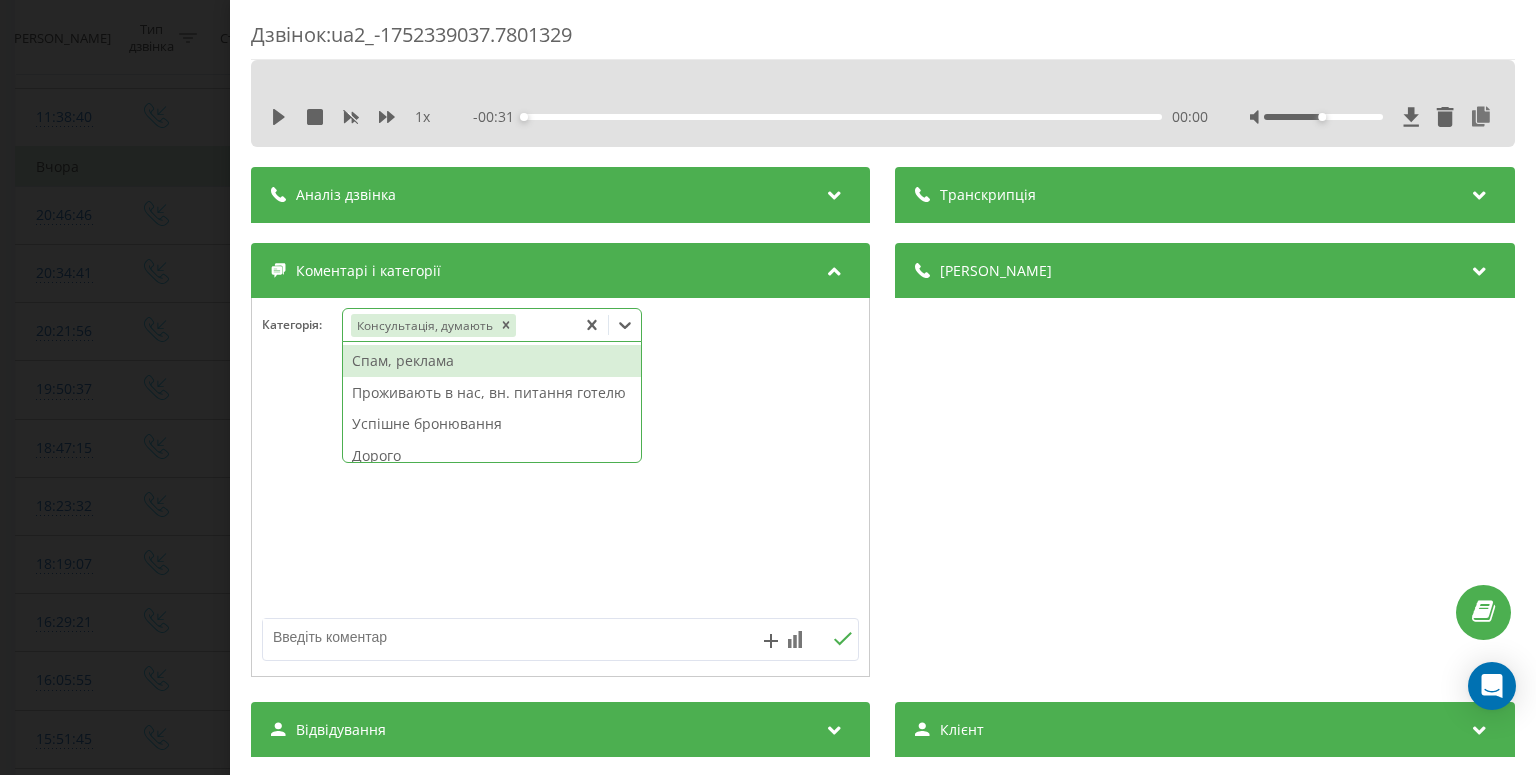 click on "Дзвінок :  ua2_-1752339037.7801329   1 x  - 00:31 00:00   00:00   Транскрипція Для AI-аналізу майбутніх дзвінків  налаштуйте та активуйте профіль на сторінці . Якщо профіль вже є і дзвінок відповідає його умовам, оновіть сторінку через 10 хвилин - AI аналізує поточний дзвінок. Аналіз дзвінка Для AI-аналізу майбутніх дзвінків  налаштуйте та активуйте профіль на сторінці . Якщо профіль вже є і дзвінок відповідає його умовам, оновіть сторінку через 10 хвилин - AI аналізує поточний дзвінок. Деталі дзвінка Загальне Дата дзвінка 2025-07-12 19:50:37 Тип дзвінка Вхідний Статус дзвінка Цільовий 380632776089 :" at bounding box center [768, 387] 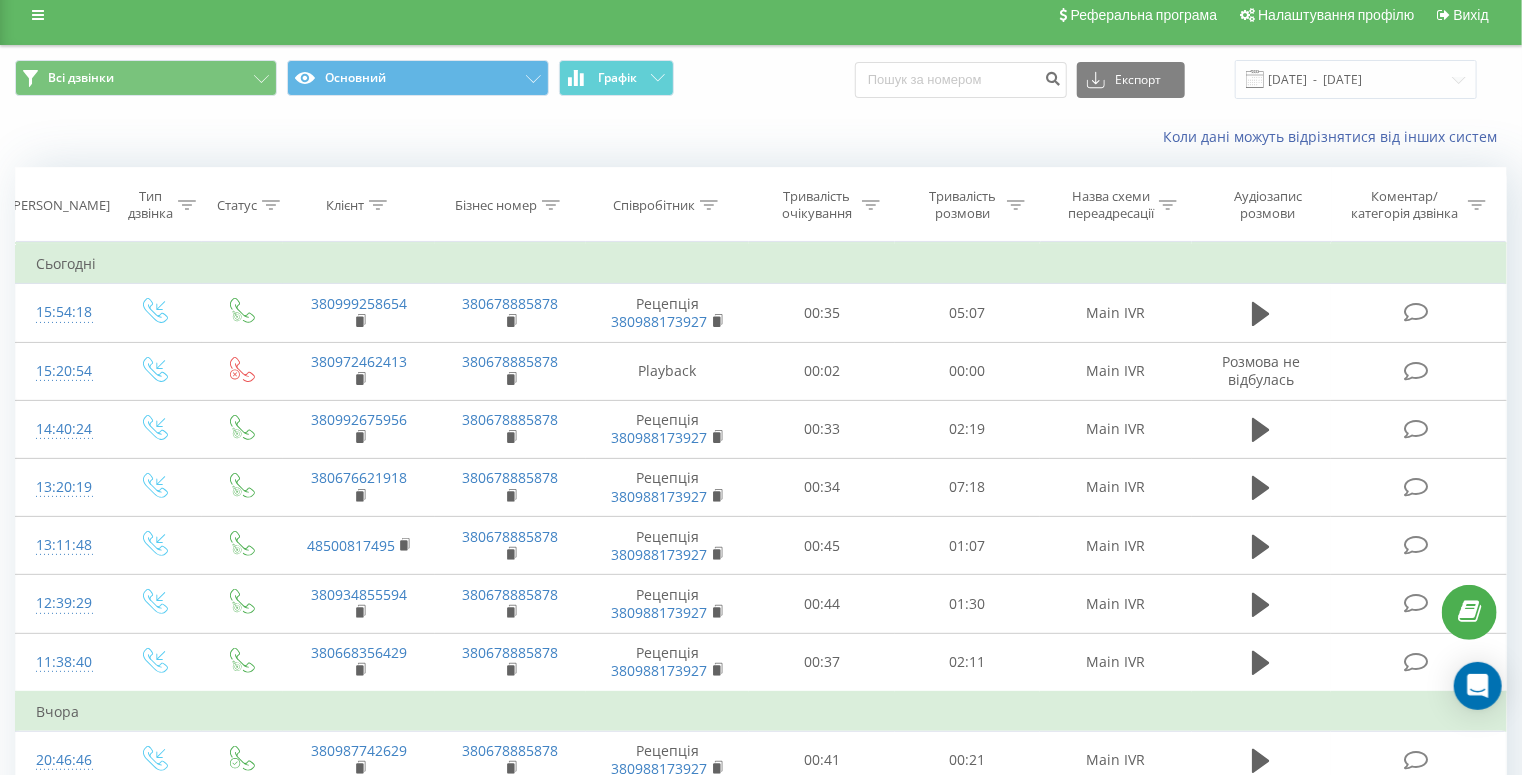 scroll, scrollTop: 0, scrollLeft: 0, axis: both 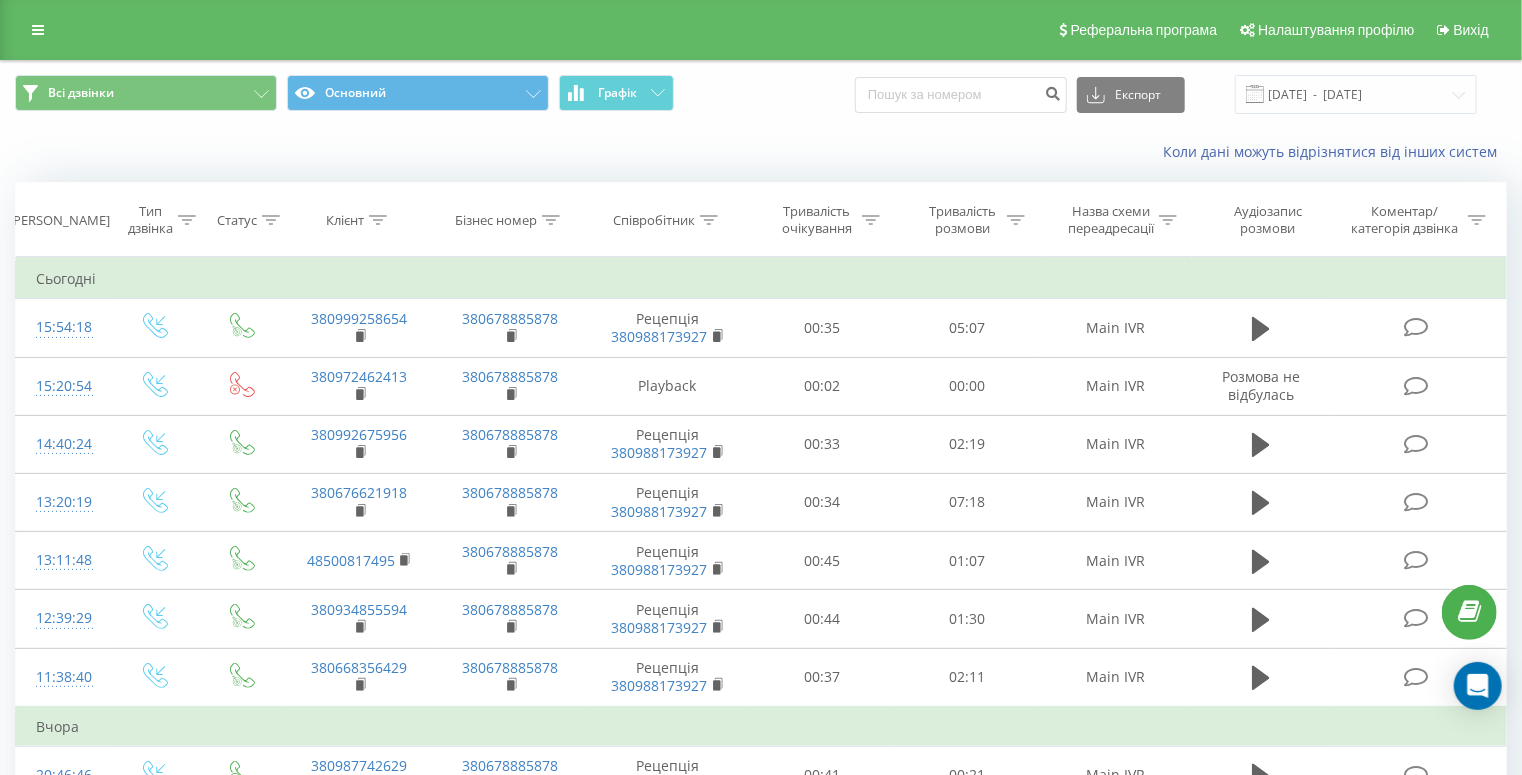click on "Коли дані можуть відрізнятися вiд інших систем" at bounding box center [761, 152] 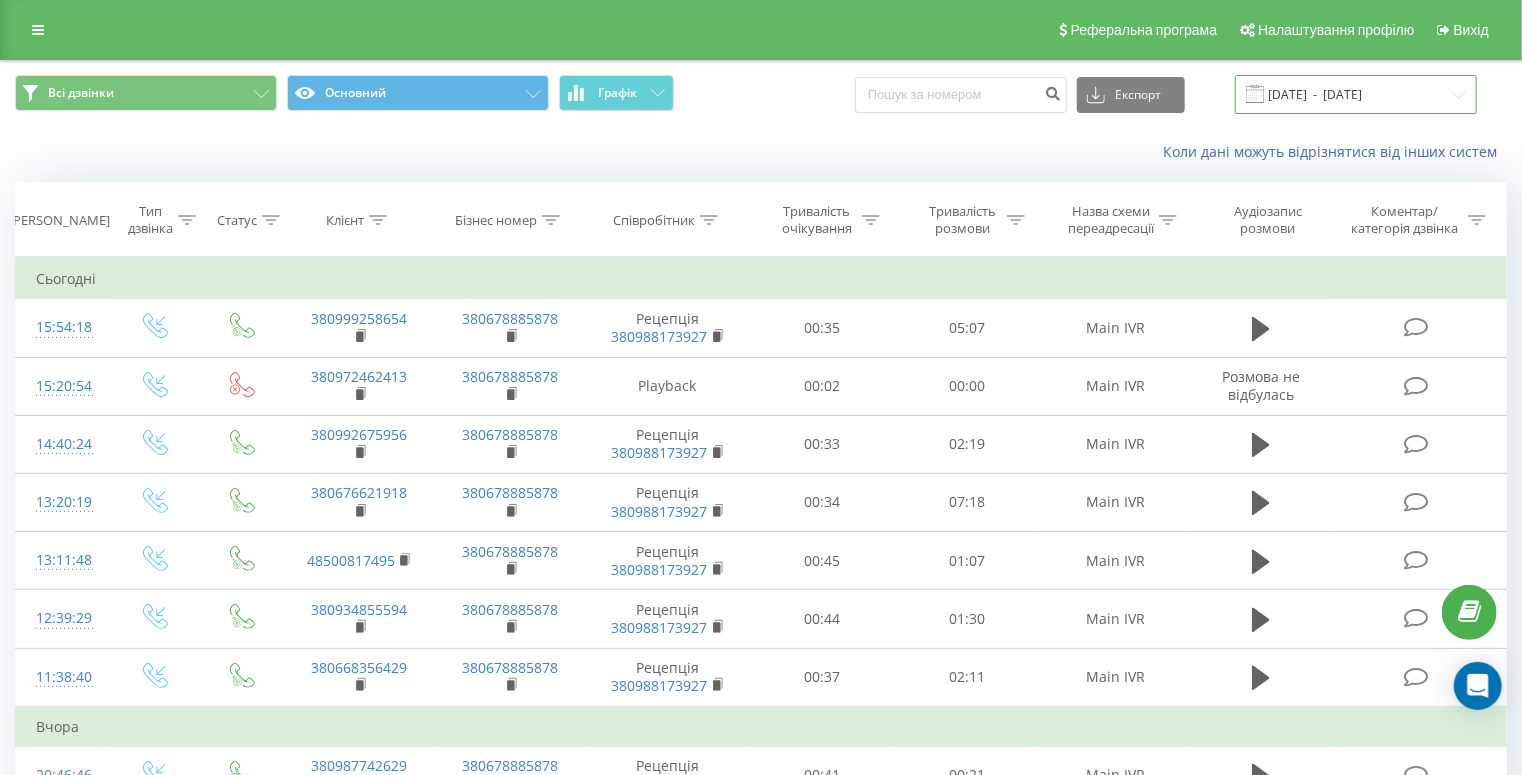 click on "[DATE]  -  [DATE]" at bounding box center (1356, 94) 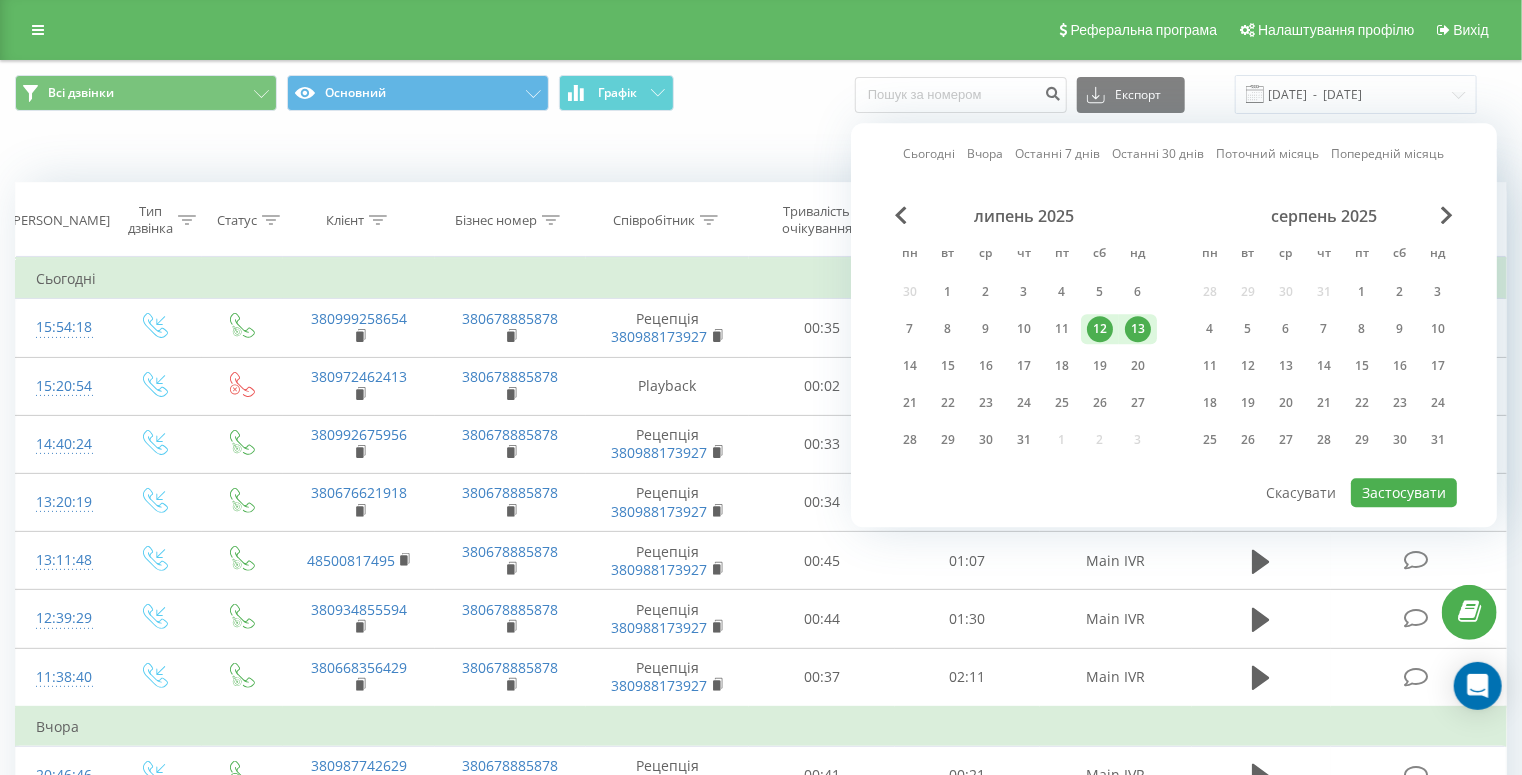 click on "13" at bounding box center (1138, 329) 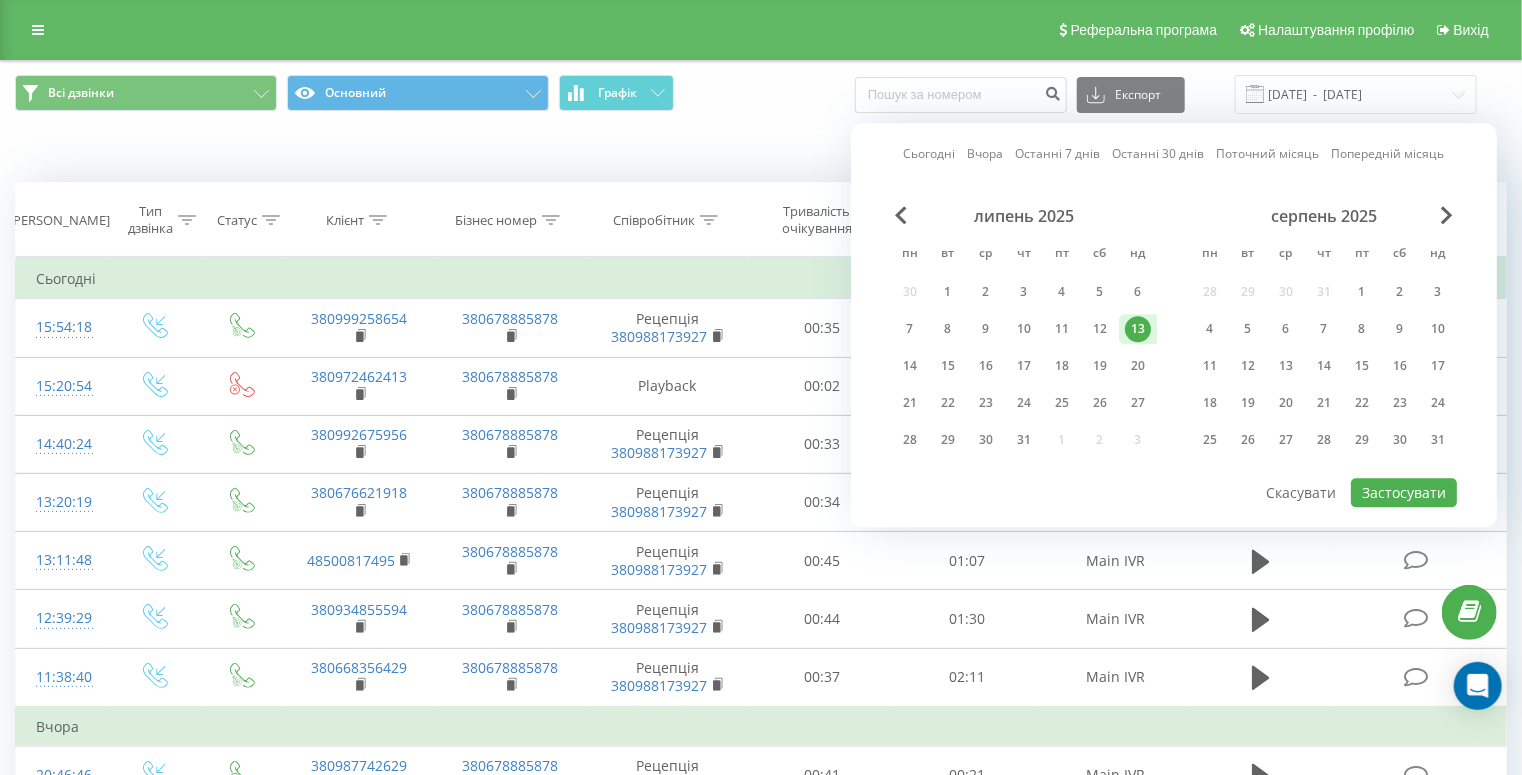click on "13" at bounding box center (1138, 329) 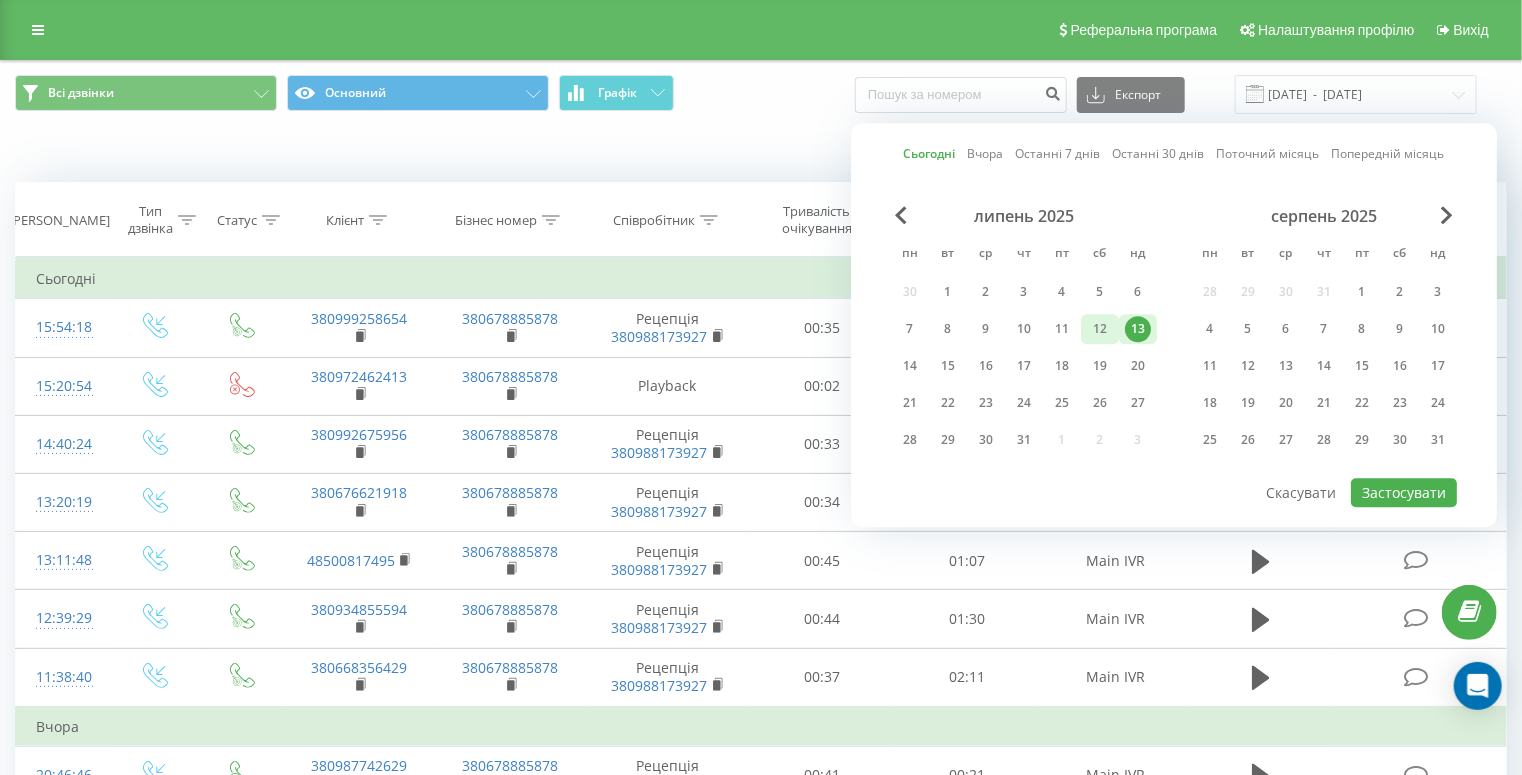 click on "12" at bounding box center (1100, 329) 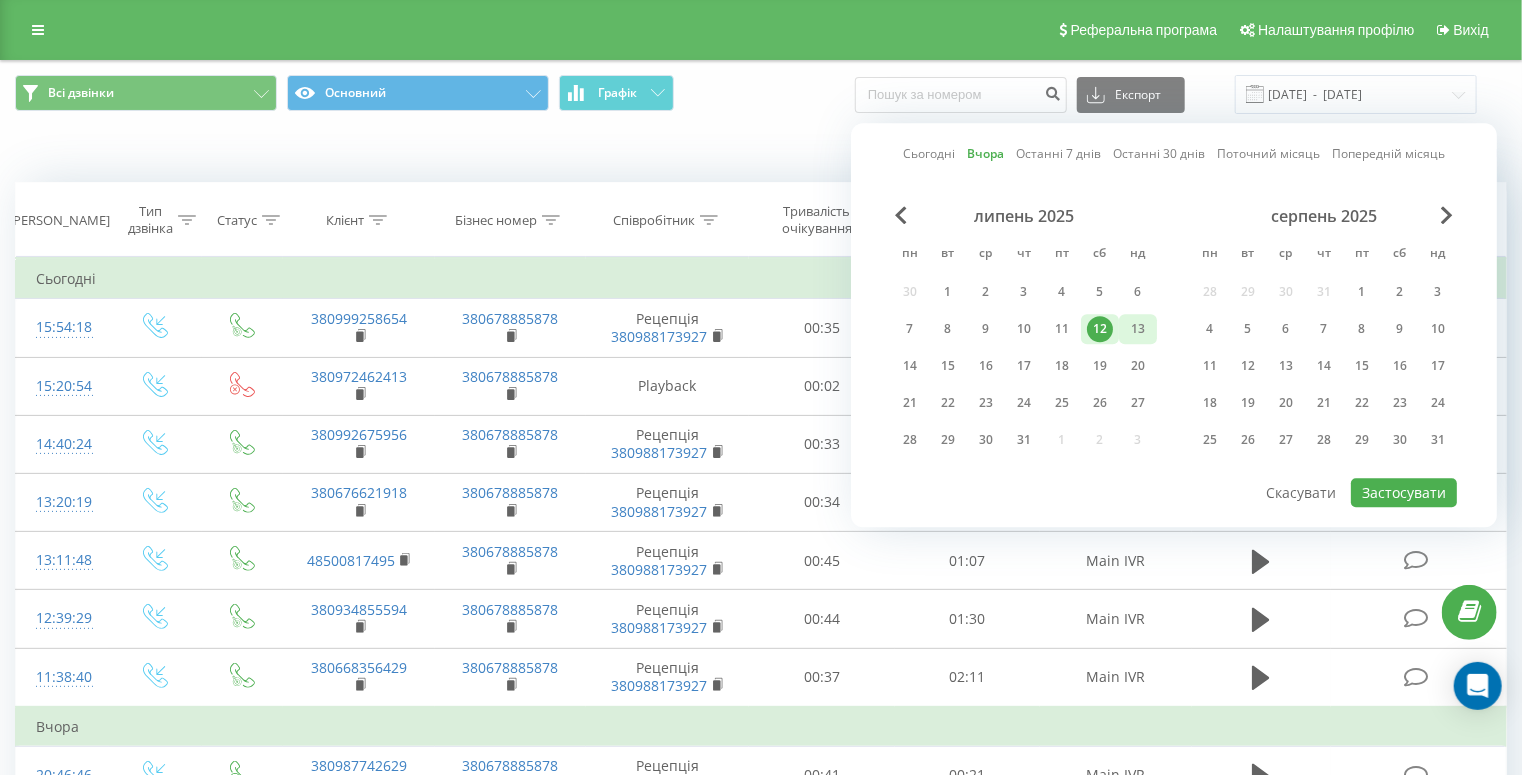 click on "13" at bounding box center (1138, 329) 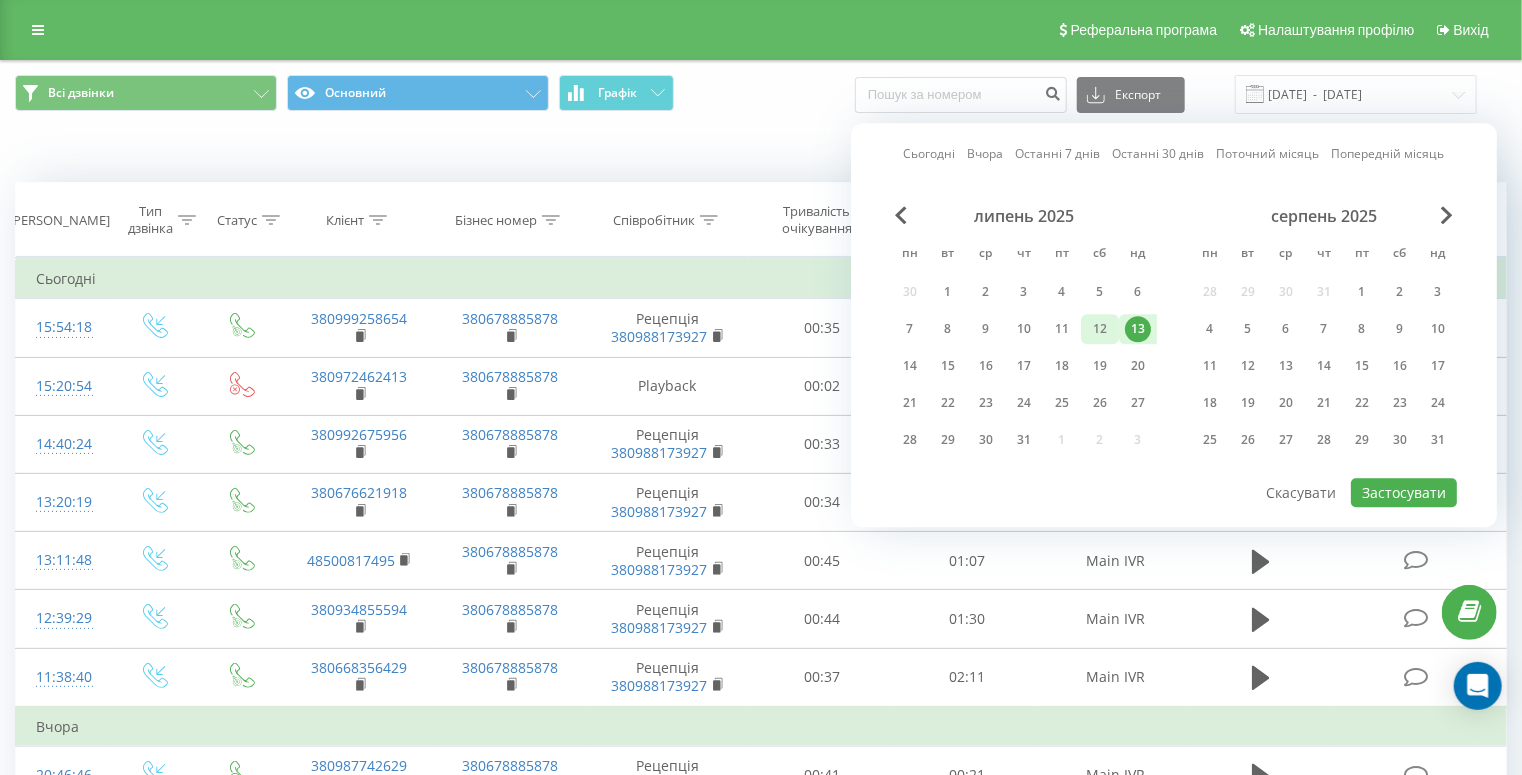 click on "12" at bounding box center (1100, 329) 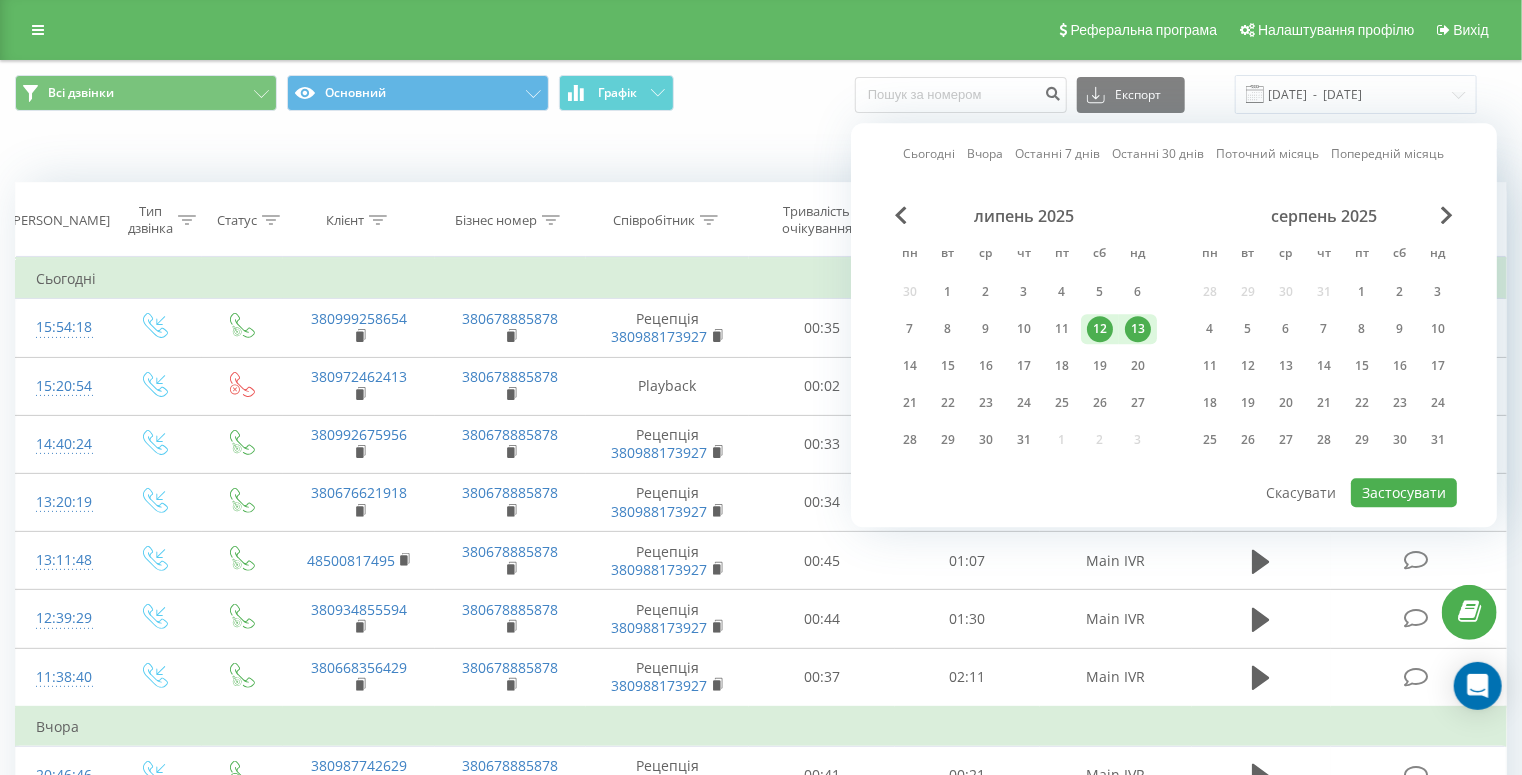 click on "13" at bounding box center (1138, 329) 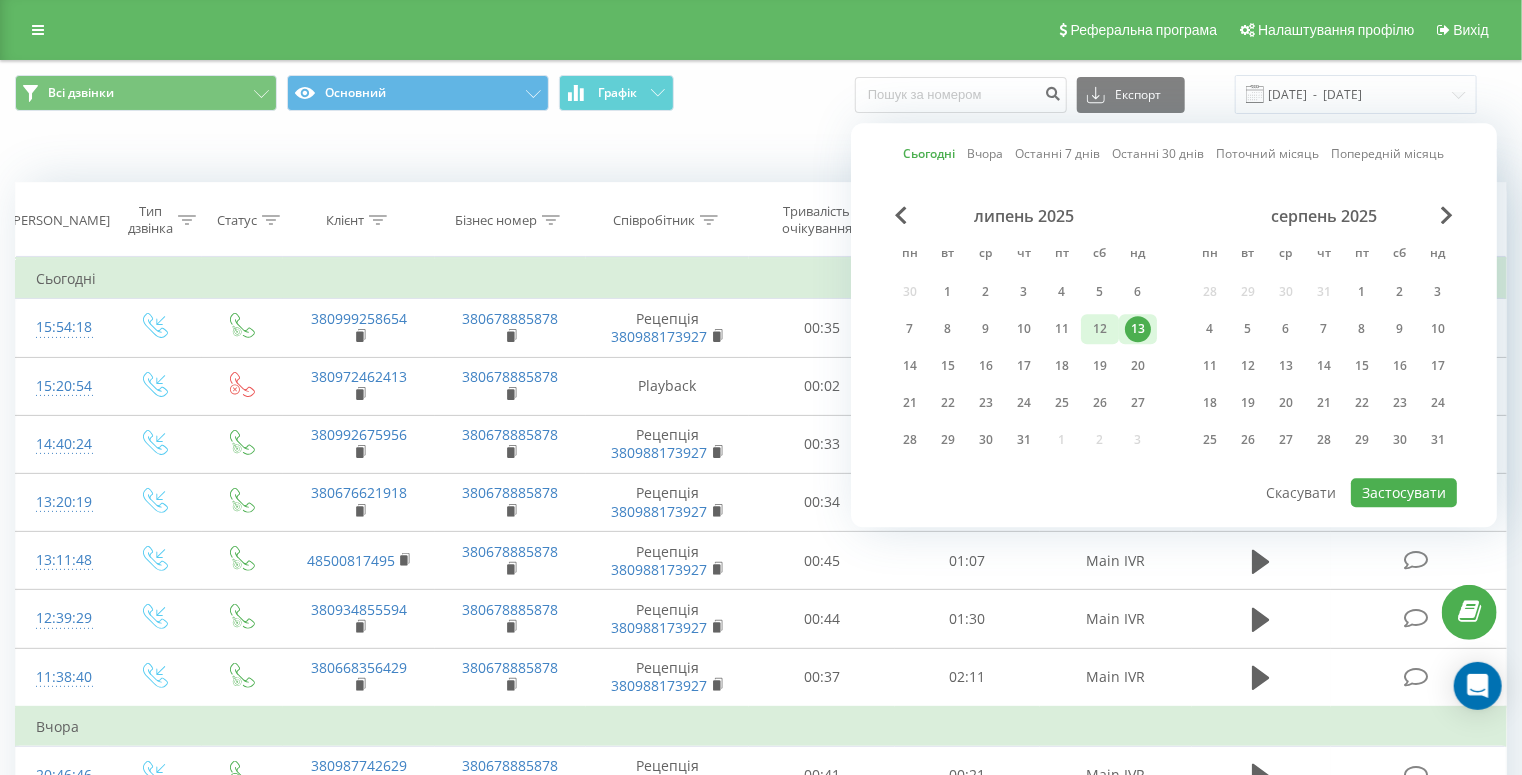click on "12" at bounding box center (1100, 329) 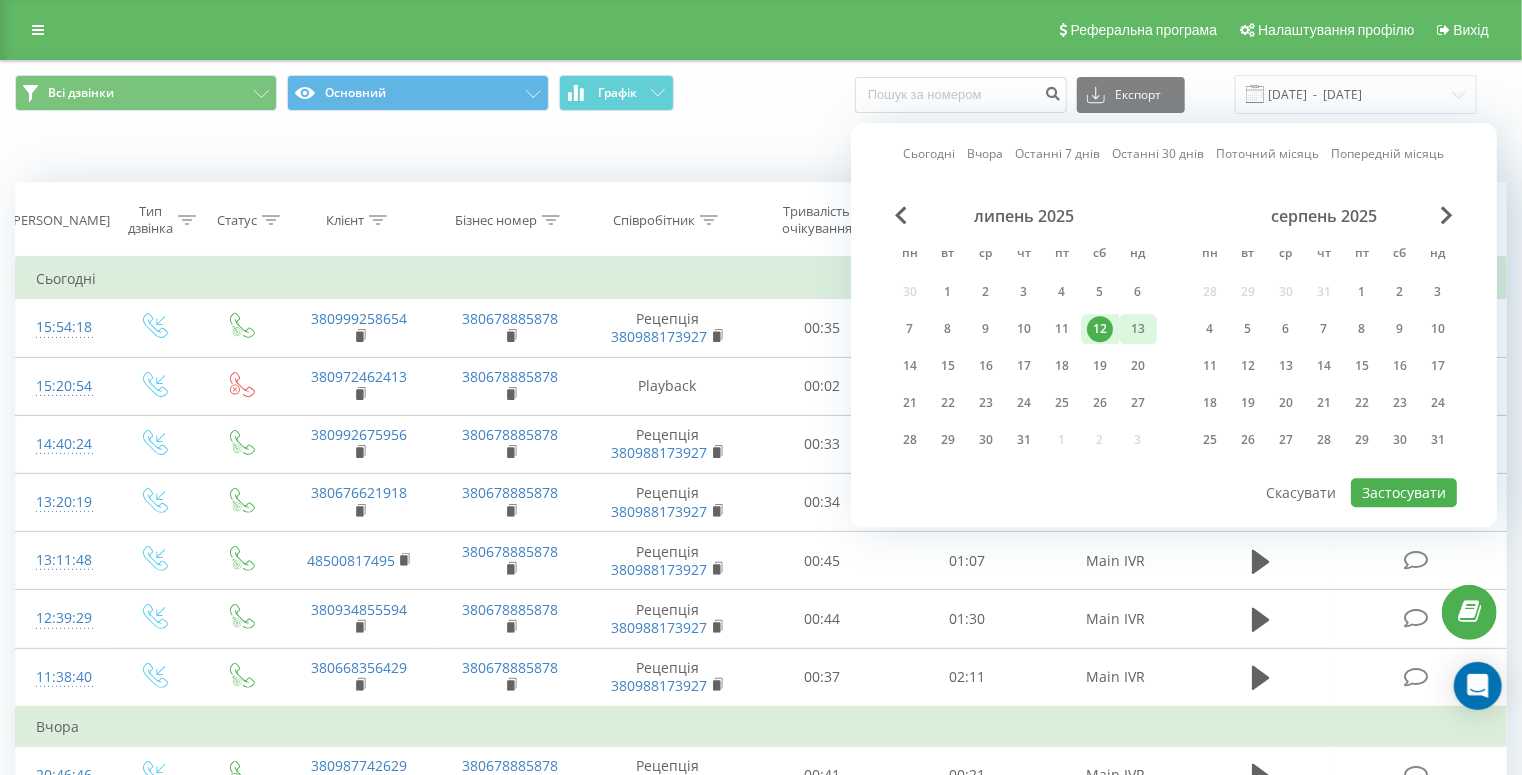click on "13" at bounding box center [1138, 329] 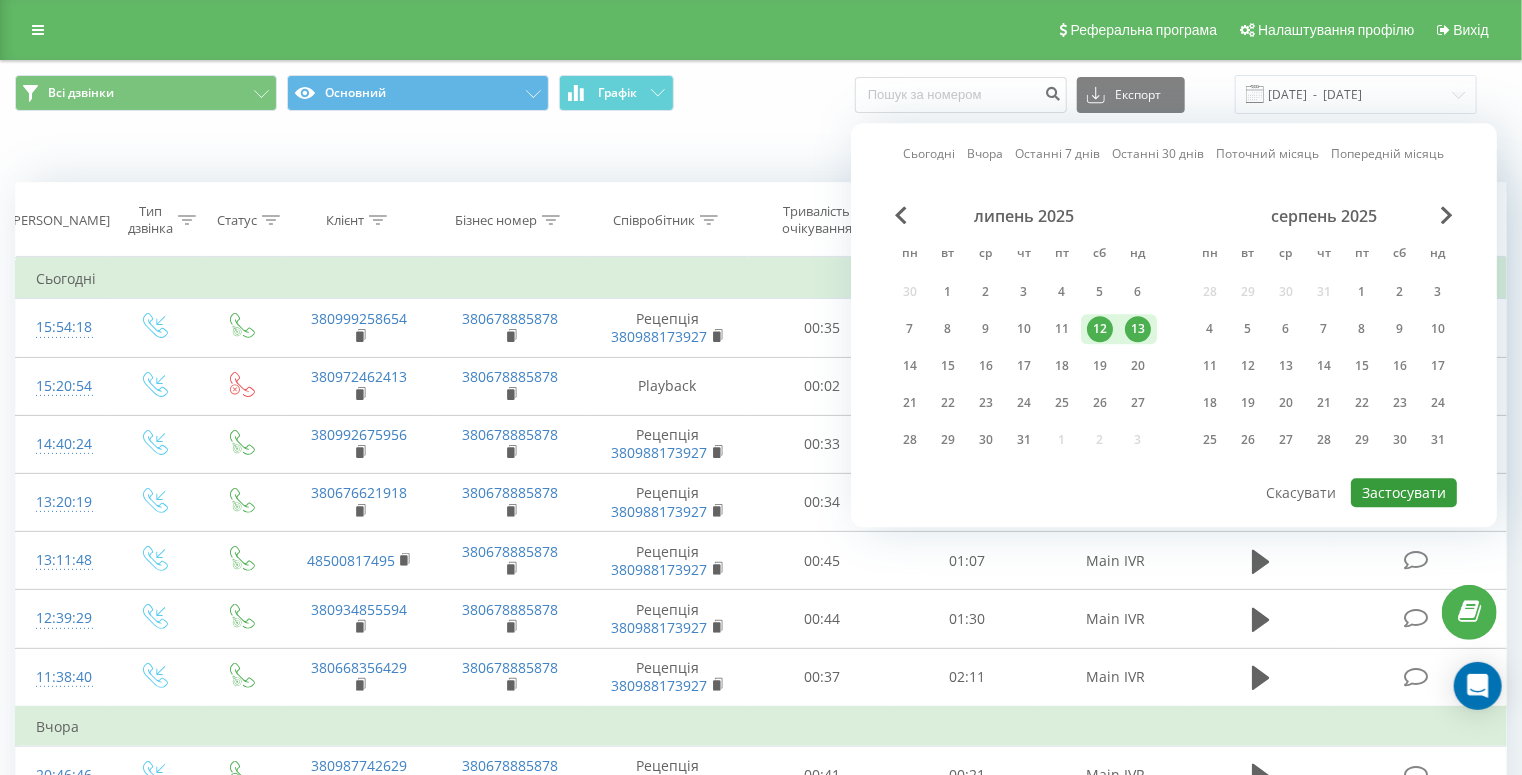 click on "Застосувати" at bounding box center (1404, 492) 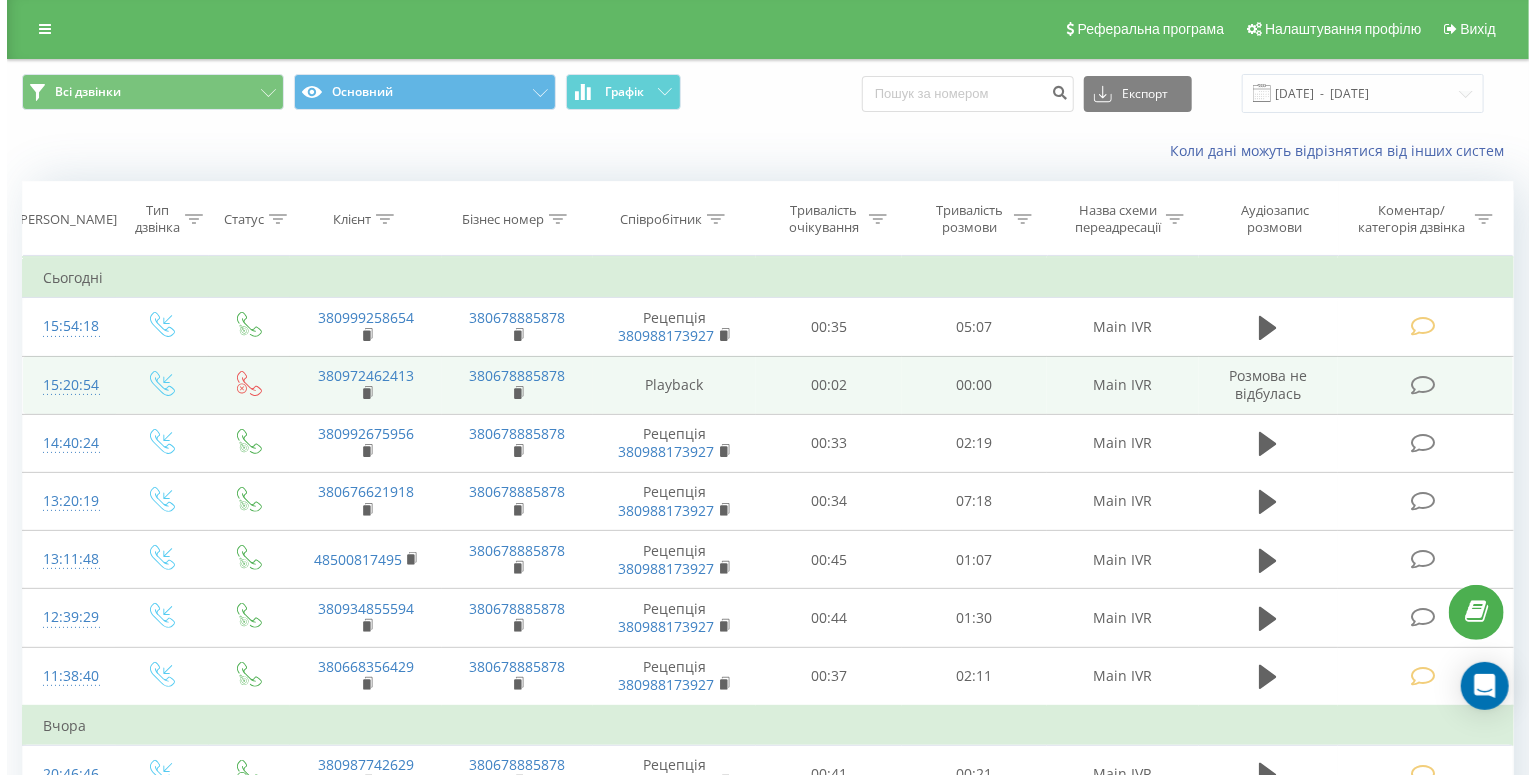 scroll, scrollTop: 160, scrollLeft: 0, axis: vertical 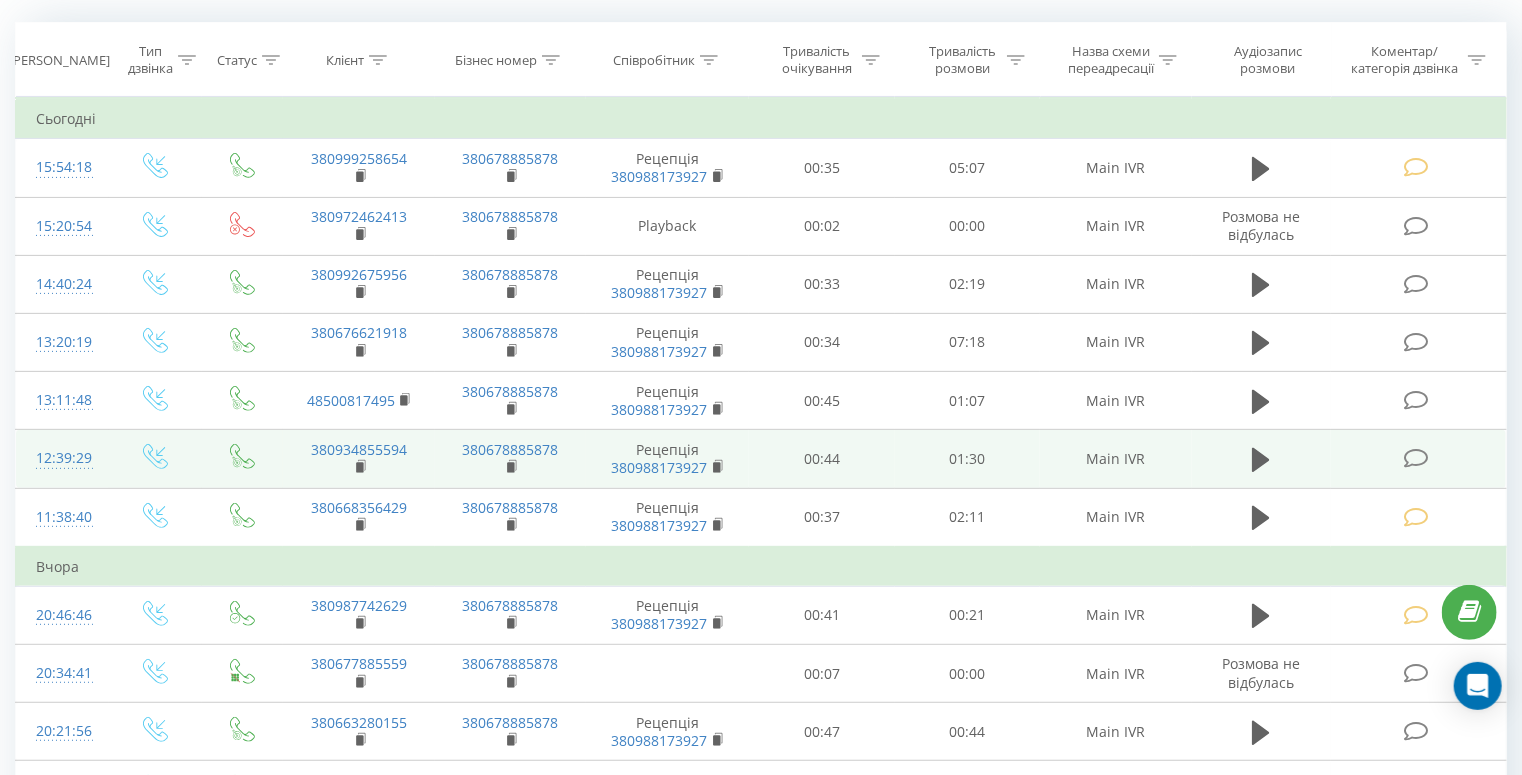 click at bounding box center (1418, 459) 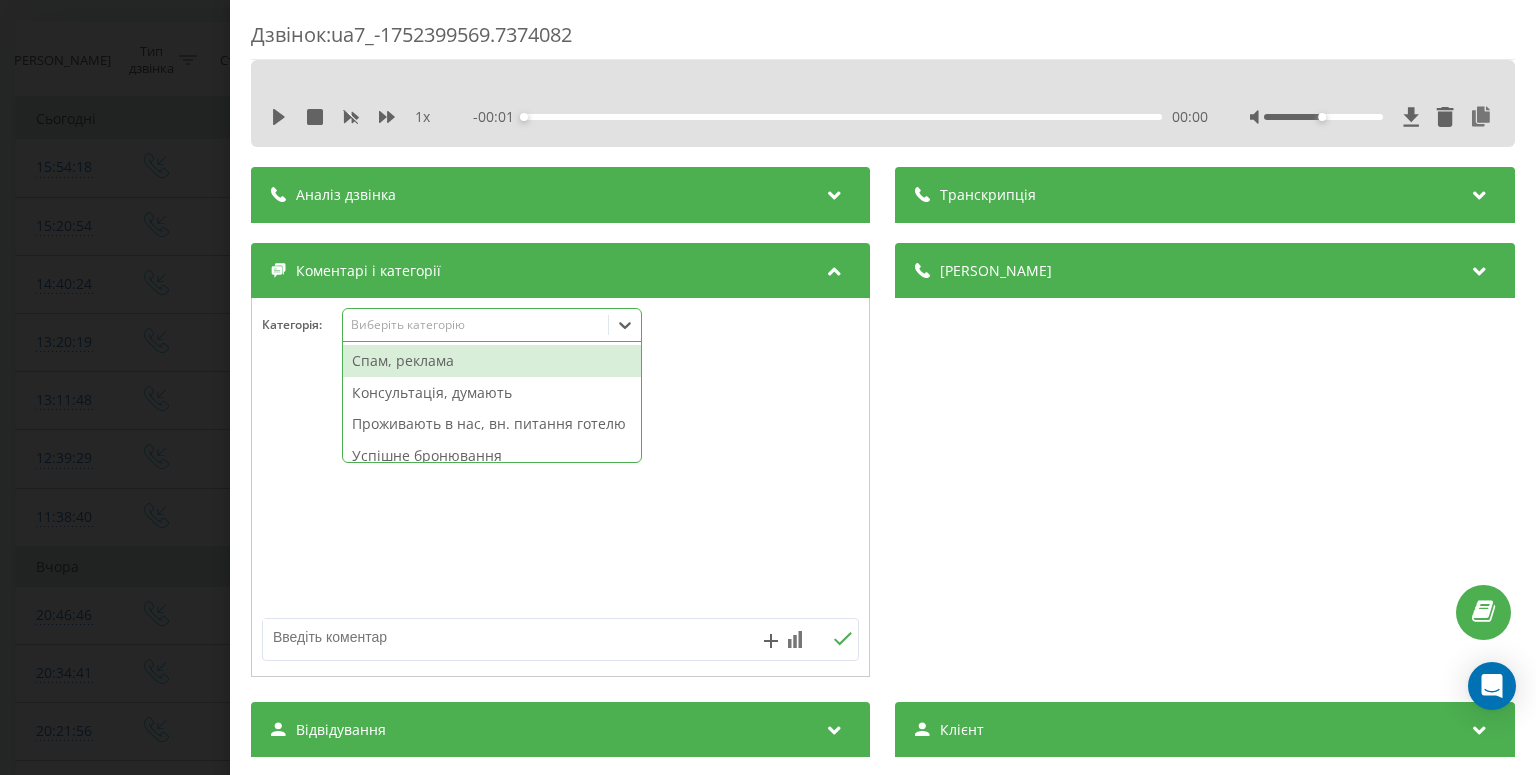 click on "Виберіть категорію" at bounding box center (476, 325) 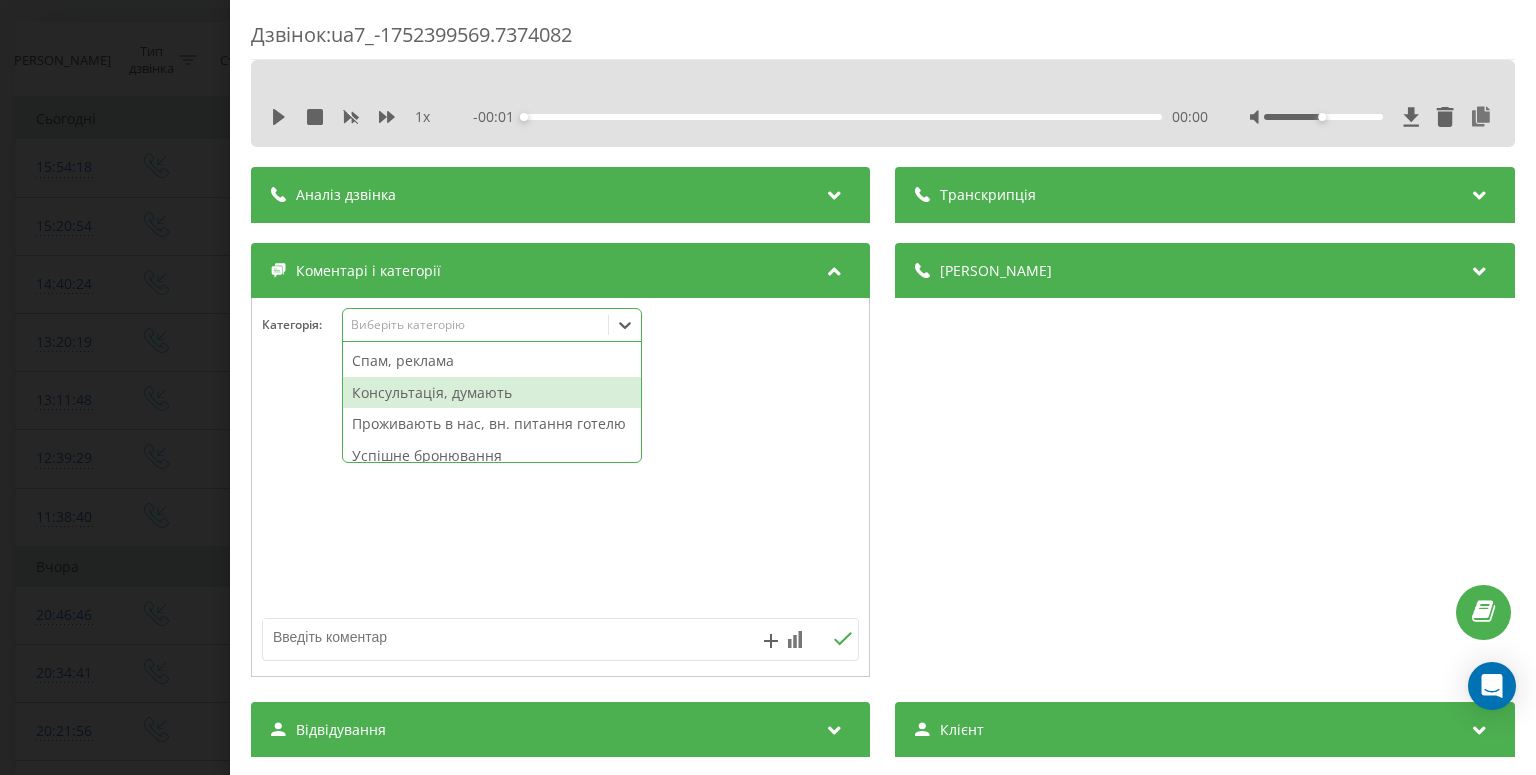 click on "Консультація, думають" at bounding box center [492, 393] 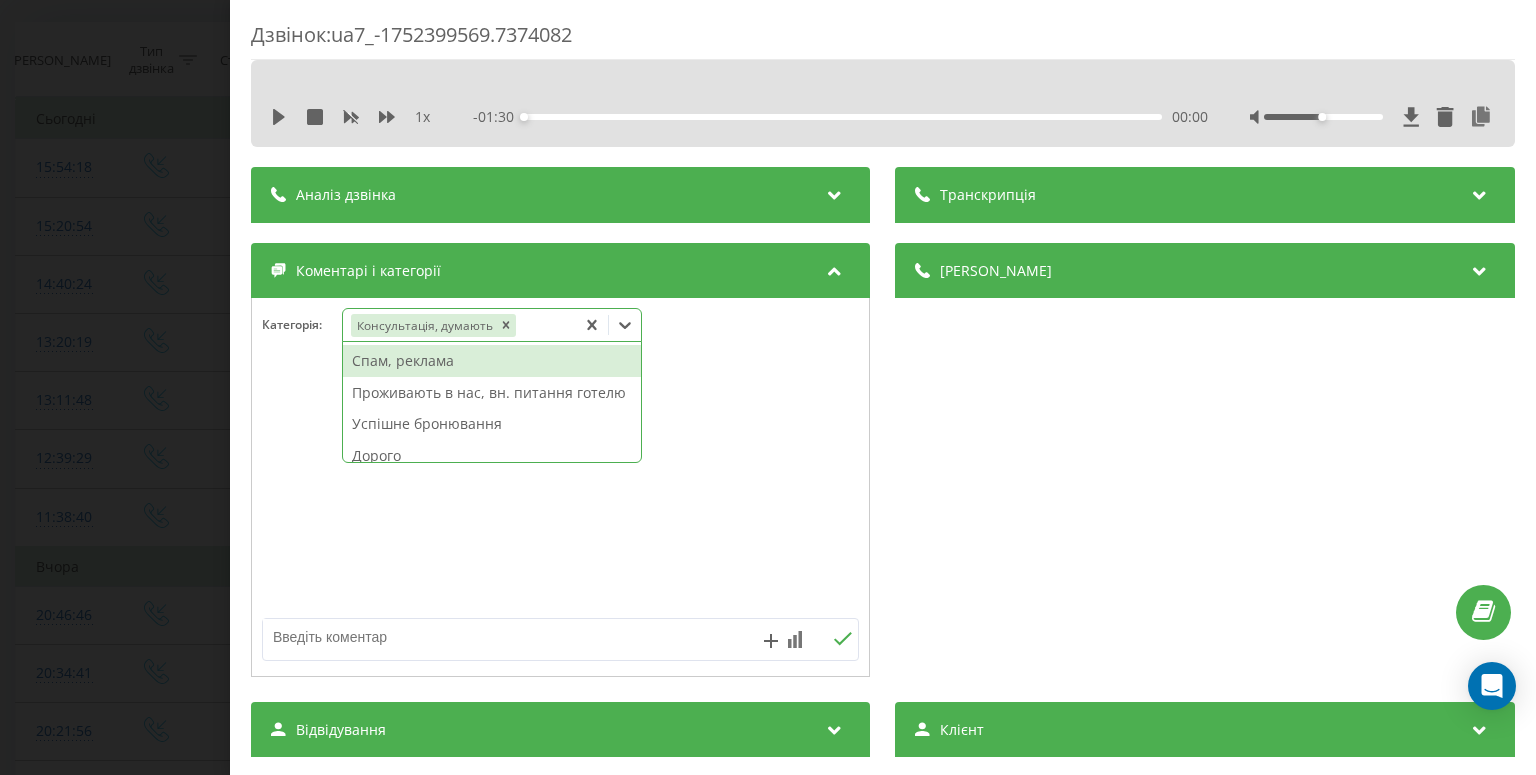 click on "Дзвінок :  ua7_-1752399569.7374082   1 x  - 01:30 00:00   00:00   Транскрипція Для AI-аналізу майбутніх дзвінків  налаштуйте та активуйте профіль на сторінці . Якщо профіль вже є і дзвінок відповідає його умовам, оновіть сторінку через 10 хвилин - AI аналізує поточний дзвінок. Аналіз дзвінка Для AI-аналізу майбутніх дзвінків  налаштуйте та активуйте профіль на сторінці . Якщо профіль вже є і дзвінок відповідає його умовам, оновіть сторінку через 10 хвилин - AI аналізує поточний дзвінок. Деталі дзвінка Загальне Дата дзвінка 2025-07-13 12:39:29 Тип дзвінка Вхідний Статус дзвінка Цільовий 380934855594 :" at bounding box center [768, 387] 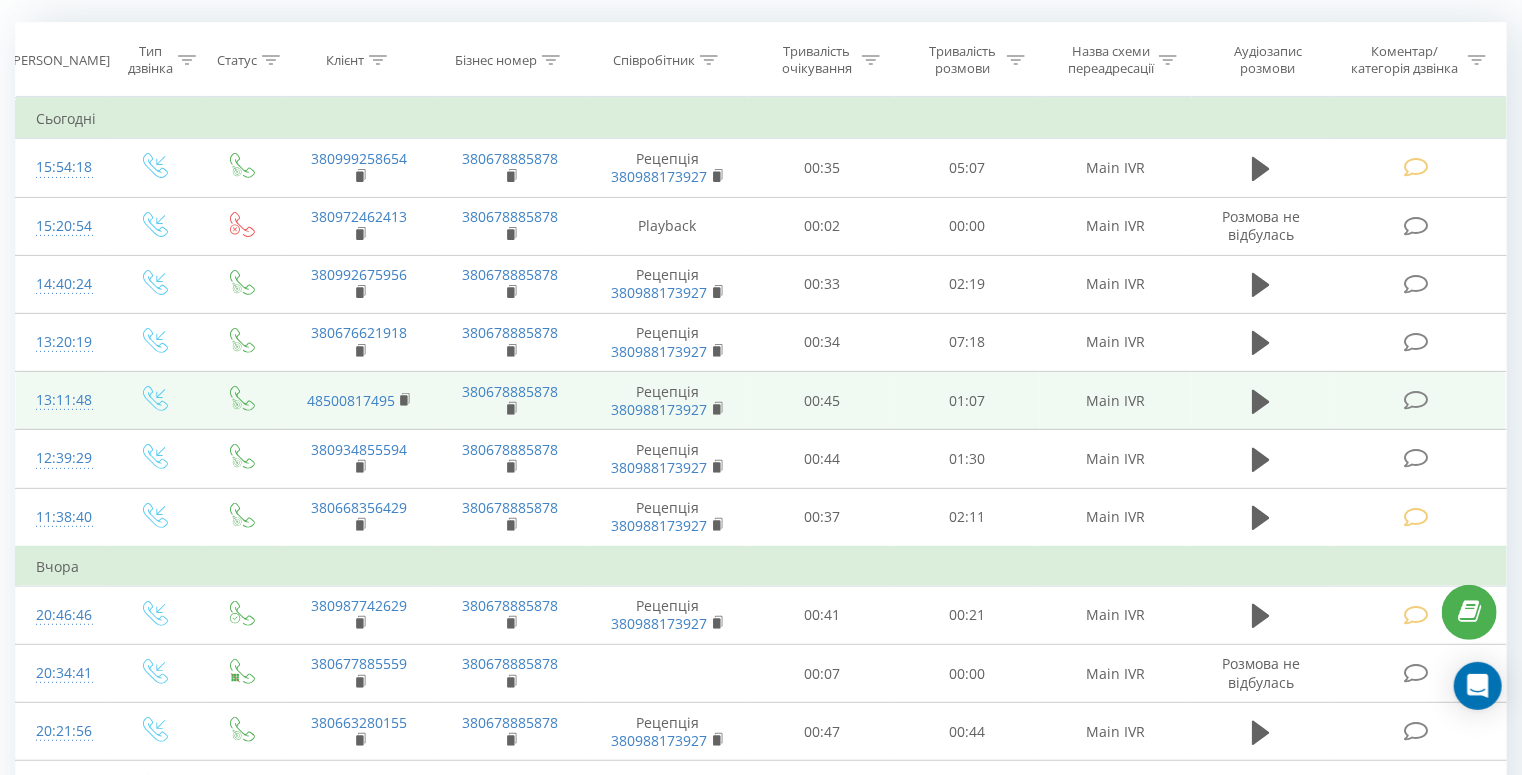 click at bounding box center [1416, 400] 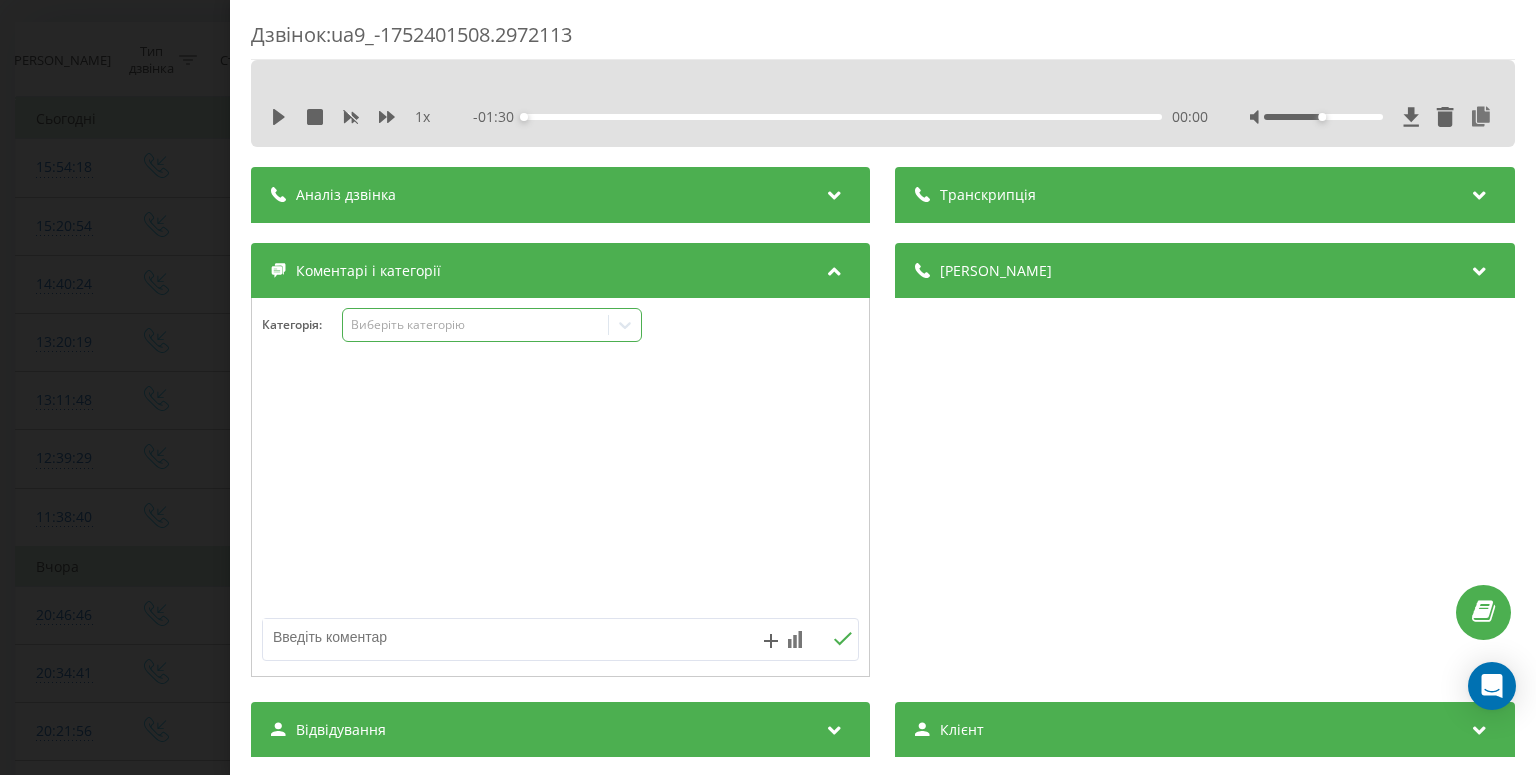 click on "Виберіть категорію" at bounding box center (476, 325) 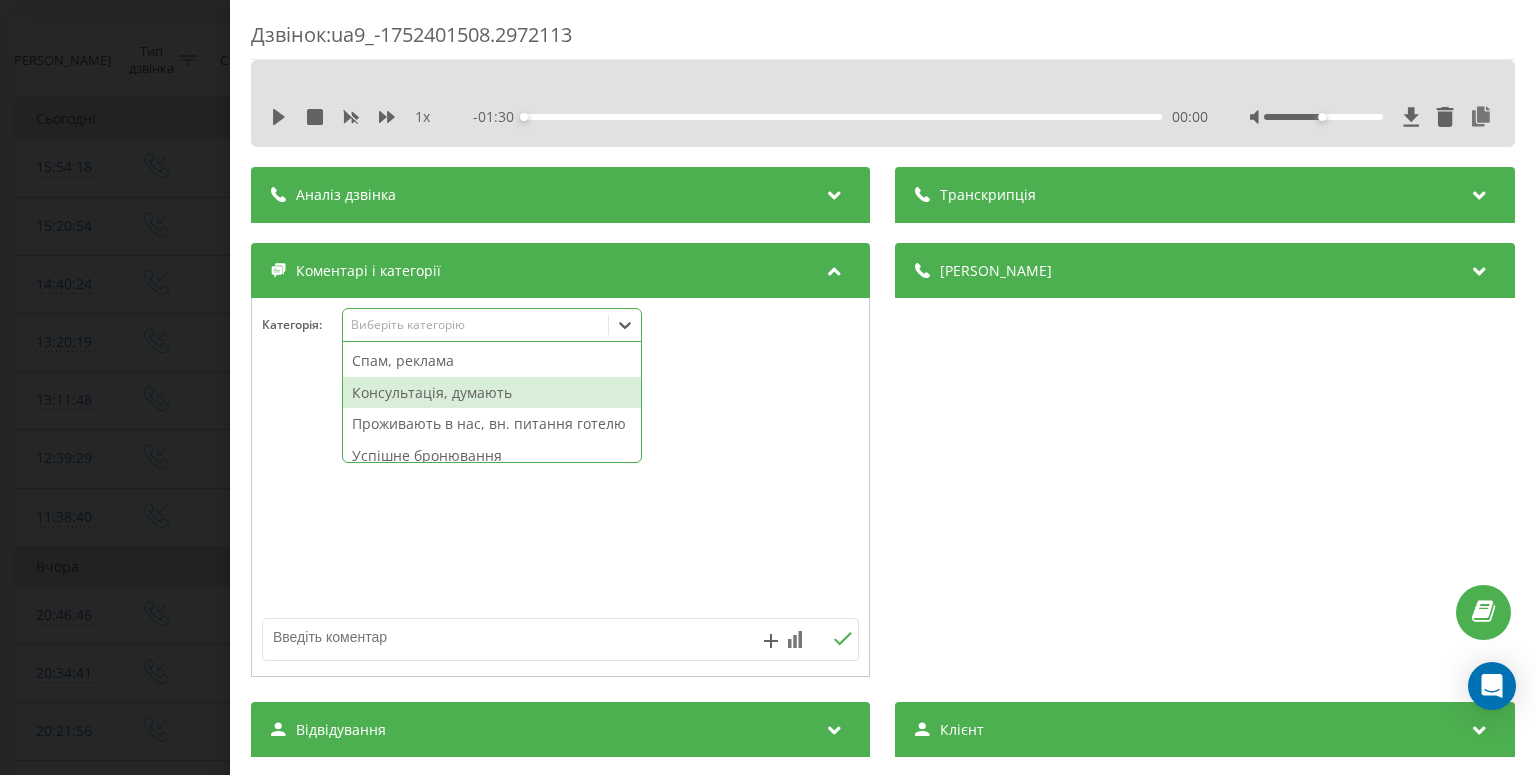 click on "Консультація, думають" at bounding box center (492, 393) 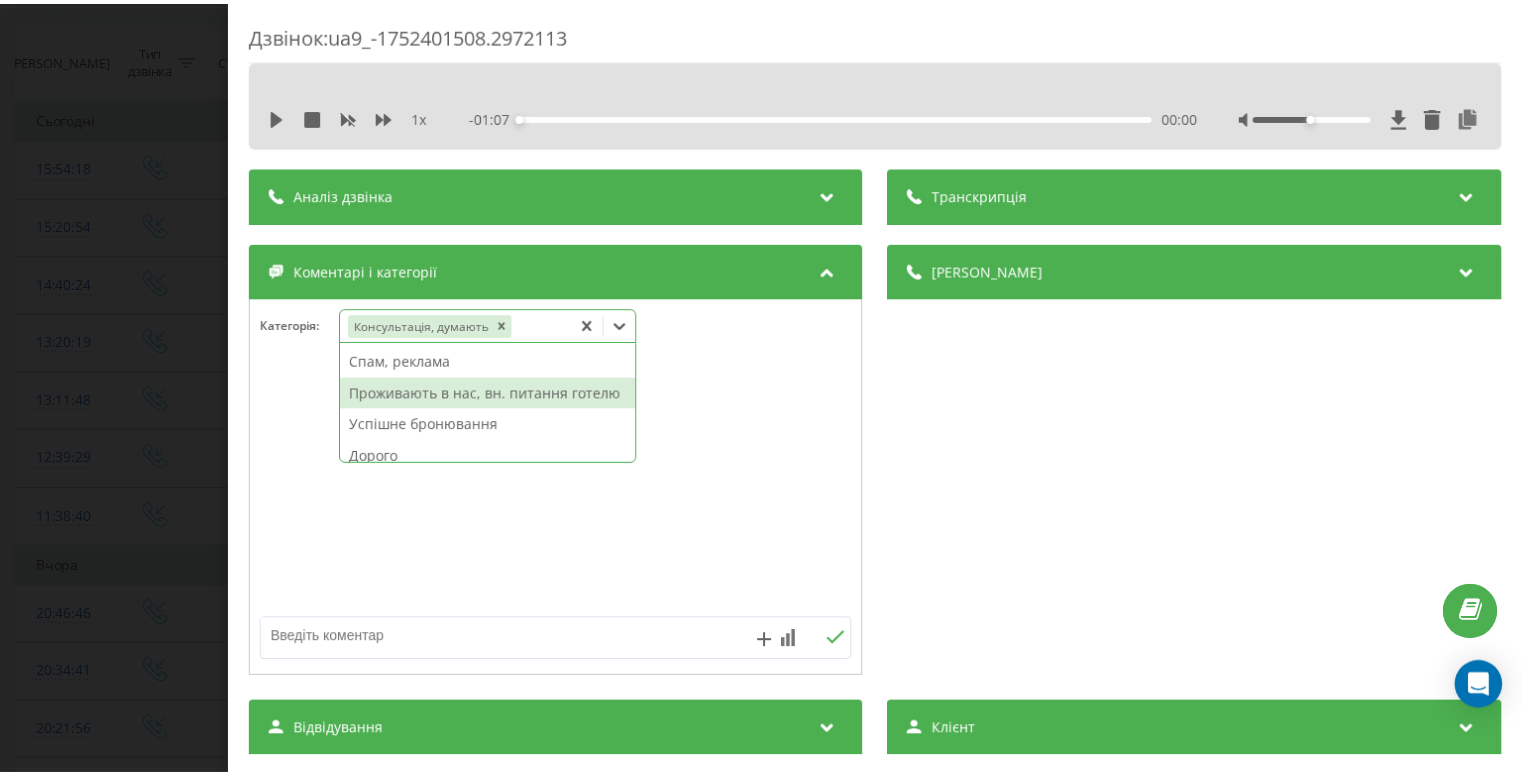 scroll, scrollTop: 95, scrollLeft: 0, axis: vertical 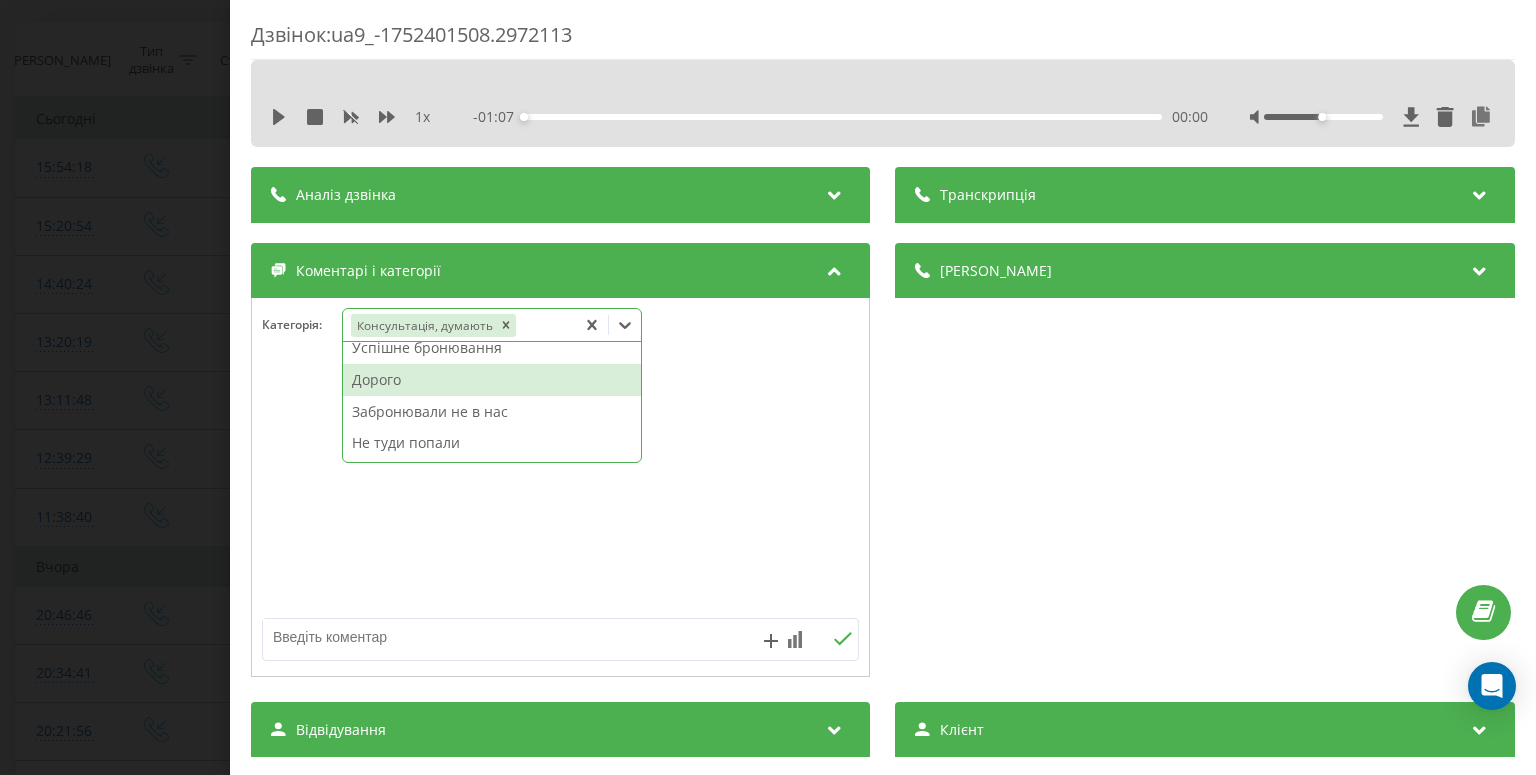 click on "Дзвінок :  ua9_-1752401508.2972113   1 x  - 01:07 00:00   00:00   Транскрипція Для AI-аналізу майбутніх дзвінків  налаштуйте та активуйте профіль на сторінці . Якщо профіль вже є і дзвінок відповідає його умовам, оновіть сторінку через 10 хвилин - AI аналізує поточний дзвінок. Аналіз дзвінка Для AI-аналізу майбутніх дзвінків  налаштуйте та активуйте профіль на сторінці . Якщо профіль вже є і дзвінок відповідає його умовам, оновіть сторінку через 10 хвилин - AI аналізує поточний дзвінок. Деталі дзвінка Загальне Дата дзвінка 2025-07-13 13:11:48 Тип дзвінка Вхідний Статус дзвінка Цільовий 48500817495 n/a" at bounding box center (768, 387) 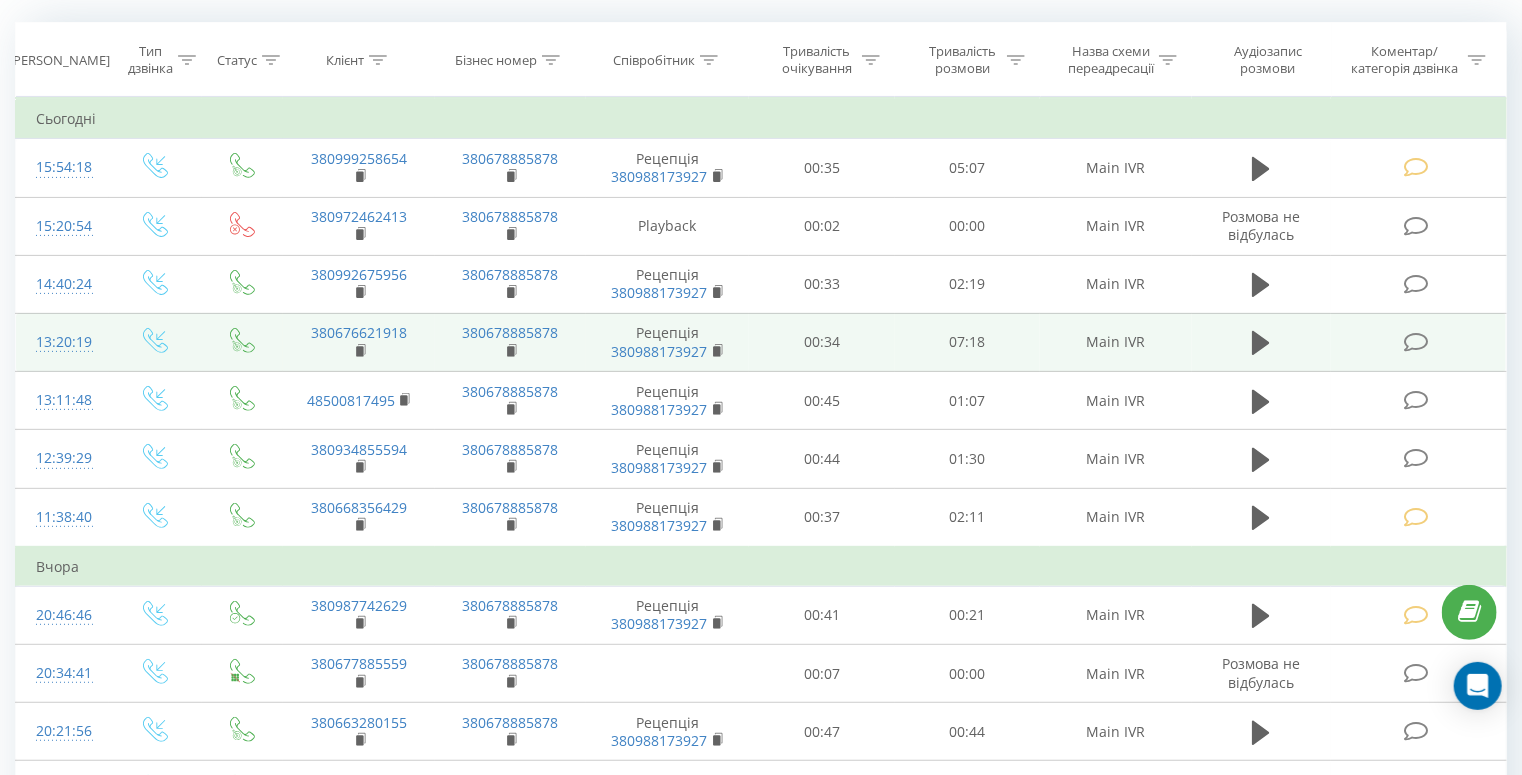 click at bounding box center (1416, 342) 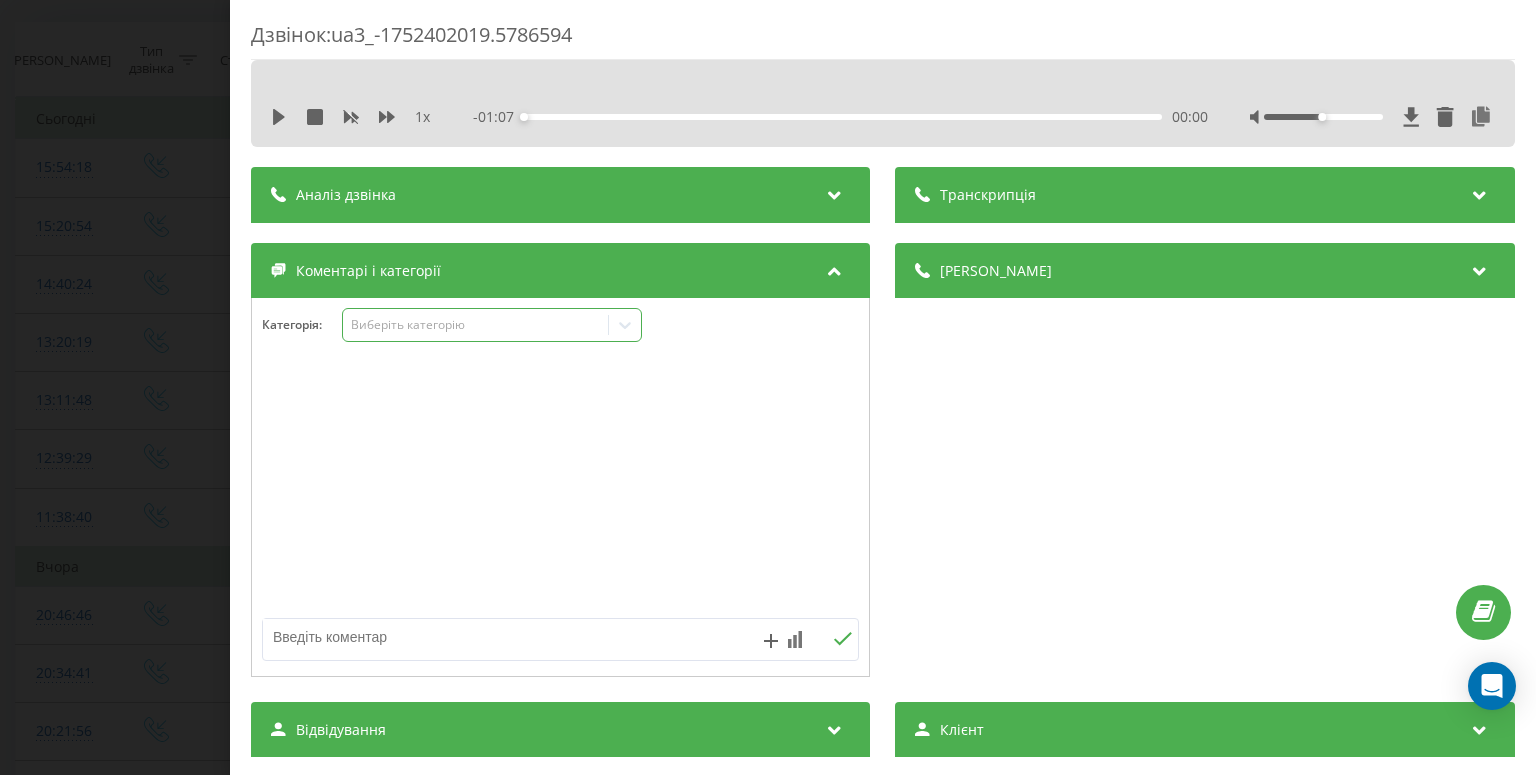 click on "Виберіть категорію" at bounding box center [492, 325] 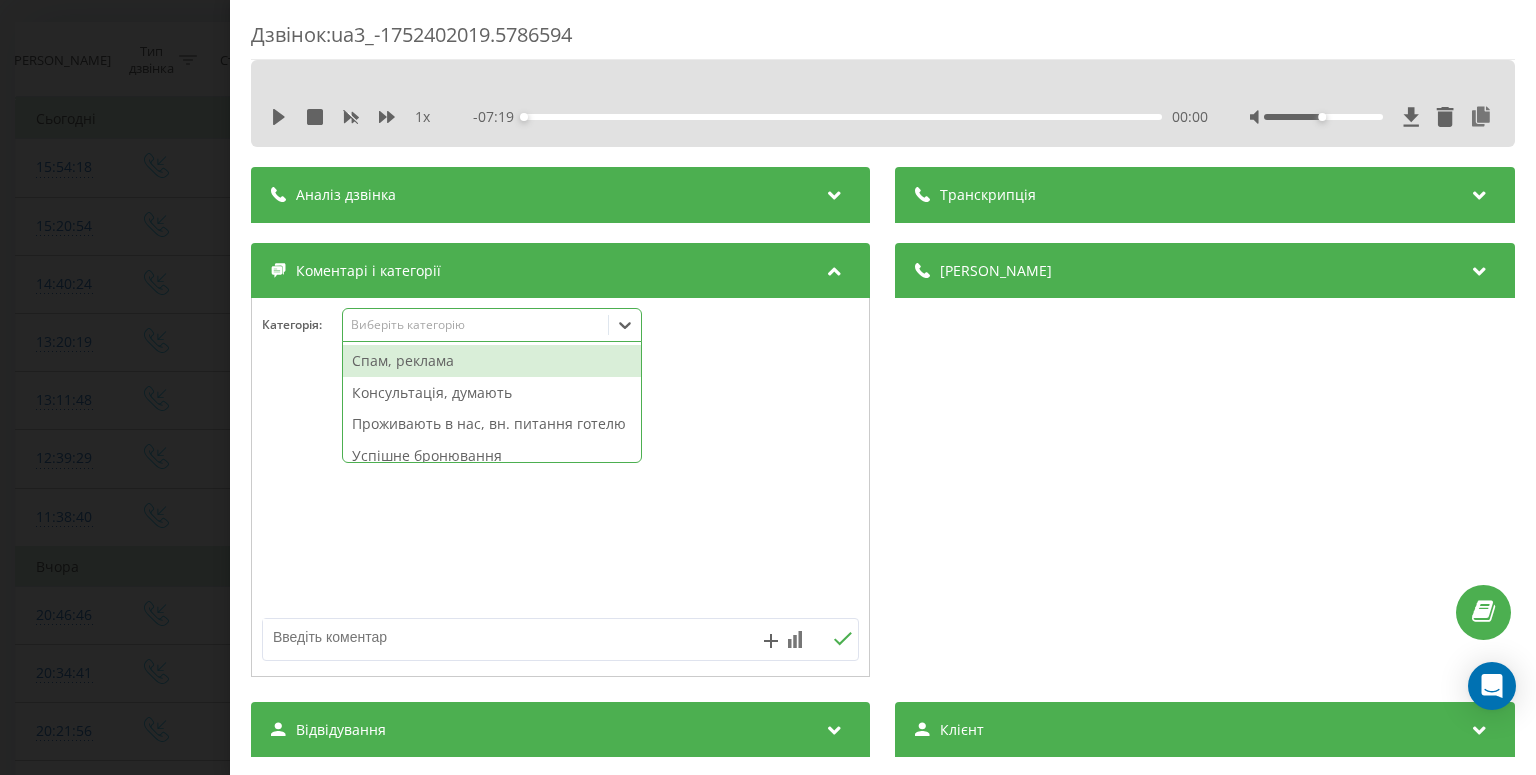 click on "Виберіть категорію" at bounding box center (476, 325) 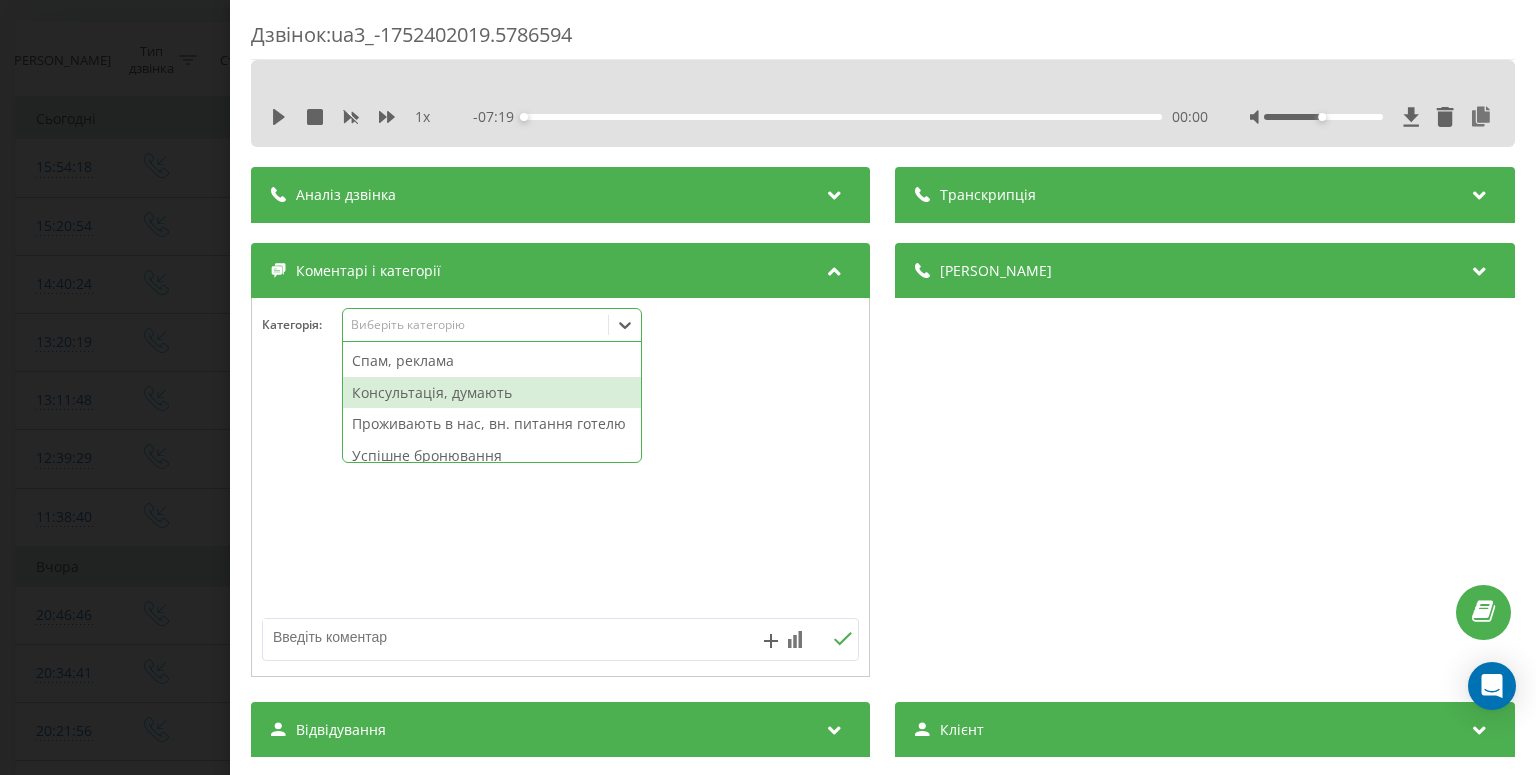 click on "Консультація, думають" at bounding box center [492, 393] 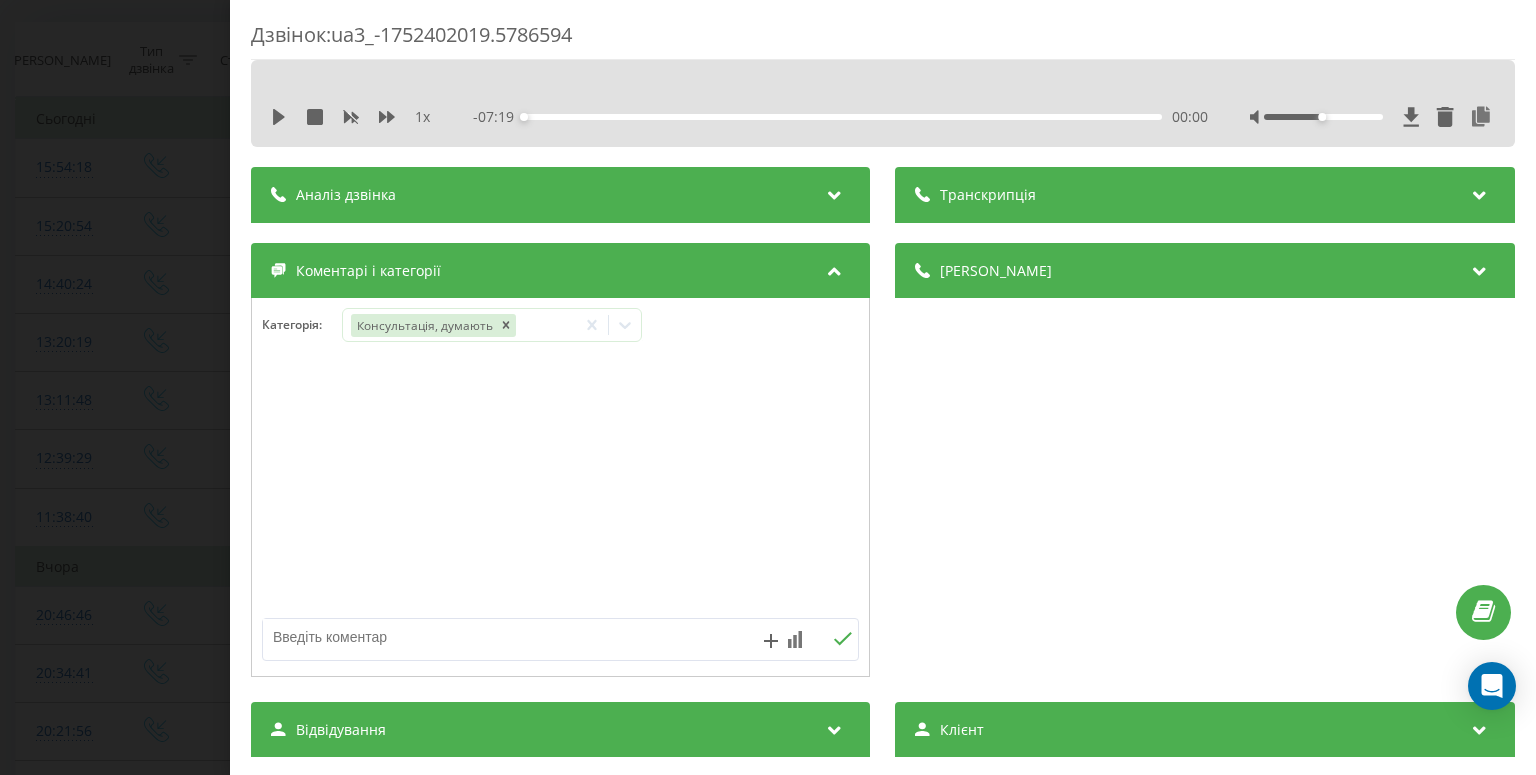 click on "Дзвінок :  ua3_-1752402019.5786594   1 x  - 07:19 00:00   00:00   Транскрипція Для AI-аналізу майбутніх дзвінків  налаштуйте та активуйте профіль на сторінці . Якщо профіль вже є і дзвінок відповідає його умовам, оновіть сторінку через 10 хвилин - AI аналізує поточний дзвінок. Аналіз дзвінка Для AI-аналізу майбутніх дзвінків  налаштуйте та активуйте профіль на сторінці . Якщо профіль вже є і дзвінок відповідає його умовам, оновіть сторінку через 10 хвилин - AI аналізує поточний дзвінок. Деталі дзвінка Загальне Дата дзвінка 2025-07-13 13:20:19 Тип дзвінка Вхідний Статус дзвінка Цільовий 380676621918 :" at bounding box center [768, 387] 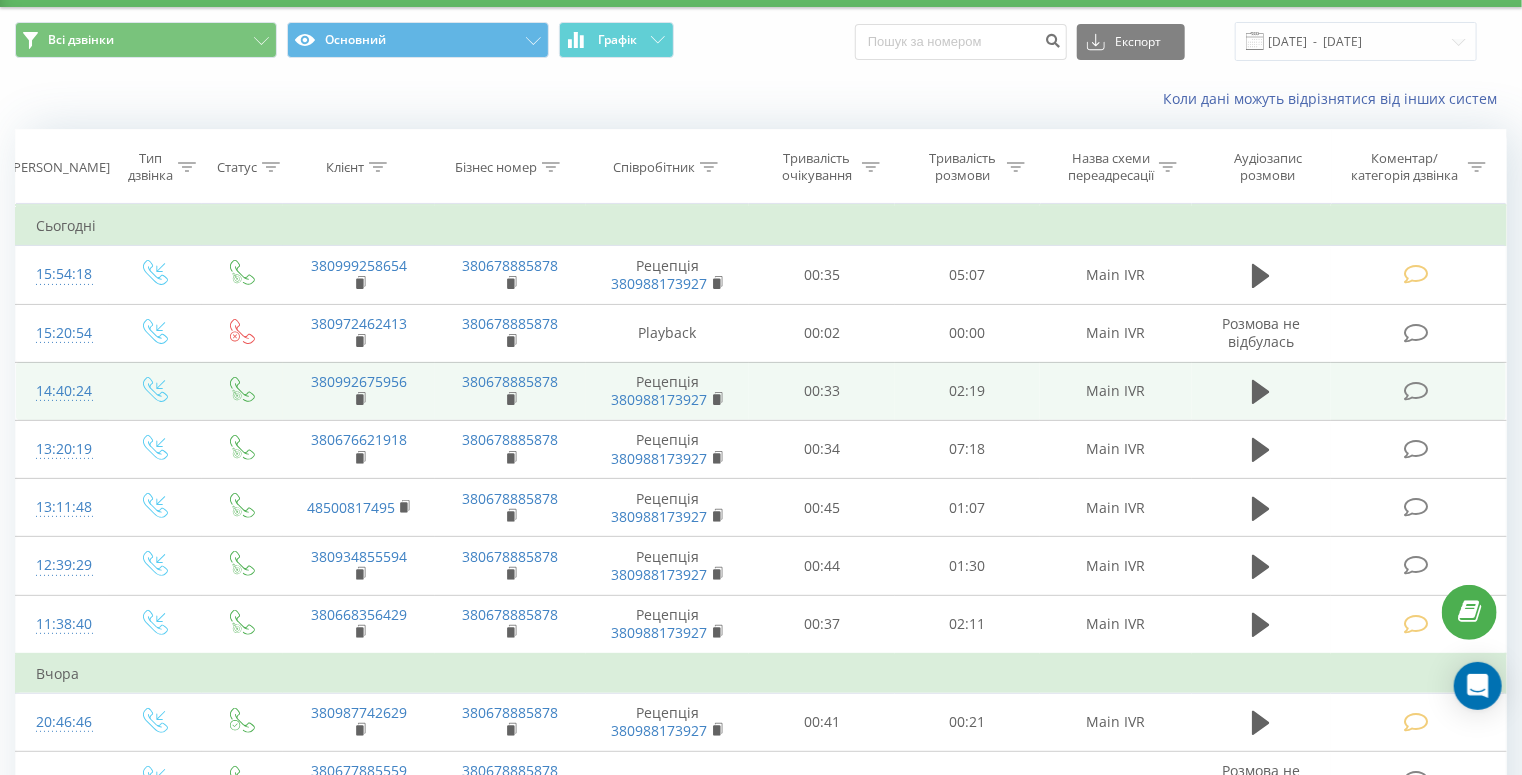 scroll, scrollTop: 80, scrollLeft: 0, axis: vertical 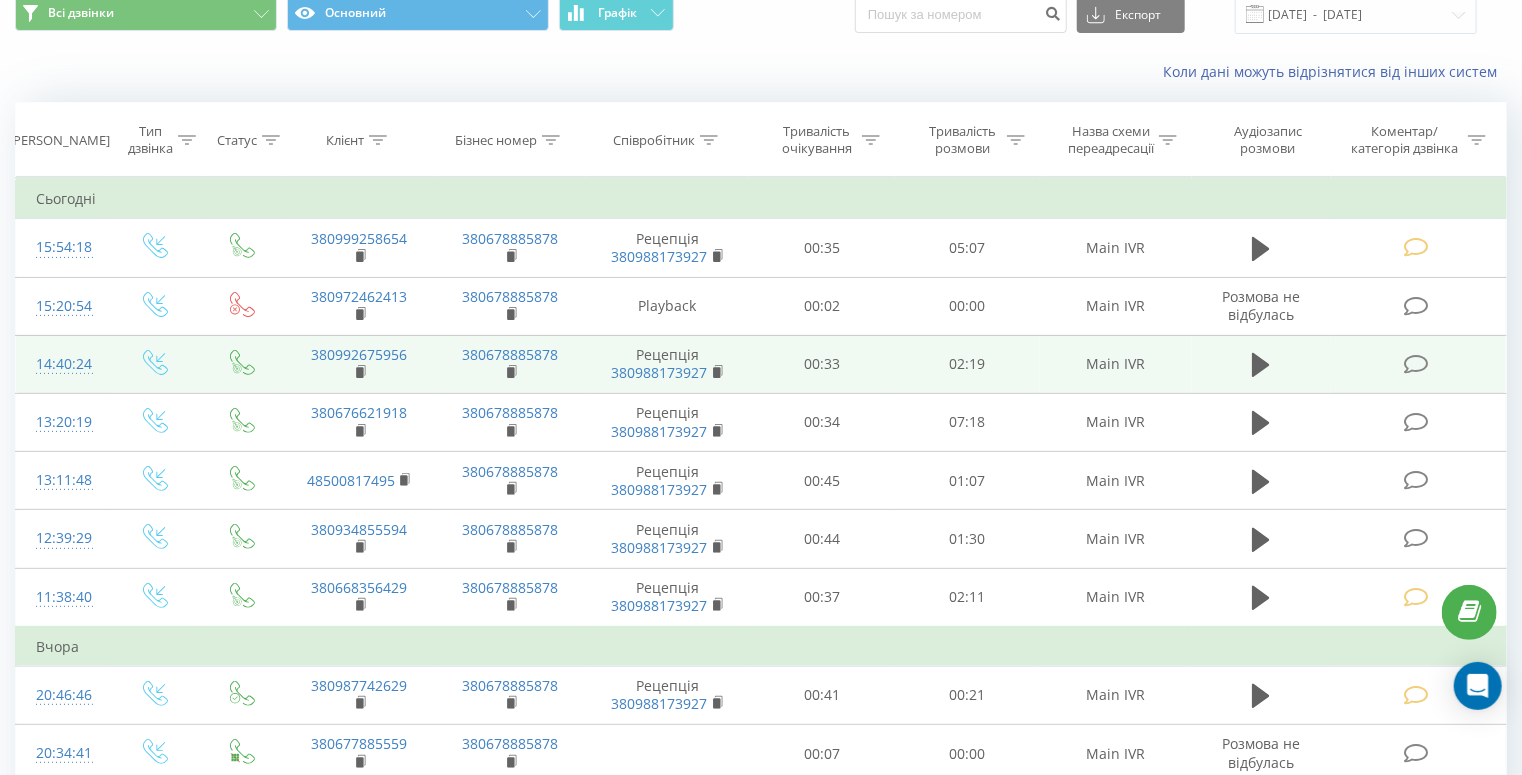 click at bounding box center (1416, 364) 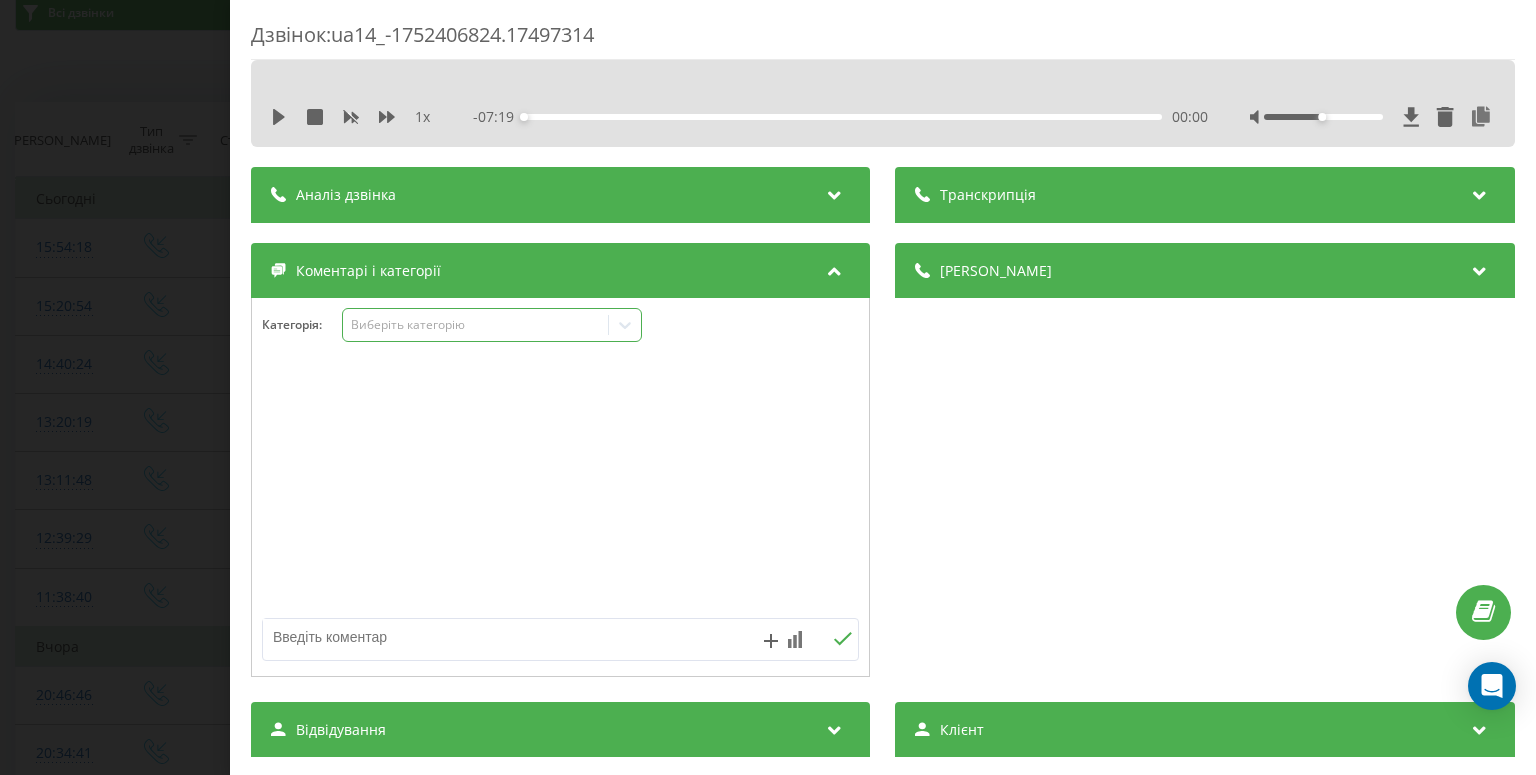 click on "Виберіть категорію" at bounding box center [492, 325] 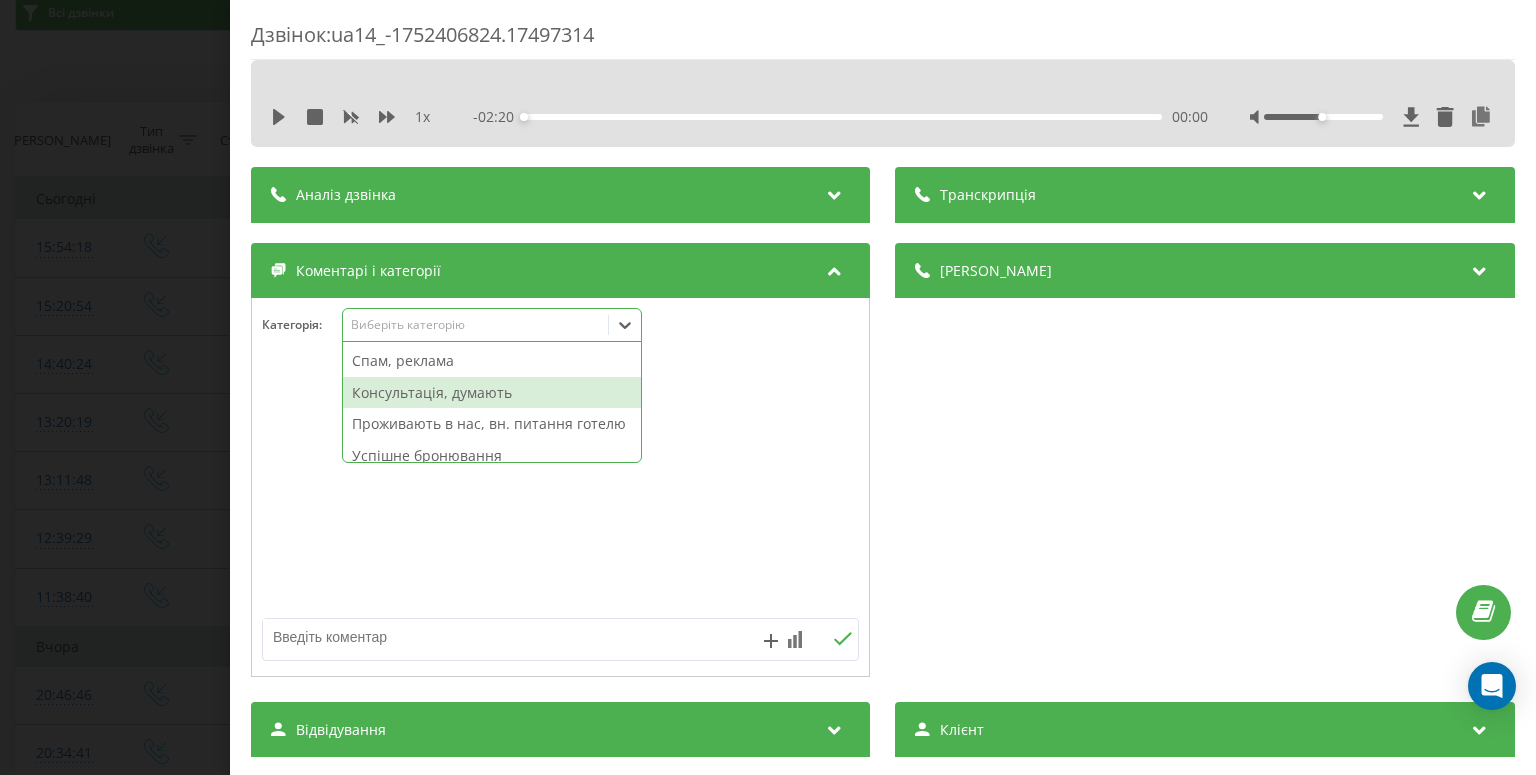 click on "Консультація, думають" at bounding box center [492, 393] 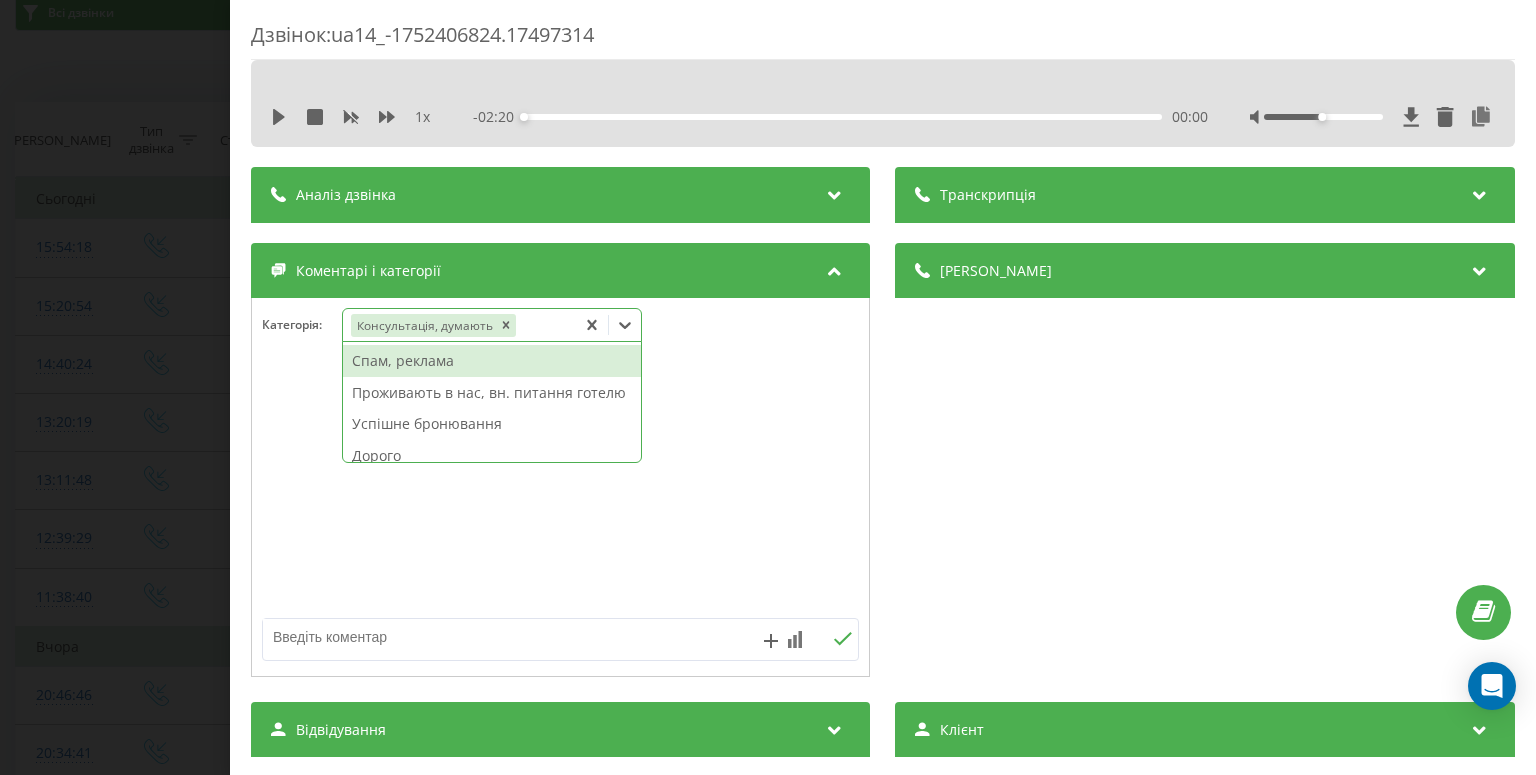 click on "Дзвінок :  ua14_-1752406824.17497314   1 x  - 02:20 00:00   00:00   Транскрипція Для AI-аналізу майбутніх дзвінків  налаштуйте та активуйте профіль на сторінці . Якщо профіль вже є і дзвінок відповідає його умовам, оновіть сторінку через 10 хвилин - AI аналізує поточний дзвінок. Аналіз дзвінка Для AI-аналізу майбутніх дзвінків  налаштуйте та активуйте профіль на сторінці . Якщо профіль вже є і дзвінок відповідає його умовам, оновіть сторінку через 10 хвилин - AI аналізує поточний дзвінок. Деталі дзвінка Загальне Дата дзвінка 2025-07-13 14:40:24 Тип дзвінка Вхідний Статус дзвінка Цільовий 380992675956" at bounding box center (768, 387) 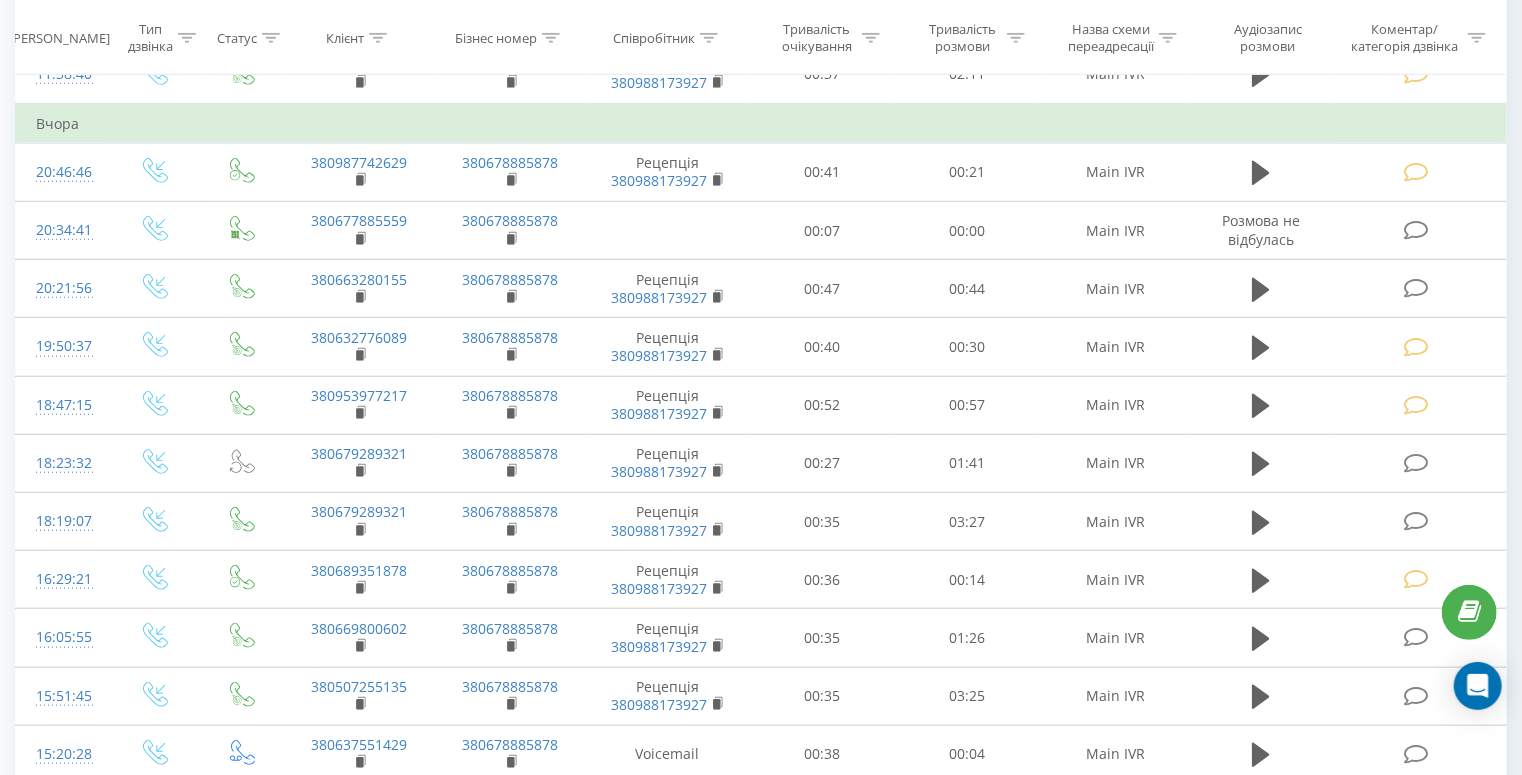 scroll, scrollTop: 640, scrollLeft: 0, axis: vertical 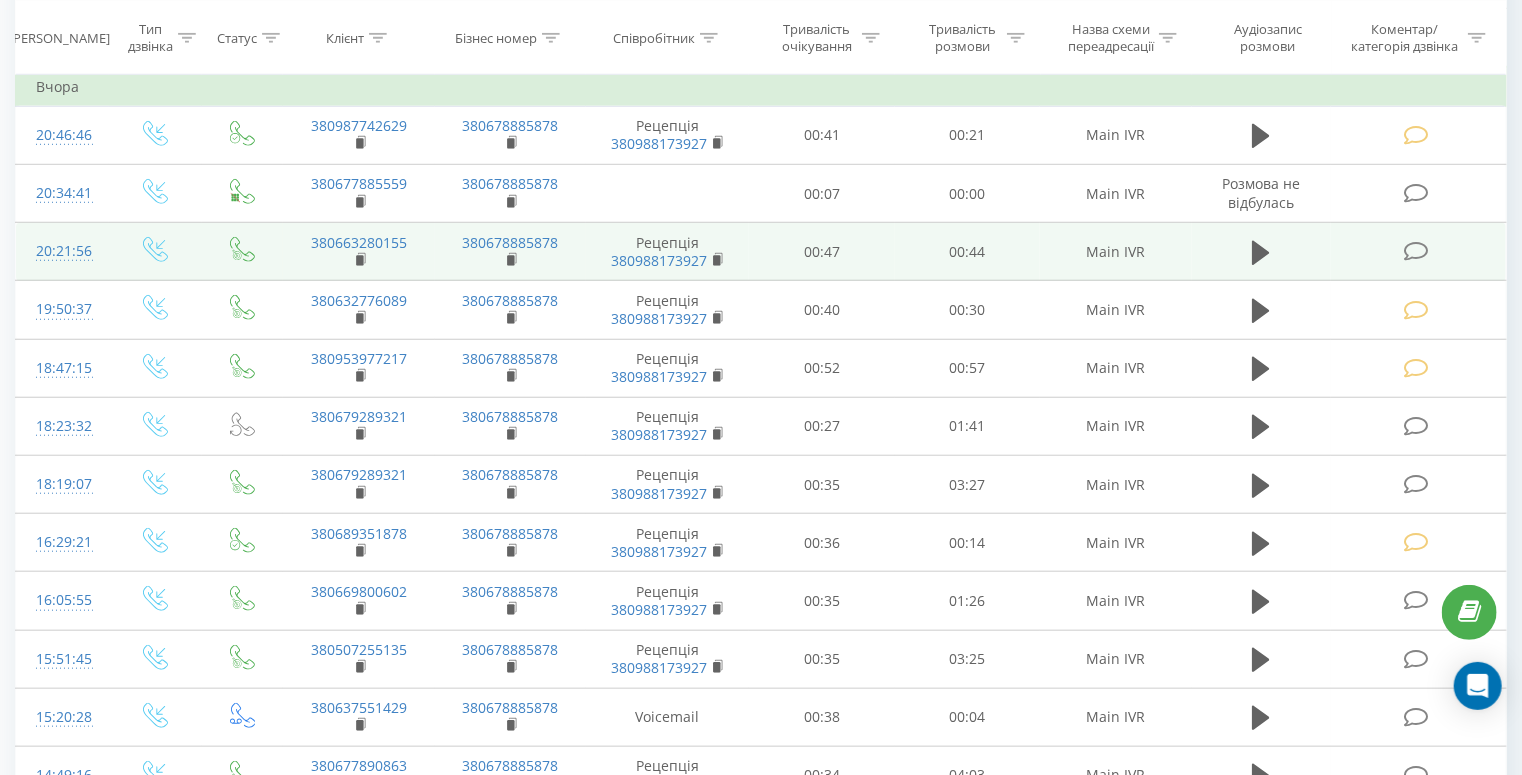 click at bounding box center (1416, 251) 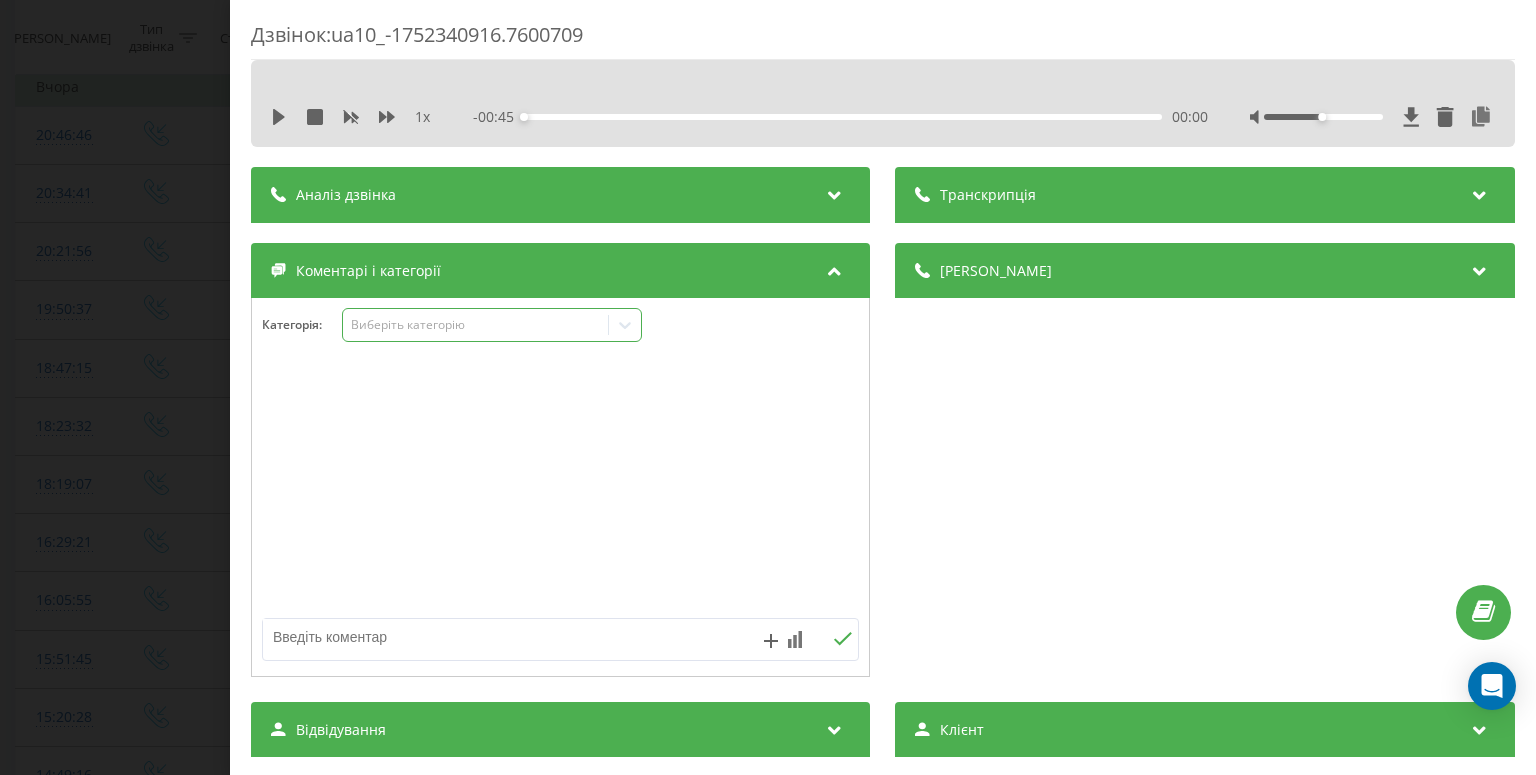 click on "Виберіть категорію" at bounding box center (476, 325) 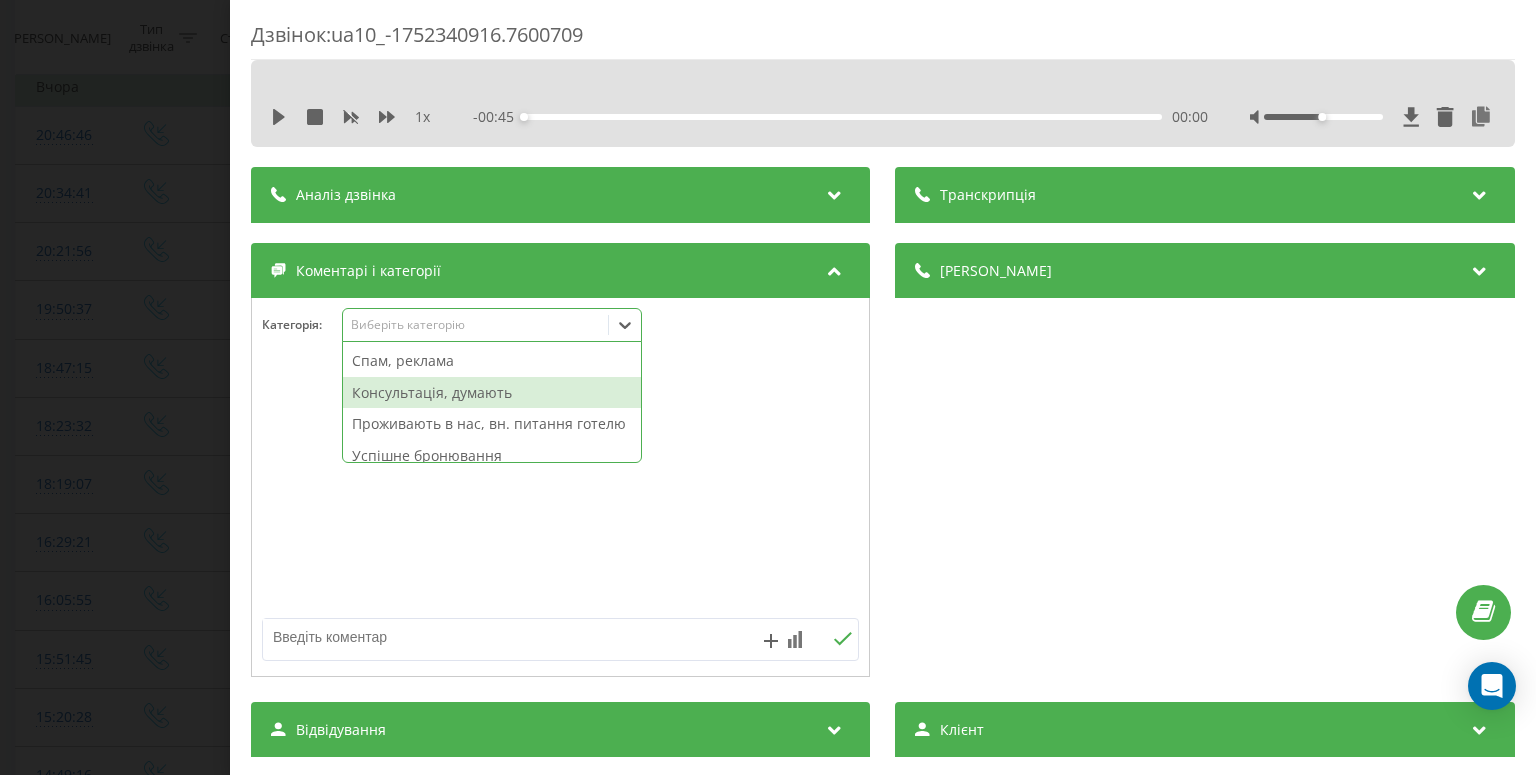 click on "Консультація, думають" at bounding box center (492, 393) 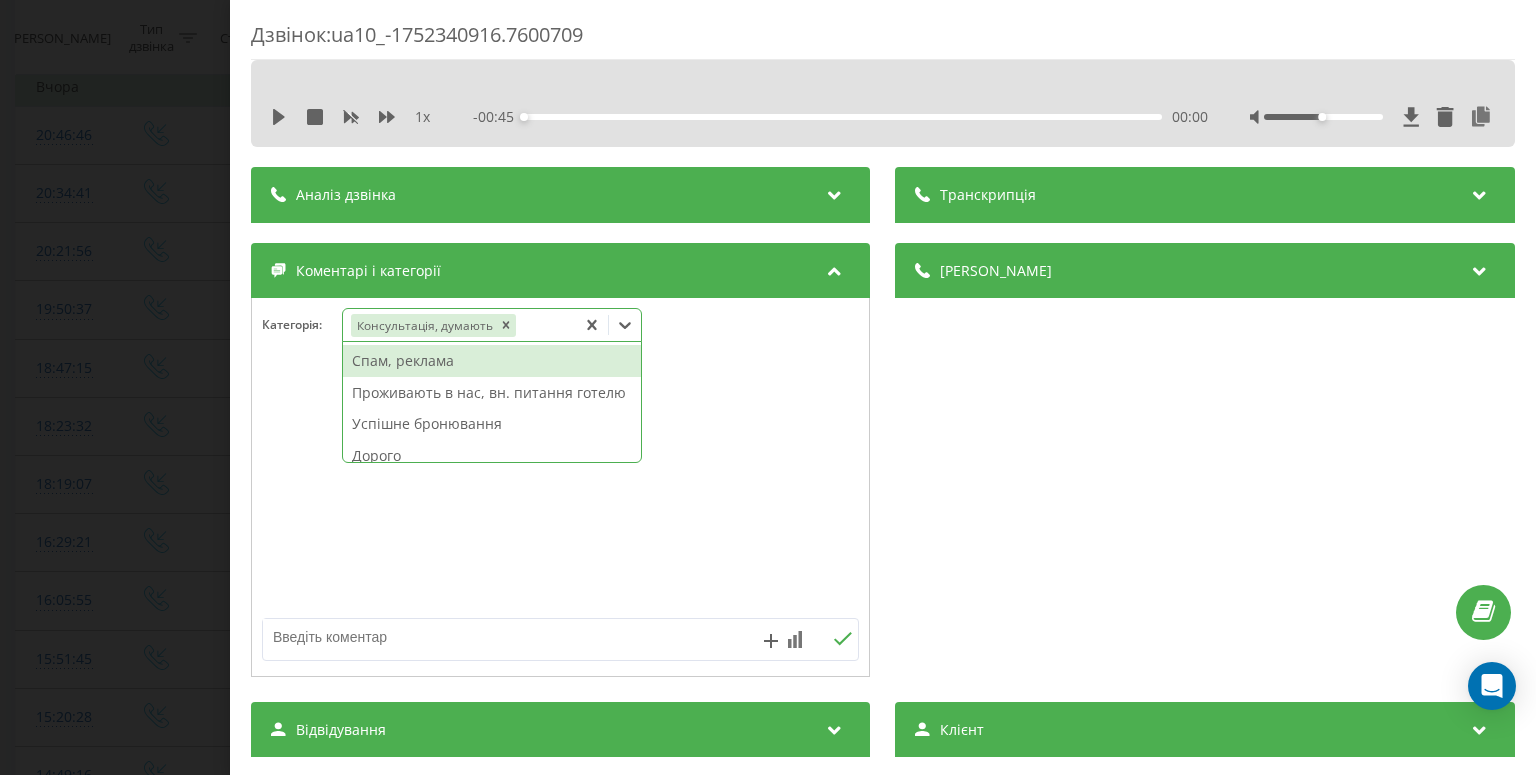 click on "Дзвінок :  ua10_-1752340916.7600709   1 x  - 00:45 00:00   00:00   Транскрипція Для AI-аналізу майбутніх дзвінків  налаштуйте та активуйте профіль на сторінці . Якщо профіль вже є і дзвінок відповідає його умовам, оновіть сторінку через 10 хвилин - AI аналізує поточний дзвінок. Аналіз дзвінка Для AI-аналізу майбутніх дзвінків  налаштуйте та активуйте профіль на сторінці . Якщо профіль вже є і дзвінок відповідає його умовам, оновіть сторінку через 10 хвилин - AI аналізує поточний дзвінок. Деталі дзвінка Загальне Дата дзвінка 2025-07-12 20:21:56 Тип дзвінка Вхідний Статус дзвінка Цільовий 380663280155 :" at bounding box center [768, 387] 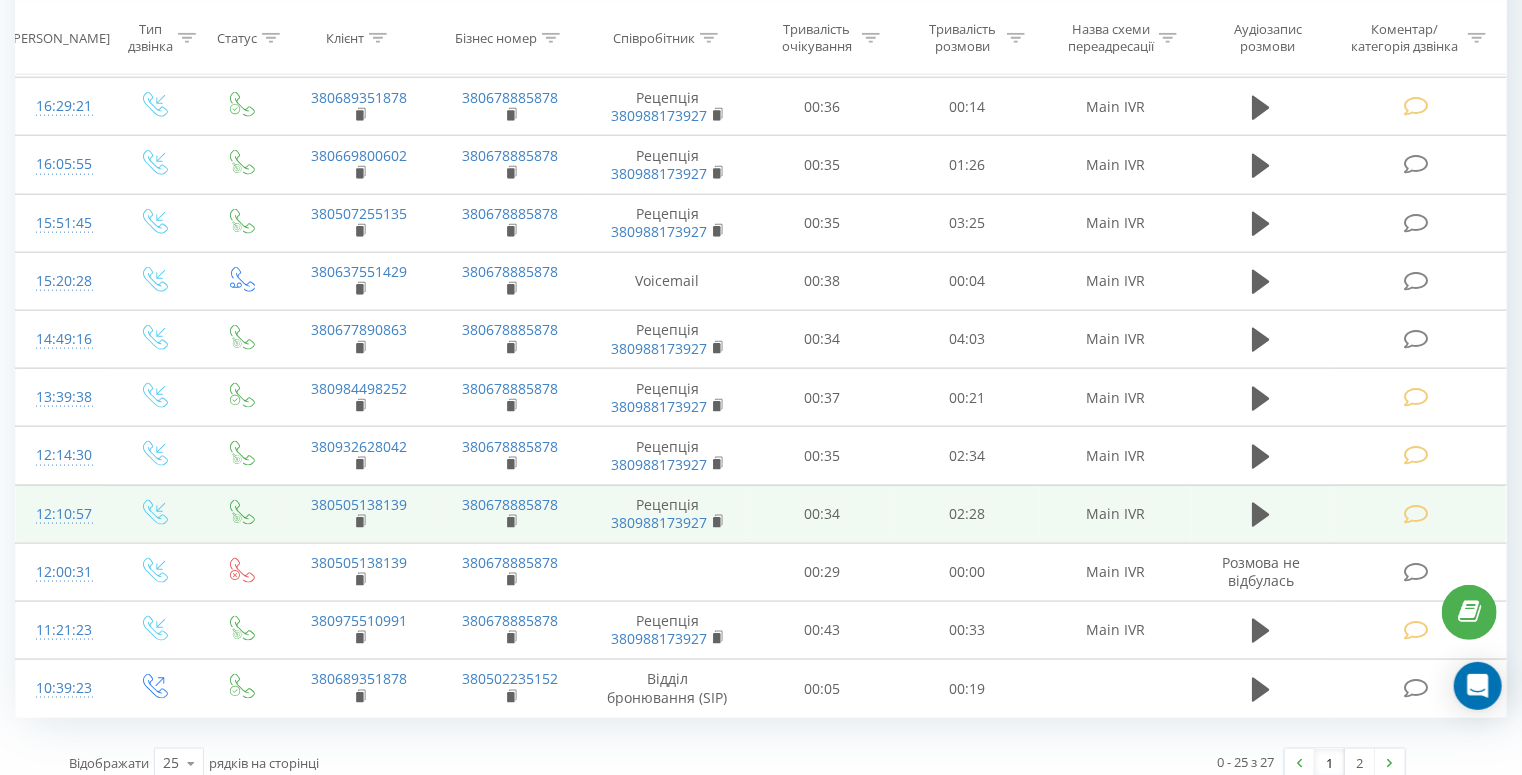 scroll, scrollTop: 1088, scrollLeft: 0, axis: vertical 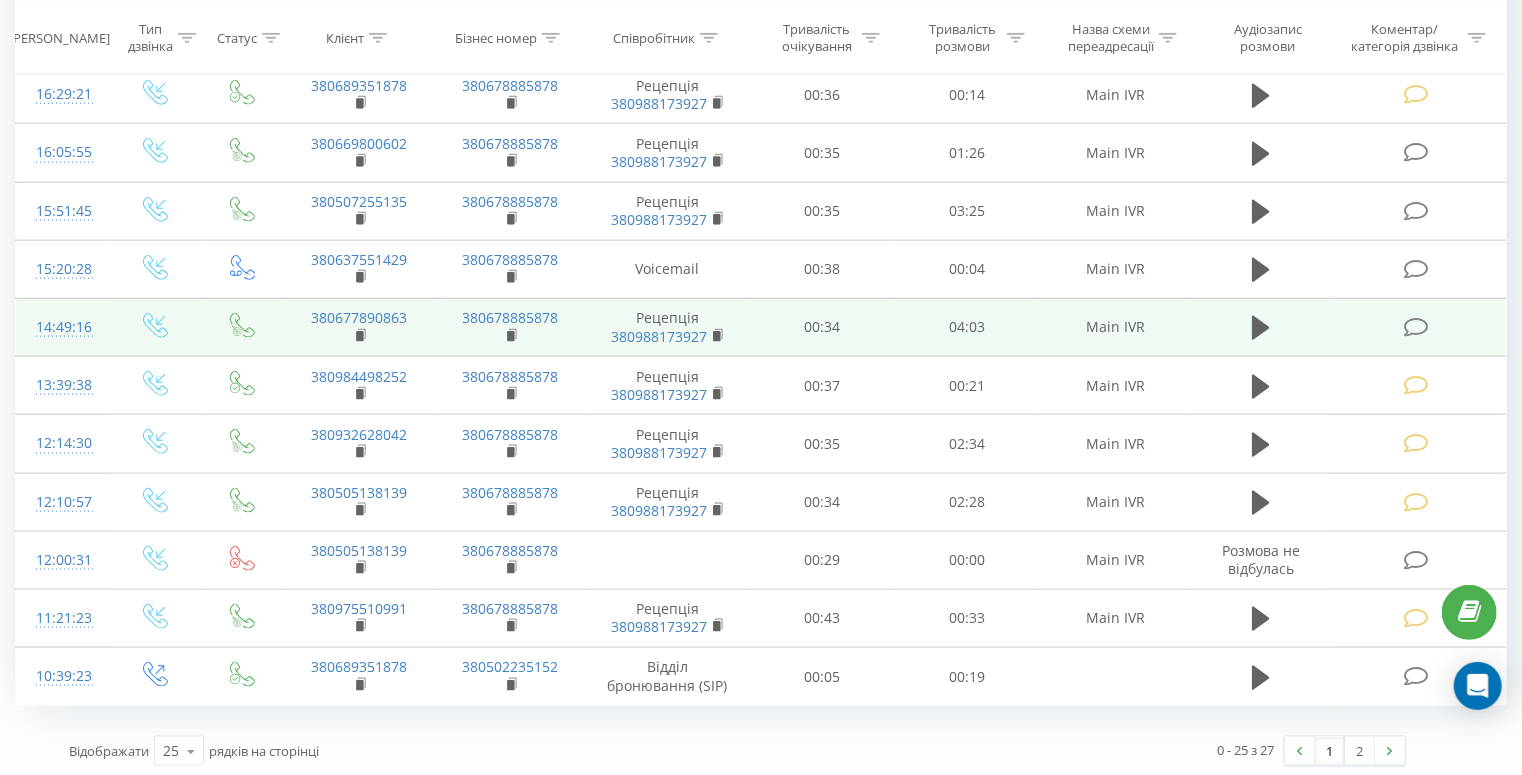 click at bounding box center (1416, 327) 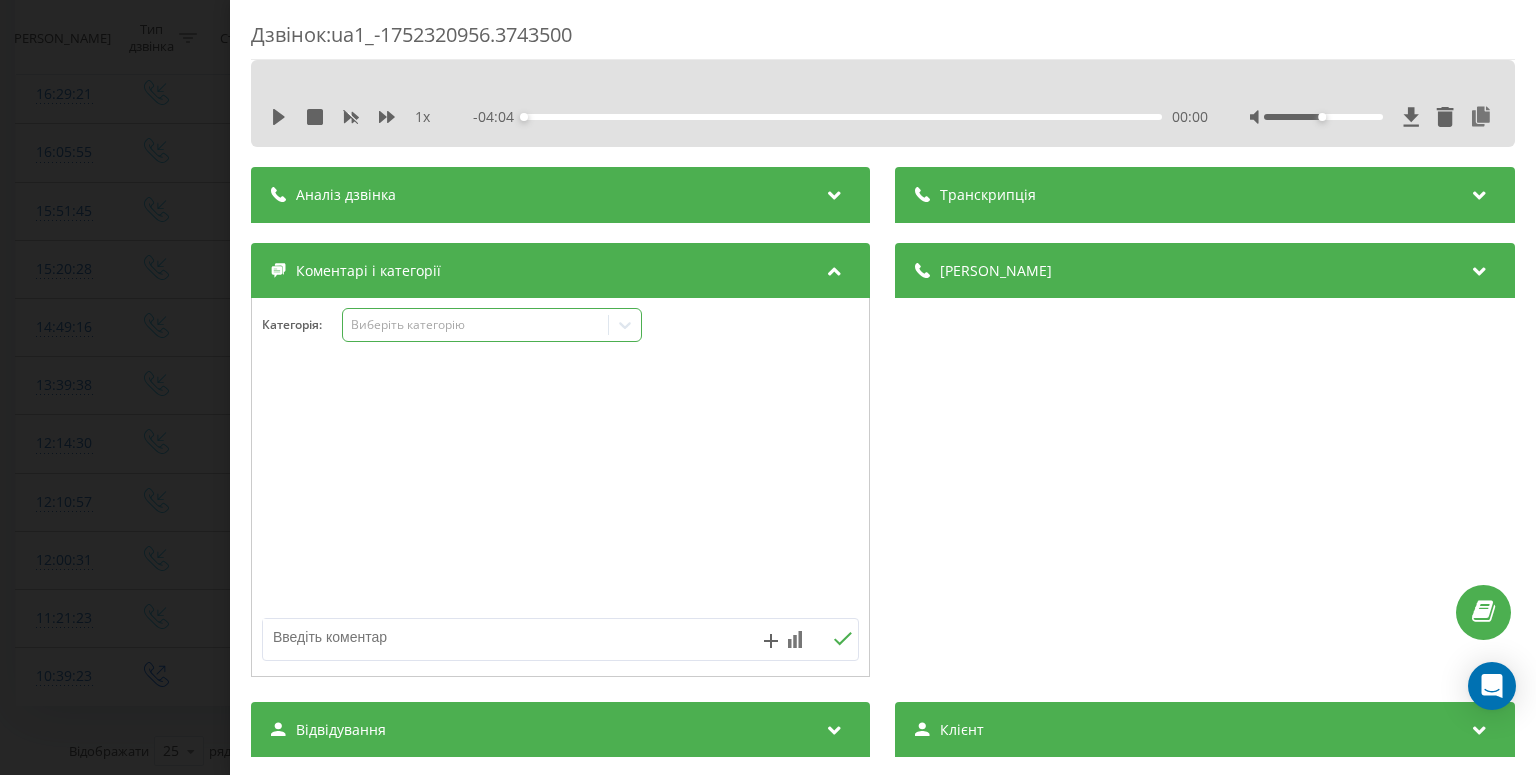 click on "Виберіть категорію" at bounding box center (476, 325) 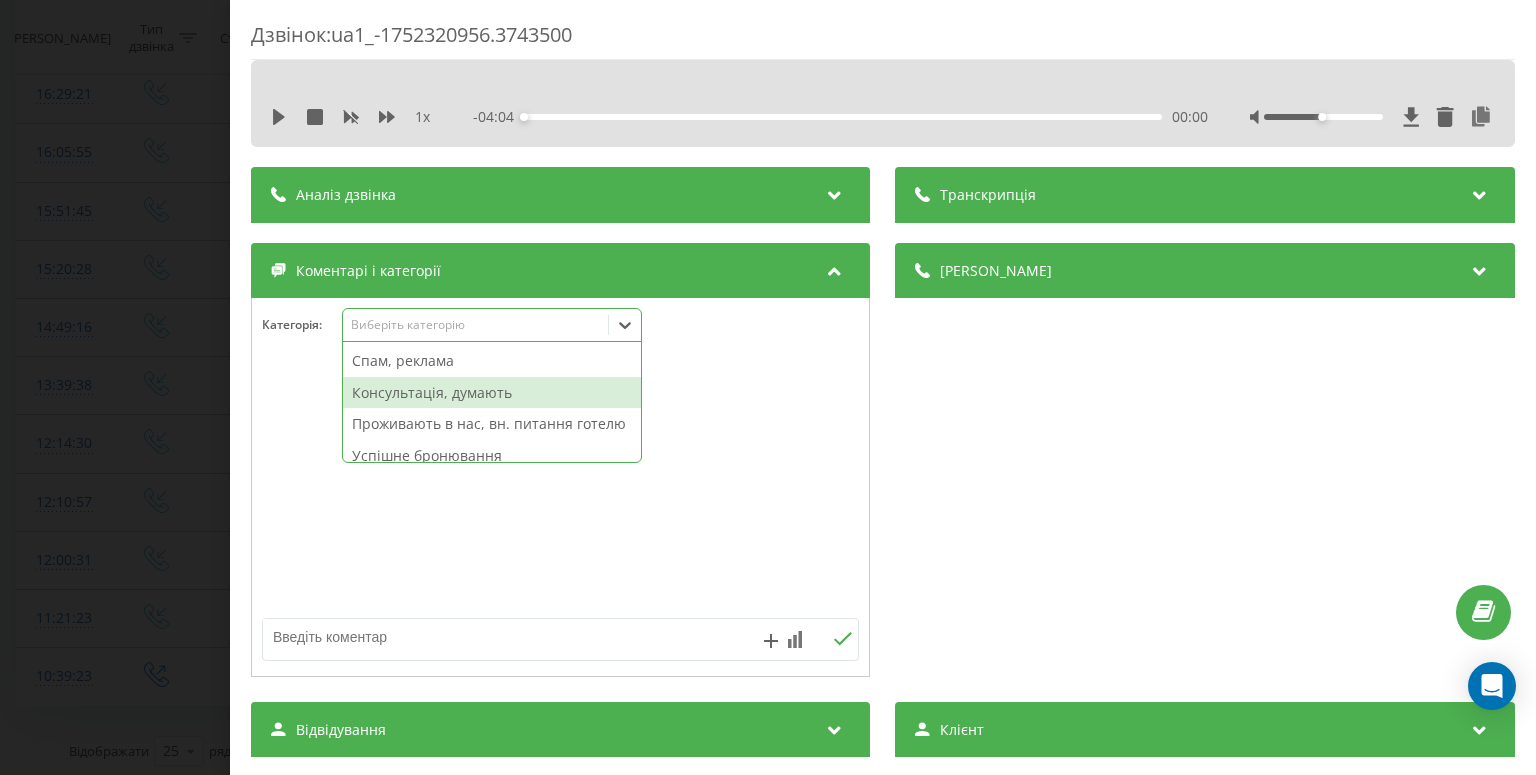 click on "Консультація, думають" at bounding box center [492, 393] 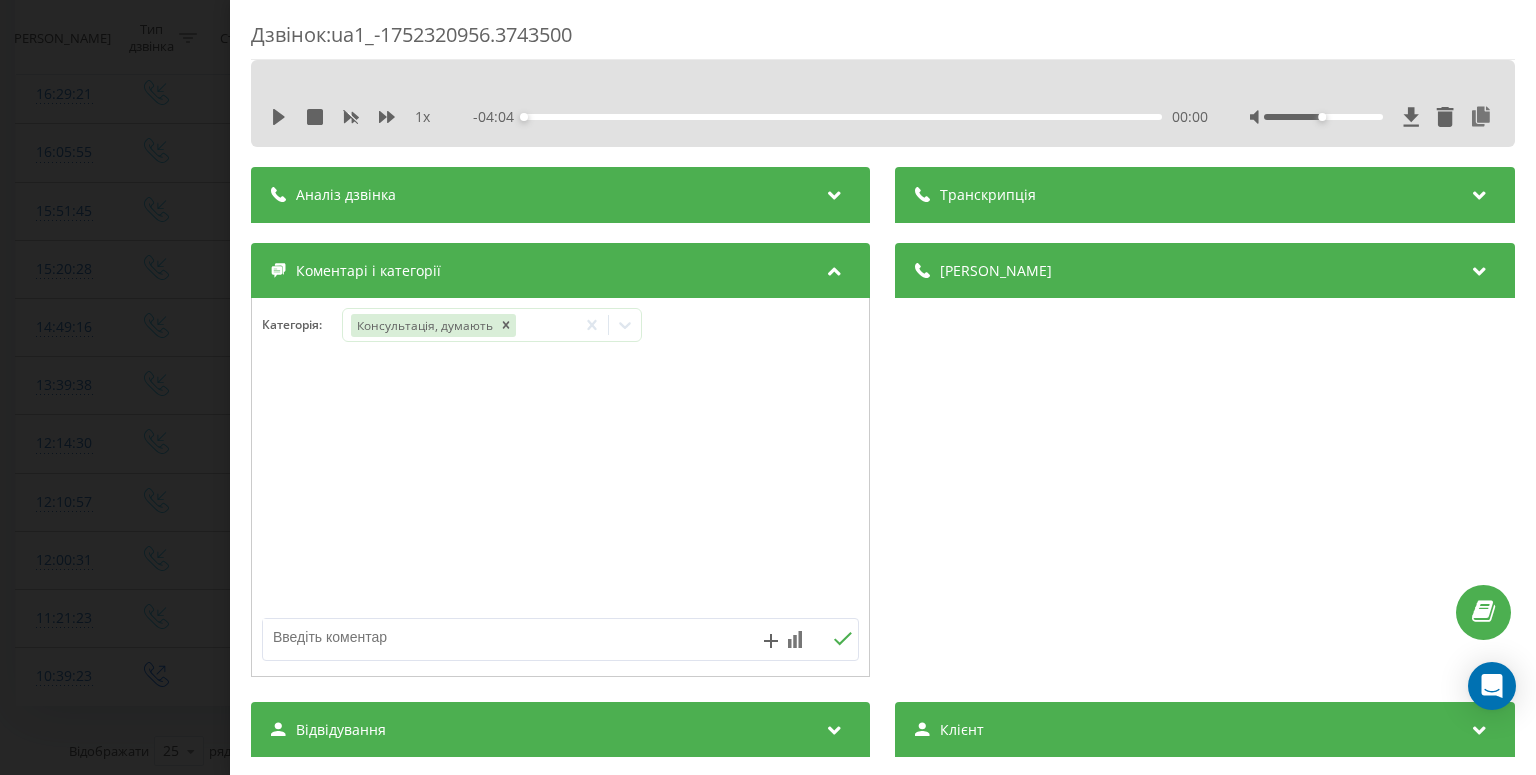 click on "Дзвінок :  ua1_-1752320956.3743500   1 x  - 04:04 00:00   00:00   Транскрипція Для AI-аналізу майбутніх дзвінків  налаштуйте та активуйте профіль на сторінці . Якщо профіль вже є і дзвінок відповідає його умовам, оновіть сторінку через 10 хвилин - AI аналізує поточний дзвінок. Аналіз дзвінка Для AI-аналізу майбутніх дзвінків  налаштуйте та активуйте профіль на сторінці . Якщо профіль вже є і дзвінок відповідає його умовам, оновіть сторінку через 10 хвилин - AI аналізує поточний дзвінок. Деталі дзвінка Загальне Дата дзвінка 2025-07-12 14:49:16 Тип дзвінка Вхідний Статус дзвінка Цільовий 380677890863 :" at bounding box center (768, 387) 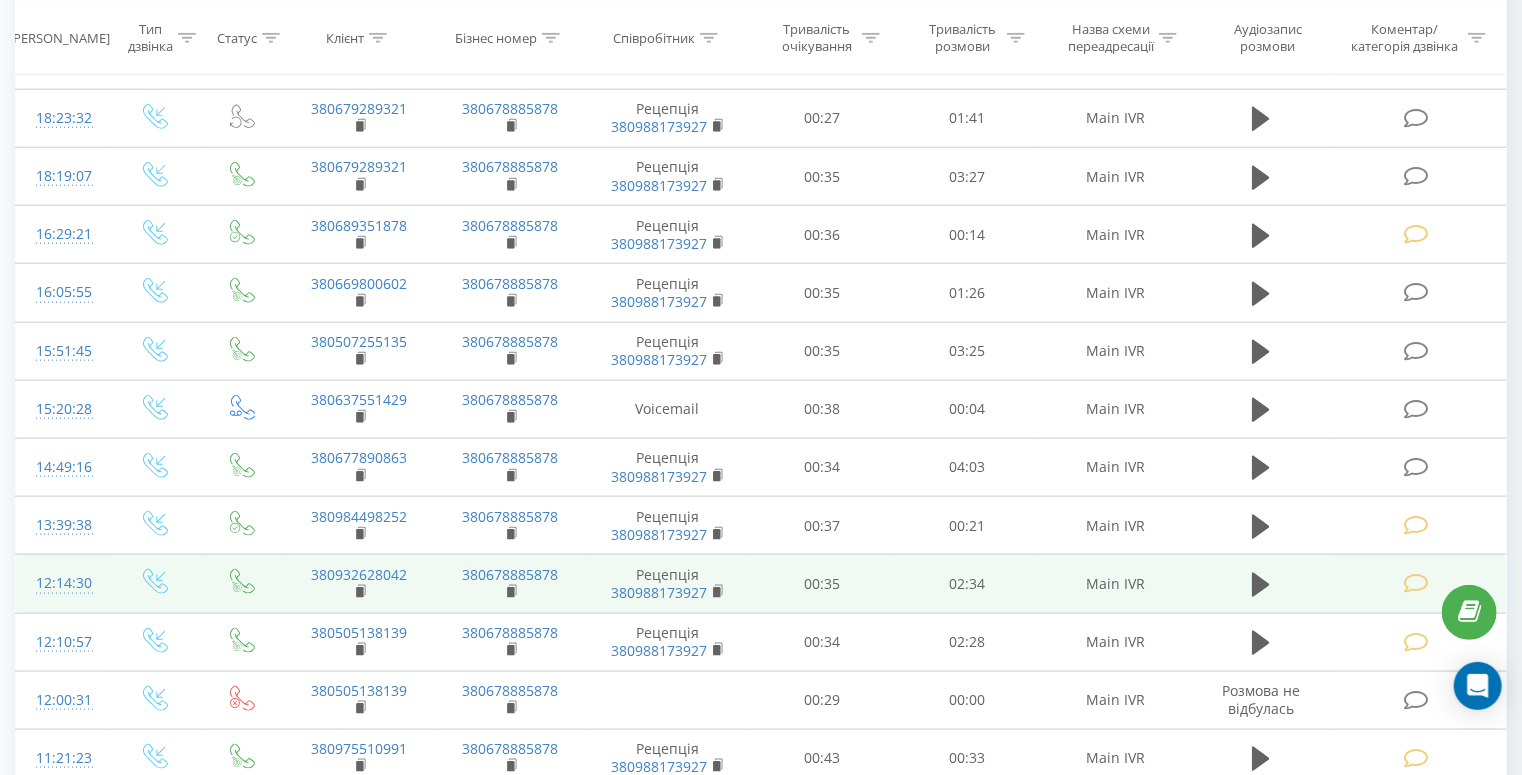 scroll, scrollTop: 928, scrollLeft: 0, axis: vertical 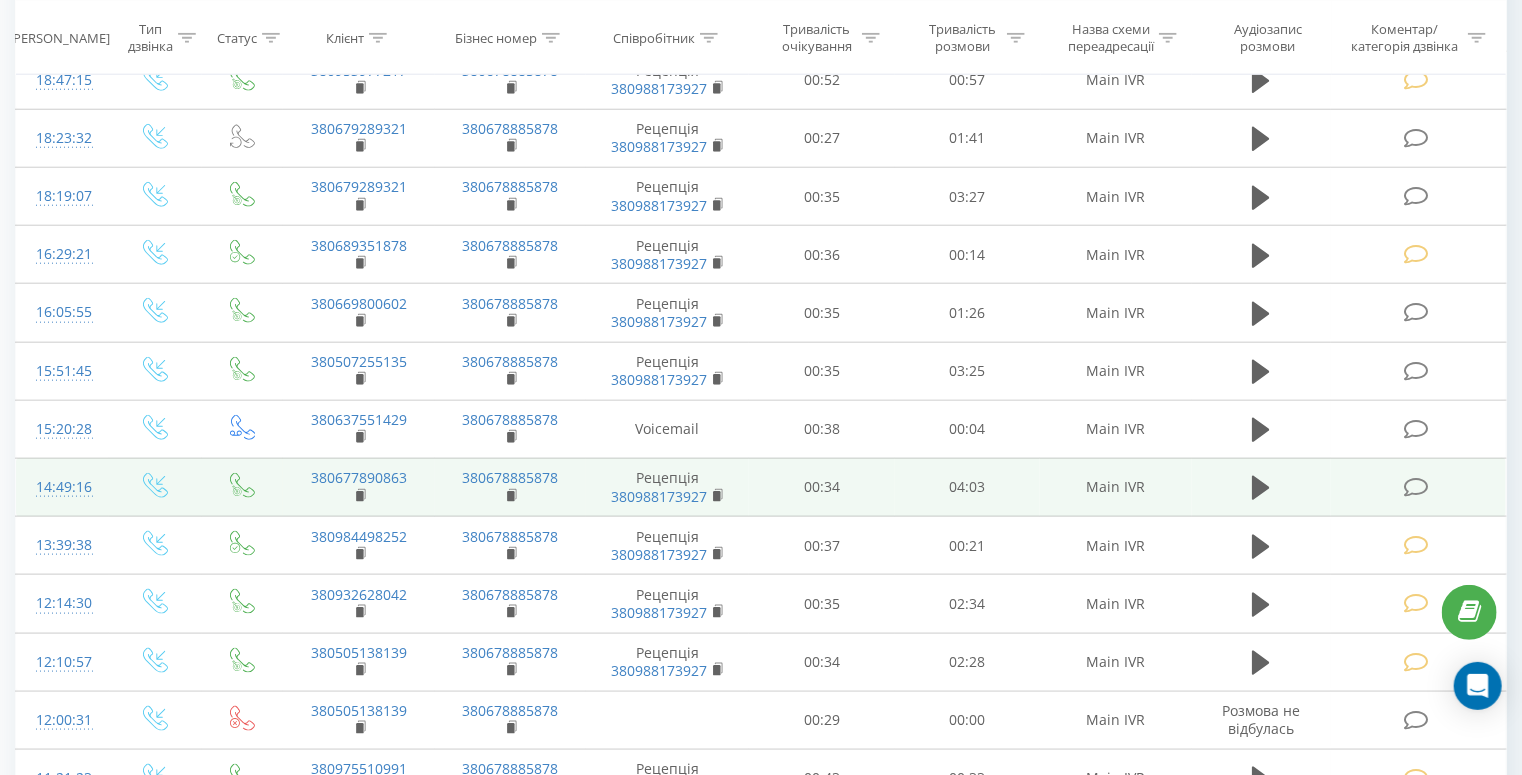 click at bounding box center [1416, 487] 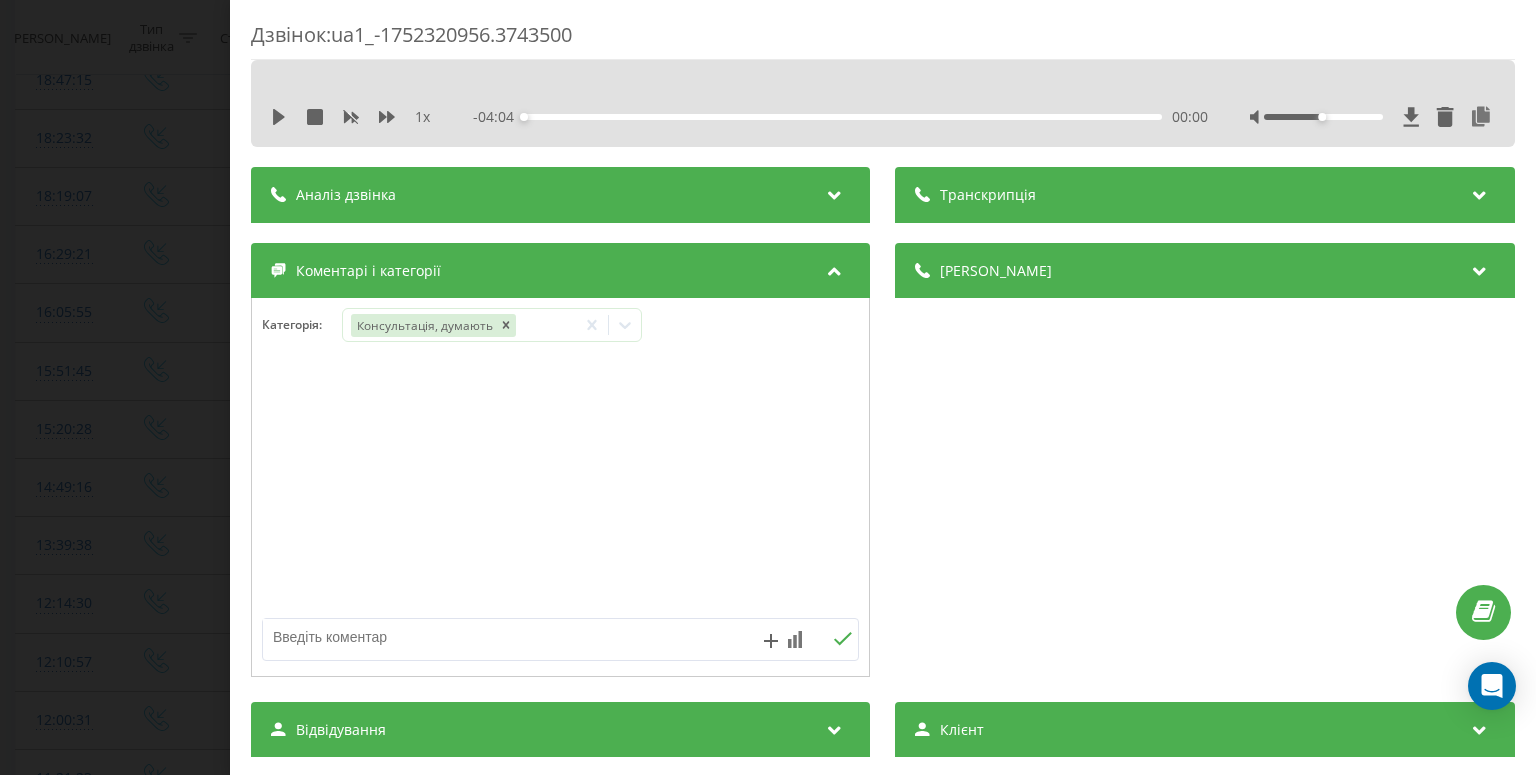click on "Дзвінок :  ua1_-1752320956.3743500   1 x  - 04:04 00:00   00:00   Транскрипція Для AI-аналізу майбутніх дзвінків  налаштуйте та активуйте профіль на сторінці . Якщо профіль вже є і дзвінок відповідає його умовам, оновіть сторінку через 10 хвилин - AI аналізує поточний дзвінок. Аналіз дзвінка Для AI-аналізу майбутніх дзвінків  налаштуйте та активуйте профіль на сторінці . Якщо профіль вже є і дзвінок відповідає його умовам, оновіть сторінку через 10 хвилин - AI аналізує поточний дзвінок. Деталі дзвінка Загальне Дата дзвінка 2025-07-12 14:49:16 Тип дзвінка Вхідний Статус дзвінка Цільовий 380677890863 :" at bounding box center [768, 387] 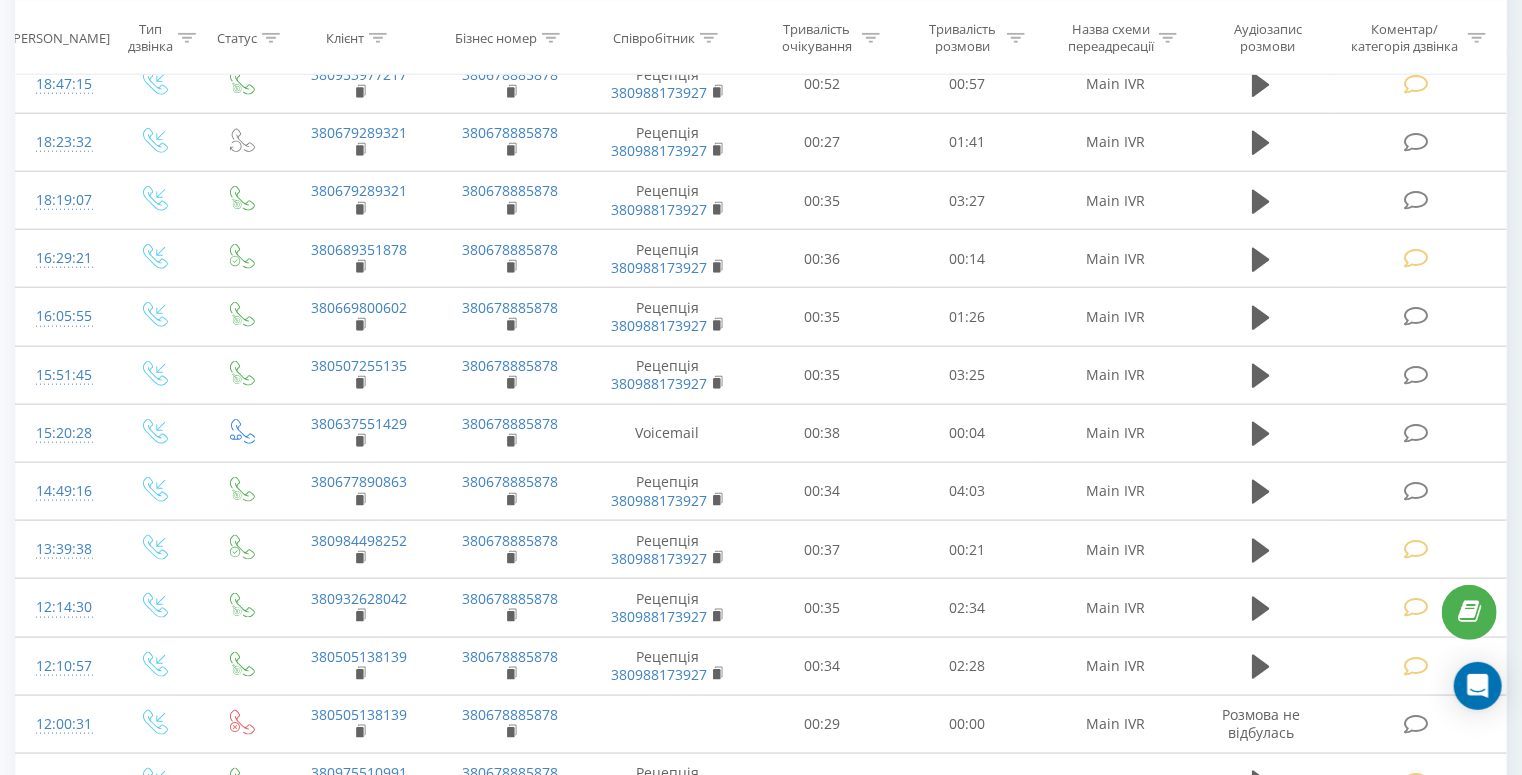 scroll, scrollTop: 608, scrollLeft: 0, axis: vertical 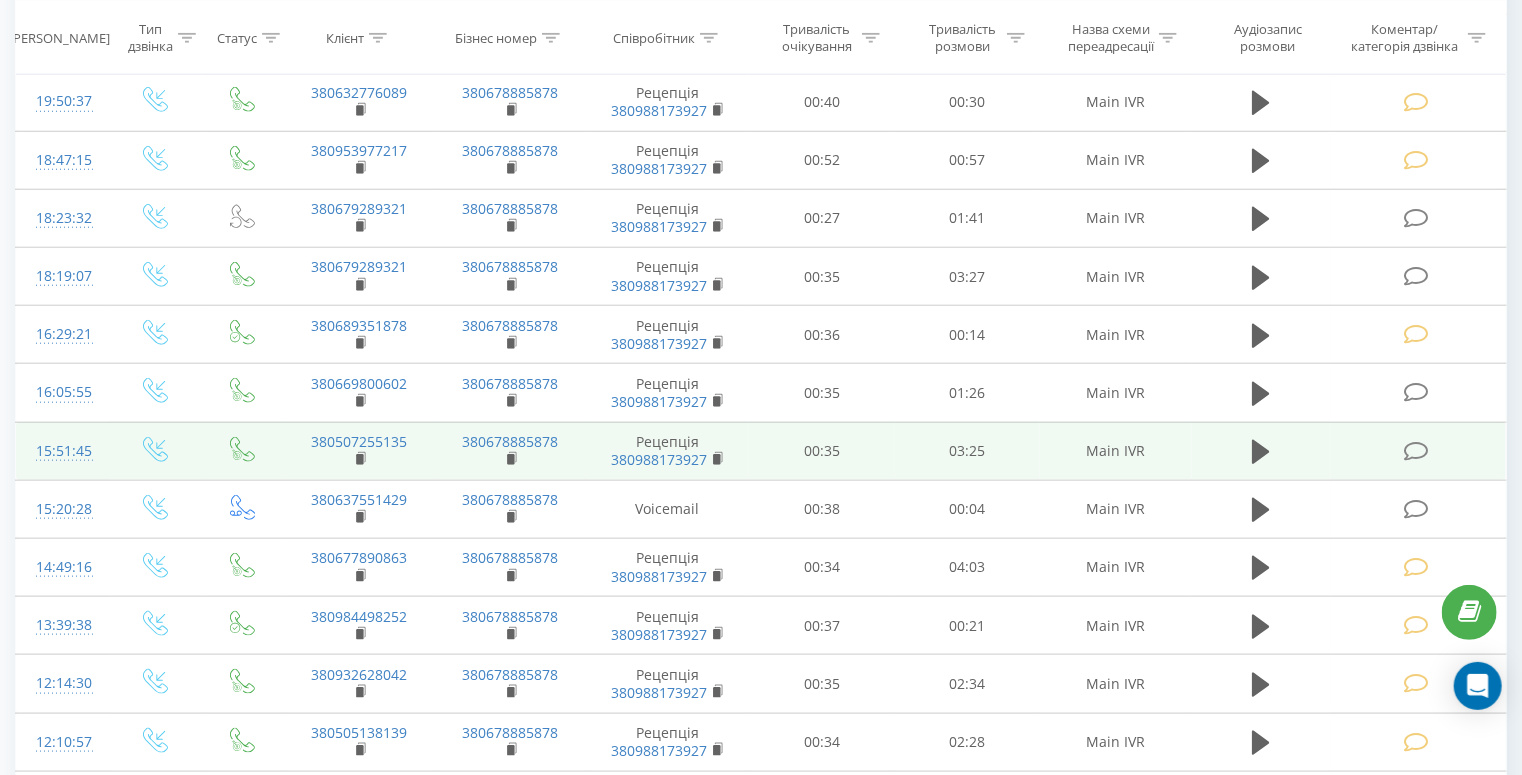 click at bounding box center (1418, 451) 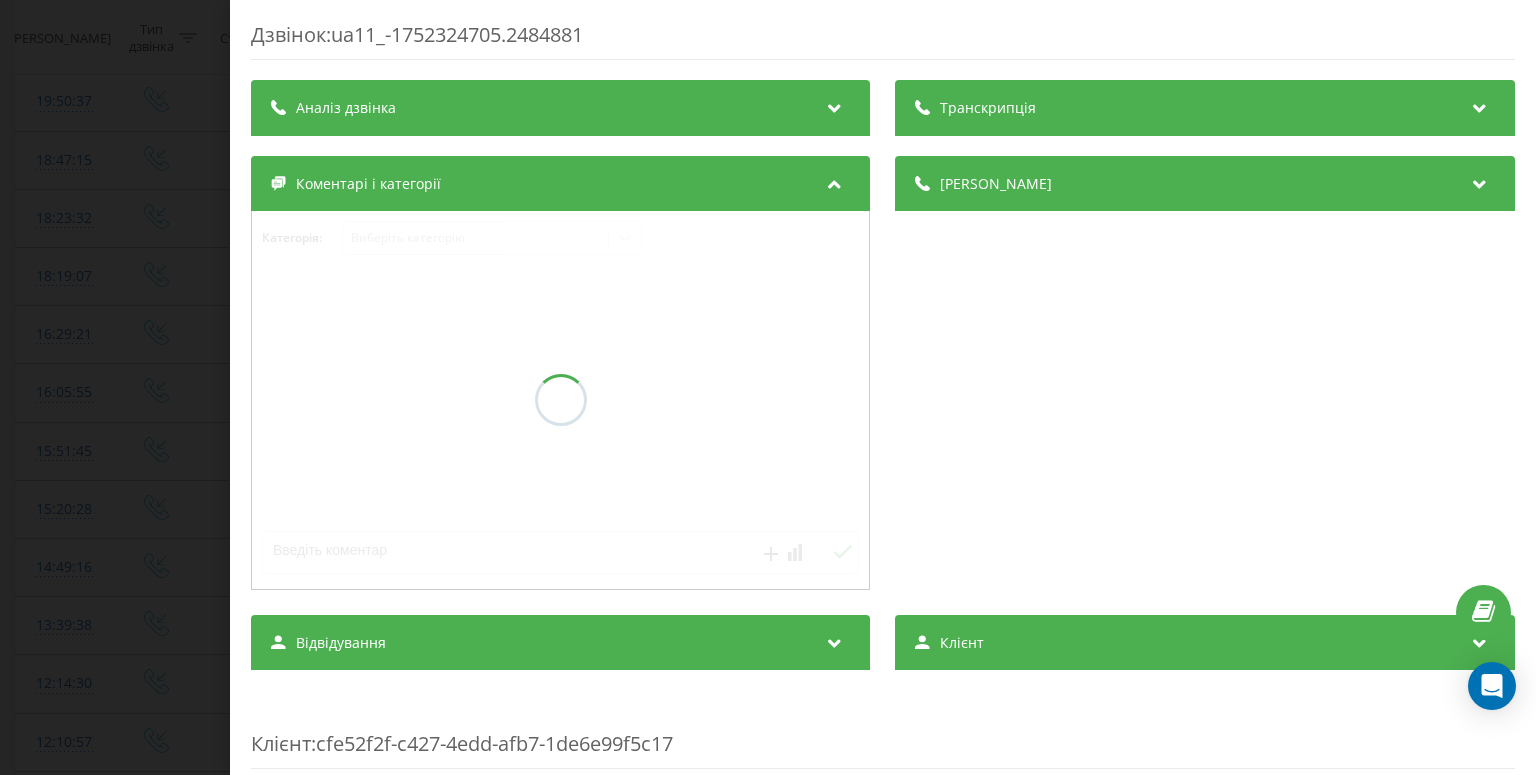 click on "Дзвінок :  ua11_-1752324705.2484881 Транскрипція Аналіз дзвінка Деталі дзвінка Коментарі і категорії Категорія : Виберіть категорію Відвідування Клієнт Клієнт :  cfe52f2f-c427-4edd-afb7-1de6e99f5c17 Статистика Всього Днів з першого візиту 1 Днів з останнього візиту 1 Всього дзвінків 1 За останні 30 днів Перегляди сторінок 0 Сеансів 1 Дзвінків за період 1 Останній сеанс Операційна система unknown Тип пристрою n/a Геопозиція no geolocation Джерело n/a Канал n/a Кампанія n/a Група оголошень n/a Ключове слово n/a Джерело переходу n/a Топ 5 сторінок за останні 30 днів Title Views Total interaction time Last session n/a 1 15 секунд n/a n/a n/a" at bounding box center (768, 387) 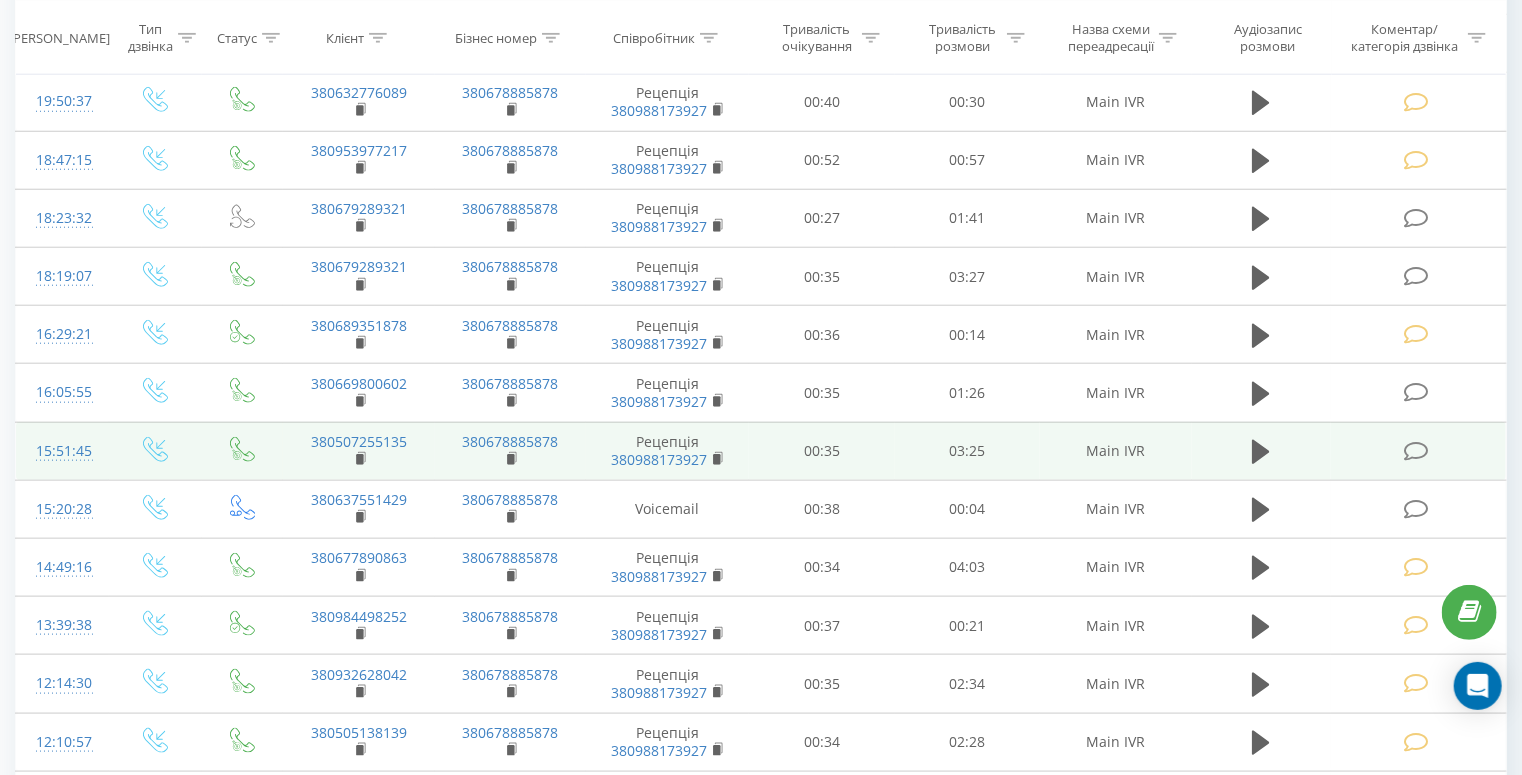 click at bounding box center [1418, 451] 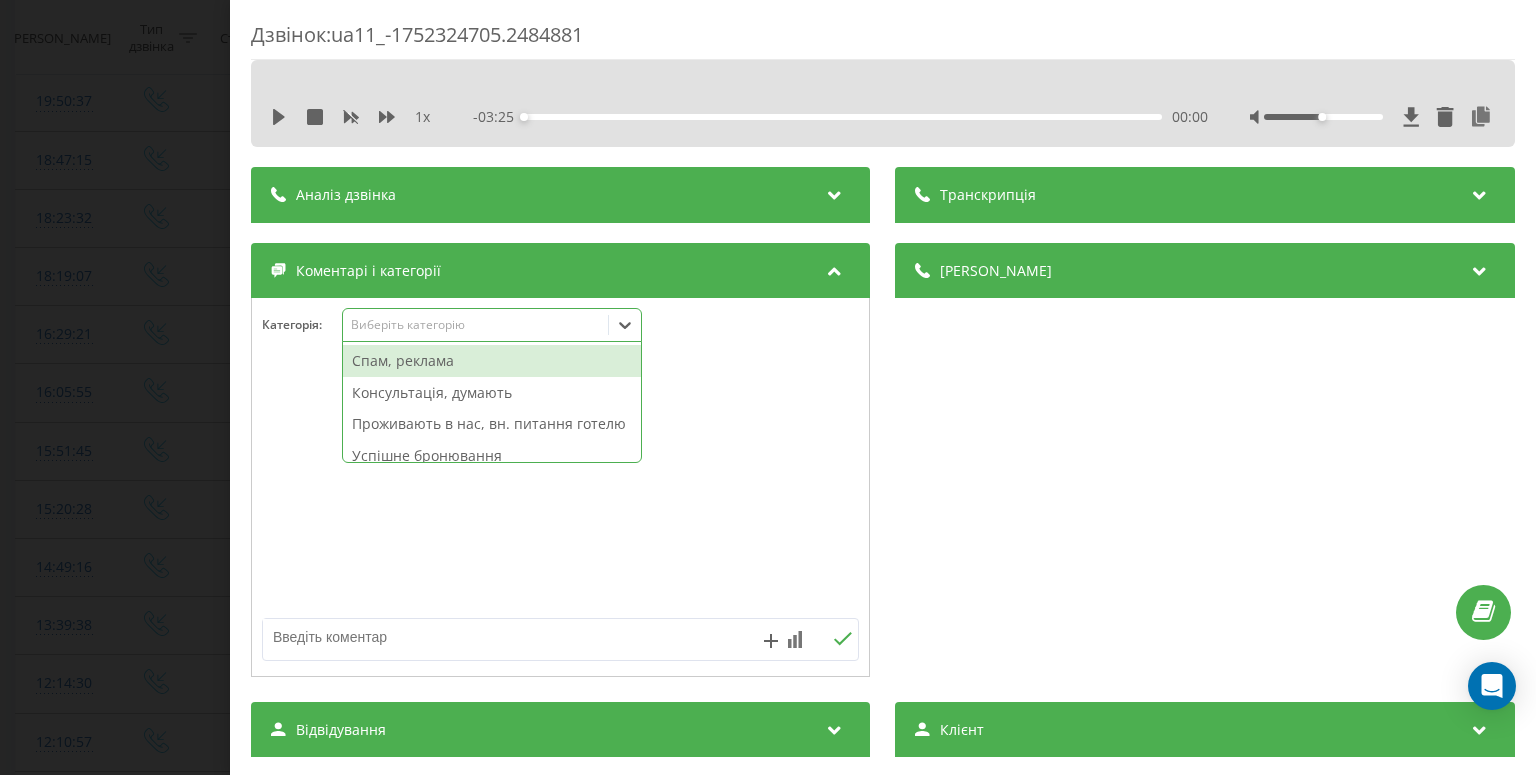 click on "Виберіть категорію" at bounding box center (476, 325) 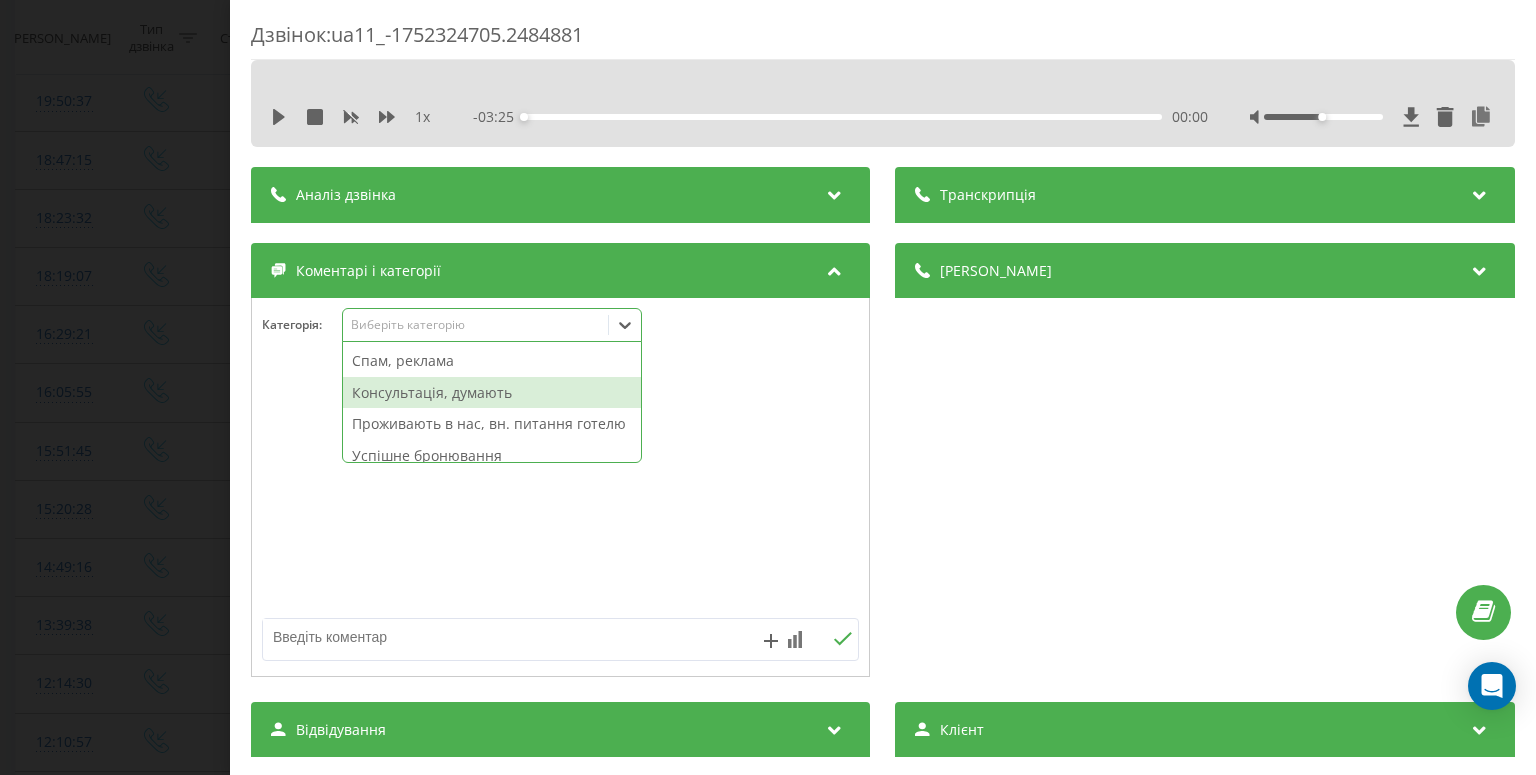 scroll, scrollTop: 126, scrollLeft: 0, axis: vertical 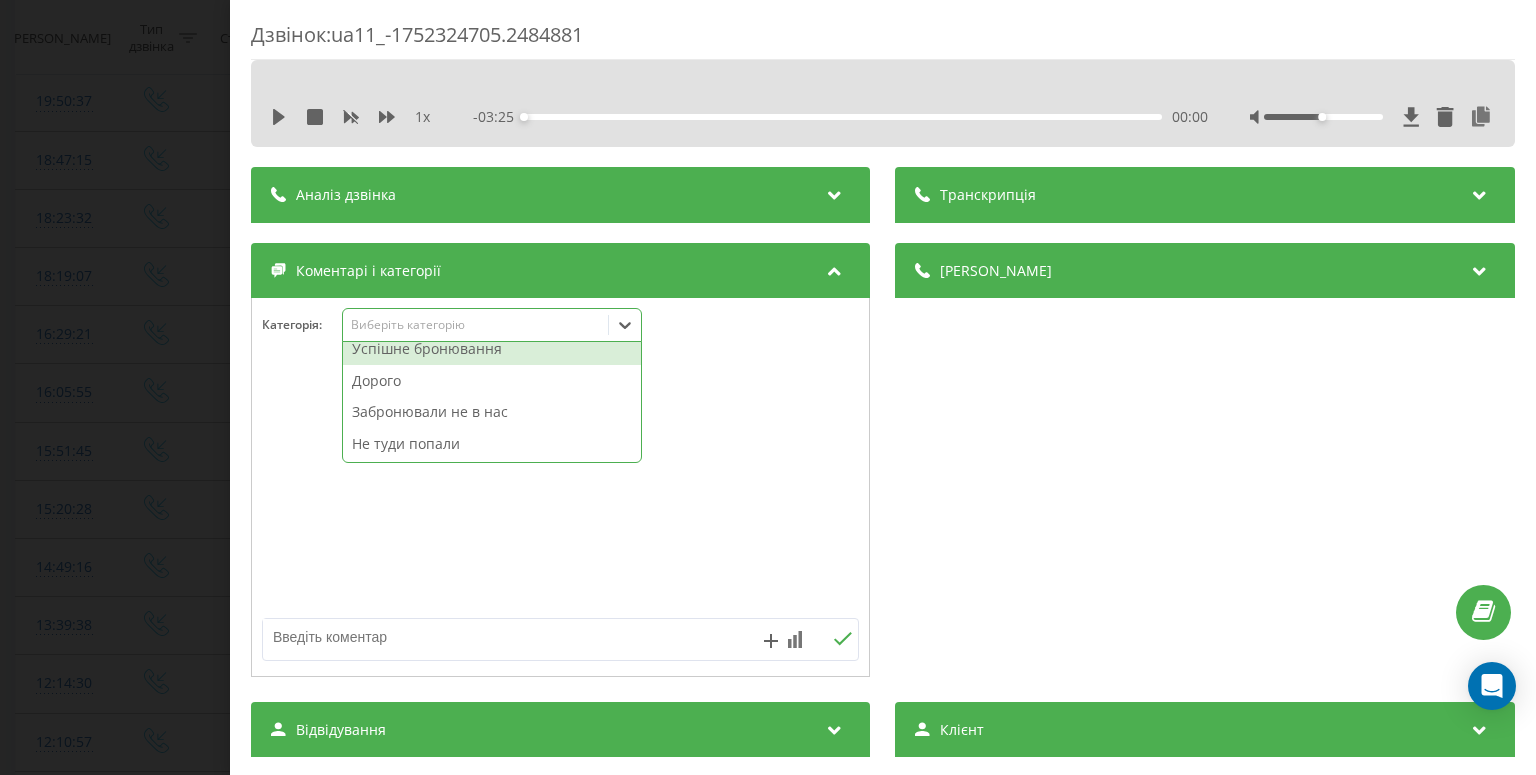 click on "Успішне бронювання" at bounding box center (492, 349) 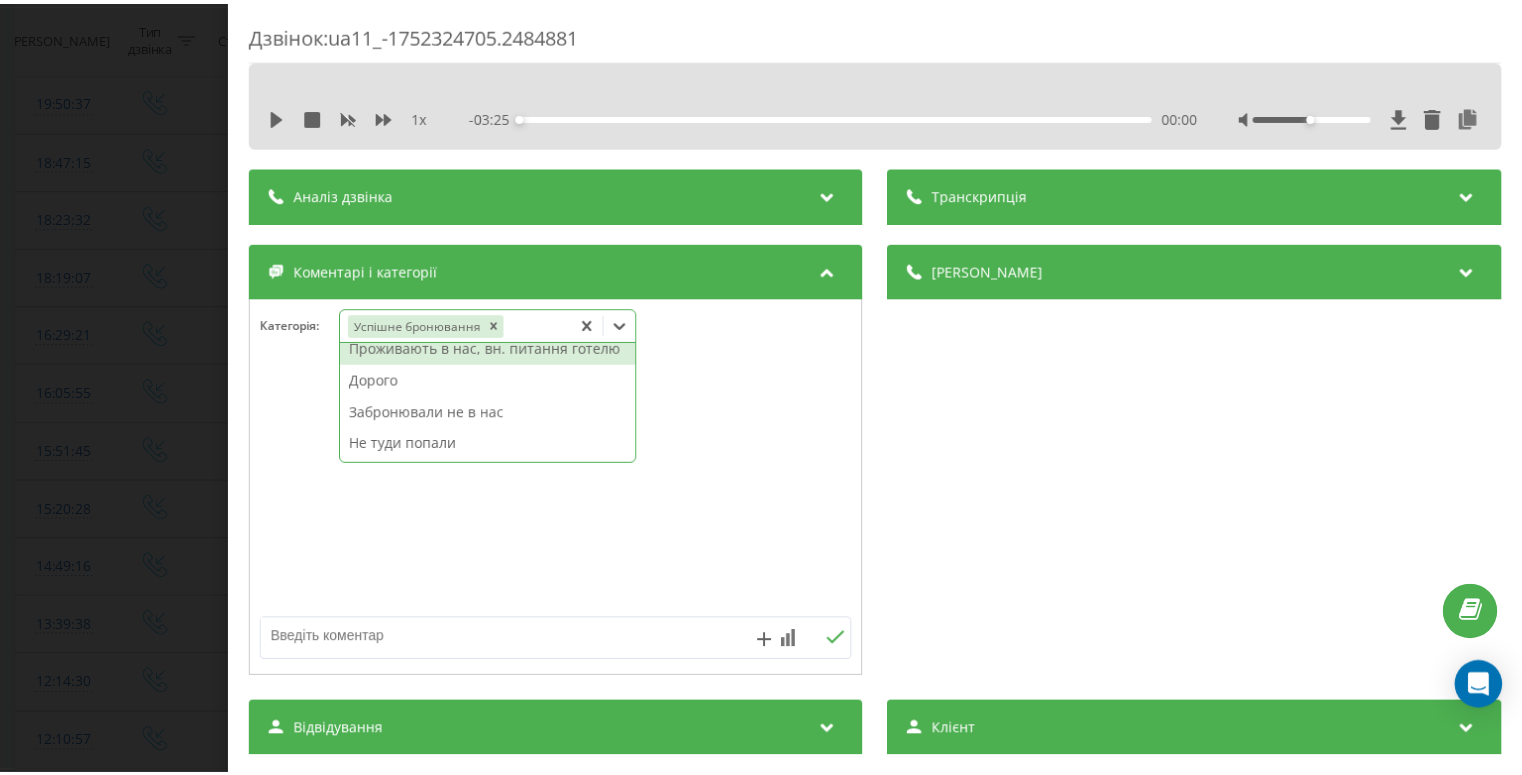 scroll, scrollTop: 95, scrollLeft: 0, axis: vertical 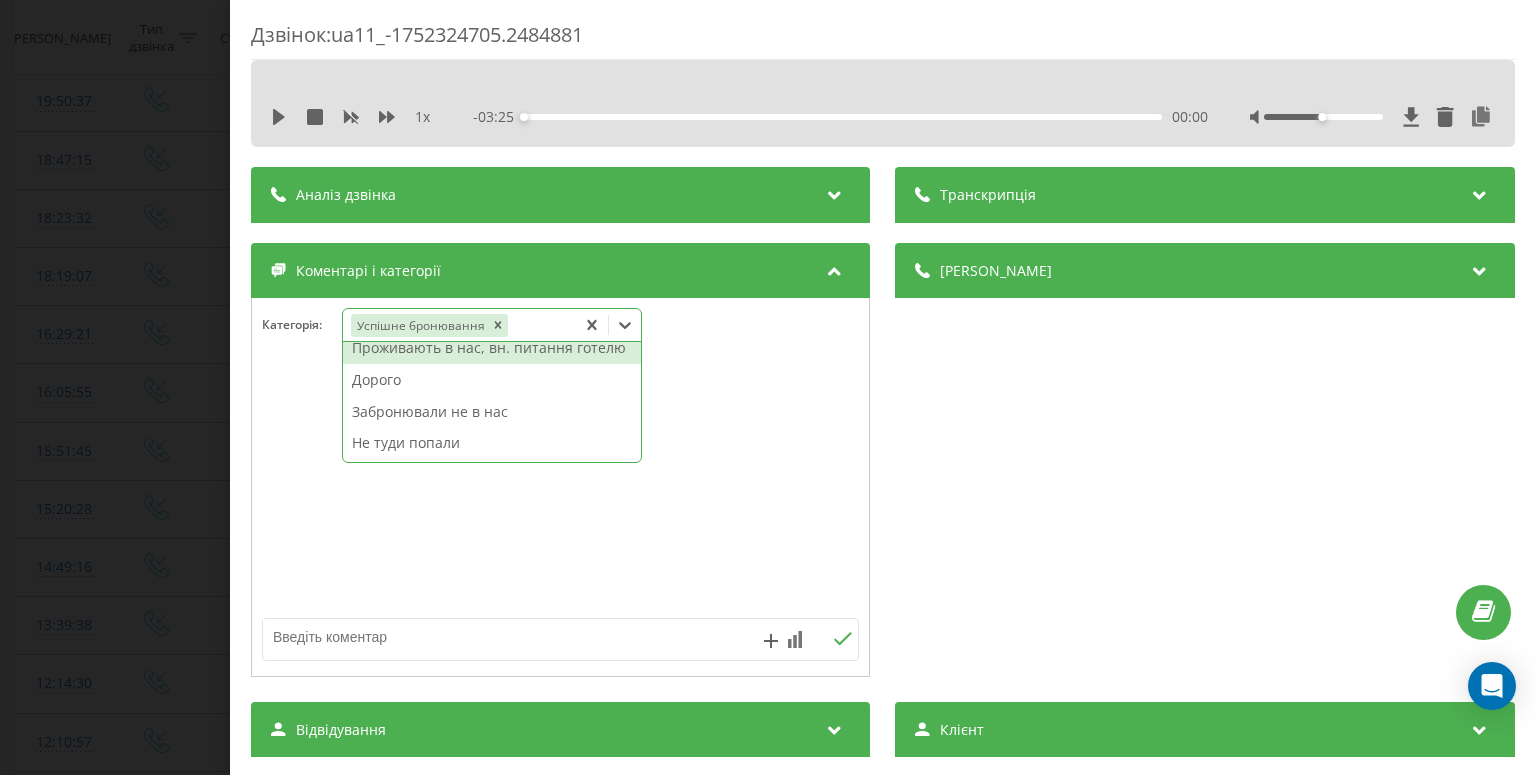 click on "Дзвінок :  ua11_-1752324705.2484881   1 x  - 03:25 00:00   00:00   Транскрипція Для AI-аналізу майбутніх дзвінків  налаштуйте та активуйте профіль на сторінці . Якщо профіль вже є і дзвінок відповідає його умовам, оновіть сторінку через 10 хвилин - AI аналізує поточний дзвінок. Аналіз дзвінка Для AI-аналізу майбутніх дзвінків  налаштуйте та активуйте профіль на сторінці . Якщо профіль вже є і дзвінок відповідає його умовам, оновіть сторінку через 10 хвилин - AI аналізує поточний дзвінок. Деталі дзвінка Загальне Дата дзвінка 2025-07-12 15:51:45 Тип дзвінка Вхідний Статус дзвінка Цільовий 380507255135 :" at bounding box center (768, 387) 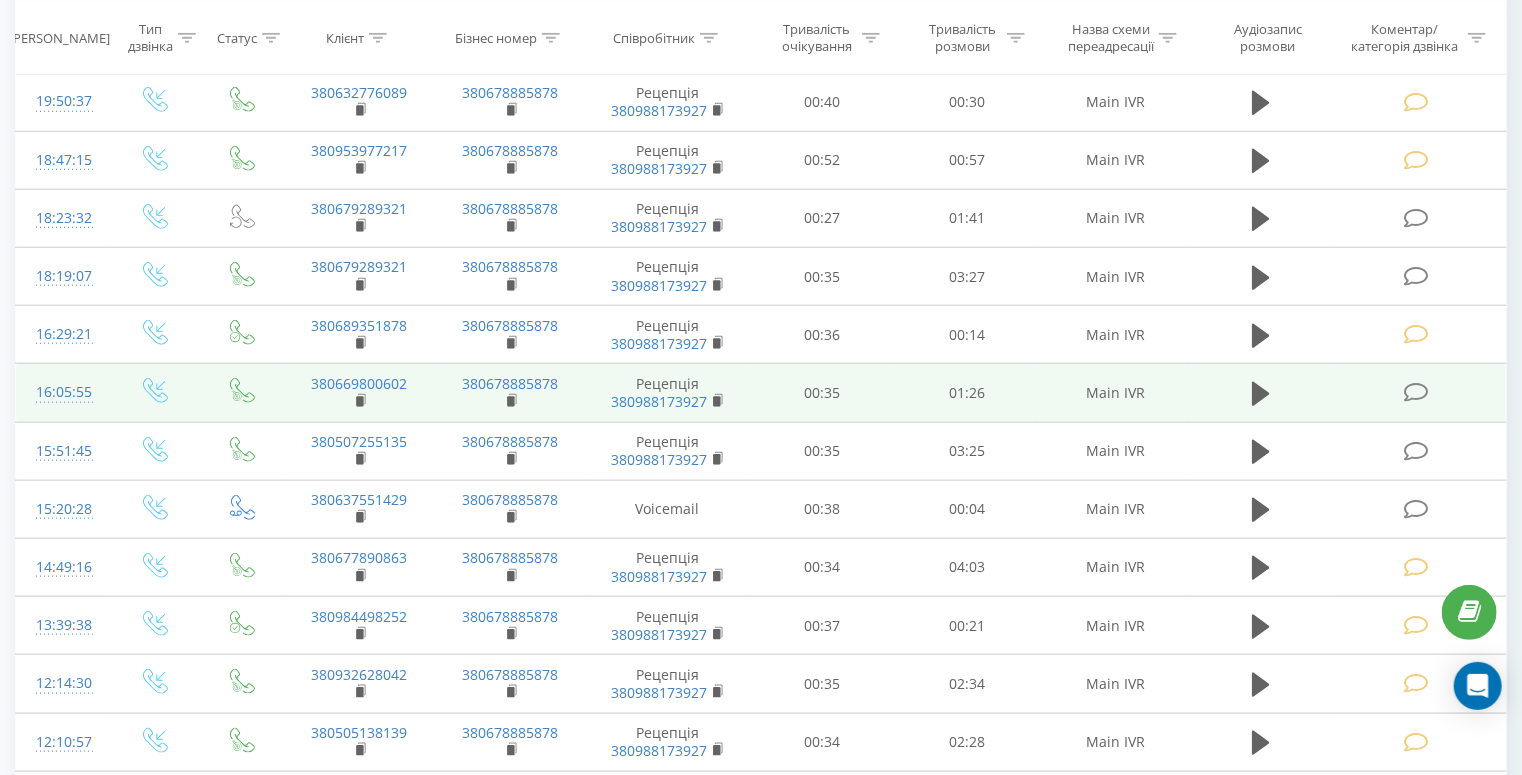 click at bounding box center (1418, 393) 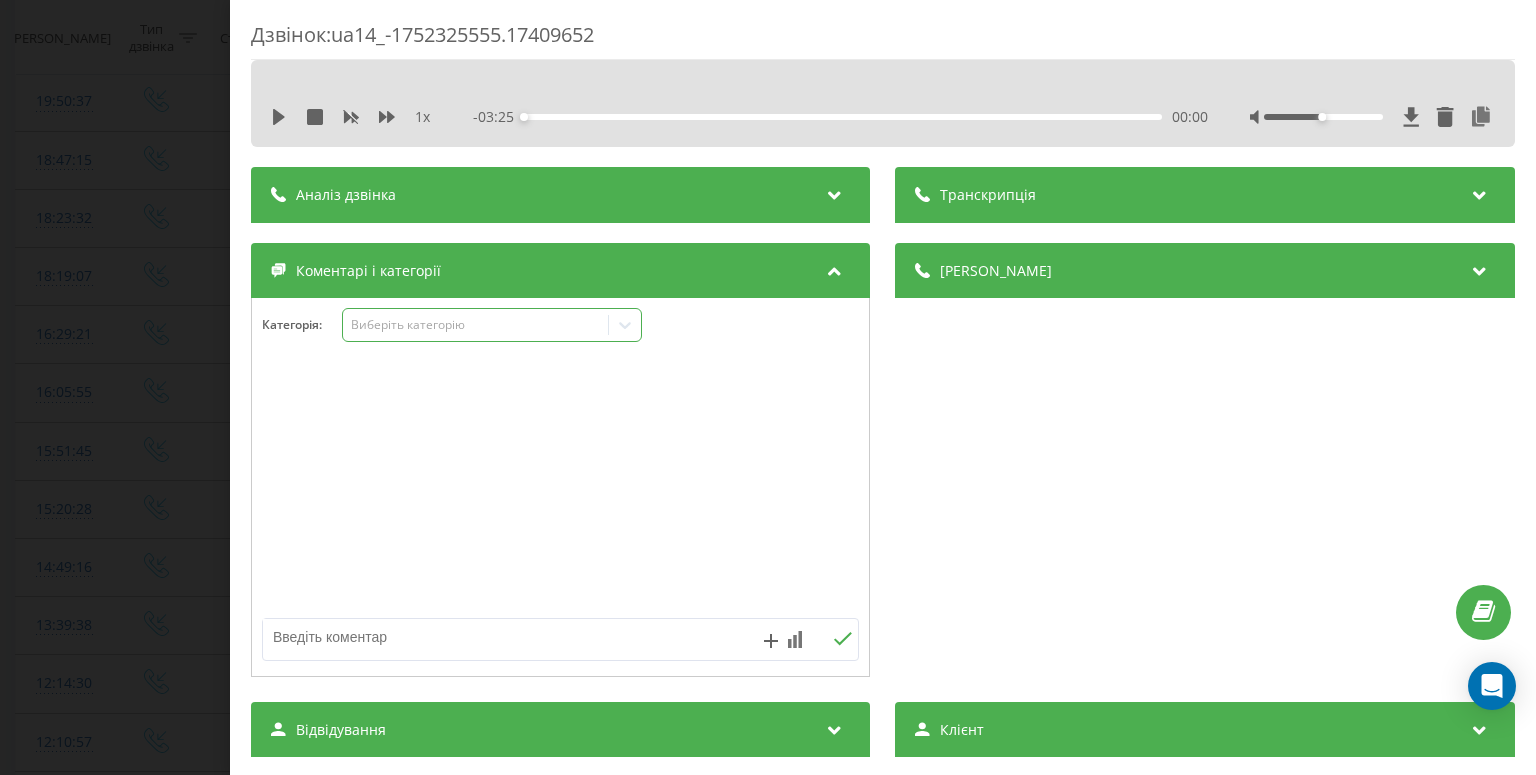 click on "Виберіть категорію" at bounding box center (476, 325) 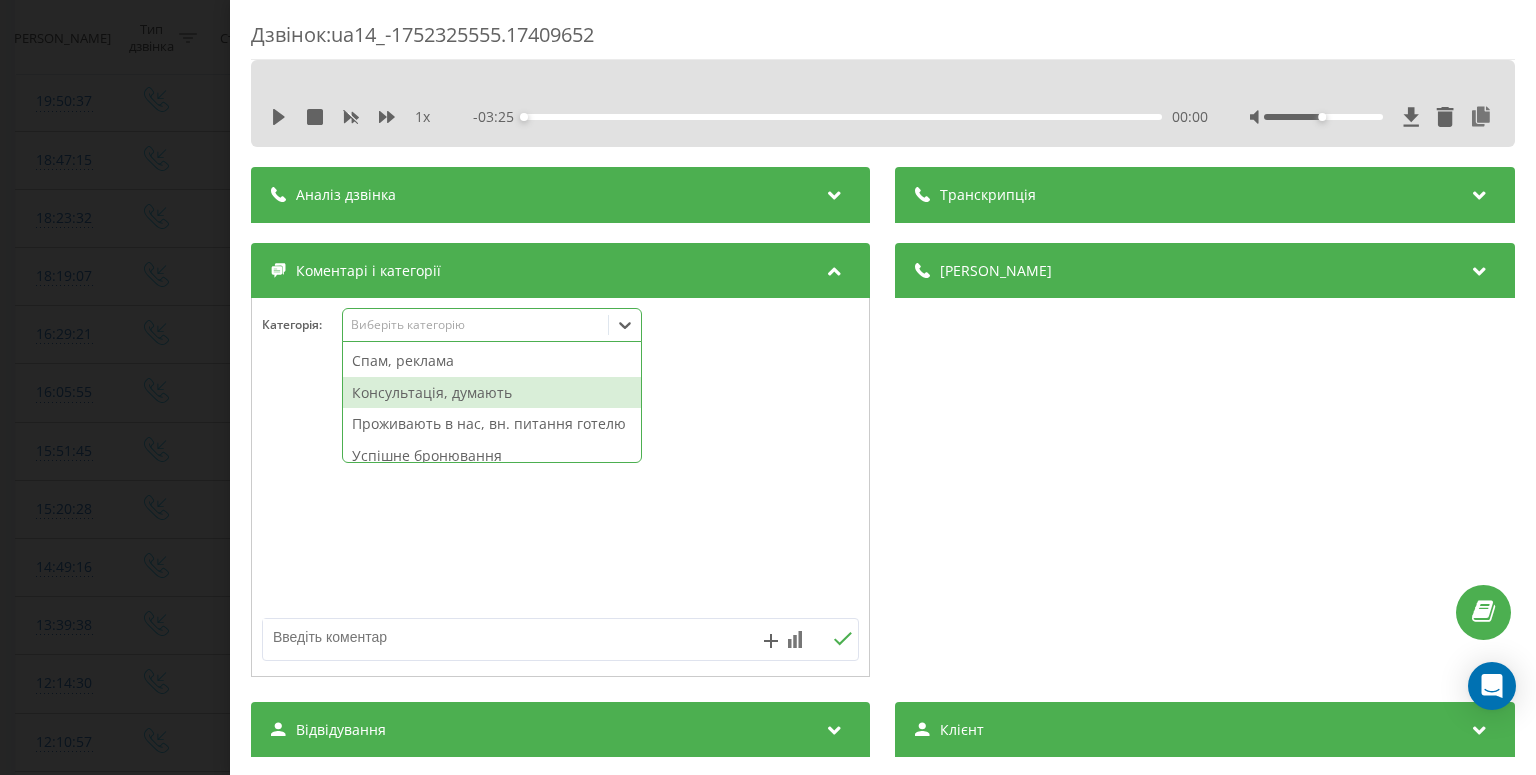 click on "Консультація, думають" at bounding box center [492, 393] 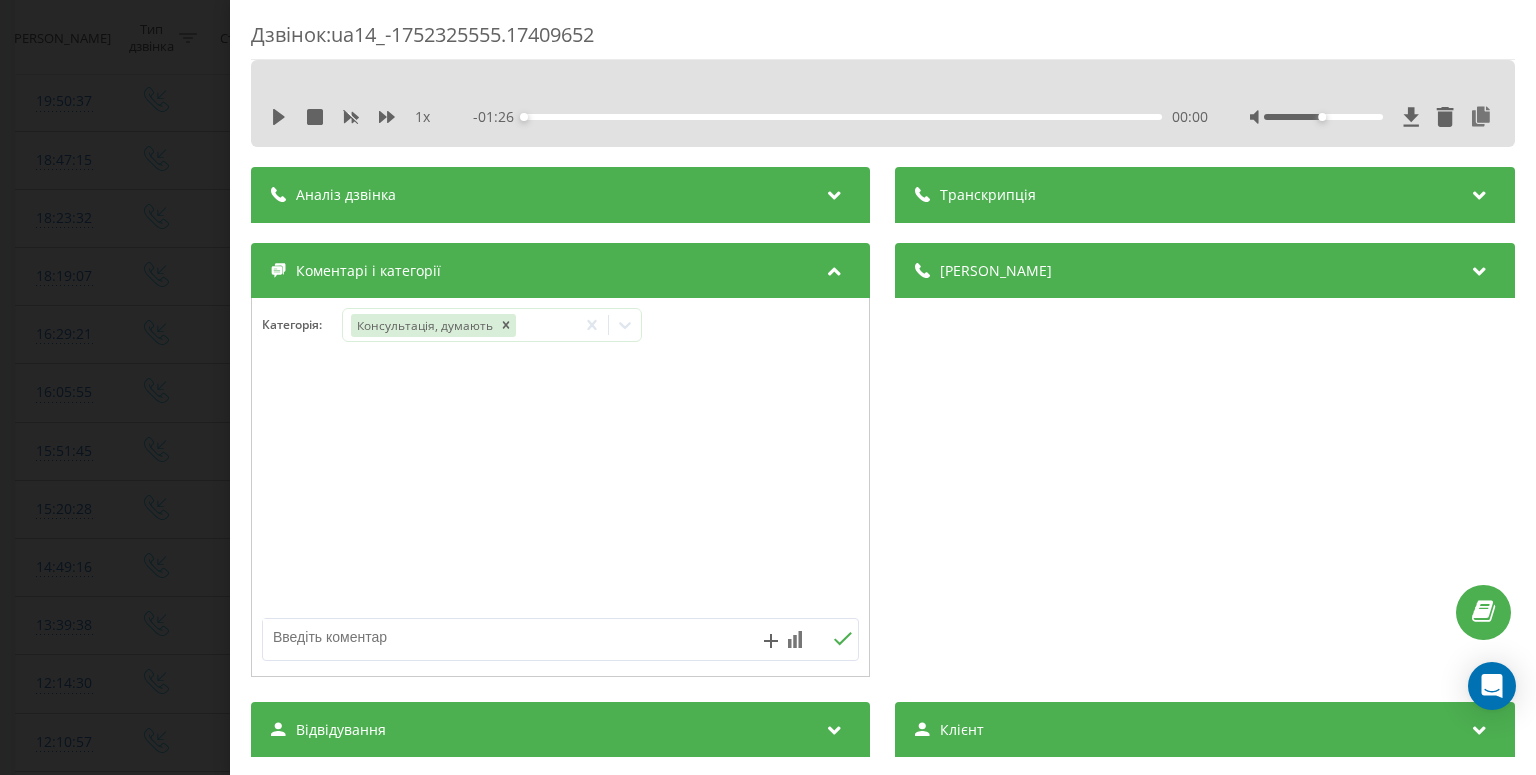 click on "Дзвінок :  ua14_-1752325555.17409652   1 x  - 01:26 00:00   00:00   Транскрипція Для AI-аналізу майбутніх дзвінків  налаштуйте та активуйте профіль на сторінці . Якщо профіль вже є і дзвінок відповідає його умовам, оновіть сторінку через 10 хвилин - AI аналізує поточний дзвінок. Аналіз дзвінка Для AI-аналізу майбутніх дзвінків  налаштуйте та активуйте профіль на сторінці . Якщо профіль вже є і дзвінок відповідає його умовам, оновіть сторінку через 10 хвилин - AI аналізує поточний дзвінок. Деталі дзвінка Загальне Дата дзвінка 2025-07-12 16:05:55 Тип дзвінка Вхідний Статус дзвінка Цільовий 380669800602" at bounding box center (768, 387) 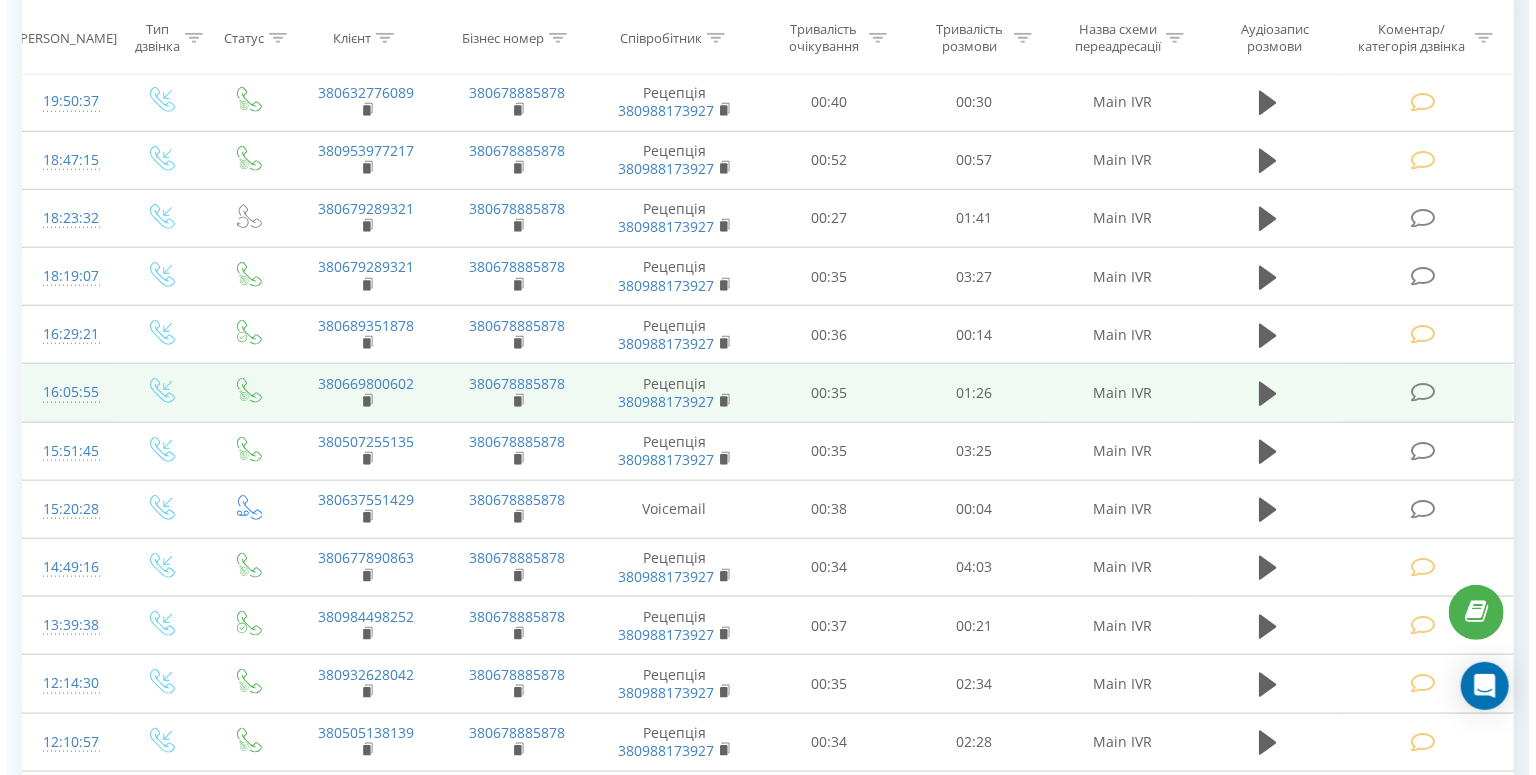 scroll, scrollTop: 768, scrollLeft: 0, axis: vertical 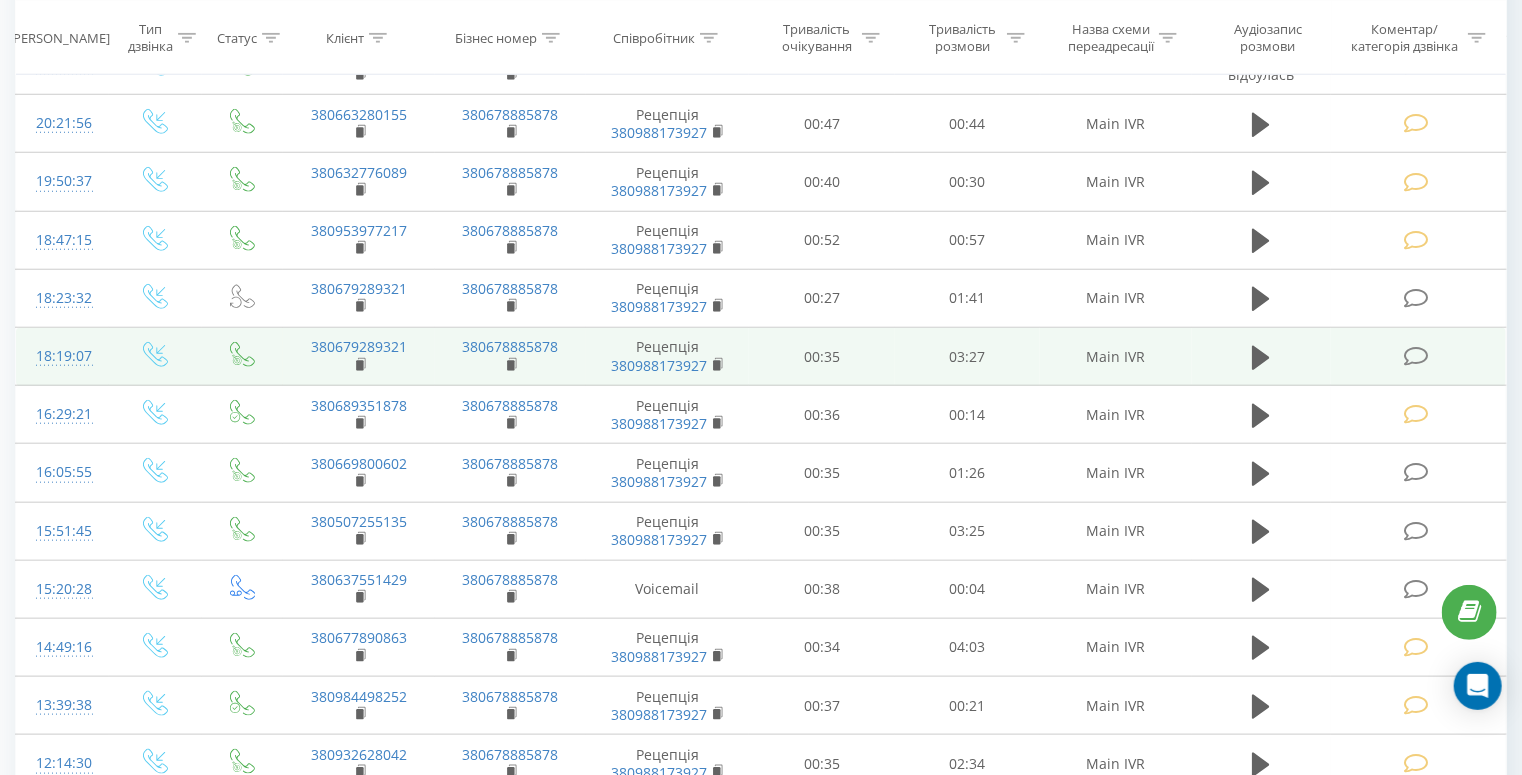 click at bounding box center (1418, 354) 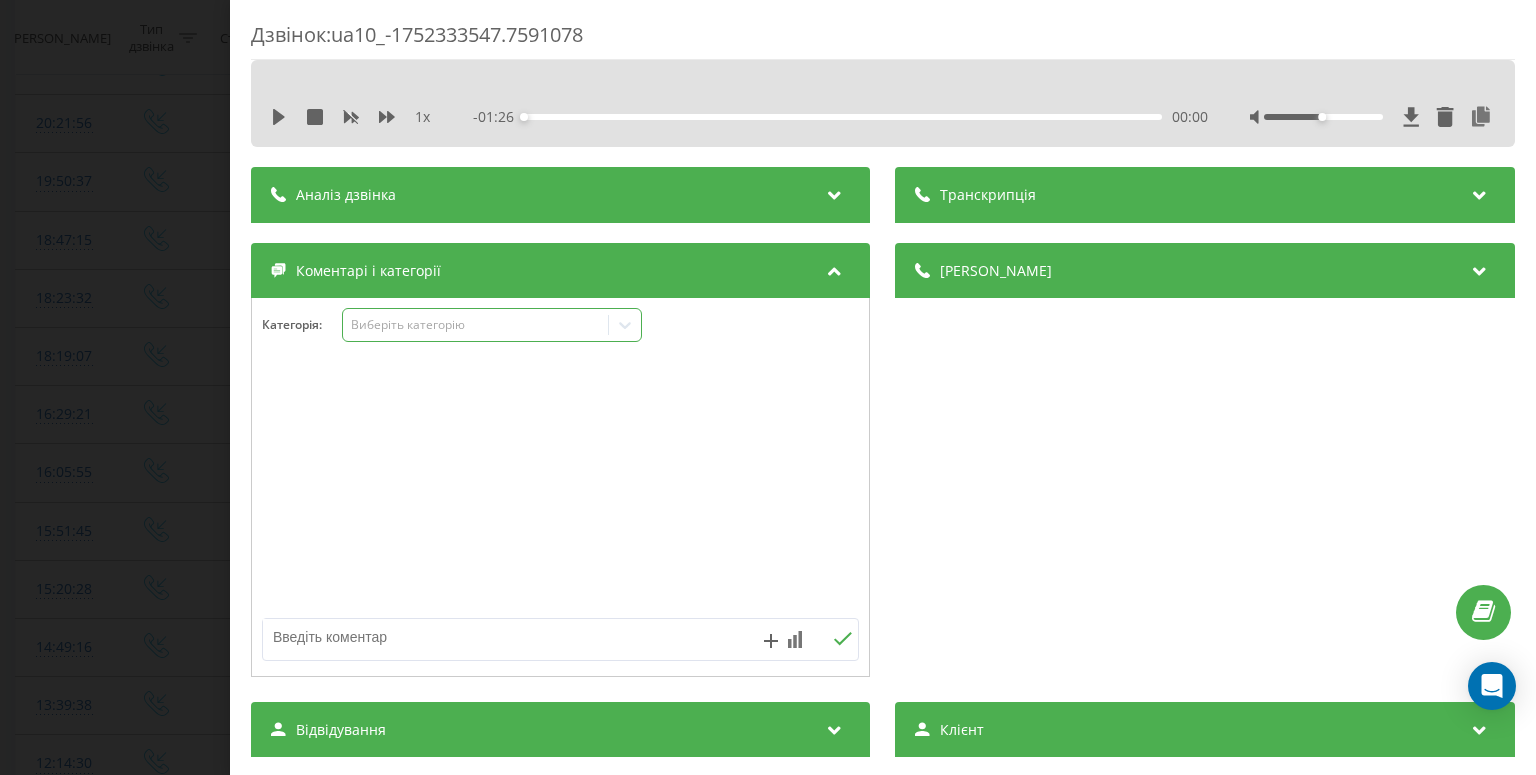click on "Виберіть категорію" at bounding box center [476, 325] 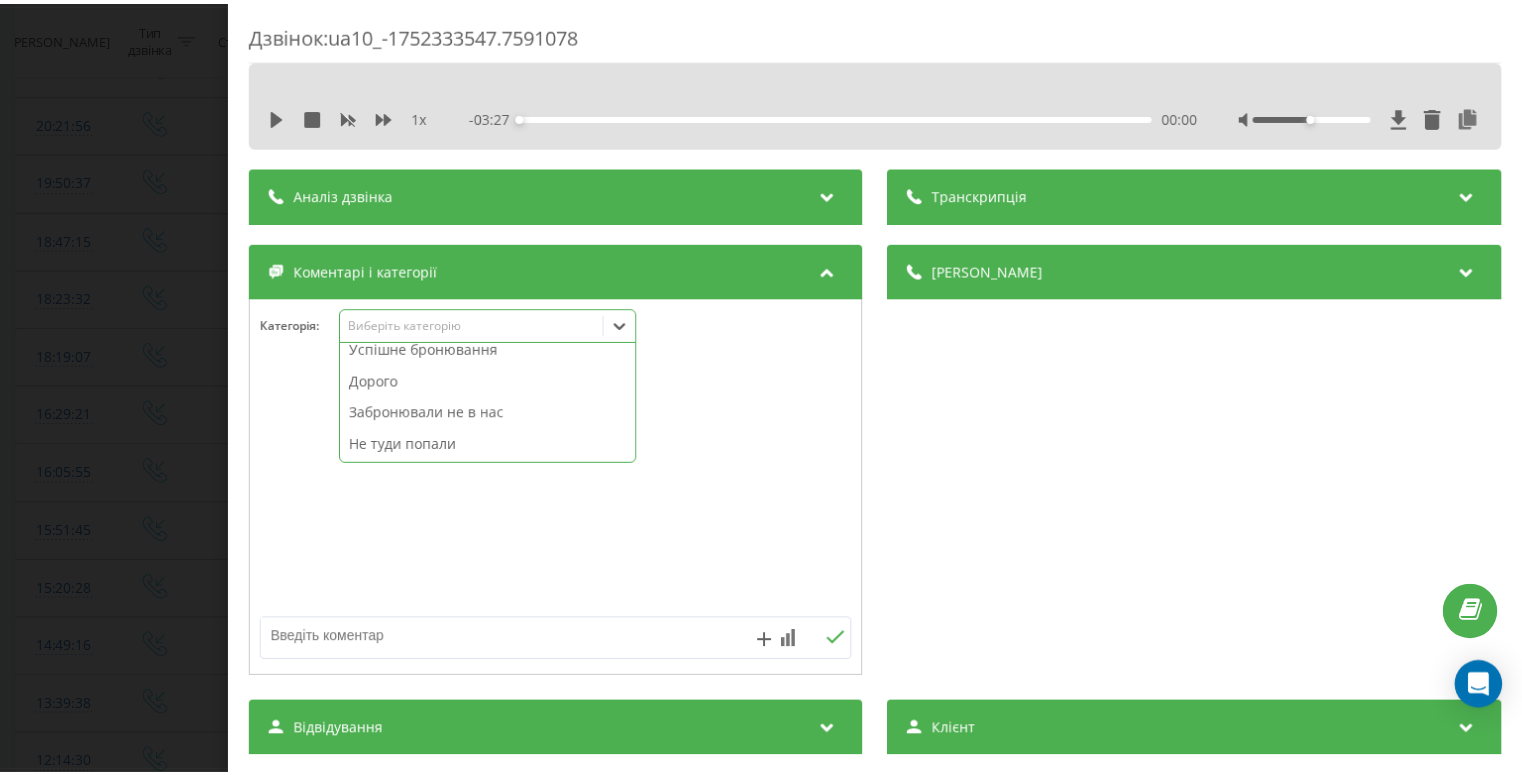scroll, scrollTop: 0, scrollLeft: 0, axis: both 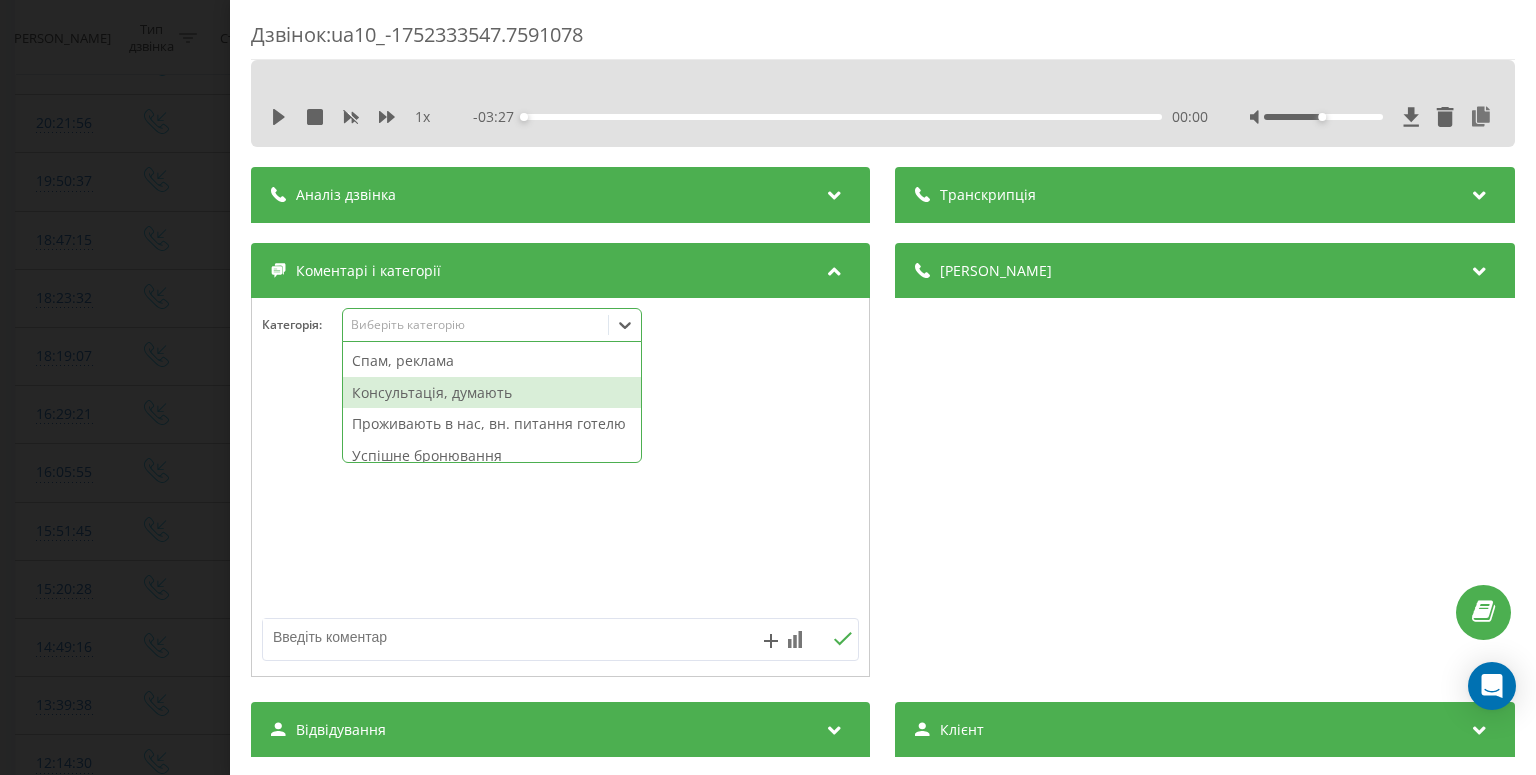 click on "Консультація, думають" at bounding box center [492, 393] 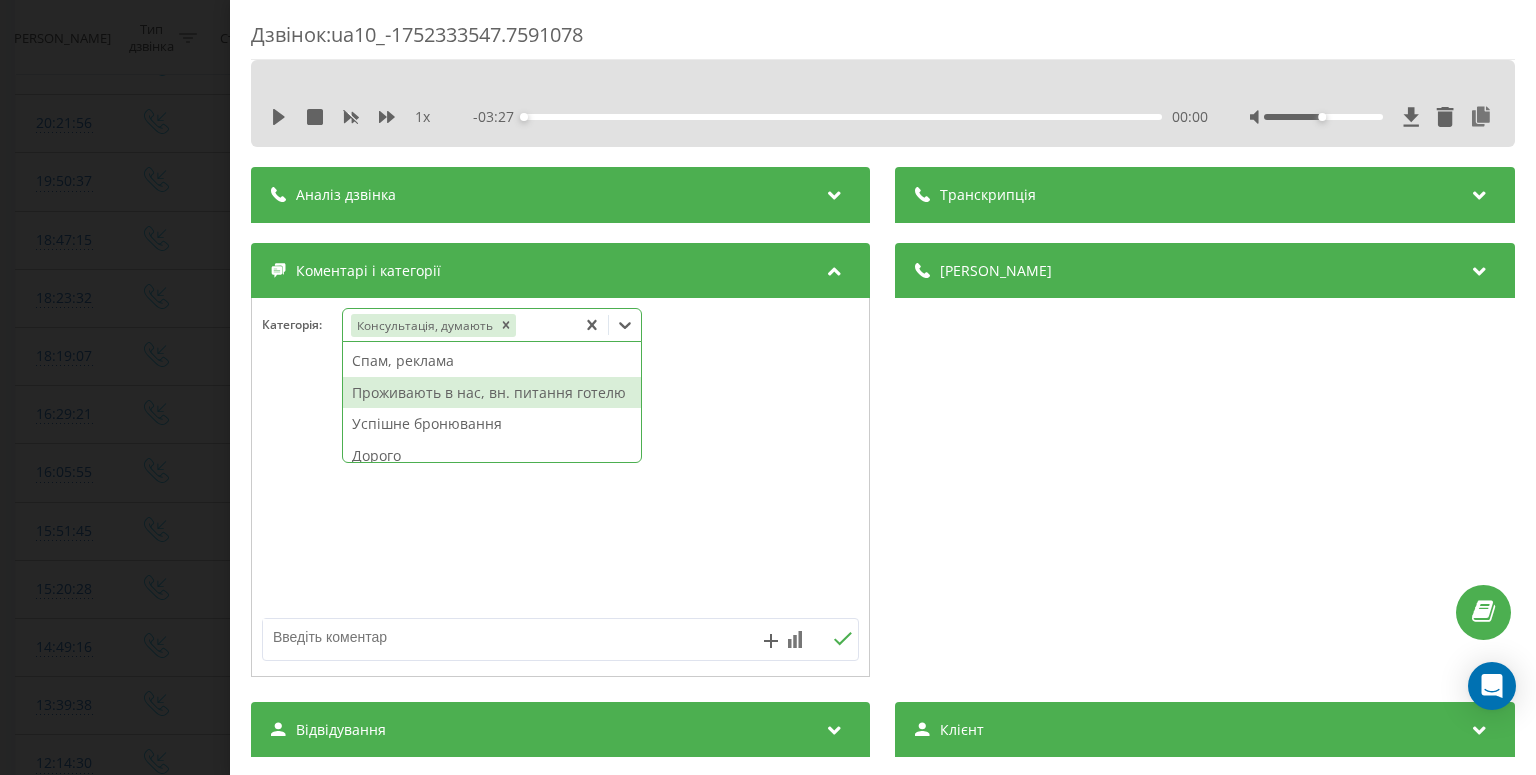 click on "Дзвінок :  ua10_-1752333547.7591078   1 x  - 03:27 00:00   00:00   Транскрипція Для AI-аналізу майбутніх дзвінків  налаштуйте та активуйте профіль на сторінці . Якщо профіль вже є і дзвінок відповідає його умовам, оновіть сторінку через 10 хвилин - AI аналізує поточний дзвінок. Аналіз дзвінка Для AI-аналізу майбутніх дзвінків  налаштуйте та активуйте профіль на сторінці . Якщо профіль вже є і дзвінок відповідає його умовам, оновіть сторінку через 10 хвилин - AI аналізує поточний дзвінок. Деталі дзвінка Загальне Дата дзвінка 2025-07-12 18:19:07 Тип дзвінка Вхідний Статус дзвінка Цільовий 380679289321 :" at bounding box center (768, 387) 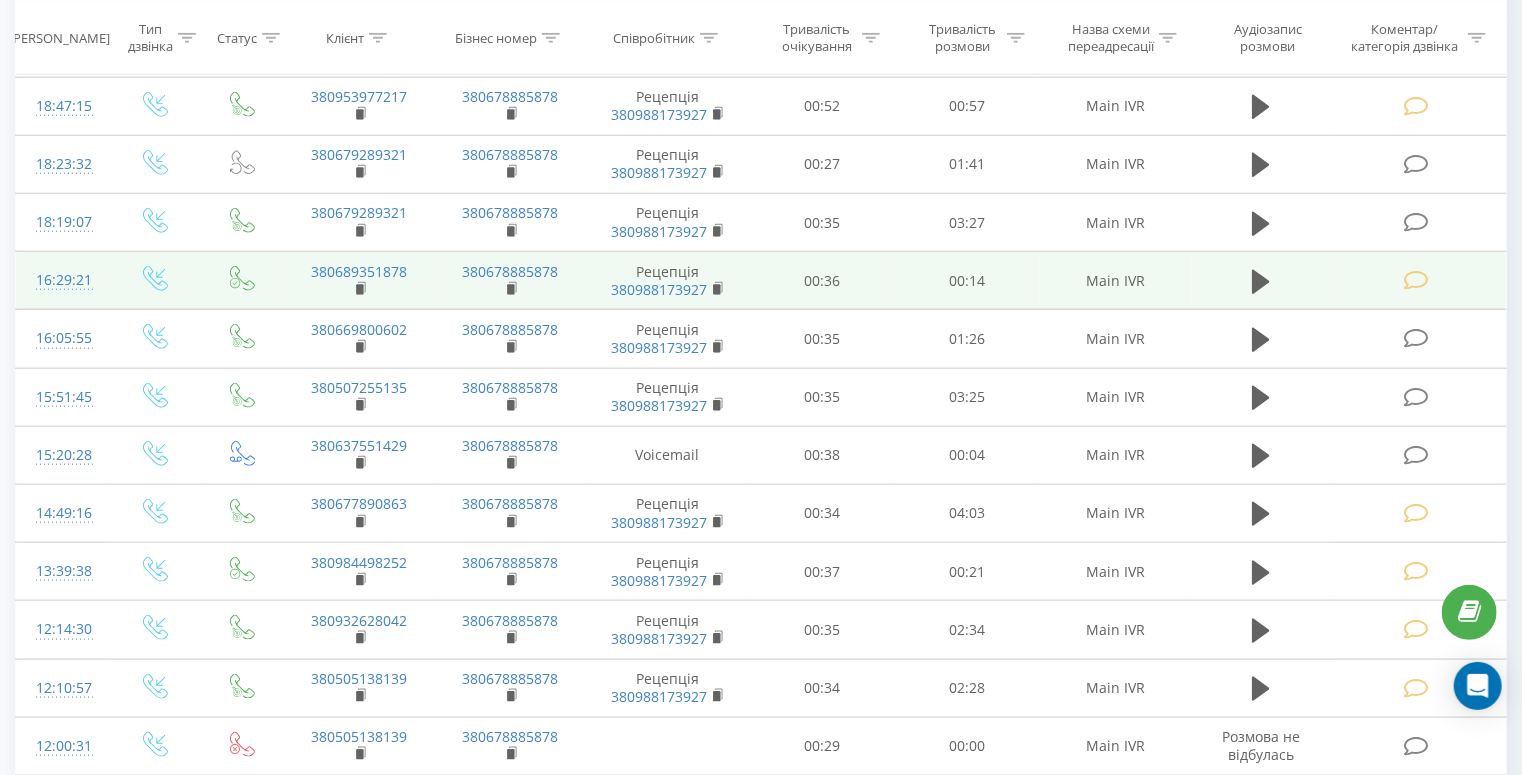 scroll, scrollTop: 1088, scrollLeft: 0, axis: vertical 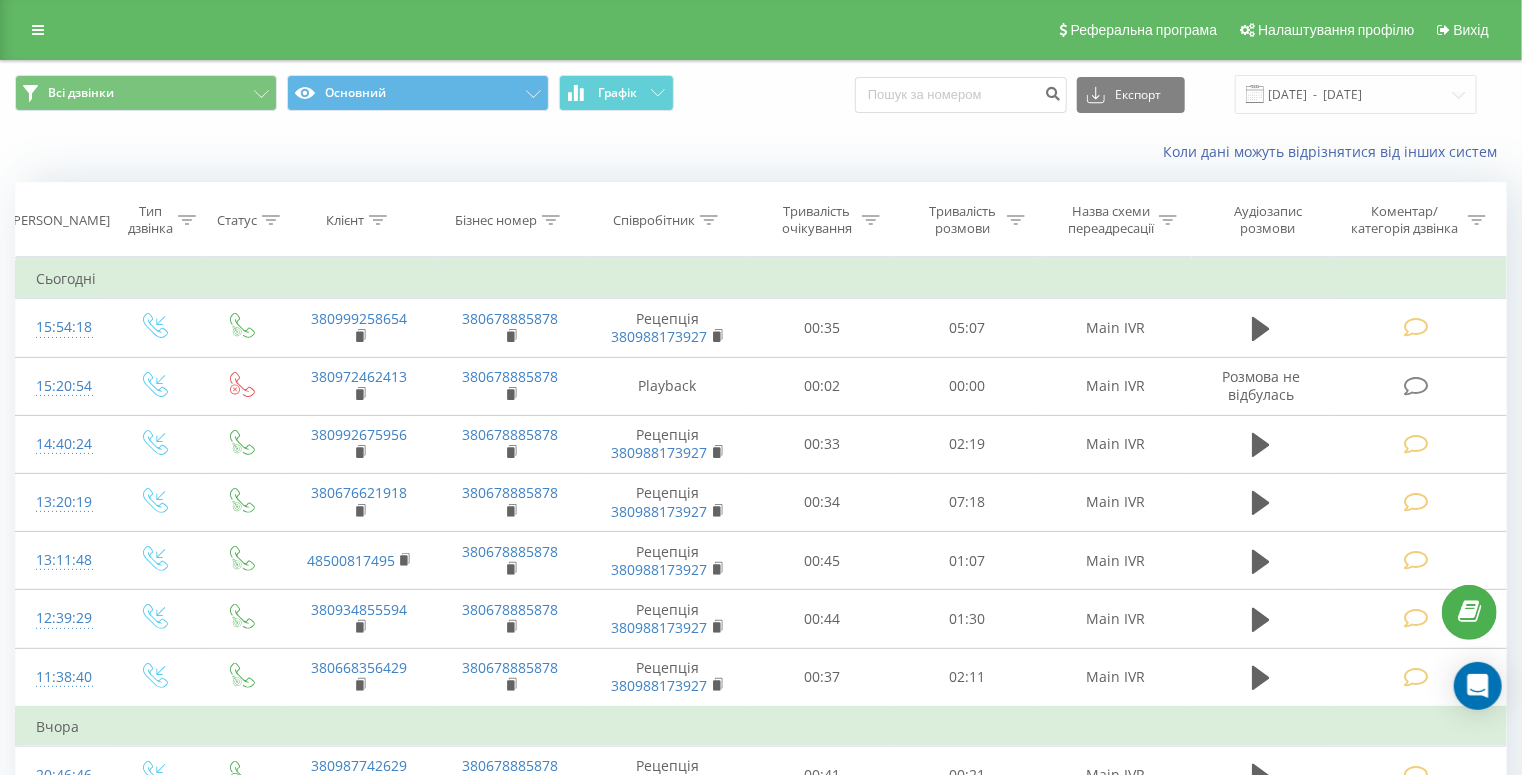 click on "Коли дані можуть відрізнятися вiд інших систем" at bounding box center [761, 152] 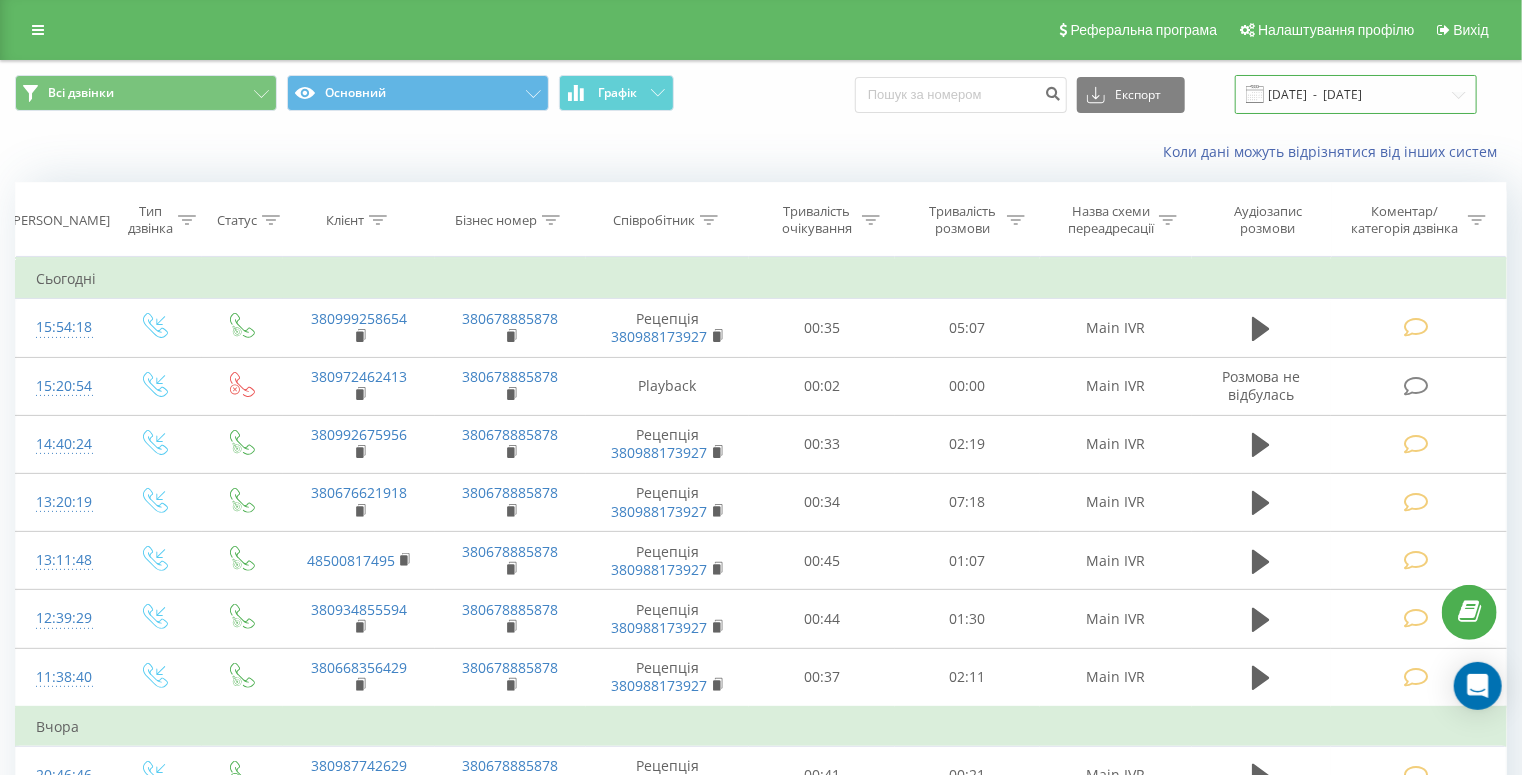 click on "[DATE]  -  [DATE]" at bounding box center [1356, 94] 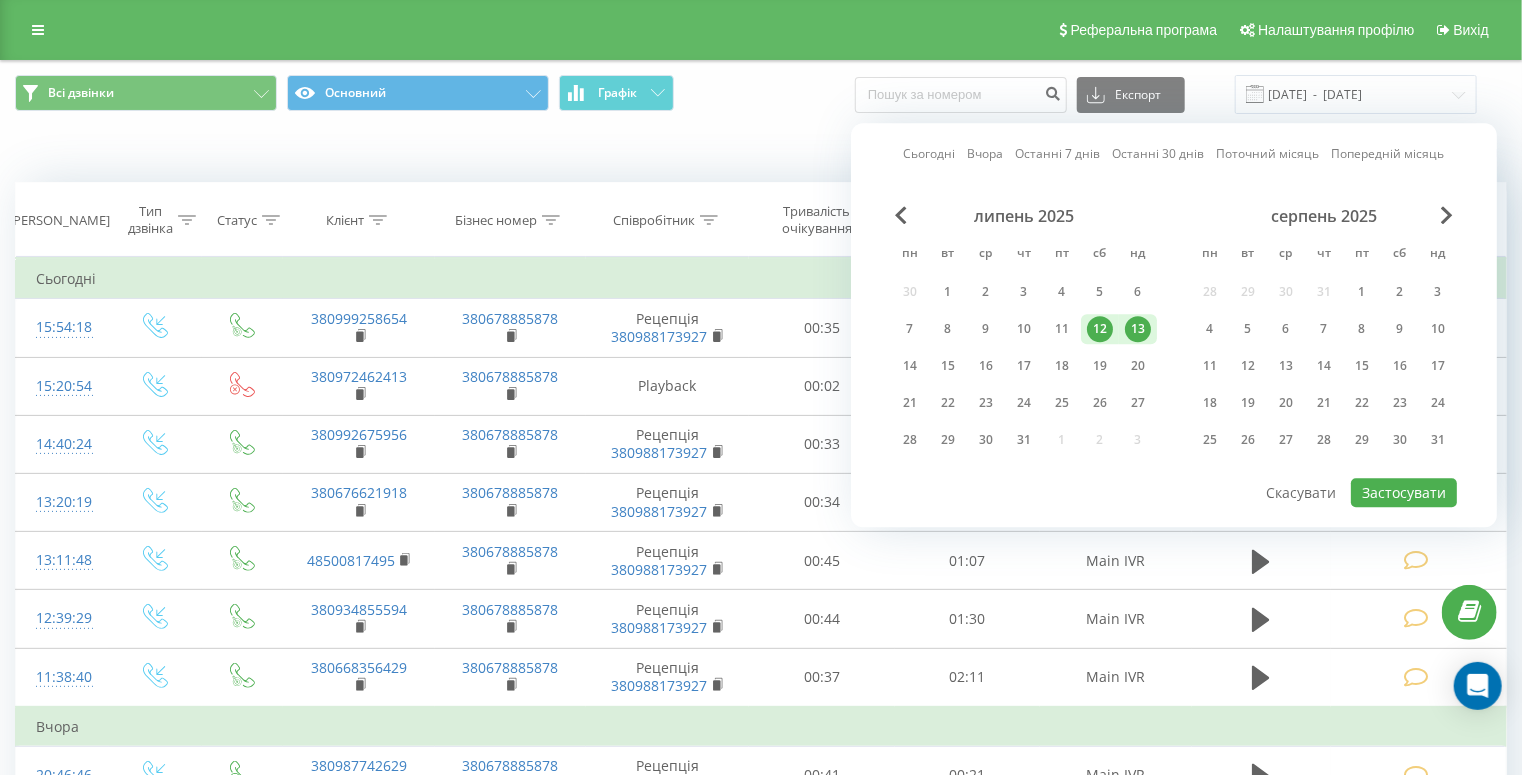 click on "12" at bounding box center (1100, 329) 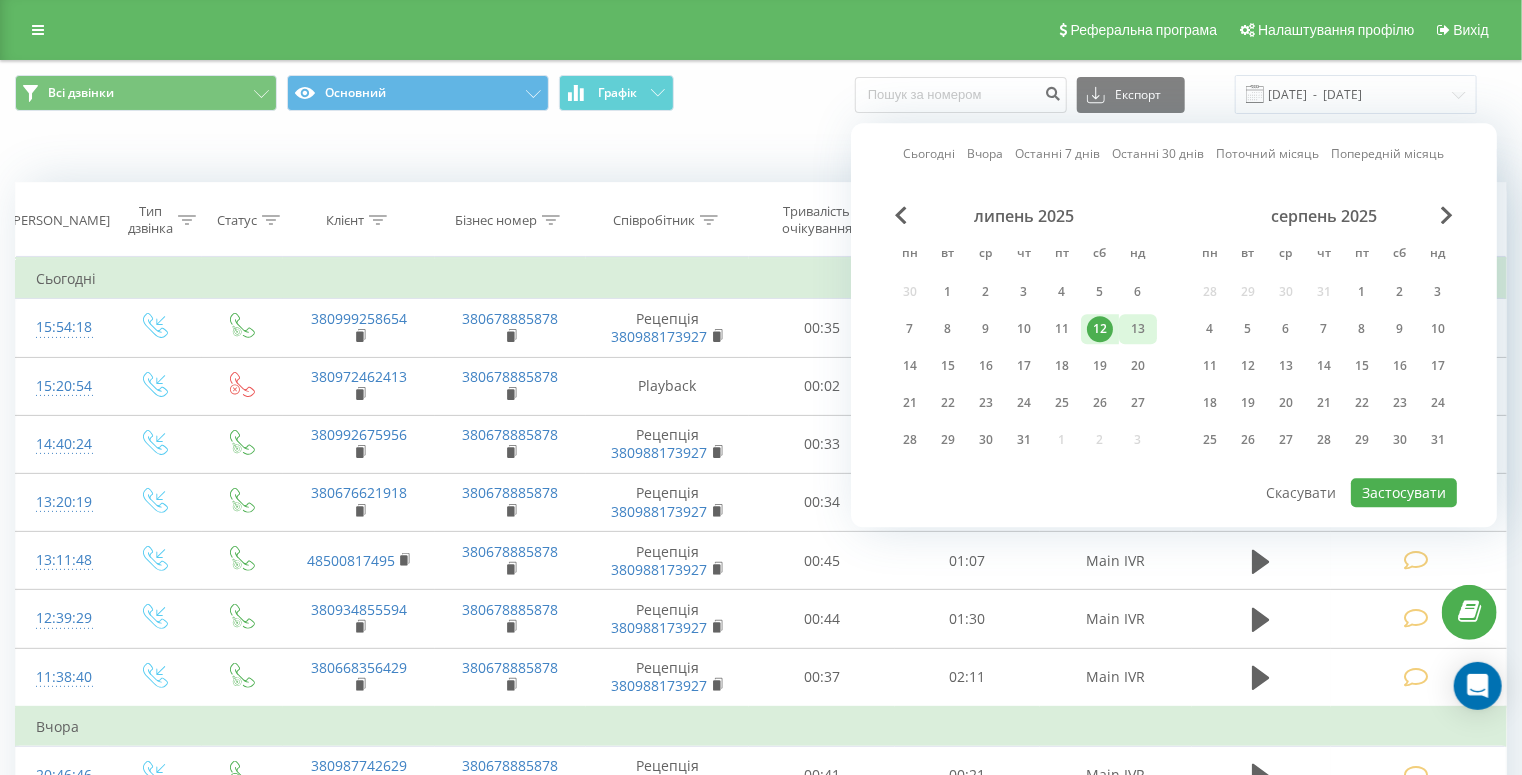 click on "13" at bounding box center [1138, 329] 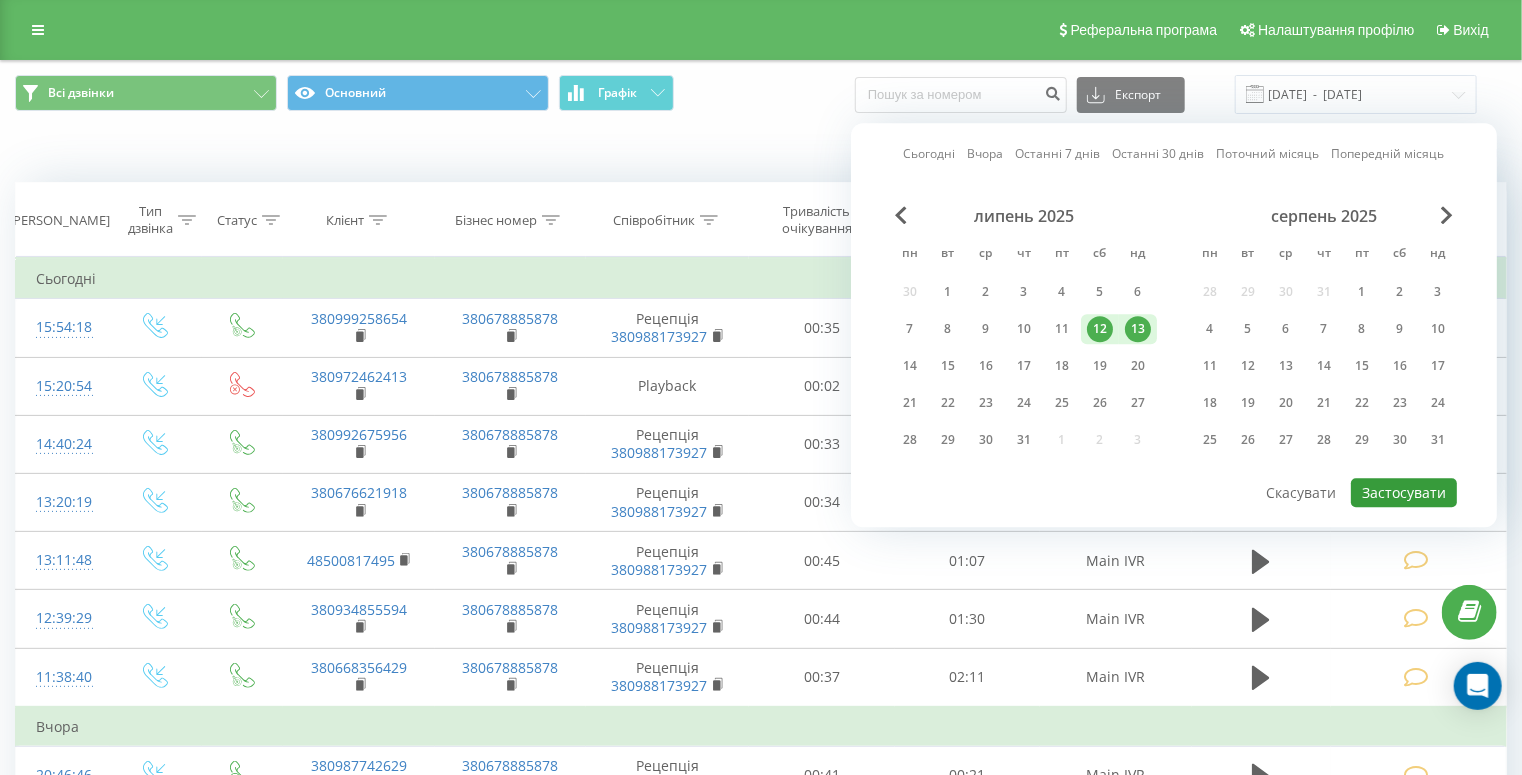 click on "Застосувати" at bounding box center (1404, 492) 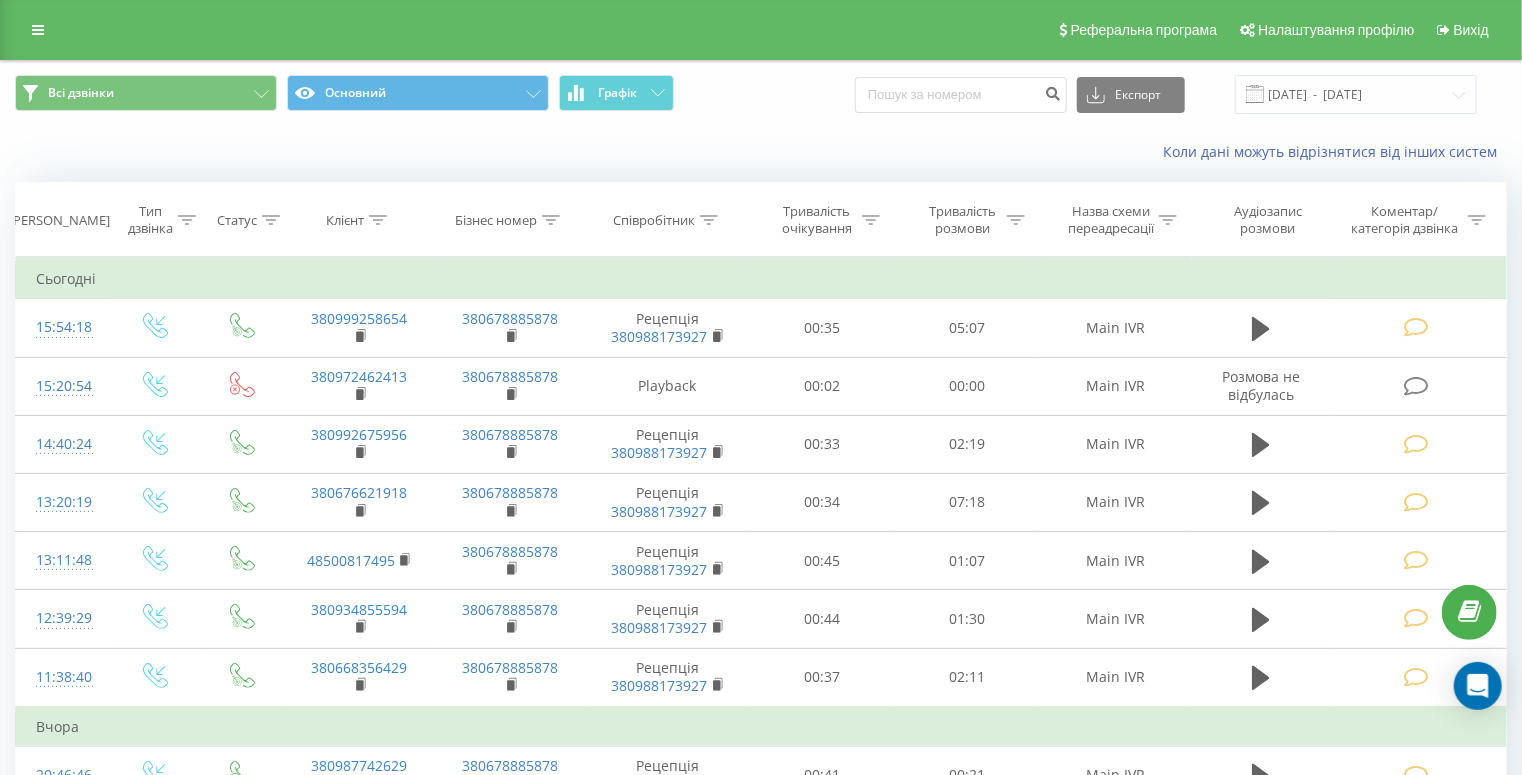 click on "Коли дані можуть відрізнятися вiд інших систем" at bounding box center (761, 152) 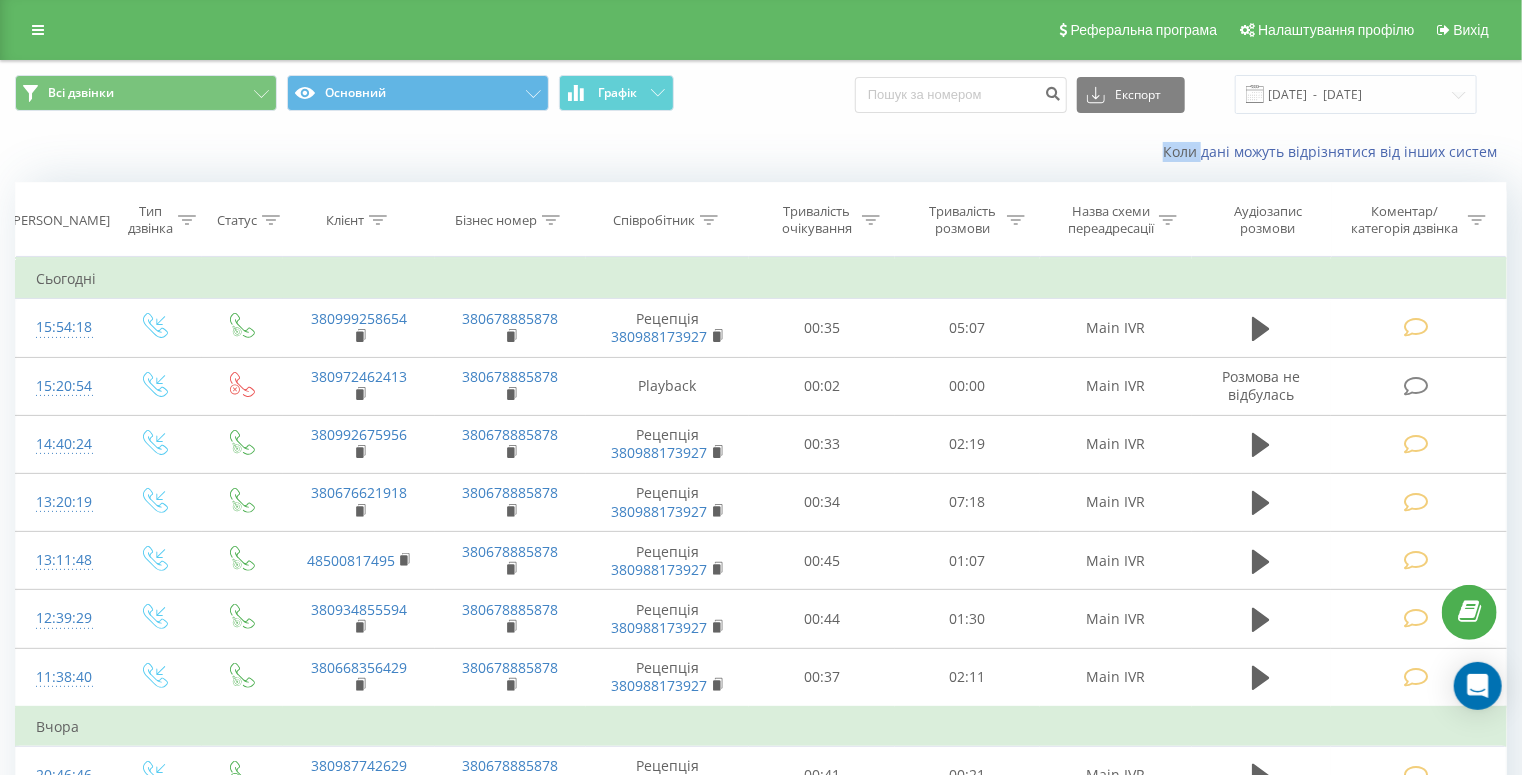 click on "Коли дані можуть відрізнятися вiд інших систем" at bounding box center (761, 152) 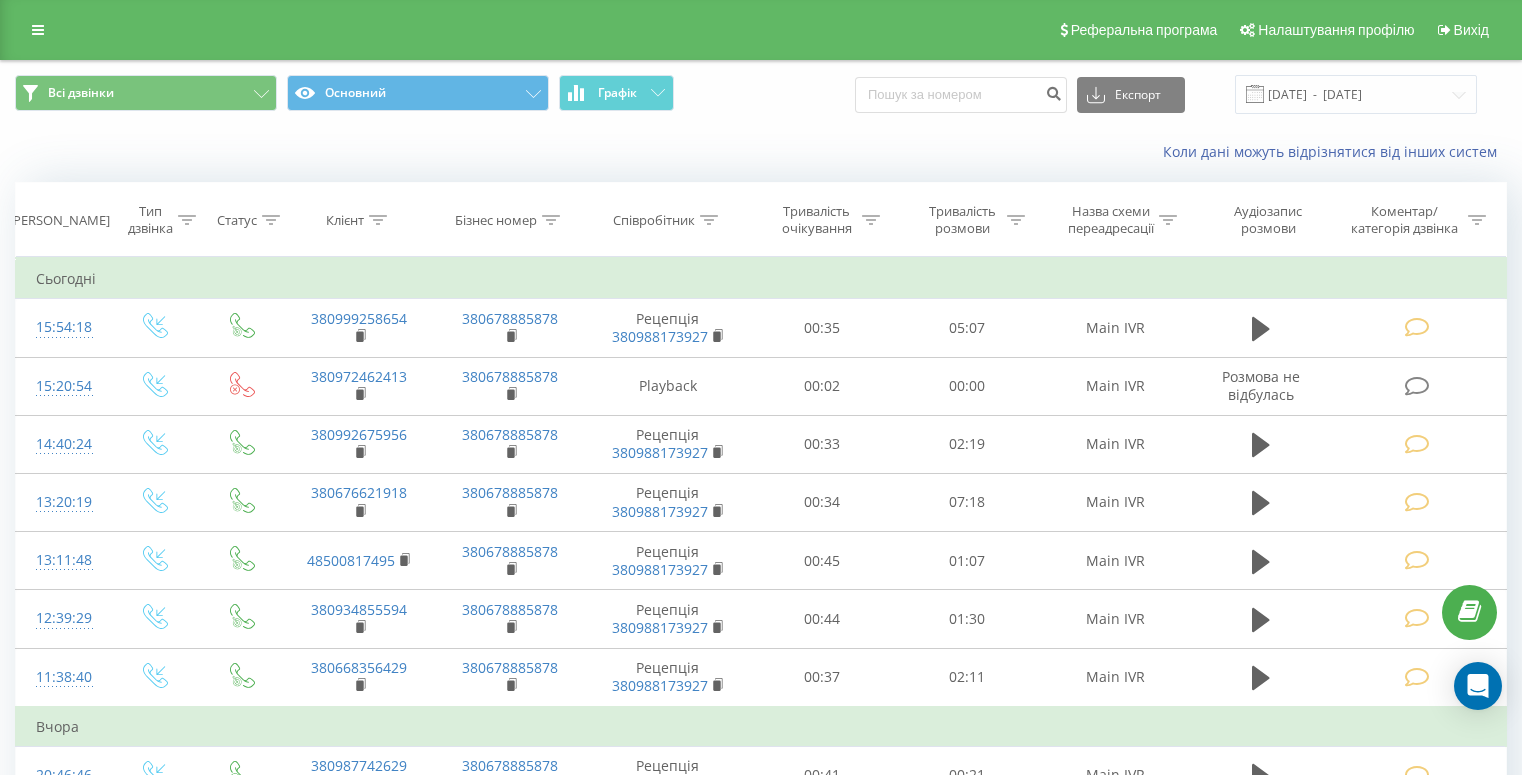 scroll, scrollTop: 0, scrollLeft: 0, axis: both 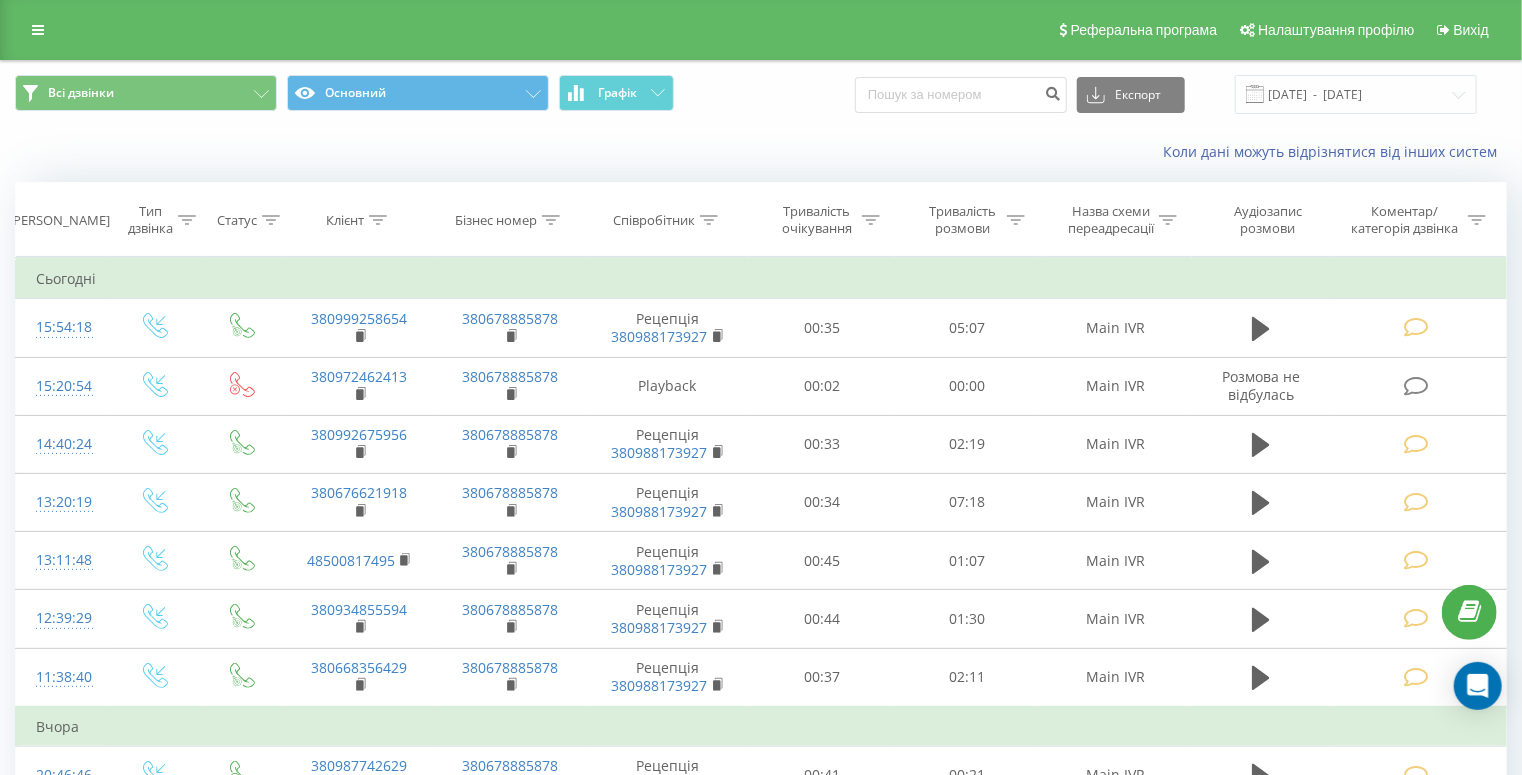 click on "Коли дані можуть відрізнятися вiд інших систем" at bounding box center [761, 152] 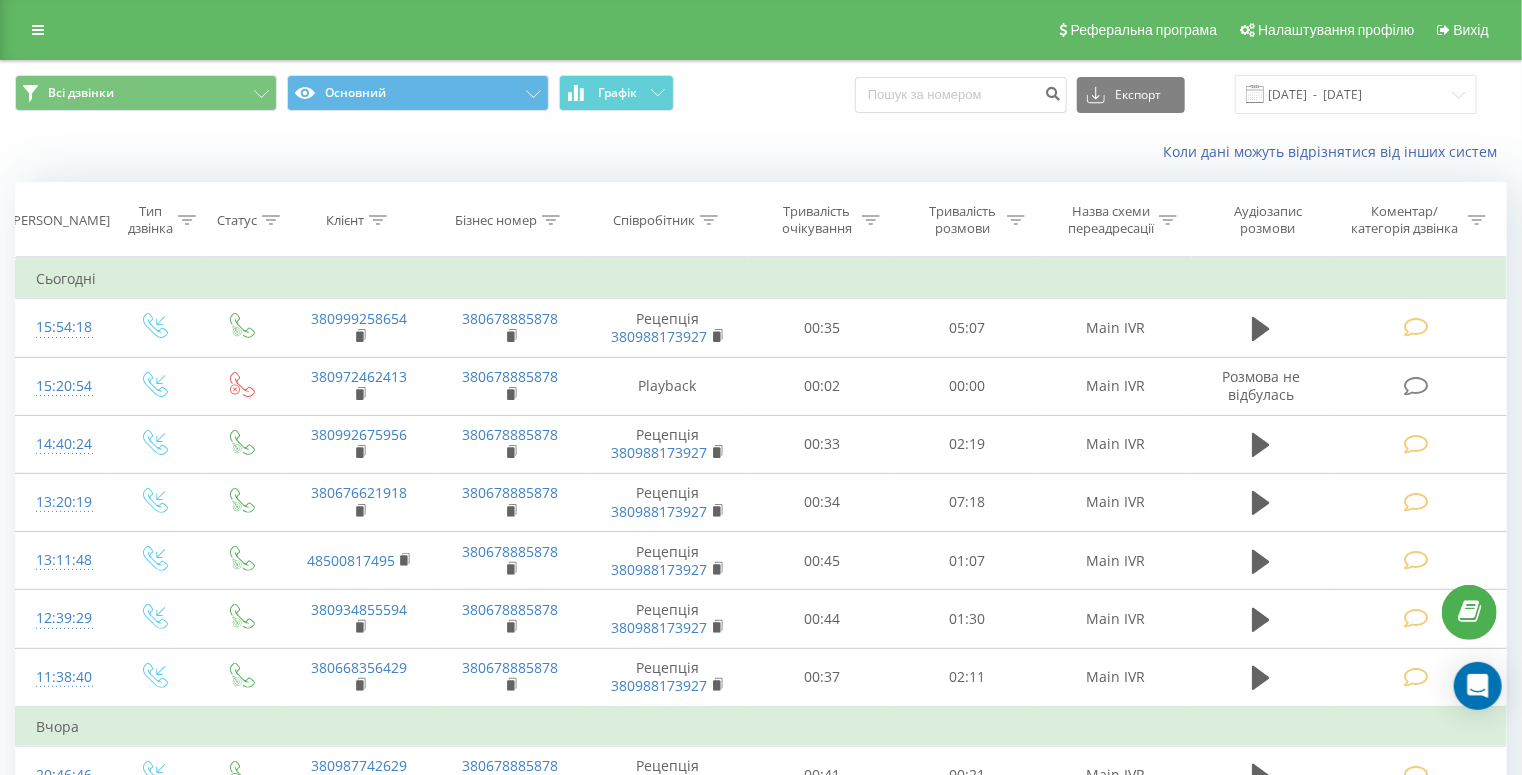 click on "Сьогодні" at bounding box center [761, 279] 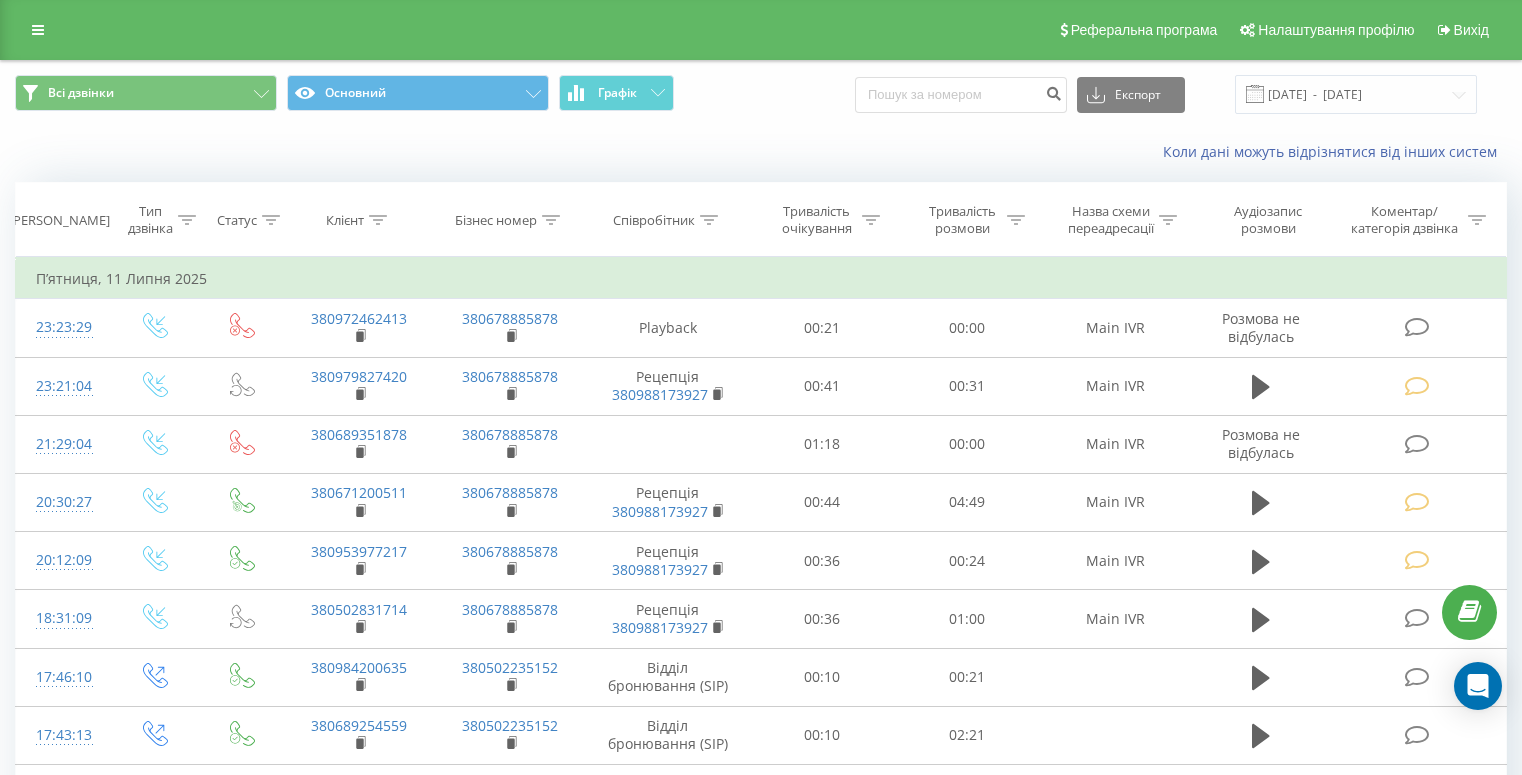 scroll, scrollTop: 0, scrollLeft: 0, axis: both 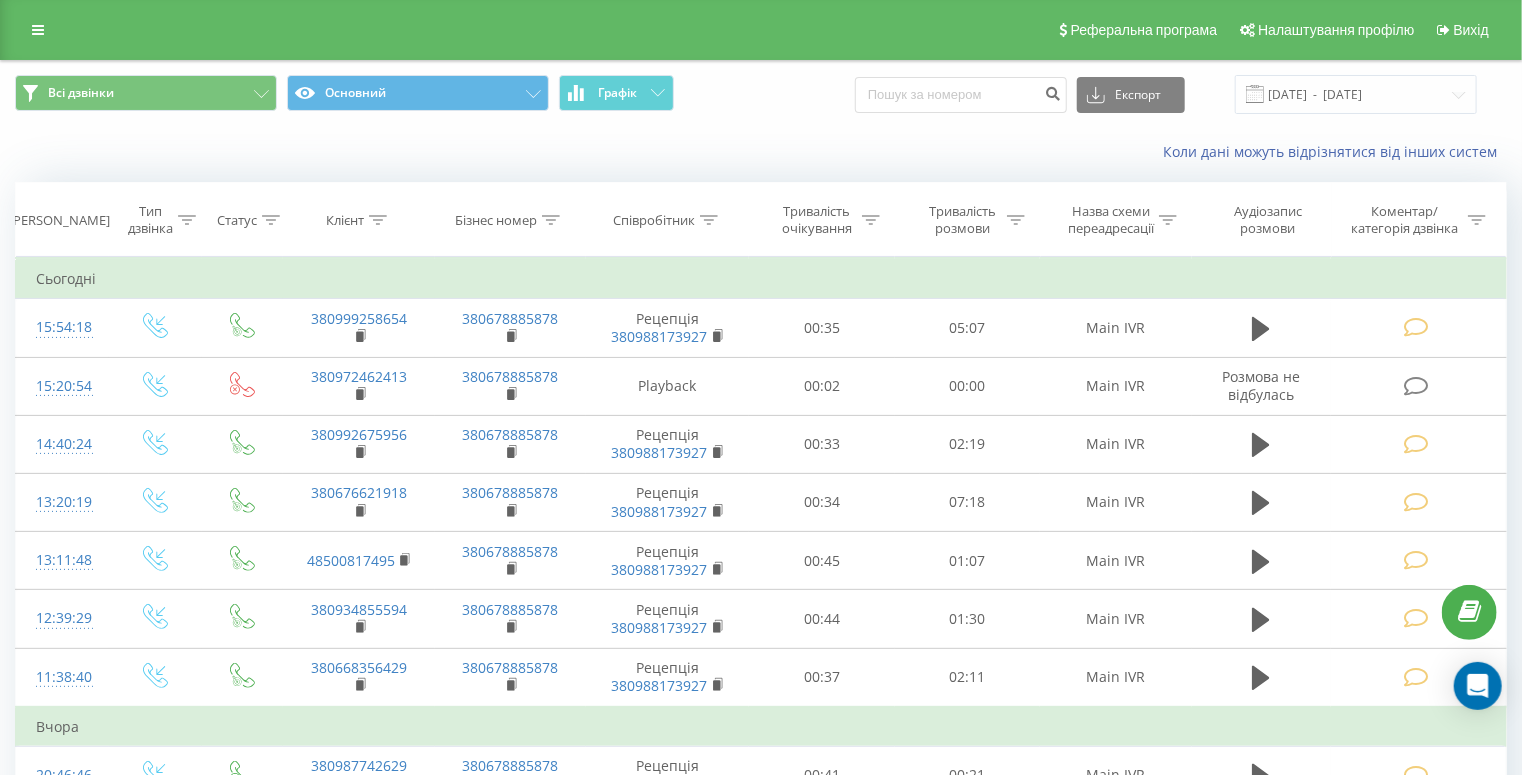 click on "Коли дані можуть відрізнятися вiд інших систем" at bounding box center (761, 152) 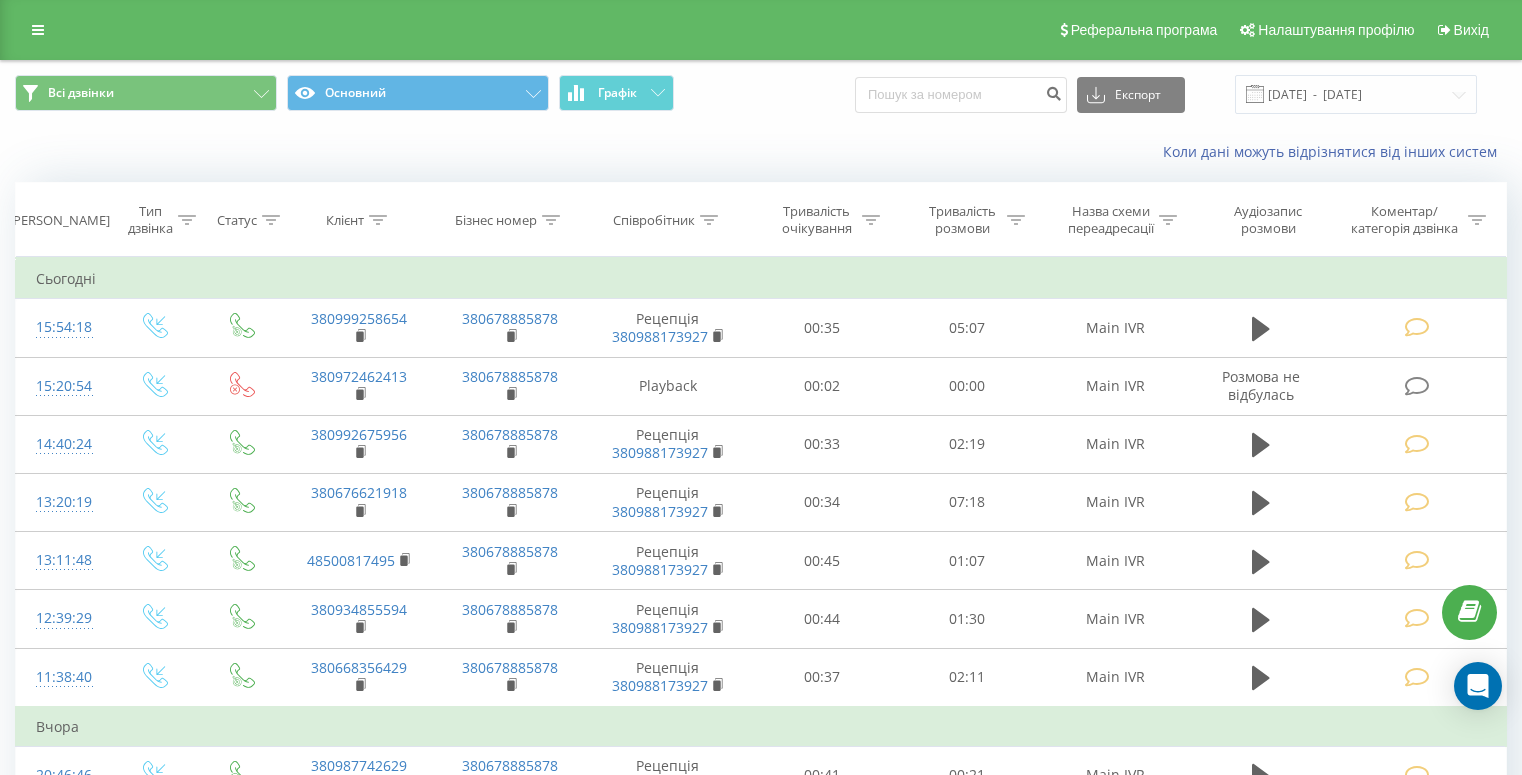 scroll, scrollTop: 0, scrollLeft: 0, axis: both 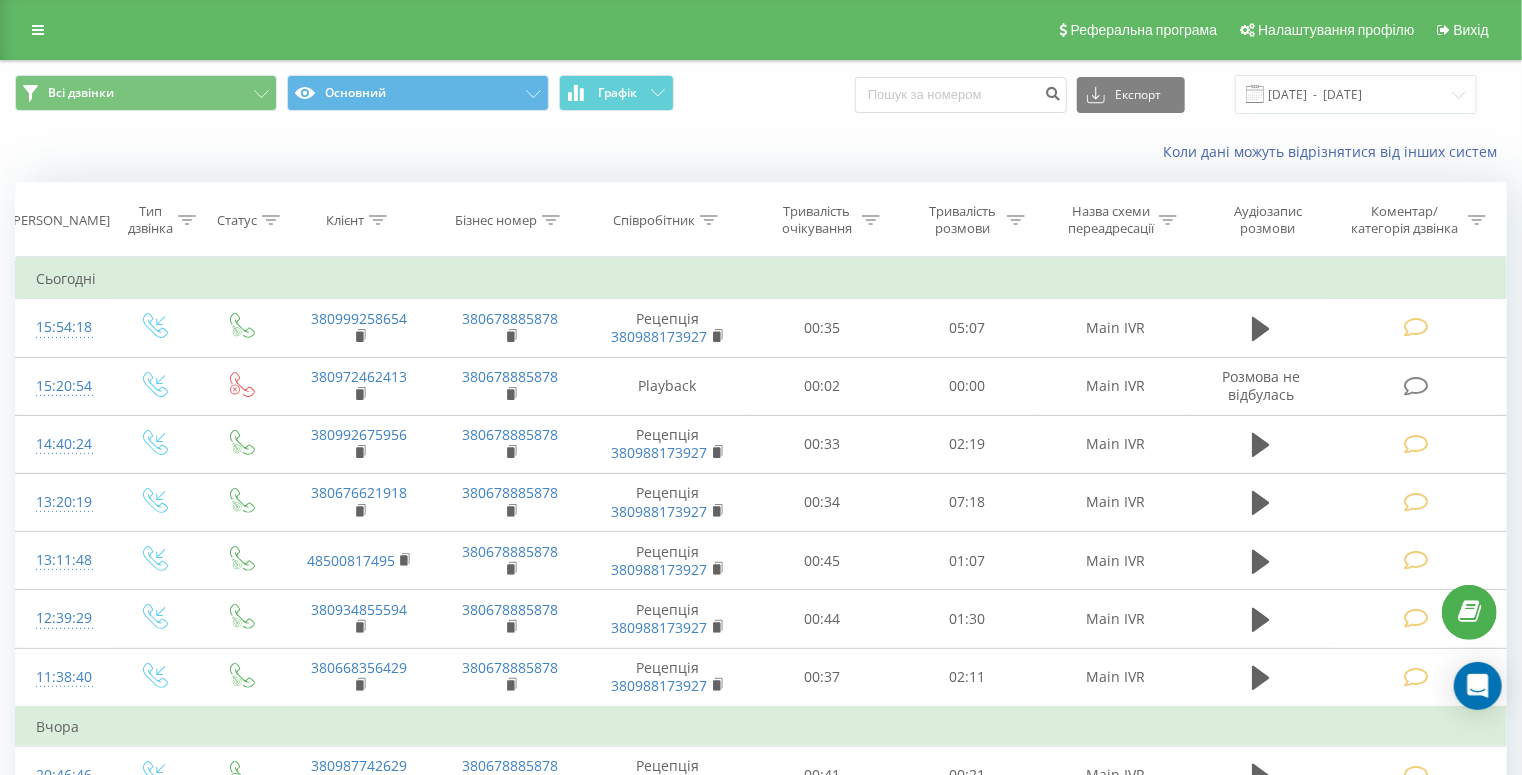 click on "Коли дані можуть відрізнятися вiд інших систем" at bounding box center [761, 152] 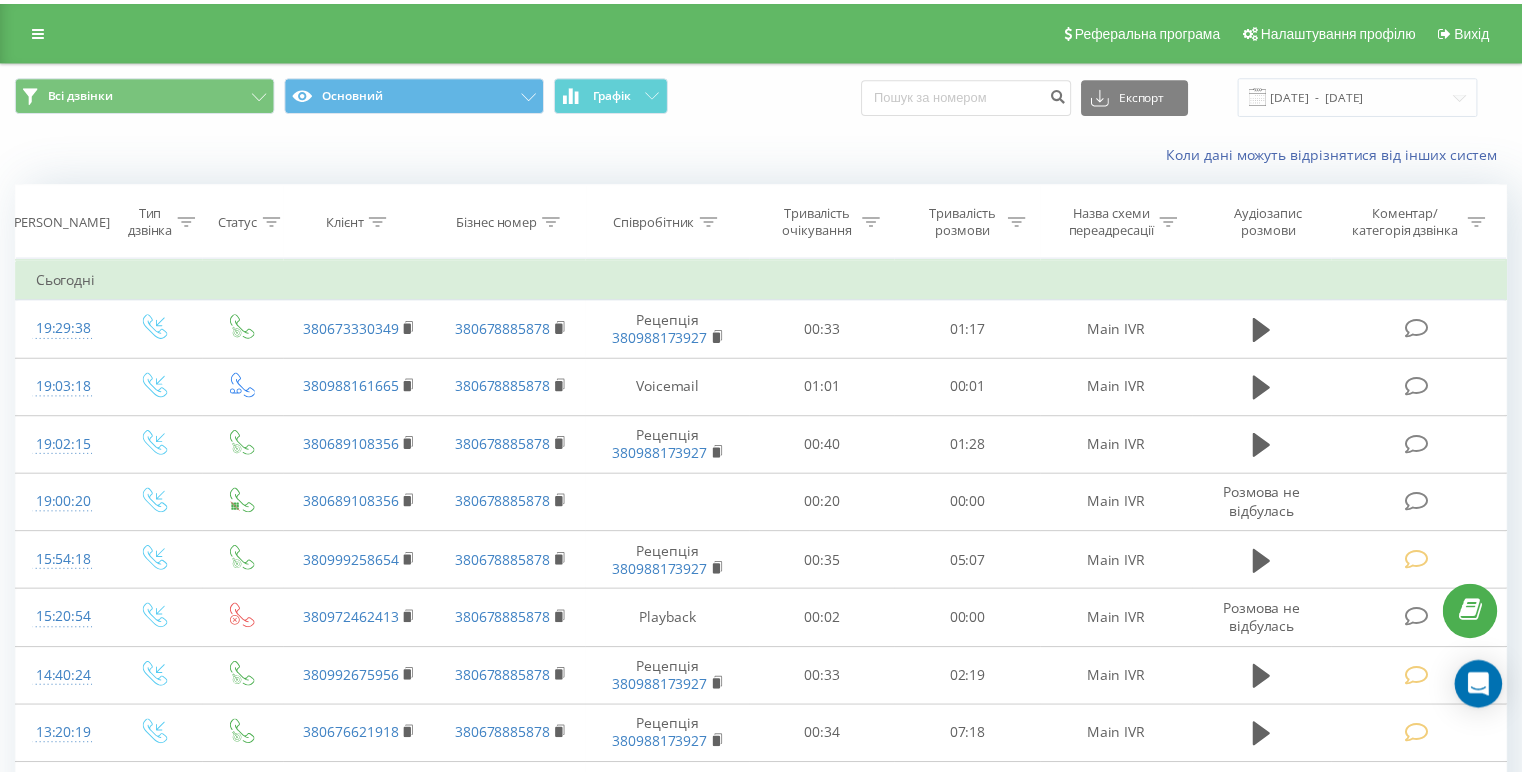 scroll, scrollTop: 0, scrollLeft: 0, axis: both 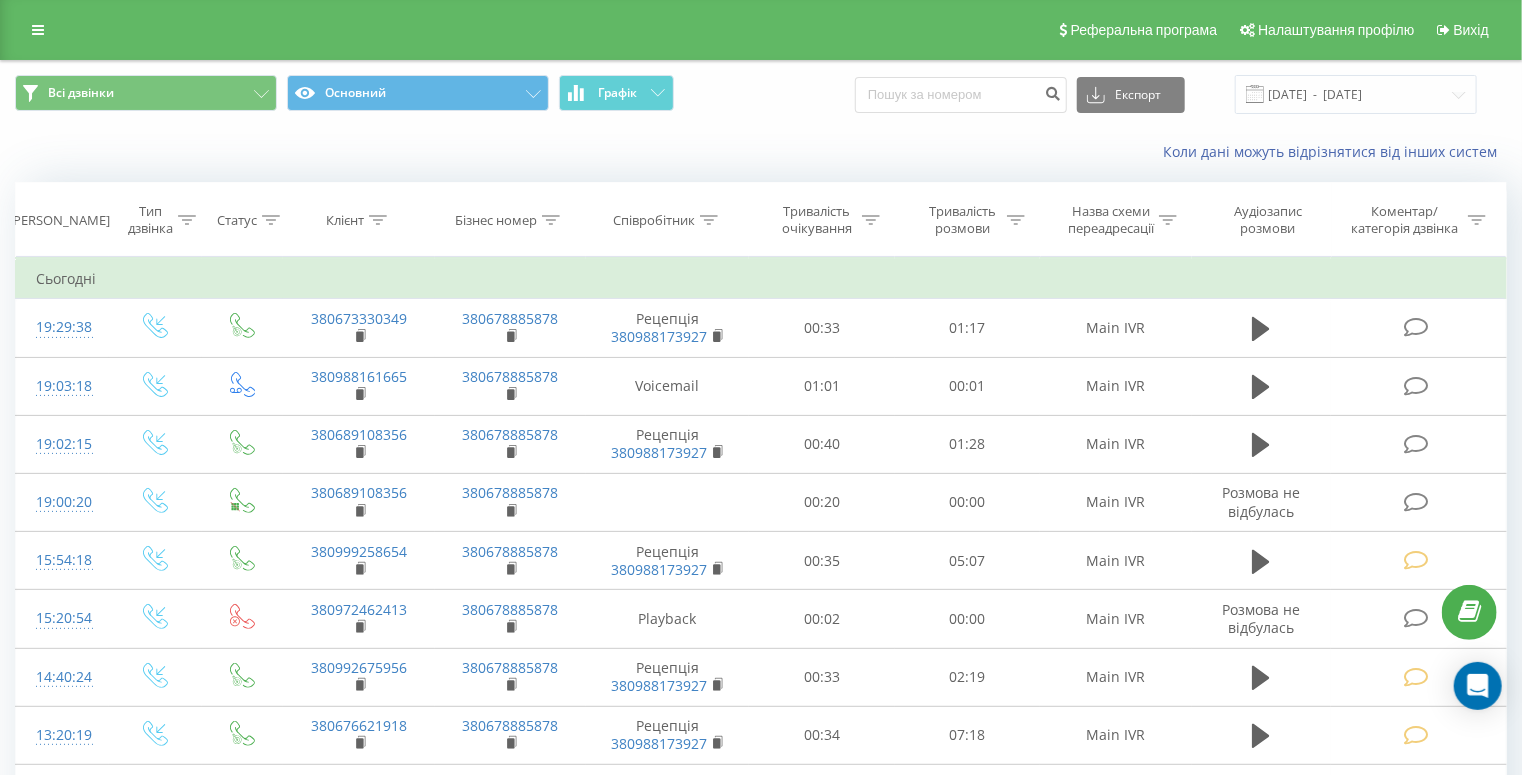 click on "Сьогодні" at bounding box center [761, 279] 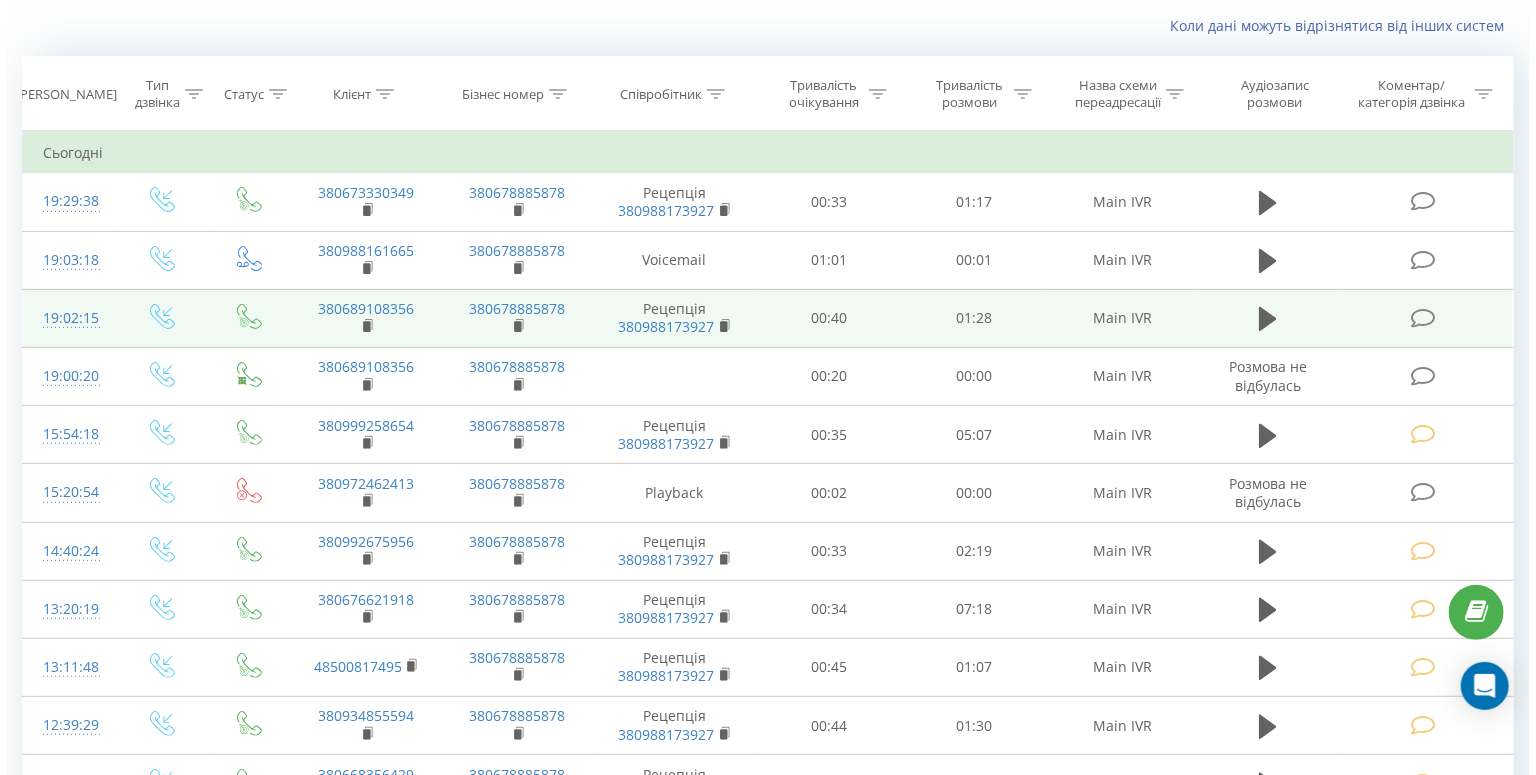 scroll, scrollTop: 160, scrollLeft: 0, axis: vertical 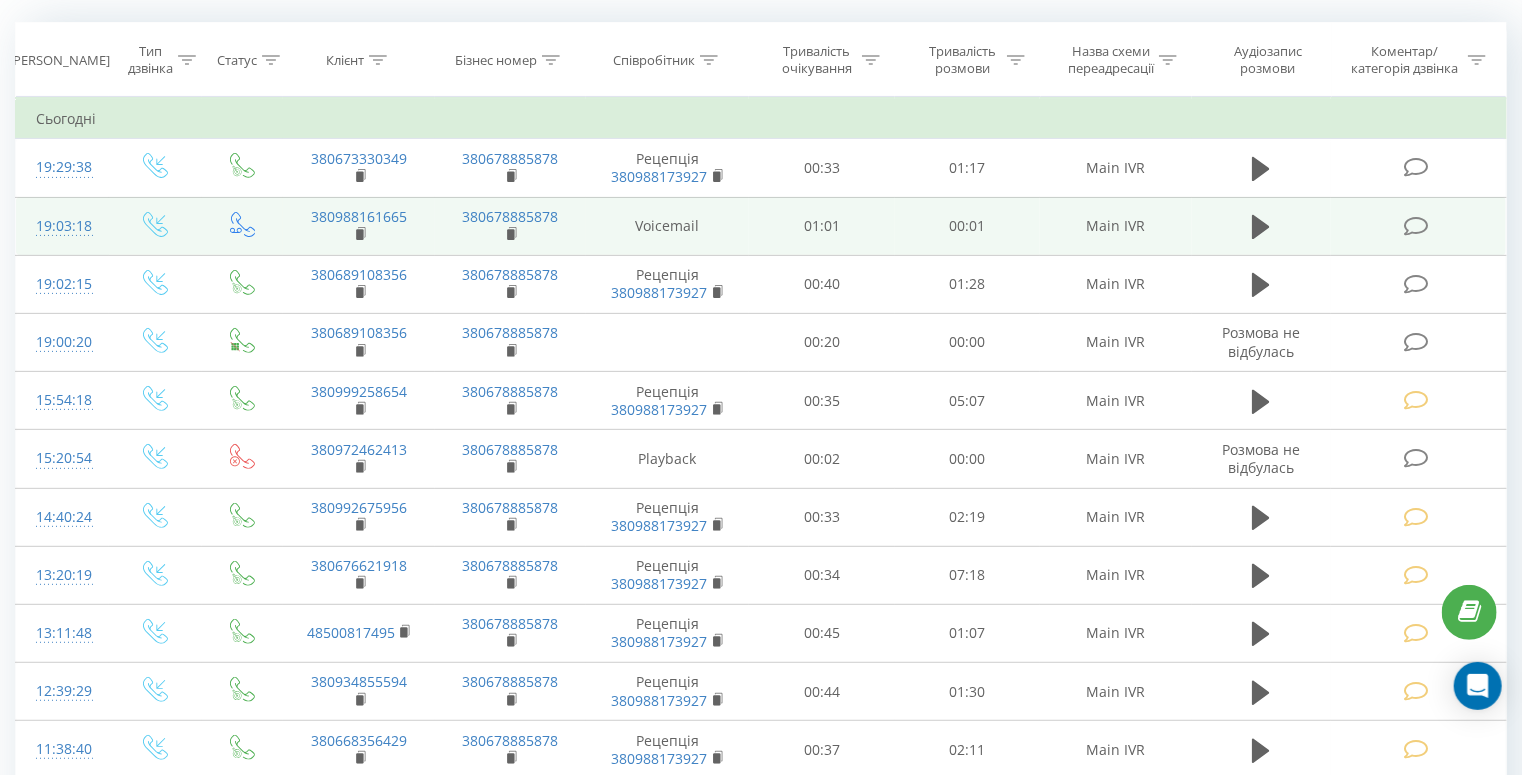 click at bounding box center (1418, 226) 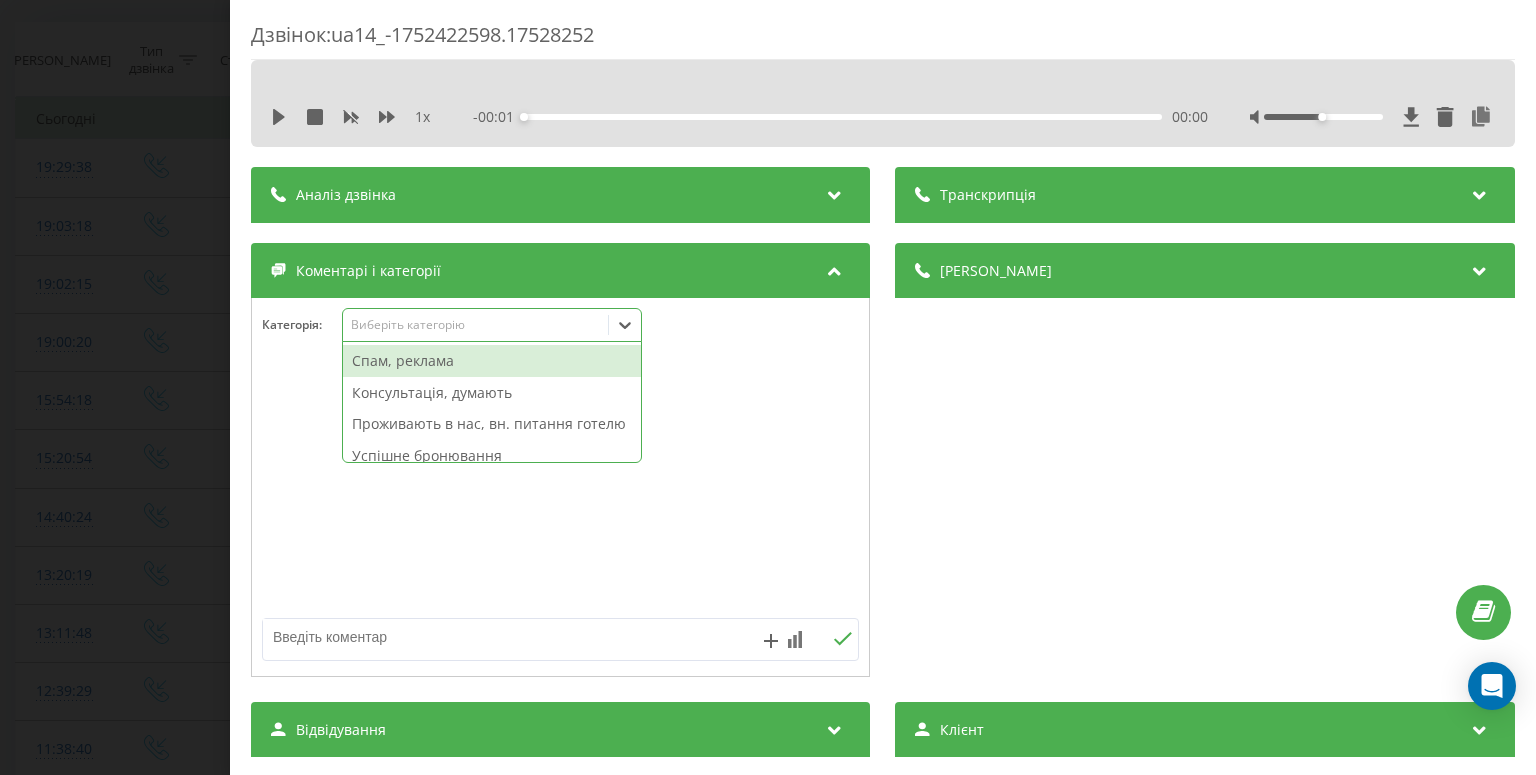 click on "Виберіть категорію" at bounding box center [492, 325] 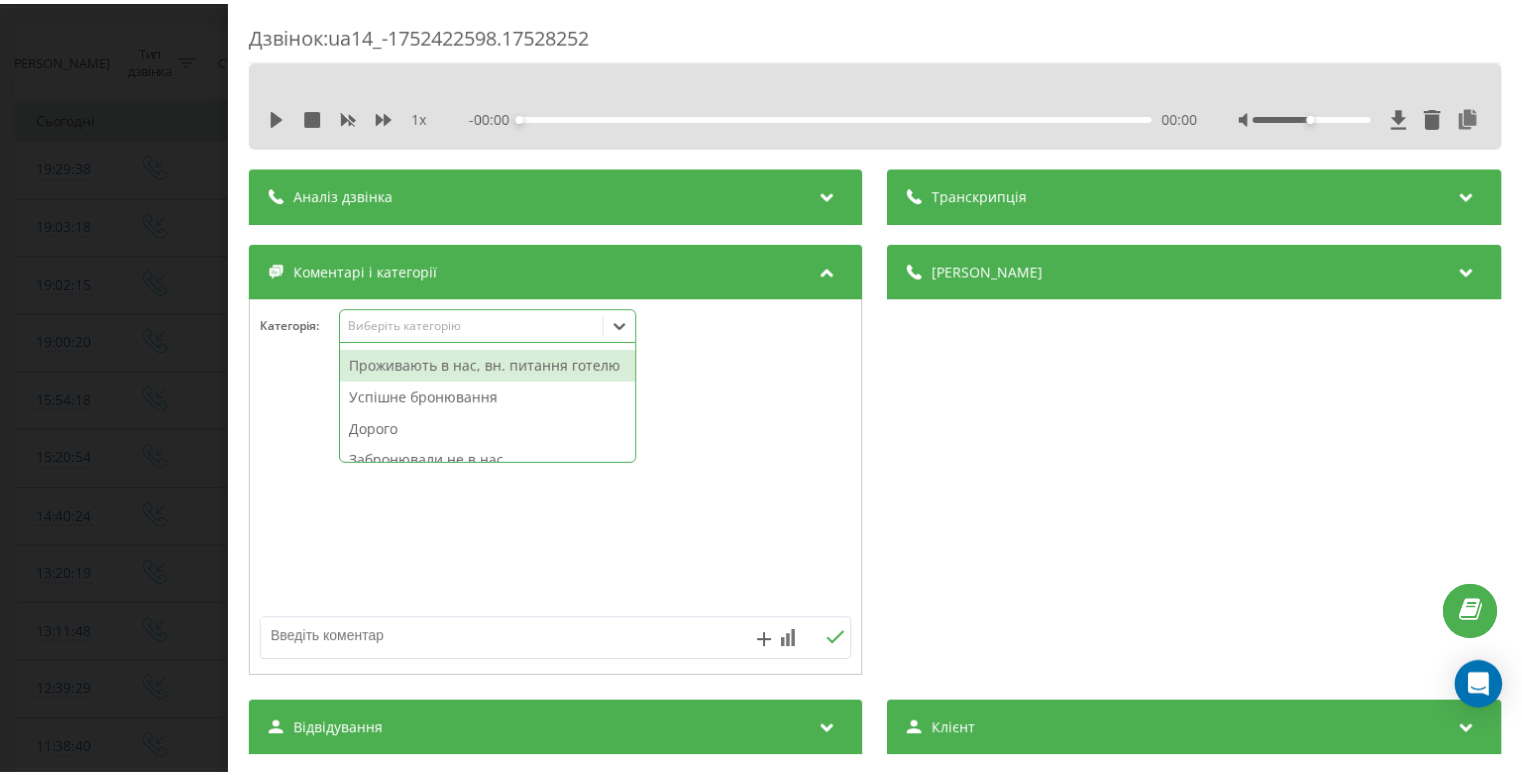 scroll, scrollTop: 80, scrollLeft: 0, axis: vertical 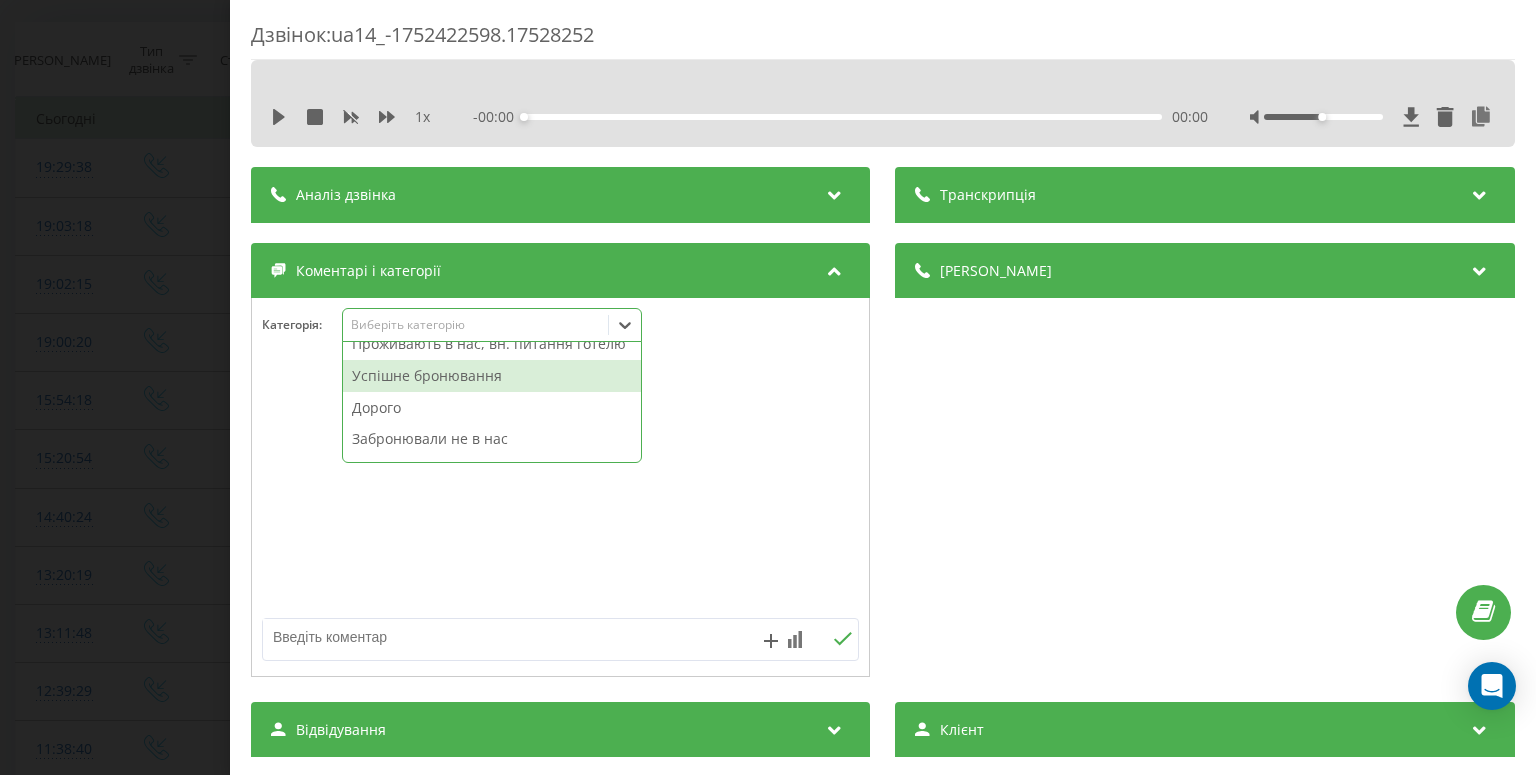 click on "Успішне бронювання" at bounding box center (492, 376) 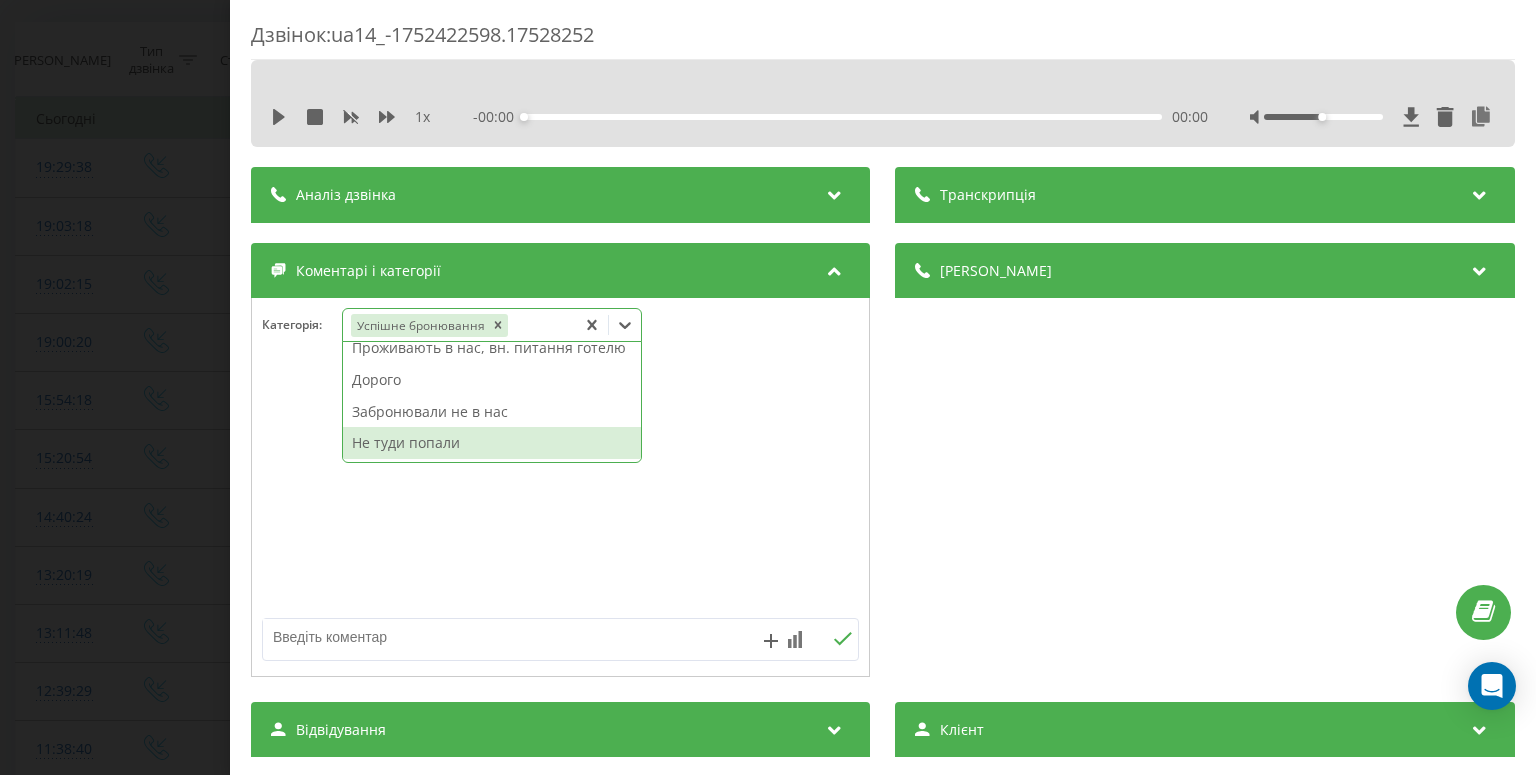 click on "Дзвінок :  ua14_-1752422598.17528252   1 x  - 00:00 00:00   00:00   Транскрипція Для AI-аналізу майбутніх дзвінків  налаштуйте та активуйте профіль на сторінці . Якщо профіль вже є і дзвінок відповідає його умовам, оновіть сторінку через 10 хвилин - AI аналізує поточний дзвінок. Аналіз дзвінка Для AI-аналізу майбутніх дзвінків  налаштуйте та активуйте профіль на сторінці . Якщо профіль вже є і дзвінок відповідає його умовам, оновіть сторінку через 10 хвилин - AI аналізує поточний дзвінок. Деталі дзвінка Загальне Дата дзвінка 2025-07-13 19:03:18 Тип дзвінка Вхідний Статус дзвінка Голосова пошта :" at bounding box center [768, 387] 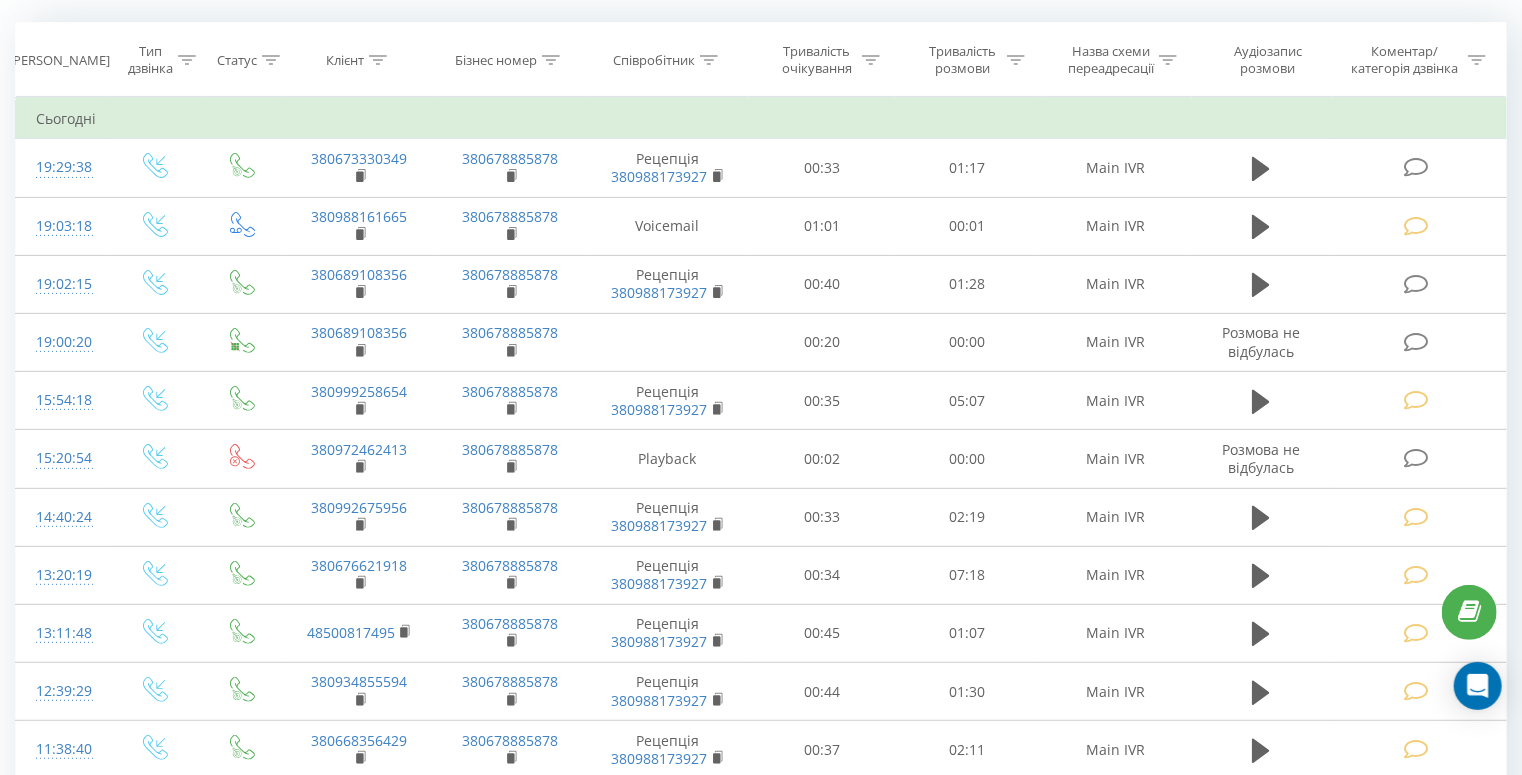 scroll, scrollTop: 0, scrollLeft: 0, axis: both 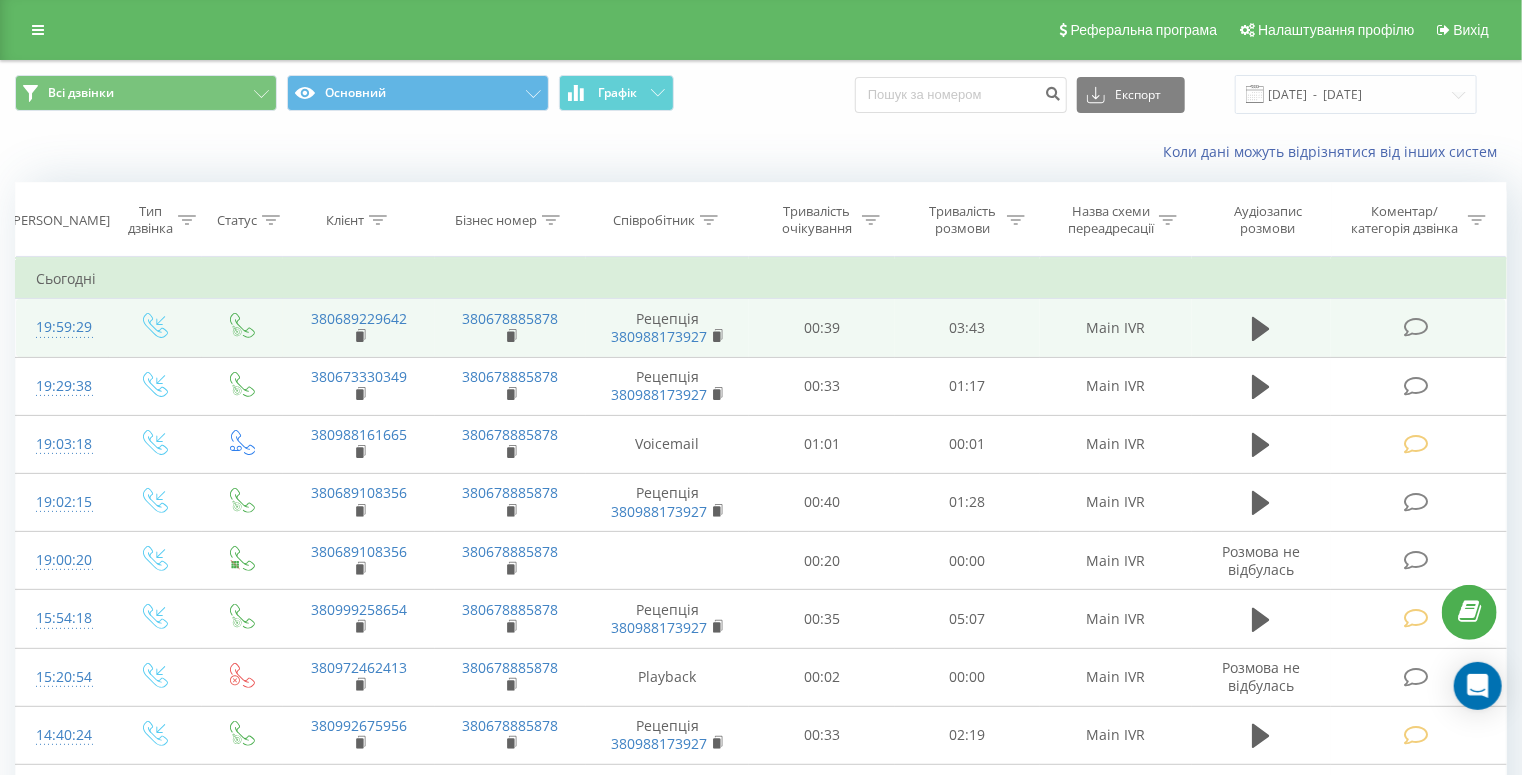 click at bounding box center (1418, 328) 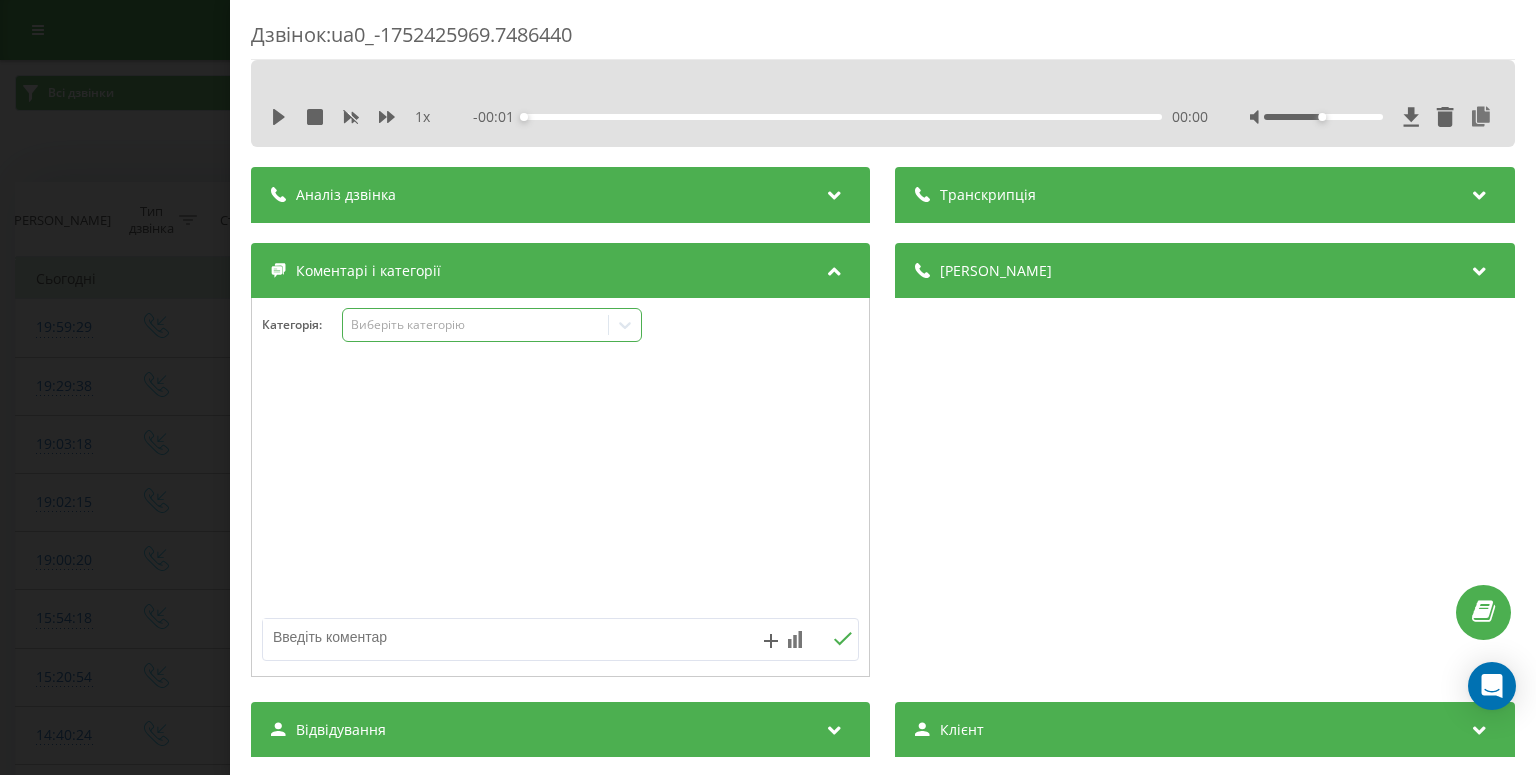click on "Виберіть категорію" at bounding box center [476, 325] 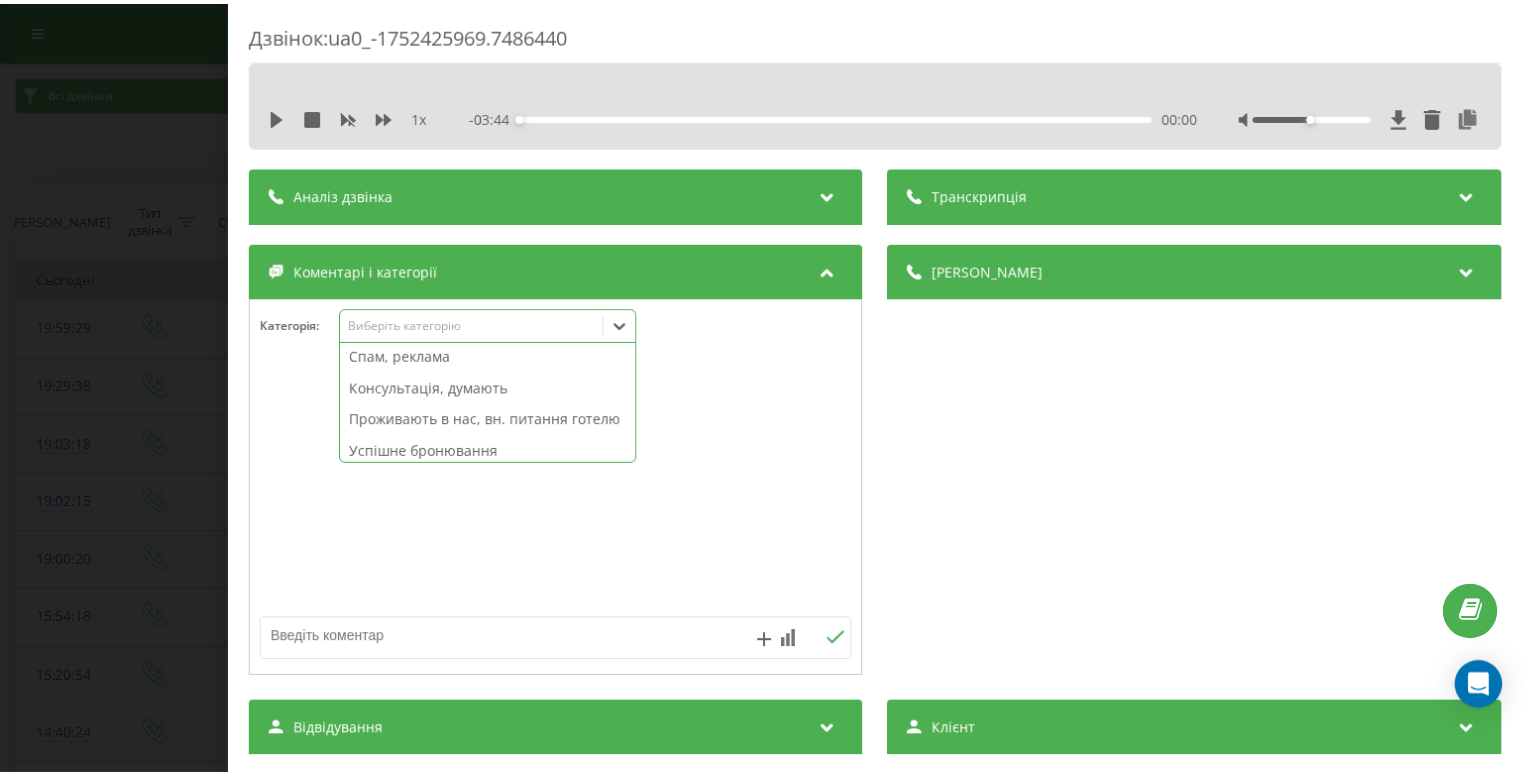scroll, scrollTop: 0, scrollLeft: 0, axis: both 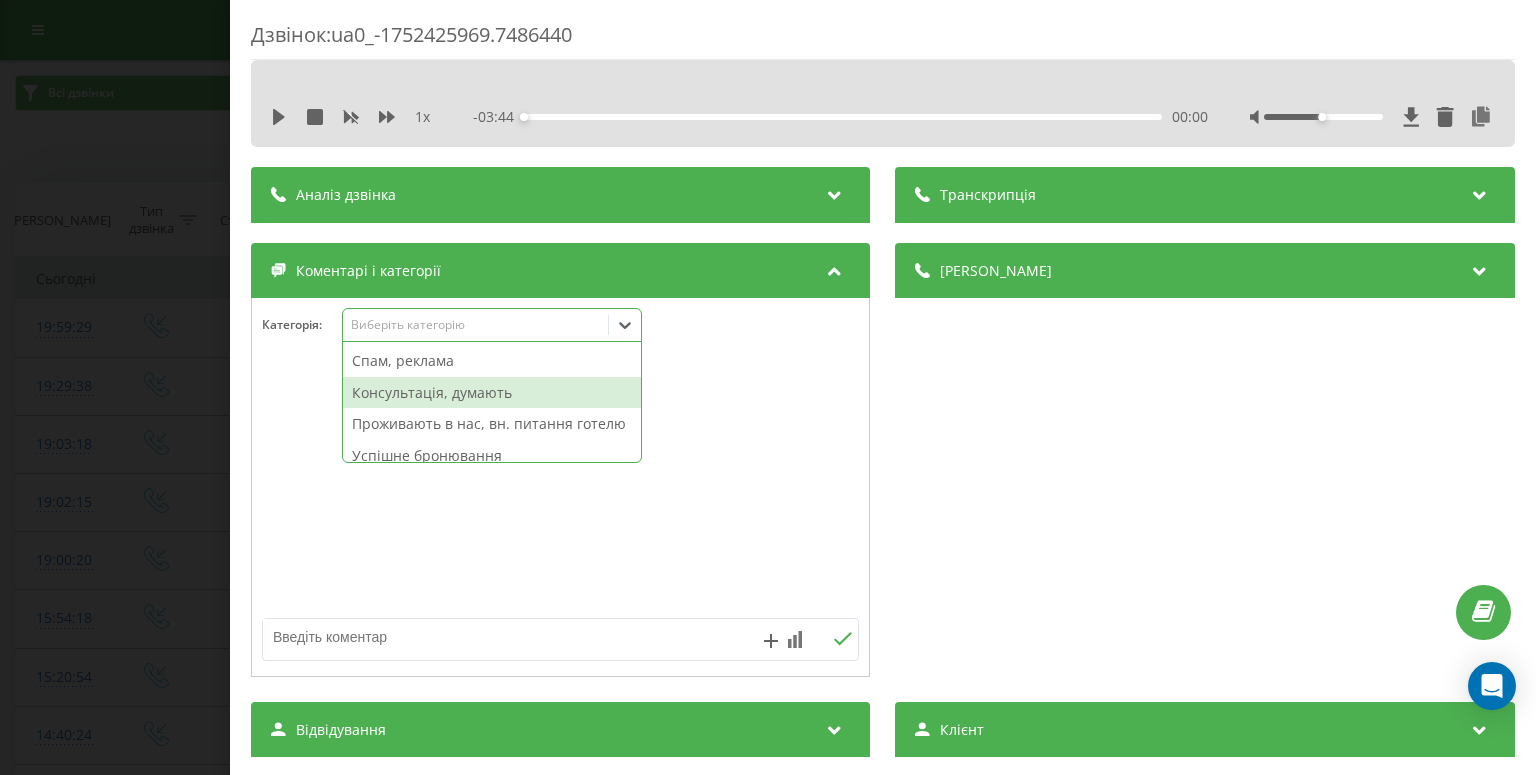 click on "Консультація, думають" at bounding box center (492, 393) 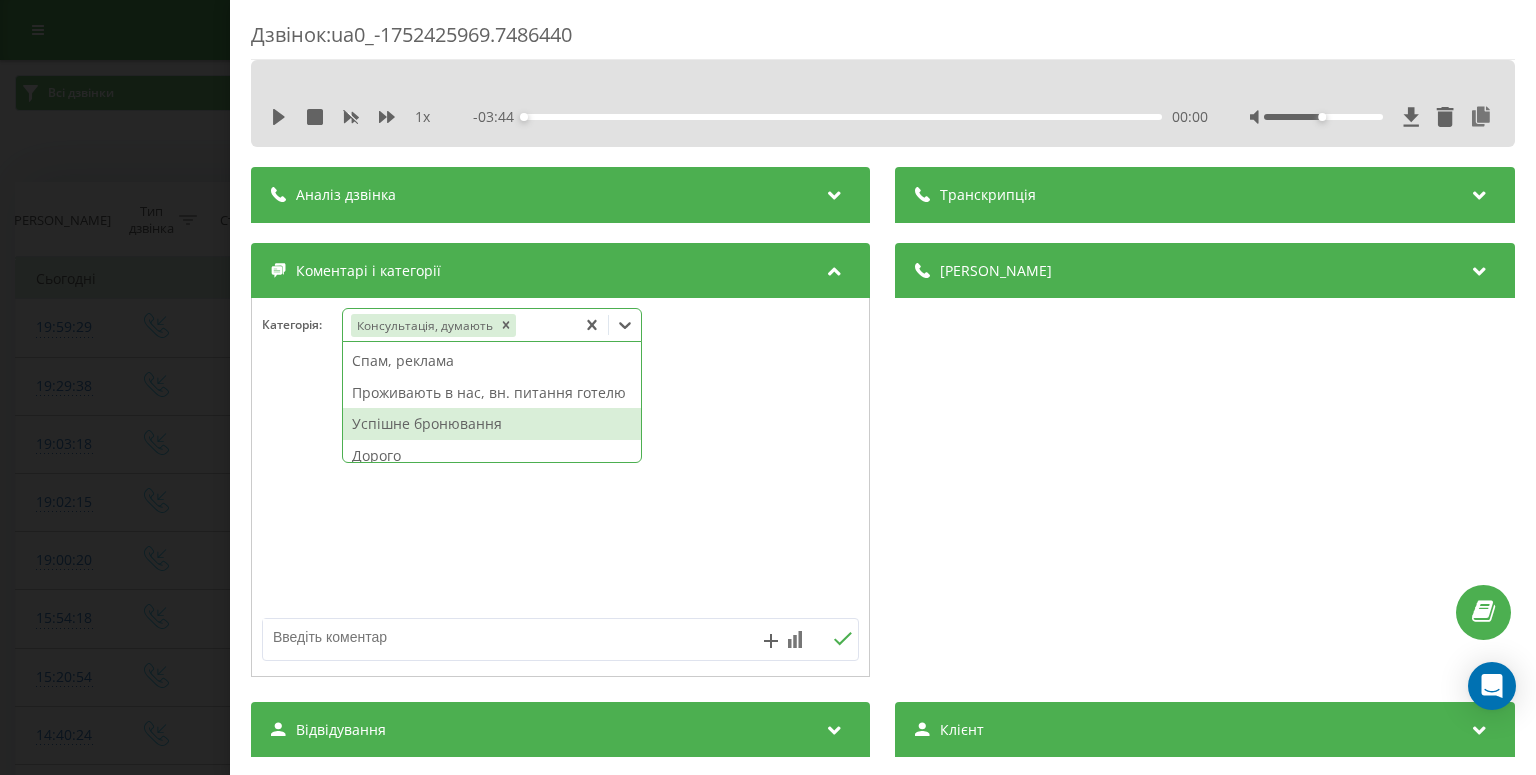 click at bounding box center [501, 637] 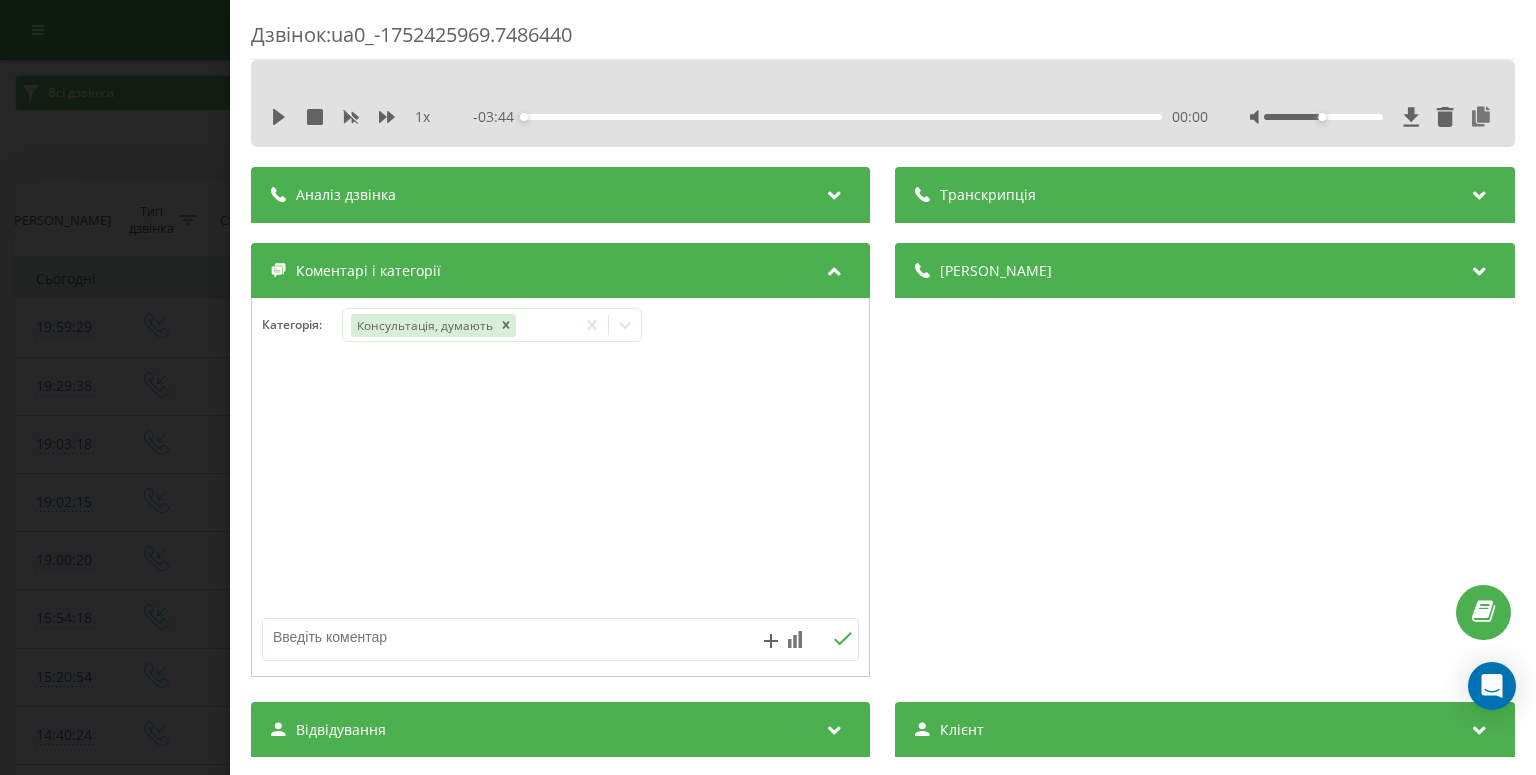 click on "Дзвінок :  ua0_-1752425969.7486440   1 x  - 03:44 00:00   00:00   Транскрипція Для AI-аналізу майбутніх дзвінків  налаштуйте та активуйте профіль на сторінці . Якщо профіль вже є і дзвінок відповідає його умовам, оновіть сторінку через 10 хвилин - AI аналізує поточний дзвінок. Аналіз дзвінка Для AI-аналізу майбутніх дзвінків  налаштуйте та активуйте профіль на сторінці . Якщо профіль вже є і дзвінок відповідає його умовам, оновіть сторінку через 10 хвилин - AI аналізує поточний дзвінок. Деталі дзвінка Загальне Дата дзвінка 2025-07-13 19:59:29 Тип дзвінка Вхідний Статус дзвінка Цільовий 380689229642 :" at bounding box center [768, 387] 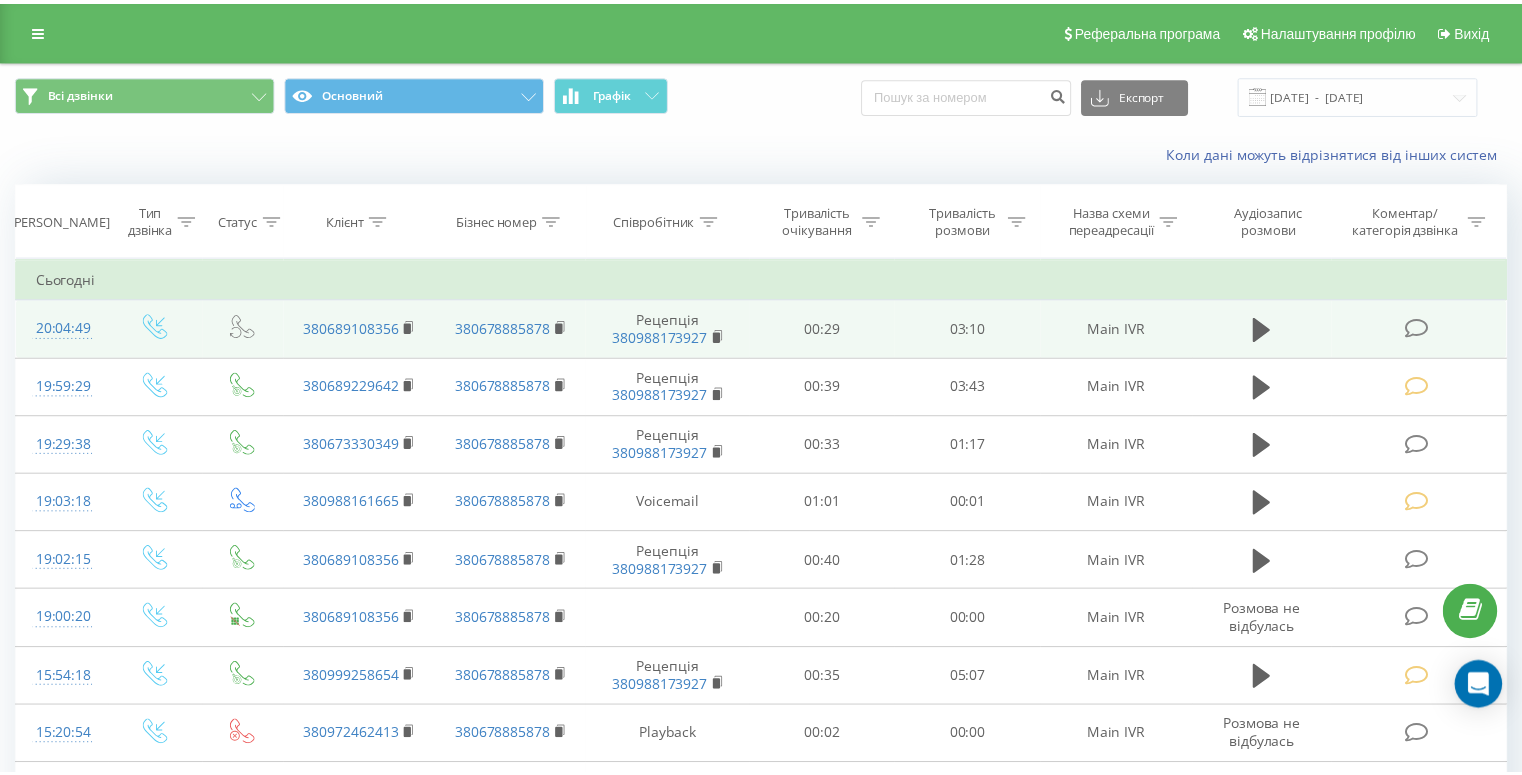 scroll, scrollTop: 0, scrollLeft: 0, axis: both 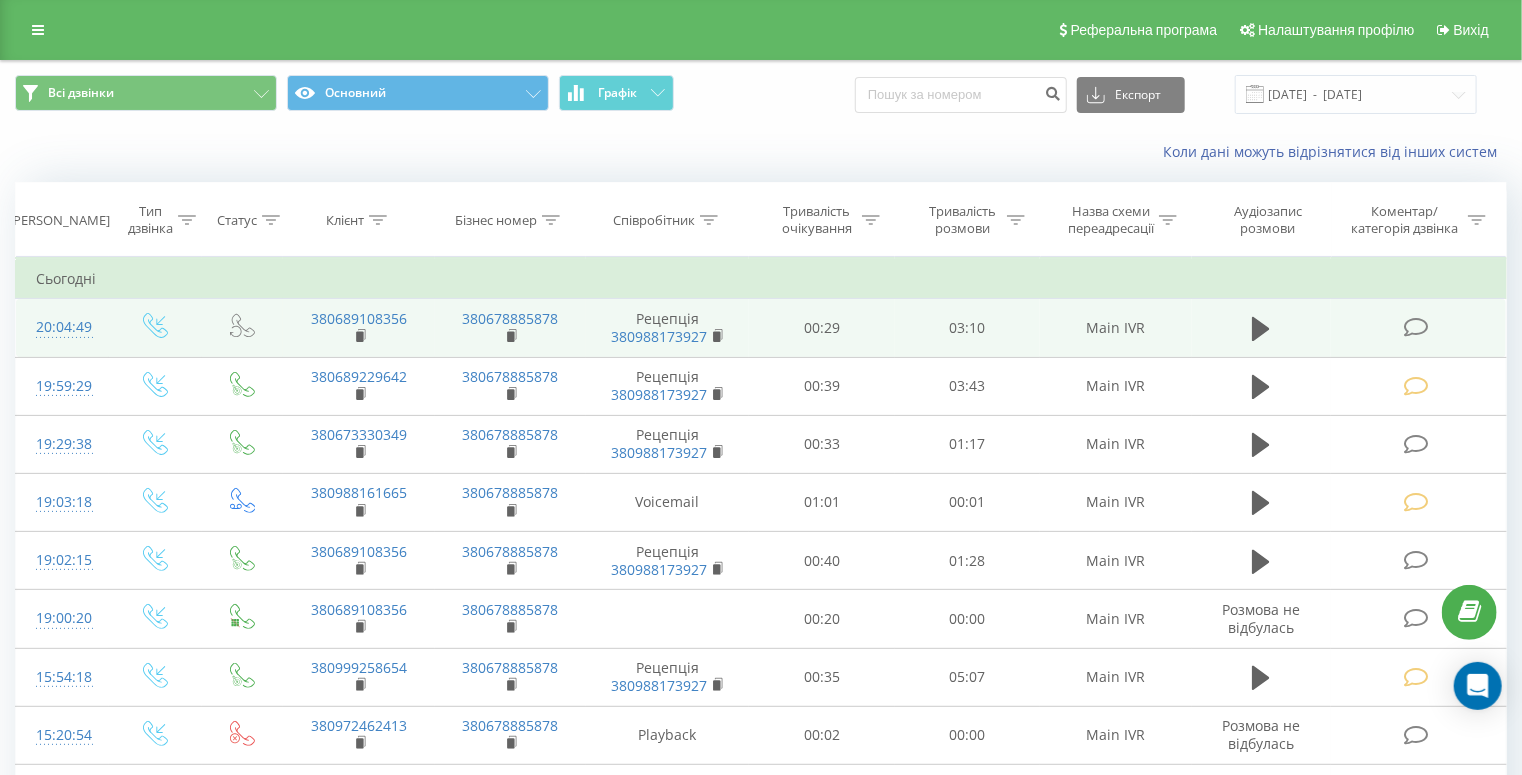 click at bounding box center [1416, 327] 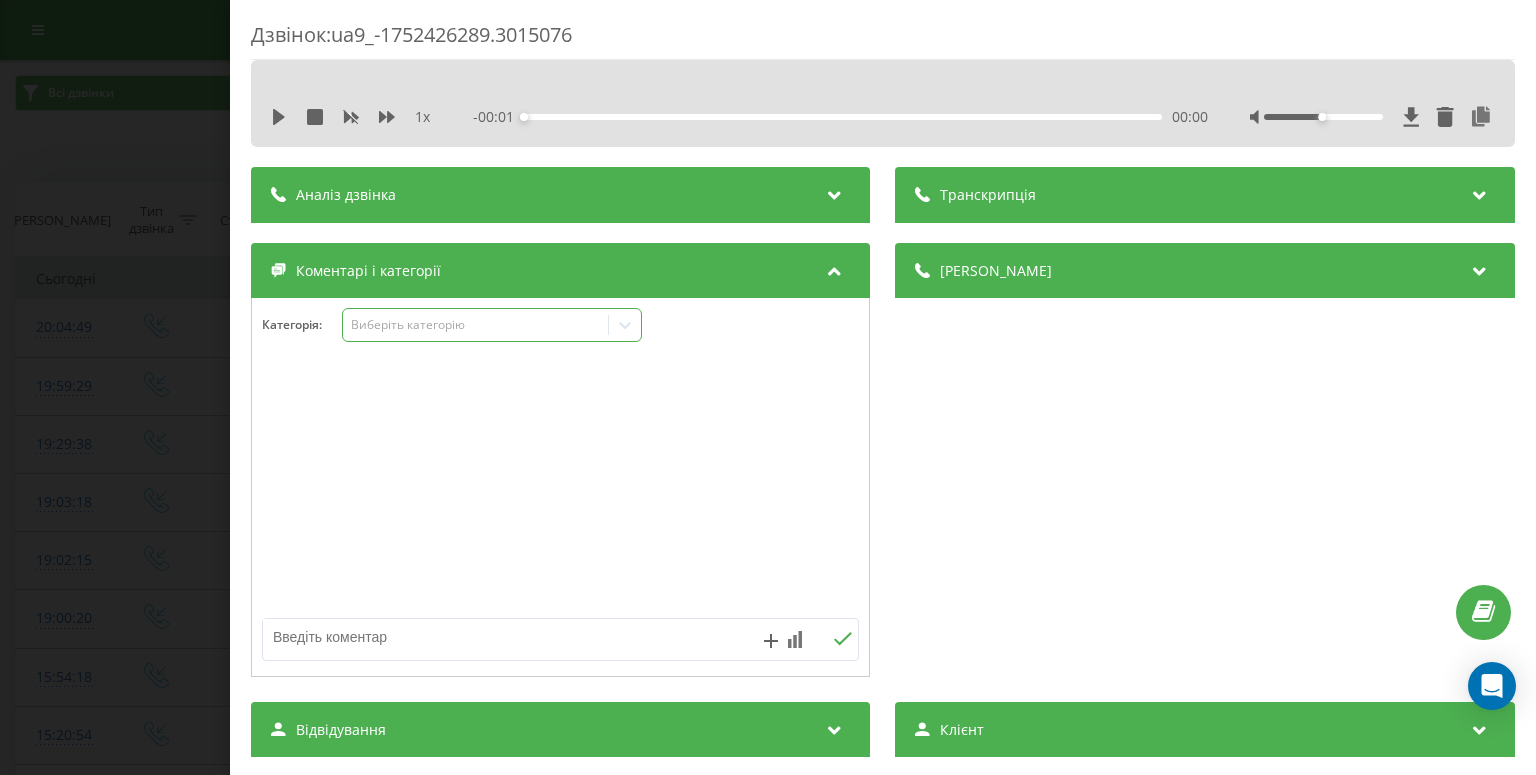 click on "Виберіть категорію" at bounding box center [476, 325] 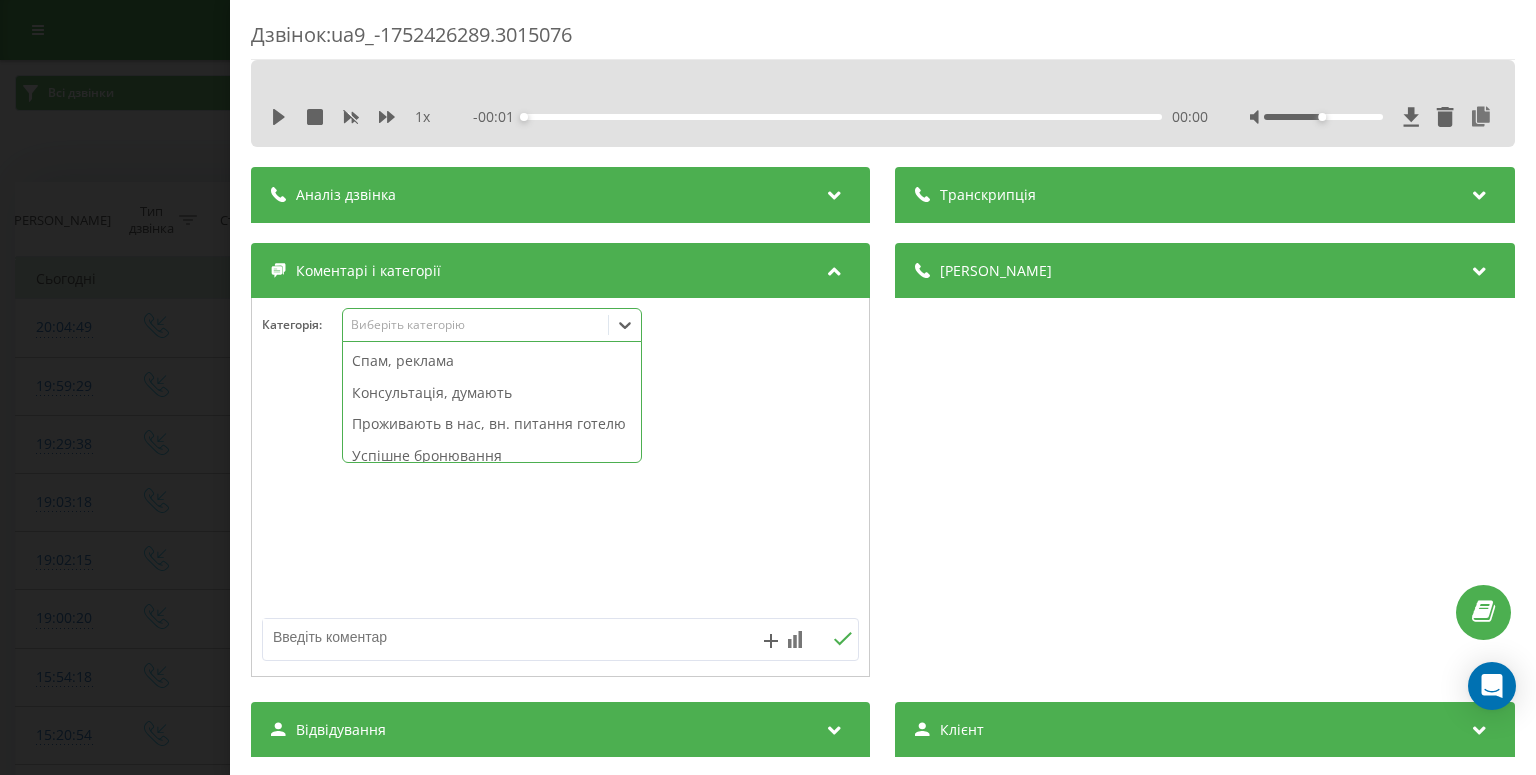 scroll, scrollTop: 126, scrollLeft: 0, axis: vertical 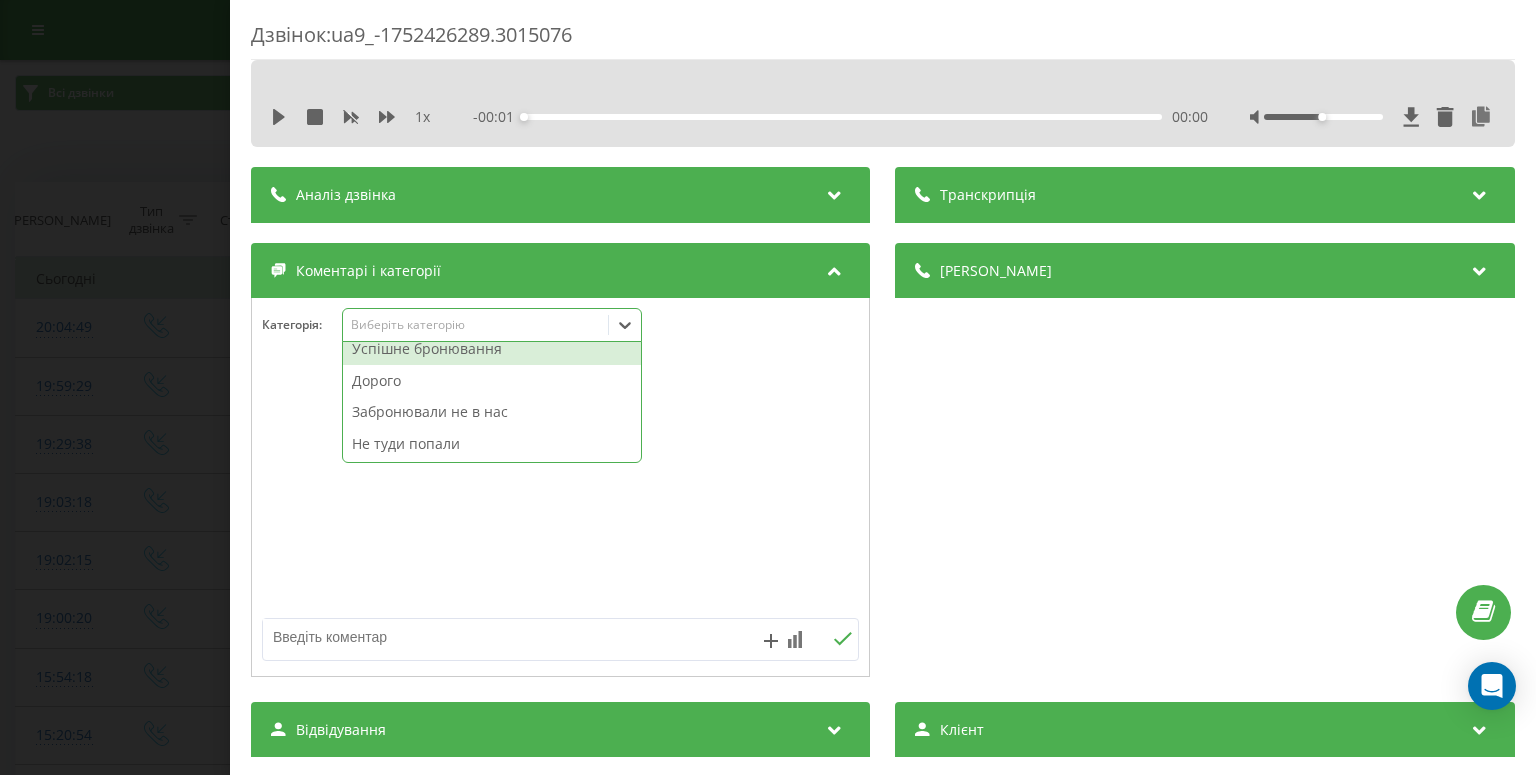 click on "Успішне бронювання" at bounding box center (492, 349) 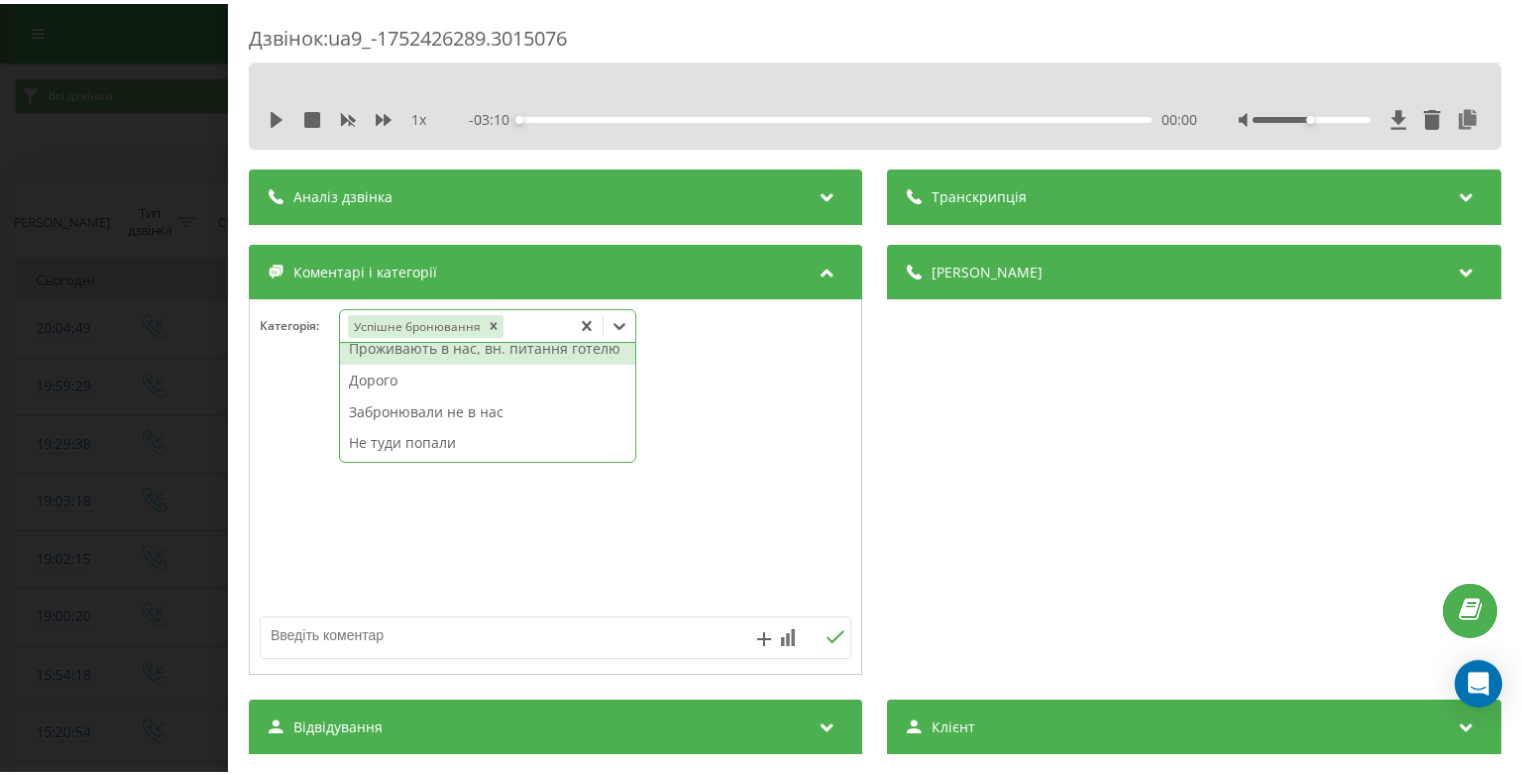 scroll, scrollTop: 95, scrollLeft: 0, axis: vertical 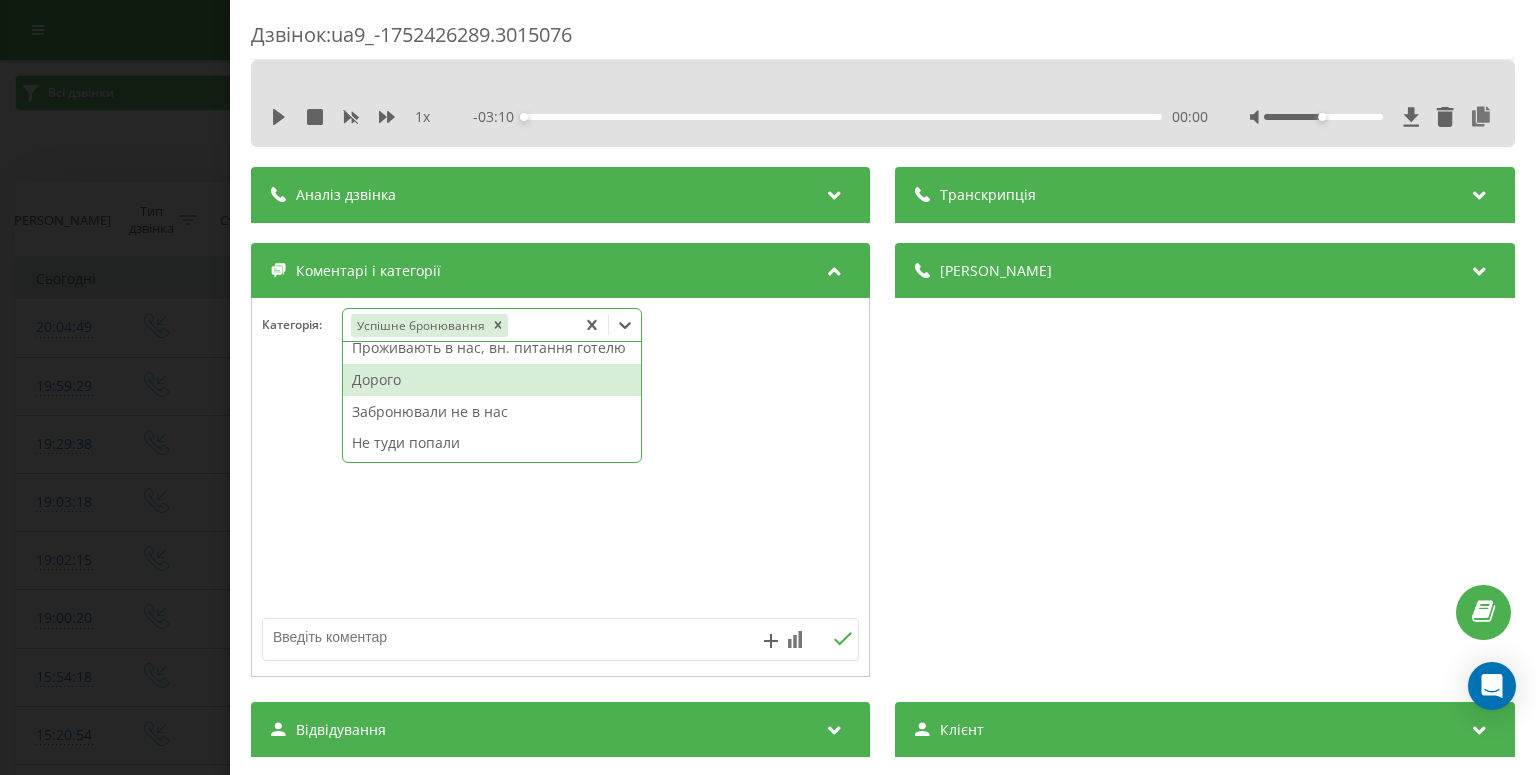 click on "Дзвінок :  ua9_-1752426289.3015076   1 x  - 03:10 00:00   00:00   Транскрипція Для AI-аналізу майбутніх дзвінків  налаштуйте та активуйте профіль на сторінці . Якщо профіль вже є і дзвінок відповідає його умовам, оновіть сторінку через 10 хвилин - AI аналізує поточний дзвінок. Аналіз дзвінка Для AI-аналізу майбутніх дзвінків  налаштуйте та активуйте профіль на сторінці . Якщо профіль вже є і дзвінок відповідає його умовам, оновіть сторінку через 10 хвилин - AI аналізує поточний дзвінок. Деталі дзвінка Загальне Дата дзвінка 2025-07-13 20:04:49 Тип дзвінка Вхідний Статус дзвінка Повторний 380689108356" at bounding box center (768, 387) 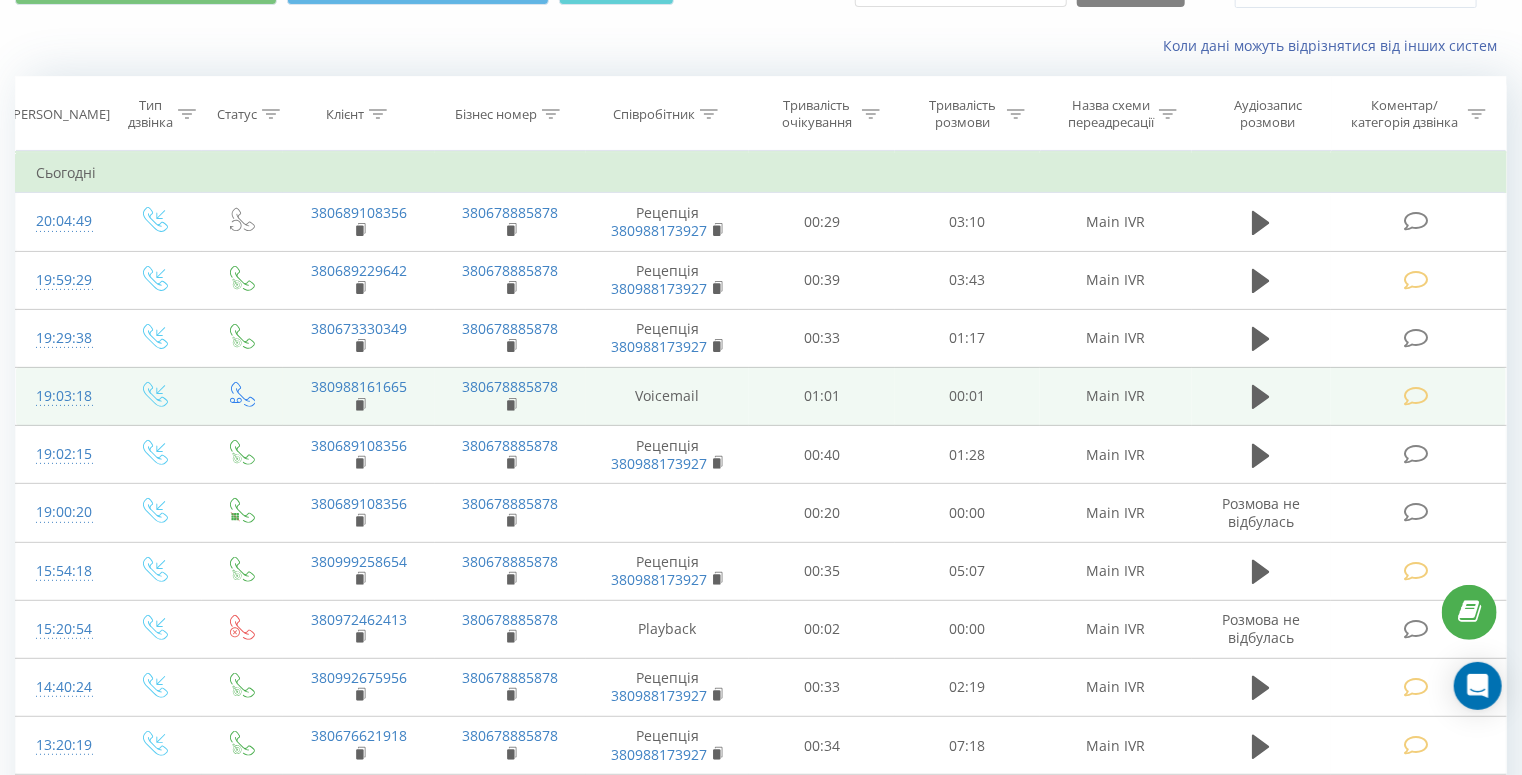 scroll, scrollTop: 80, scrollLeft: 0, axis: vertical 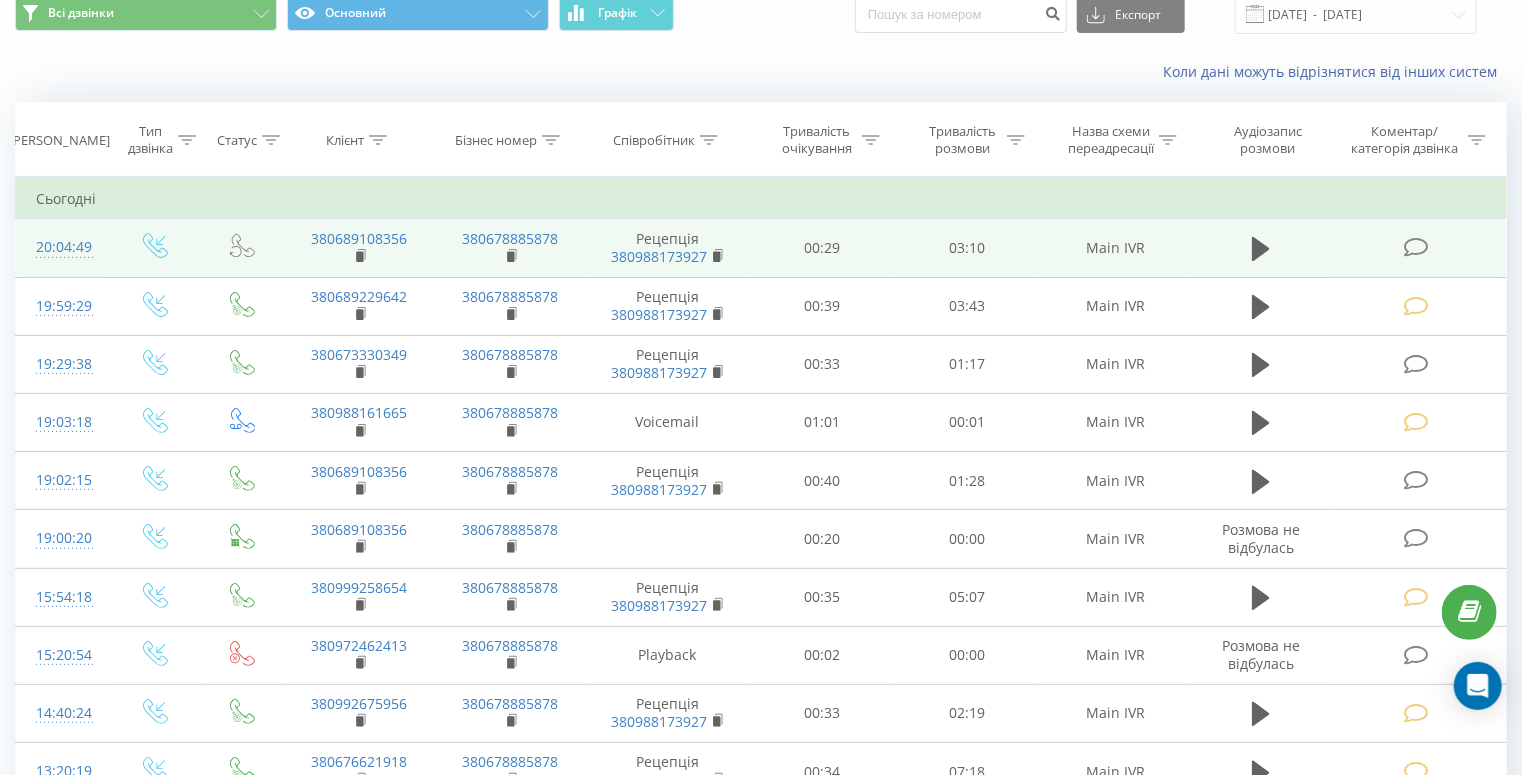 click at bounding box center [1418, 248] 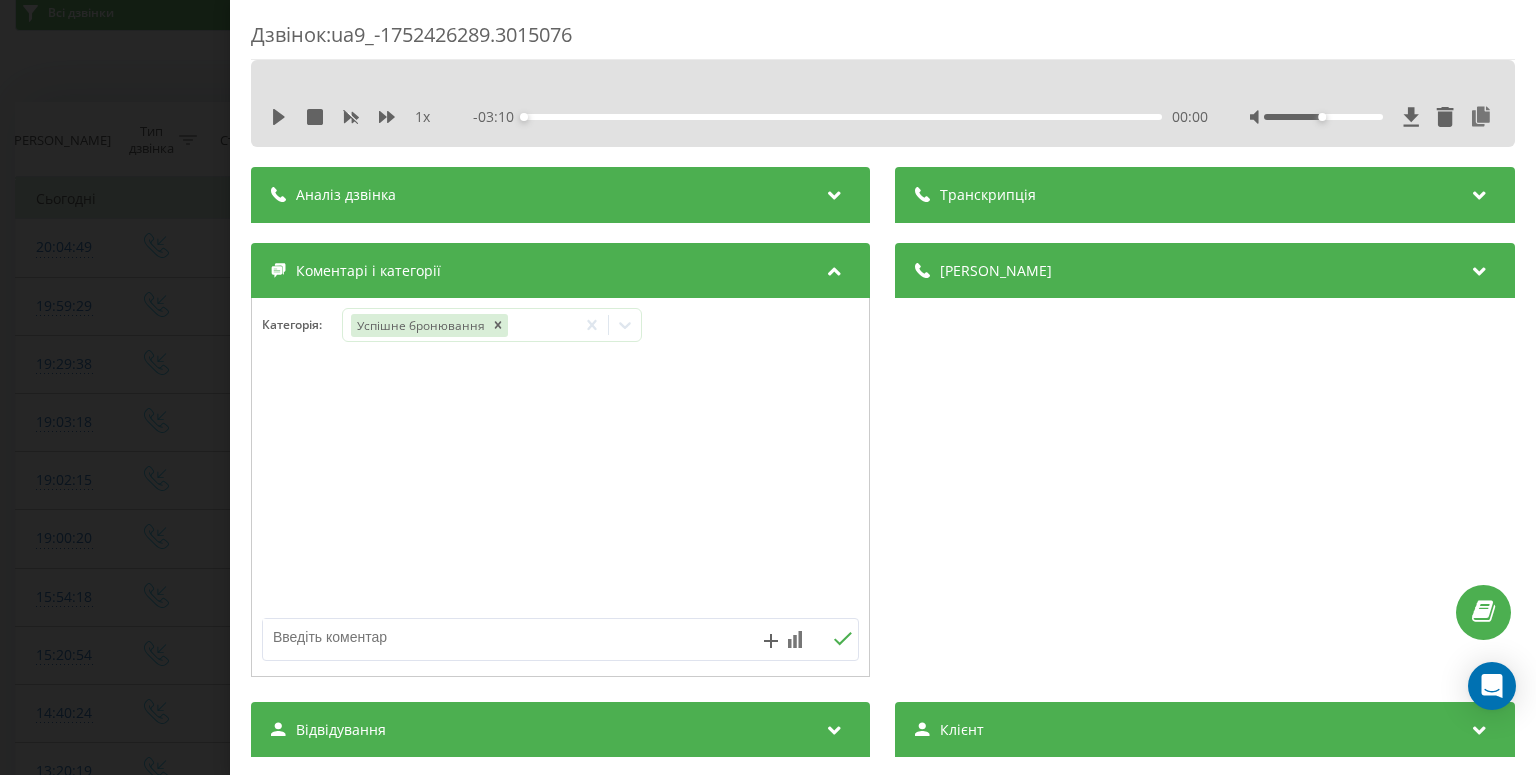 click on "Дзвінок :  ua9_-1752426289.3015076   1 x  - 03:10 00:00   00:00   Транскрипція Для AI-аналізу майбутніх дзвінків  налаштуйте та активуйте профіль на сторінці . Якщо профіль вже є і дзвінок відповідає його умовам, оновіть сторінку через 10 хвилин - AI аналізує поточний дзвінок. Аналіз дзвінка Для AI-аналізу майбутніх дзвінків  налаштуйте та активуйте профіль на сторінці . Якщо профіль вже є і дзвінок відповідає його умовам, оновіть сторінку через 10 хвилин - AI аналізує поточний дзвінок. Деталі дзвінка Загальне Дата дзвінка 2025-07-13 20:04:49 Тип дзвінка Вхідний Статус дзвінка Повторний 380689108356" at bounding box center (768, 387) 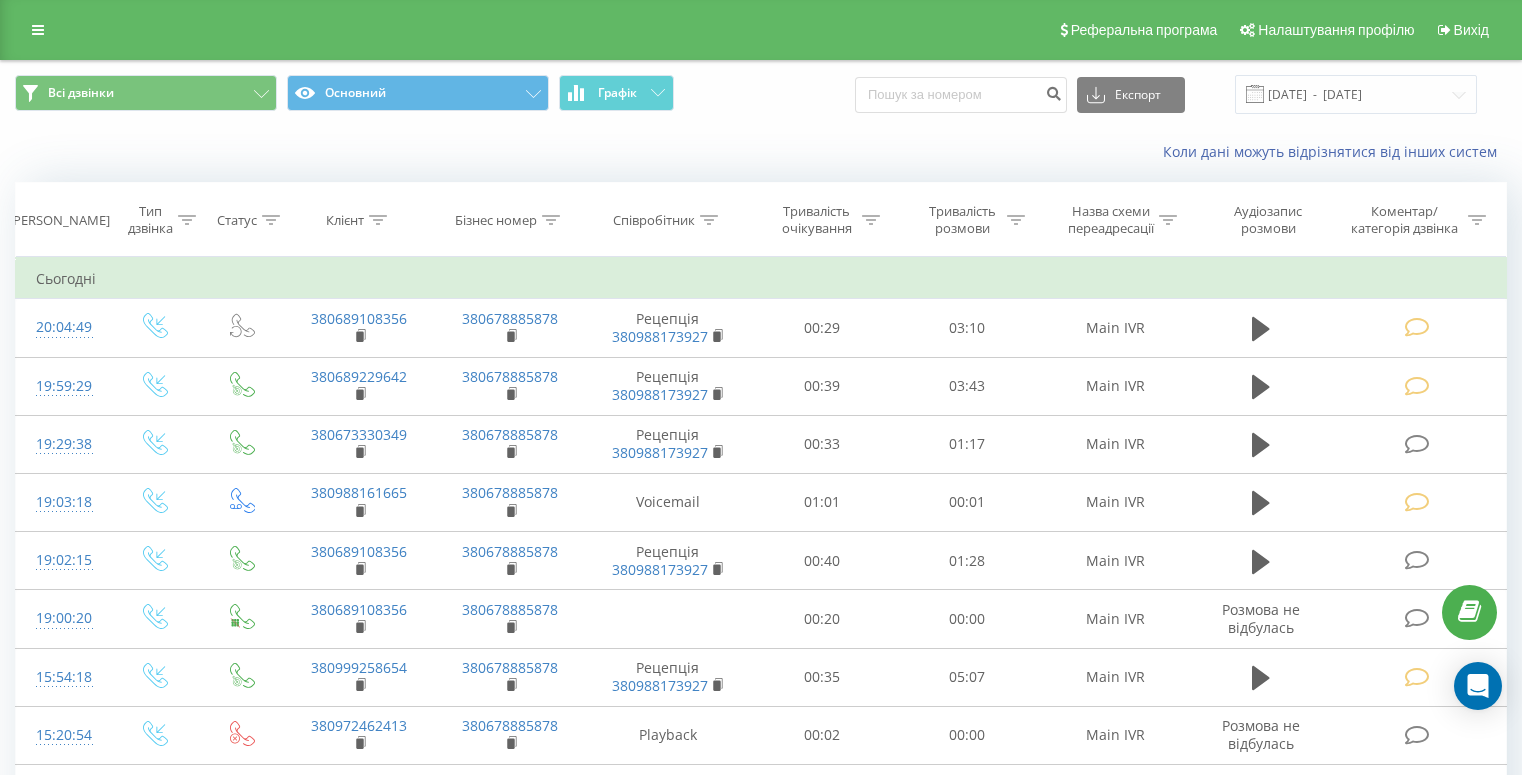 scroll, scrollTop: 0, scrollLeft: 0, axis: both 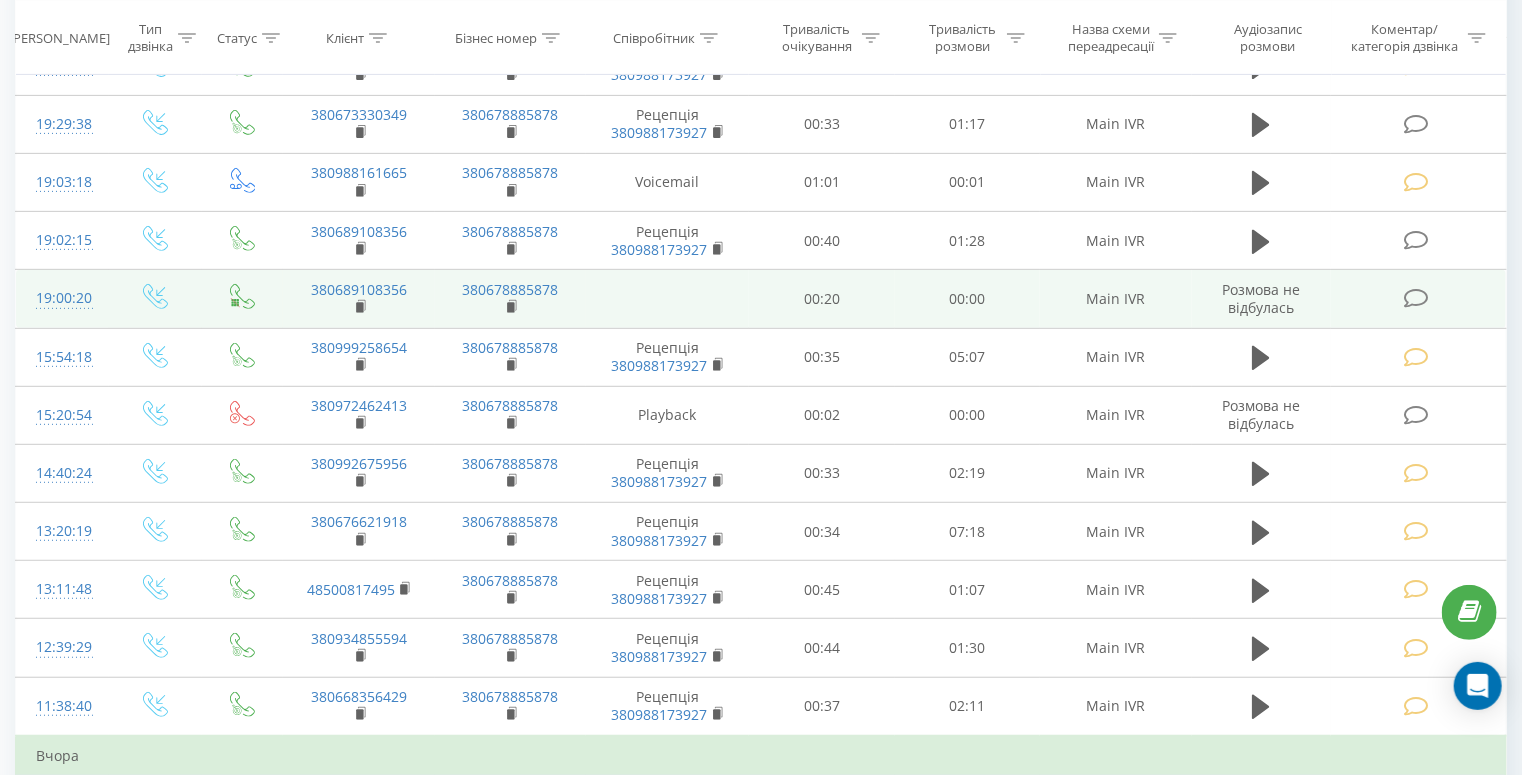 click at bounding box center [1416, 298] 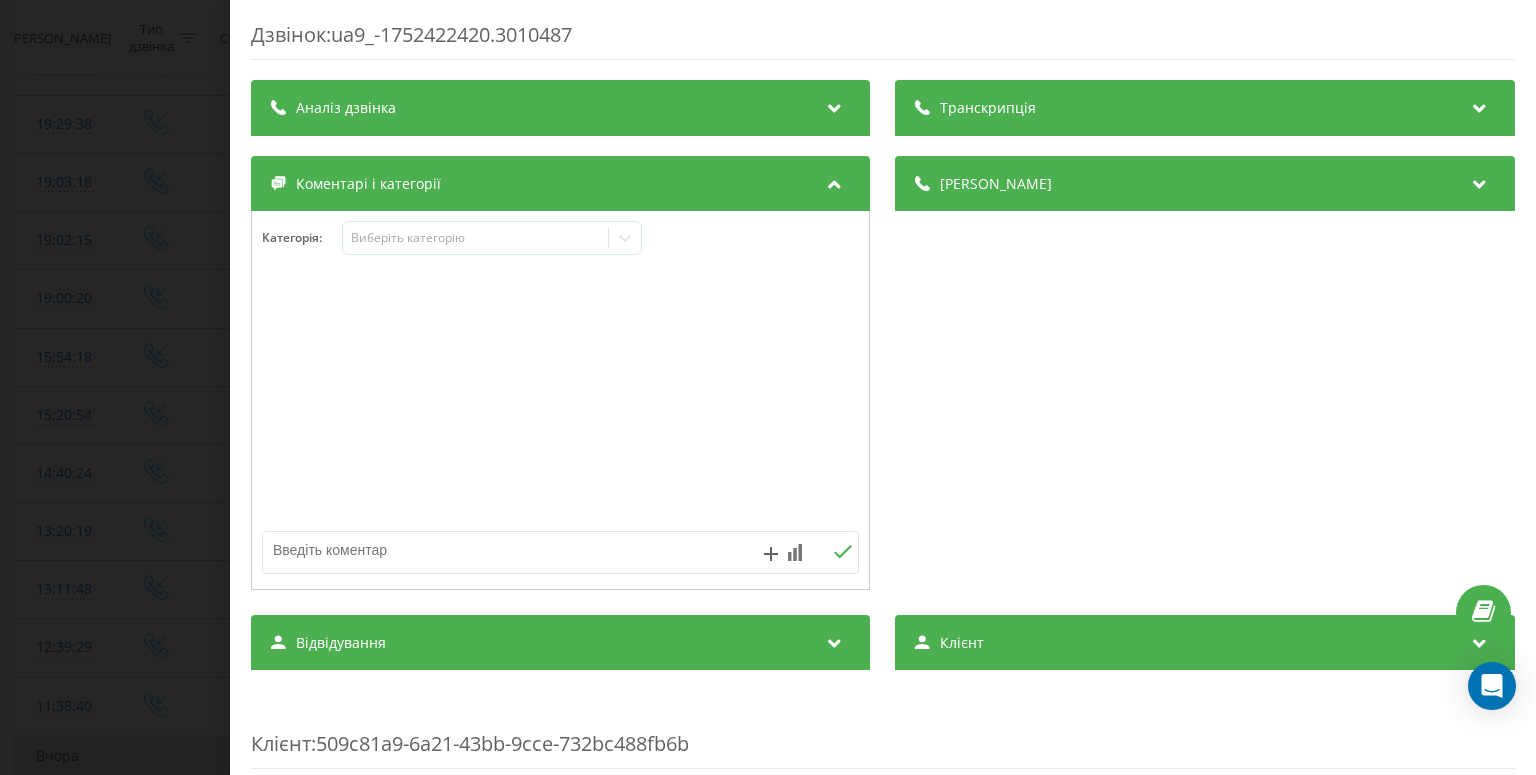 click on "Дзвінок :  ua9_-1752422420.3010487 Транскрипція Для AI-аналізу майбутніх дзвінків  налаштуйте та активуйте профіль на сторінці . Якщо профіль вже є і дзвінок відповідає його умовам, оновіть сторінку через 10 хвилин - AI аналізує поточний дзвінок. Аналіз дзвінка Для AI-аналізу майбутніх дзвінків  налаштуйте та активуйте профіль на сторінці . Якщо профіль вже є і дзвінок відповідає його умовам, оновіть сторінку через 10 хвилин - AI аналізує поточний дзвінок. Деталі дзвінка Загальне Дата дзвінка [DATE] 19:00:20 Тип дзвінка Вхідний Статус дзвінка Не введено додатковий номер - n/a : n/a" at bounding box center [768, 387] 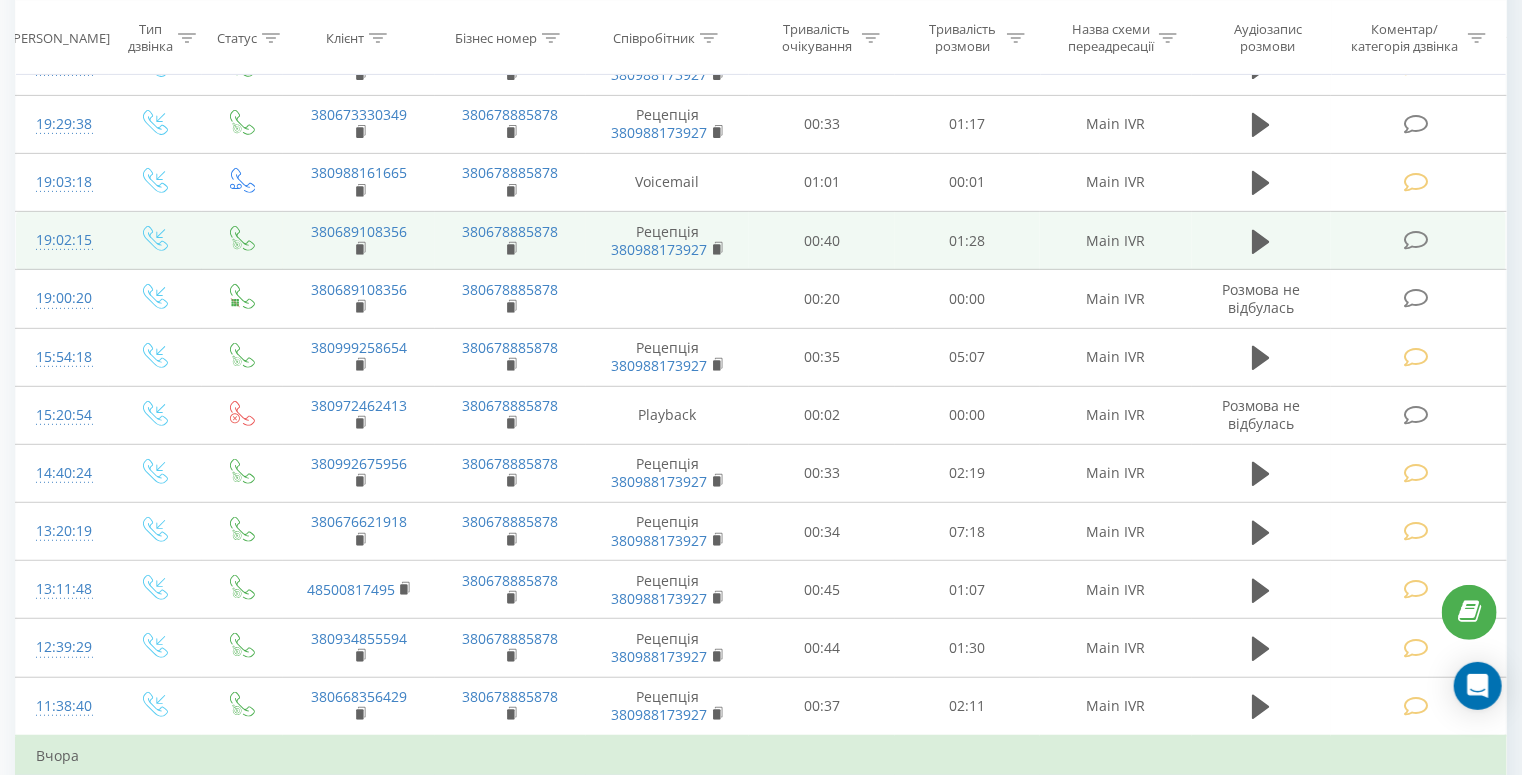 click at bounding box center (1416, 240) 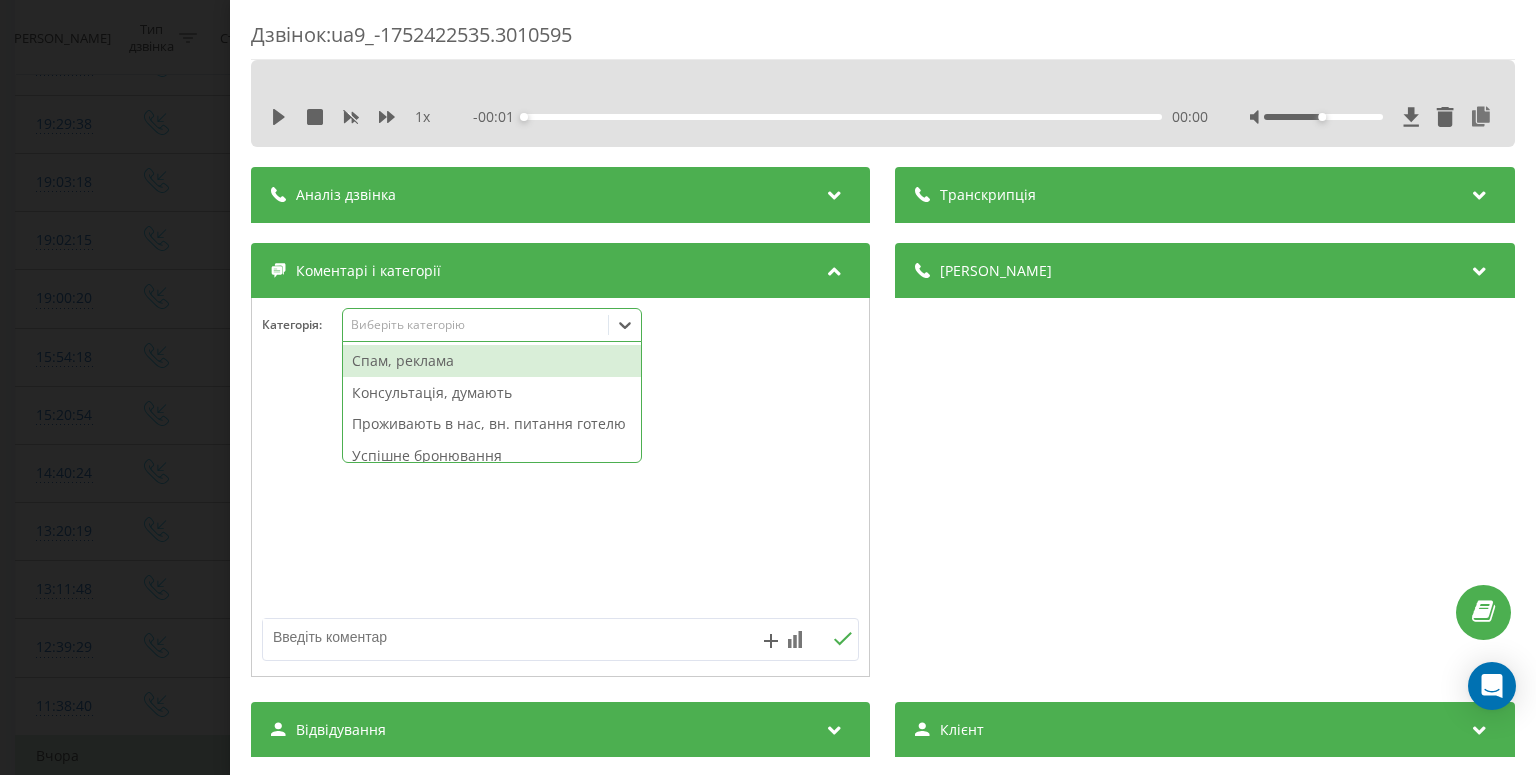click on "Виберіть категорію" at bounding box center [476, 325] 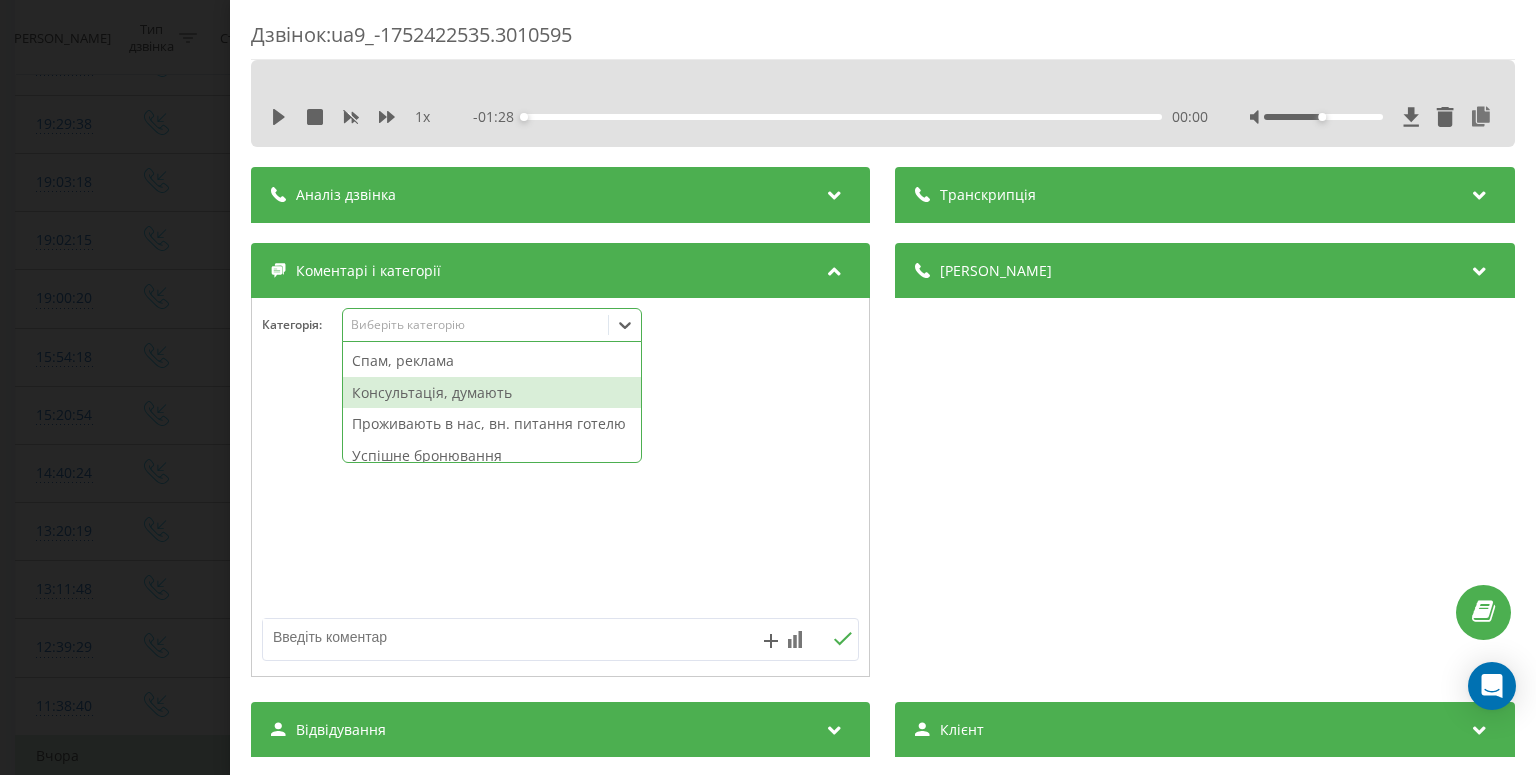 click on "Консультація, думають" at bounding box center (492, 393) 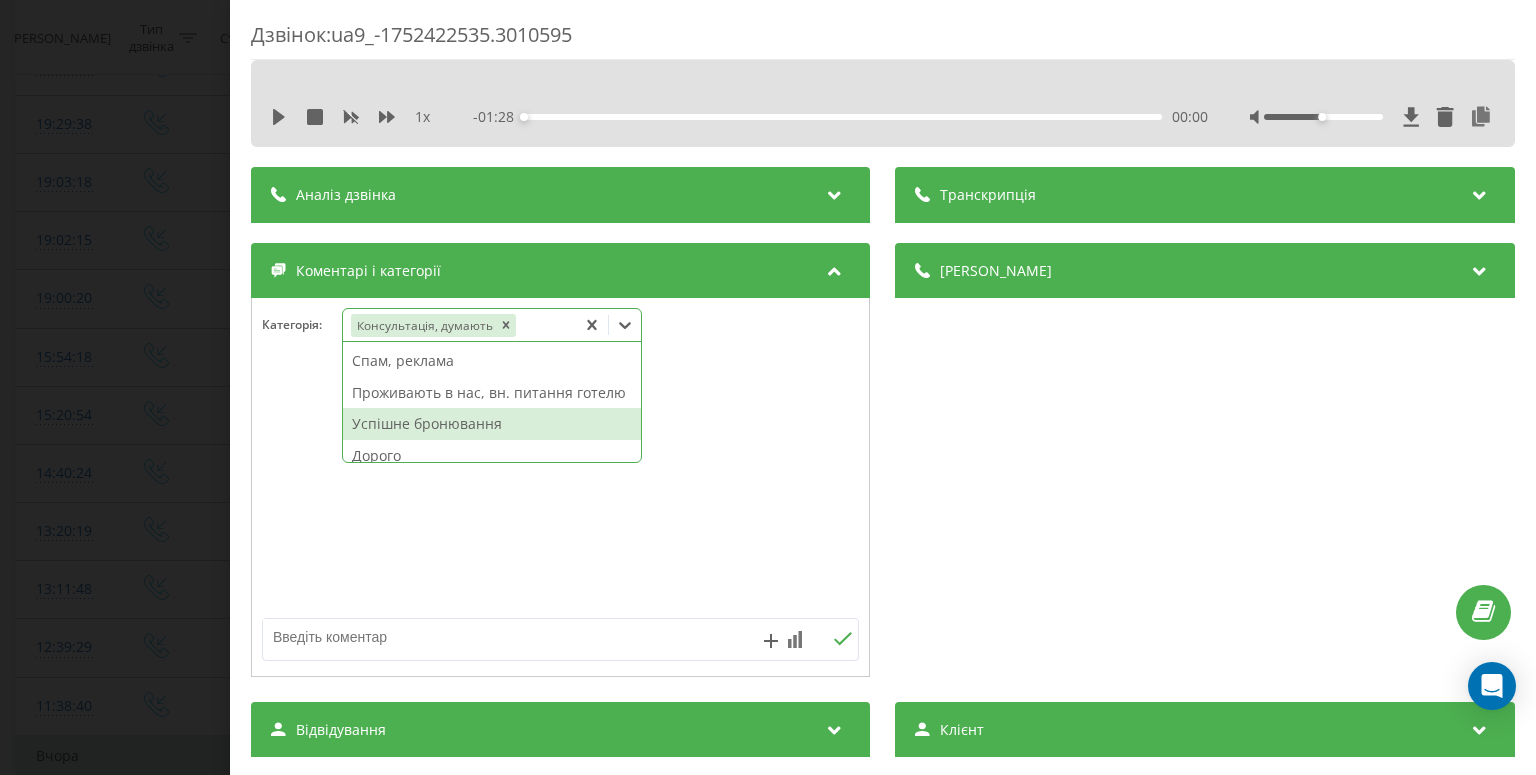 click on "Успішне бронювання" at bounding box center (492, 424) 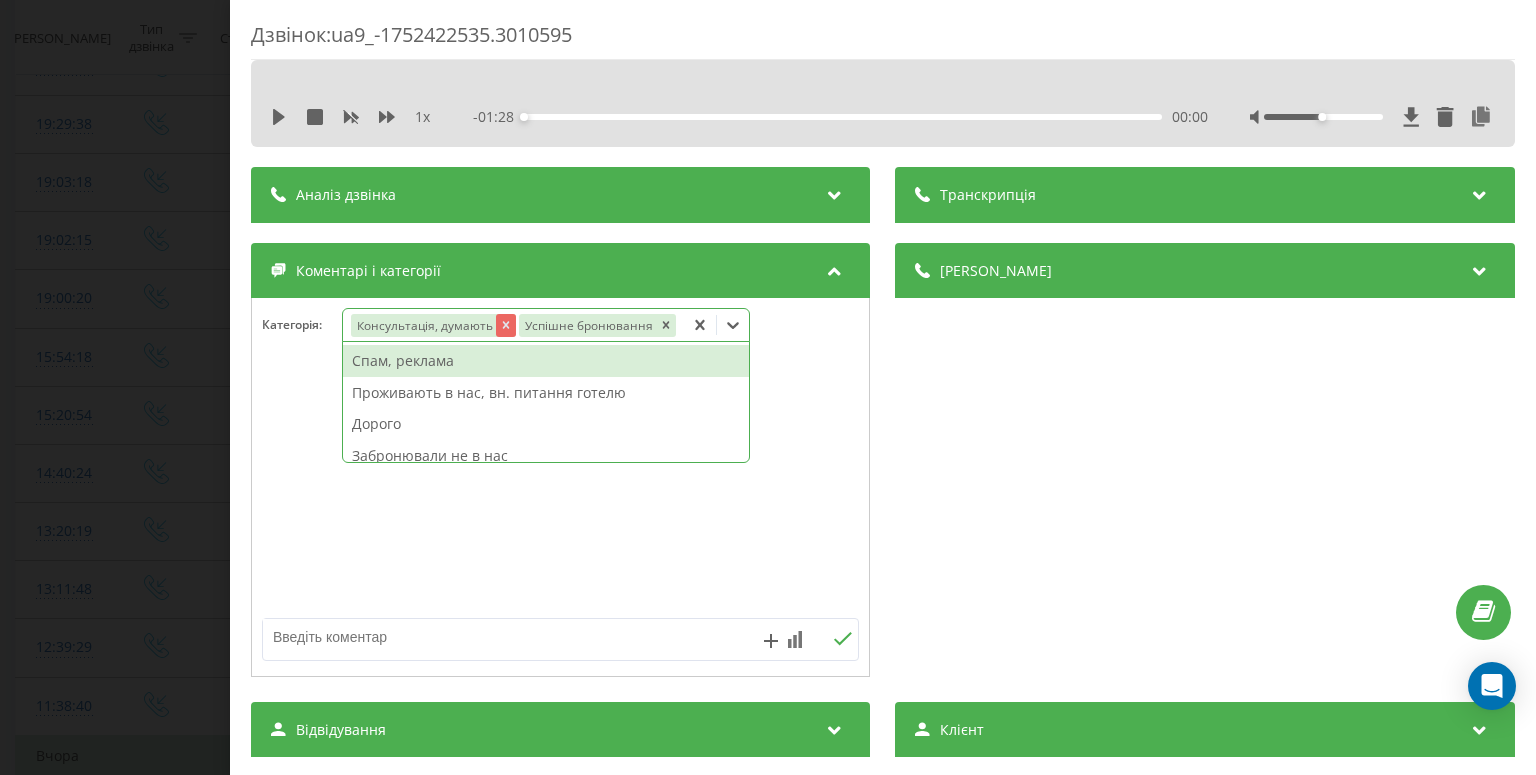 click 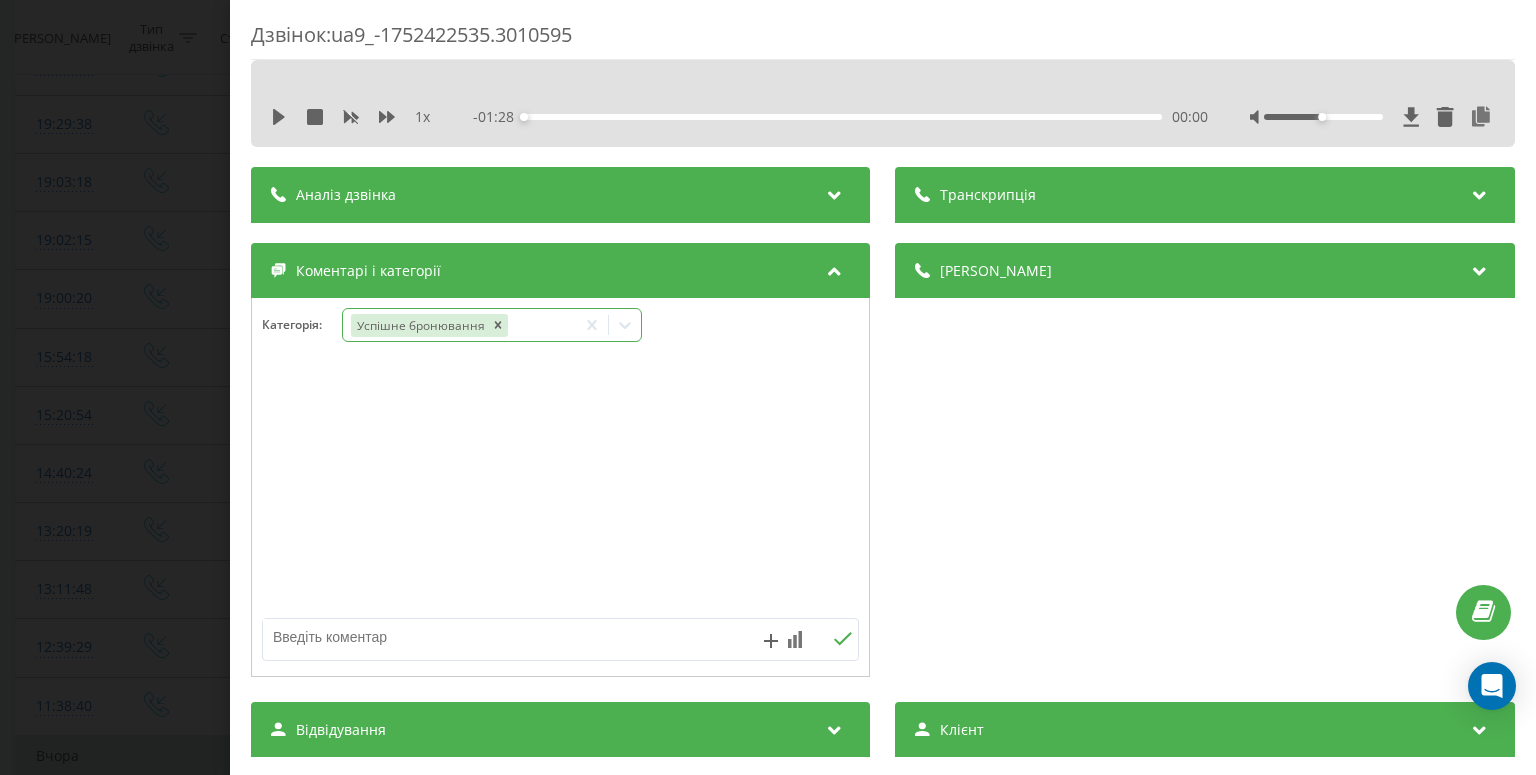 click on "Дзвінок :  ua9_-1752422535.3010595   1 x  - 01:28 00:00   00:00   Транскрипція Для AI-аналізу майбутніх дзвінків  налаштуйте та активуйте профіль на сторінці . Якщо профіль вже є і дзвінок відповідає його умовам, оновіть сторінку через 10 хвилин - AI аналізує поточний дзвінок. Аналіз дзвінка Для AI-аналізу майбутніх дзвінків  налаштуйте та активуйте профіль на сторінці . Якщо профіль вже є і дзвінок відповідає його умовам, оновіть сторінку через 10 хвилин - AI аналізує поточний дзвінок. Деталі дзвінка Загальне Дата дзвінка [DATE] 19:02:15 Тип дзвінка Вхідний Статус дзвінка Цільовий 380689108356 /" at bounding box center [883, 387] 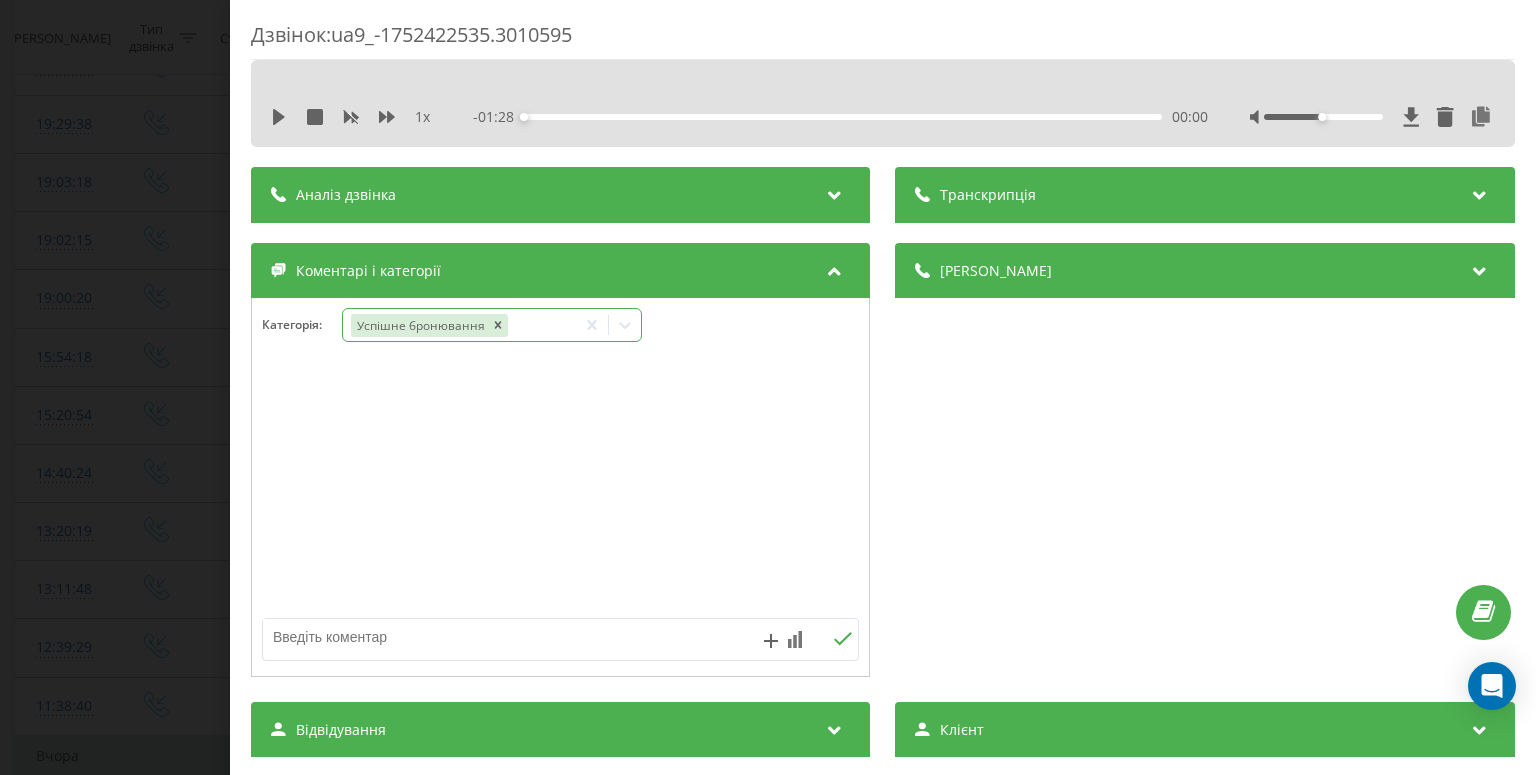 click on "Дзвінок :  ua9_-1752422535.3010595   1 x  - 01:28 00:00   00:00   Транскрипція Для AI-аналізу майбутніх дзвінків  налаштуйте та активуйте профіль на сторінці . Якщо профіль вже є і дзвінок відповідає його умовам, оновіть сторінку через 10 хвилин - AI аналізує поточний дзвінок. Аналіз дзвінка Для AI-аналізу майбутніх дзвінків  налаштуйте та активуйте профіль на сторінці . Якщо профіль вже є і дзвінок відповідає його умовам, оновіть сторінку через 10 хвилин - AI аналізує поточний дзвінок. Деталі дзвінка Загальне Дата дзвінка [DATE] 19:02:15 Тип дзвінка Вхідний Статус дзвінка Цільовий 380689108356 /" at bounding box center [768, 387] 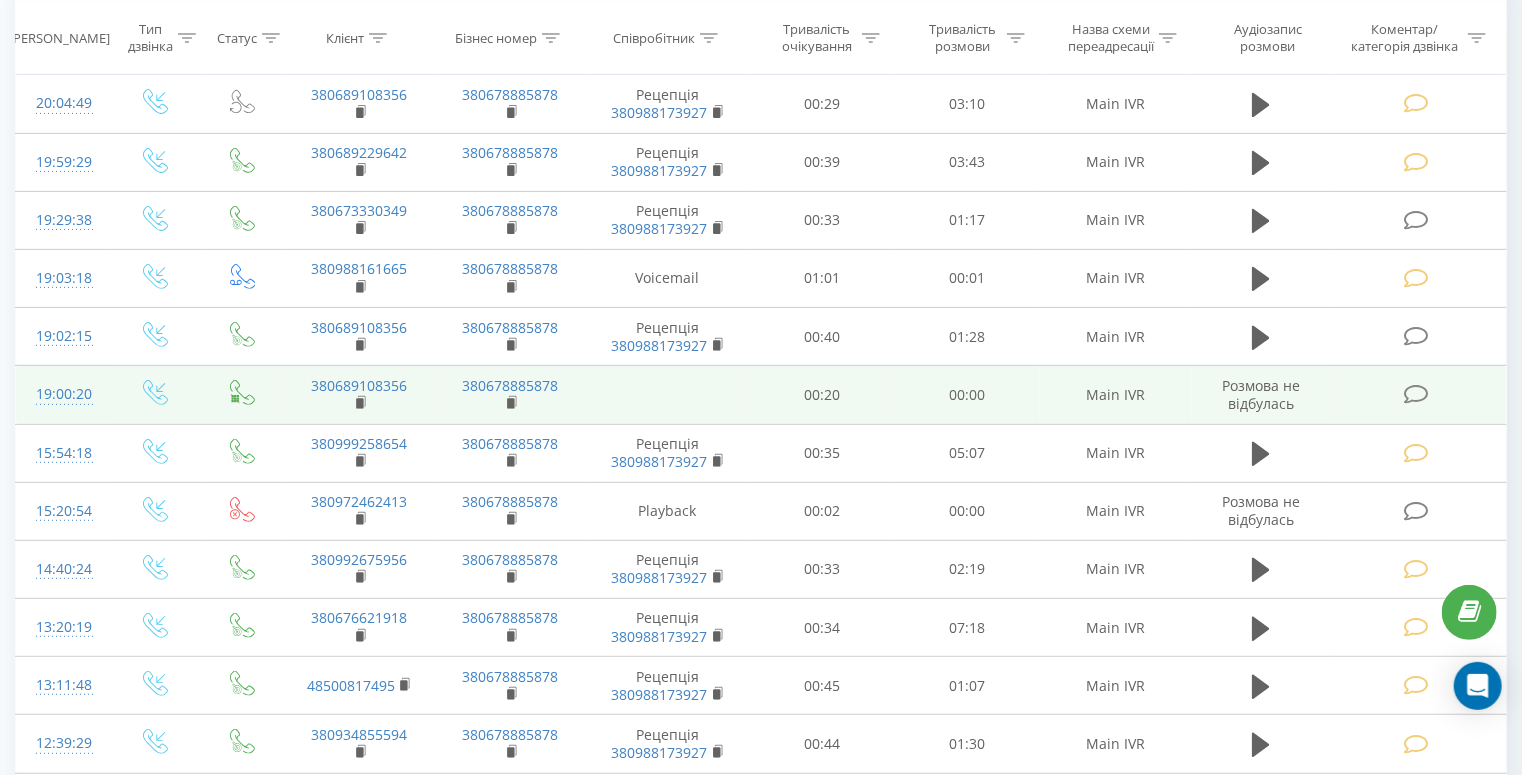 scroll, scrollTop: 160, scrollLeft: 0, axis: vertical 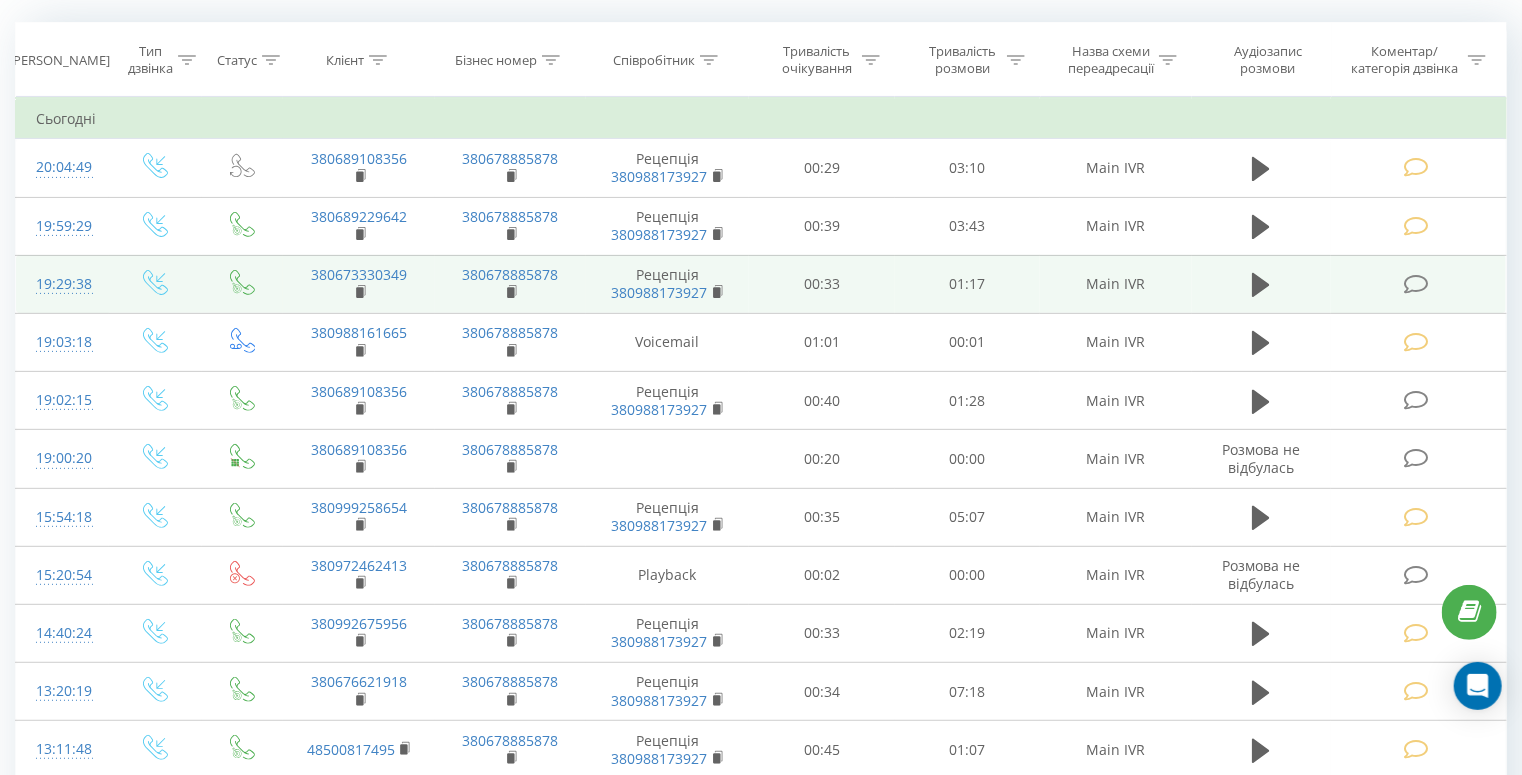 click at bounding box center [1418, 284] 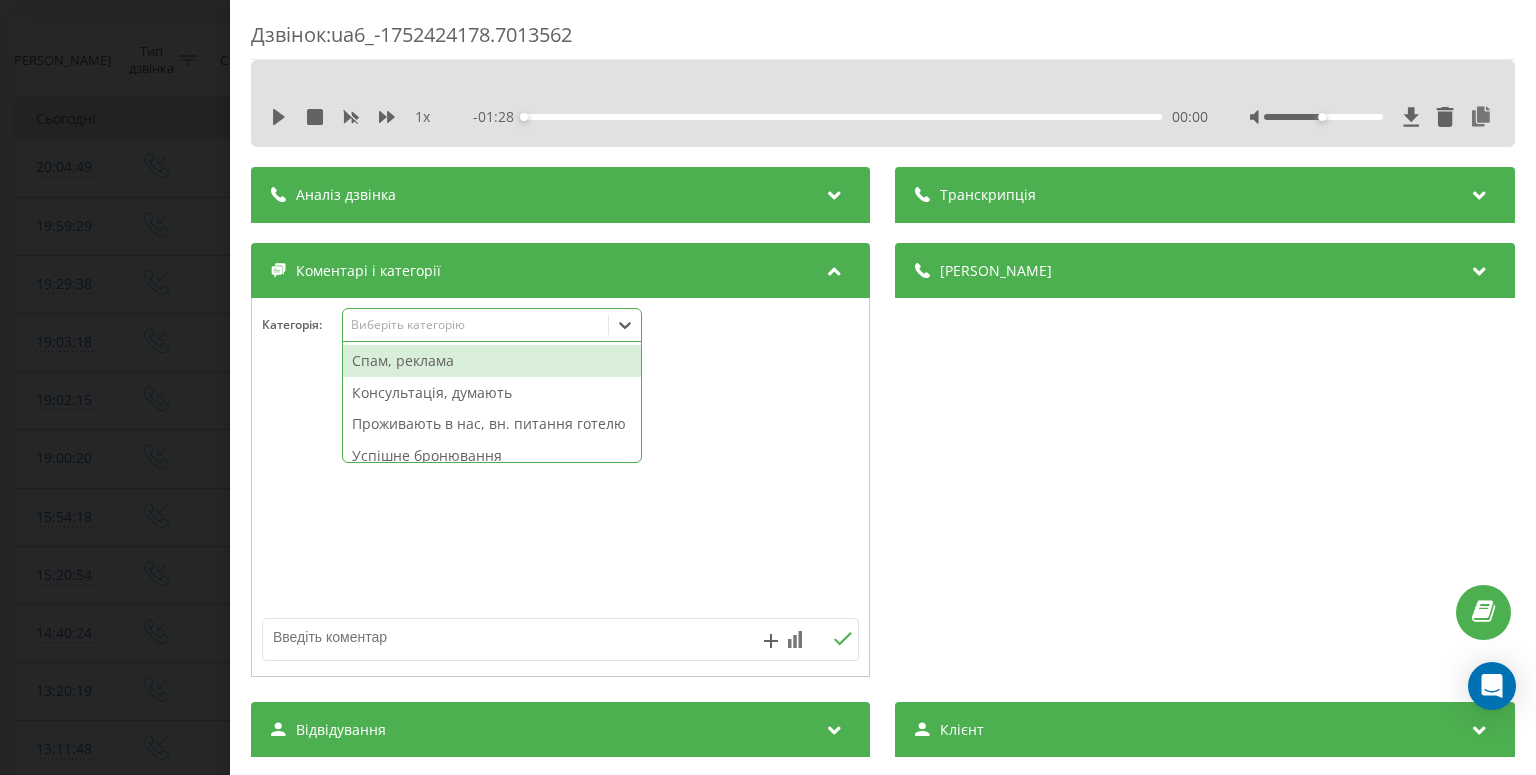 click on "Виберіть категорію" at bounding box center (476, 325) 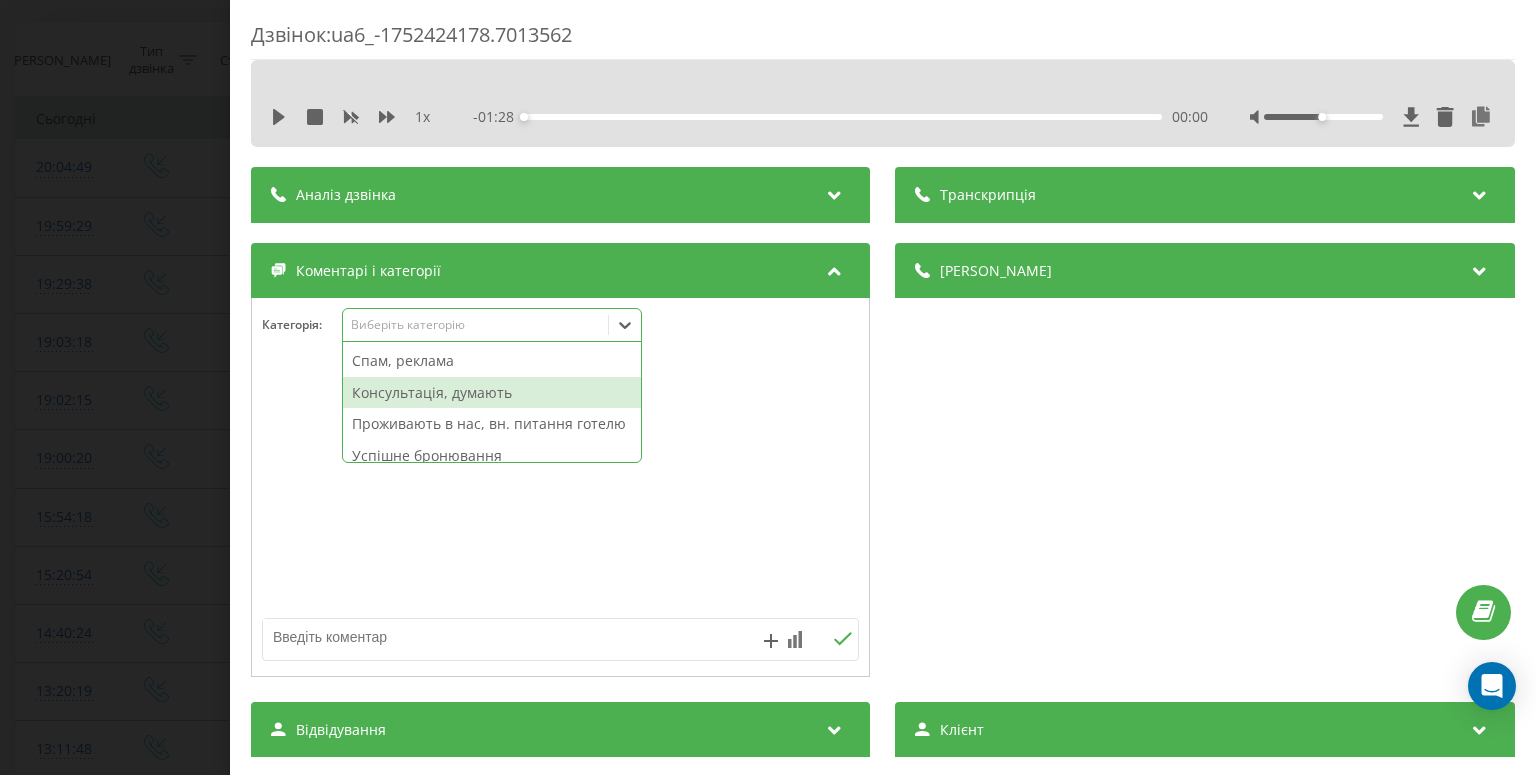 click on "Консультація, думають" at bounding box center (492, 393) 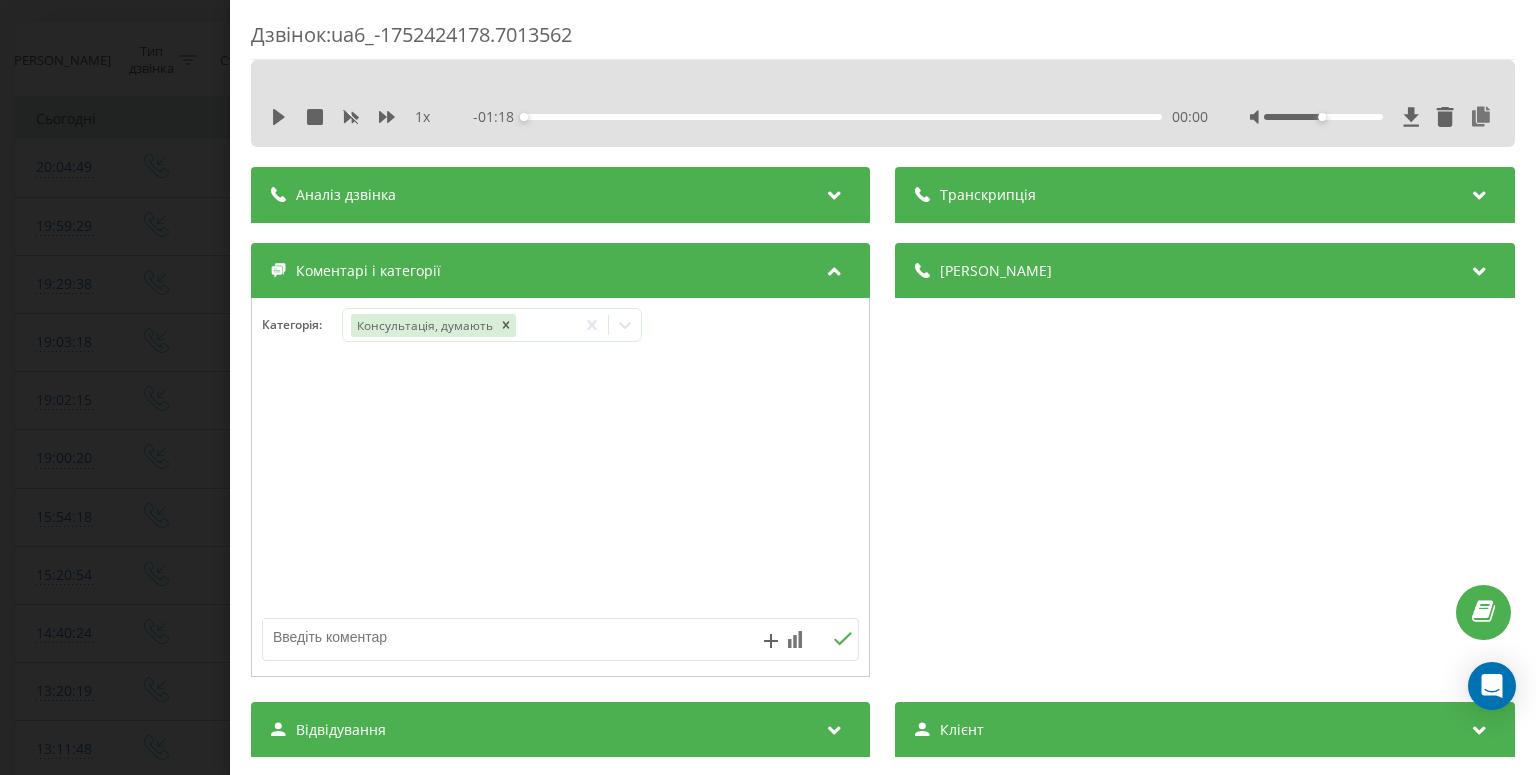 click on "Дзвінок :  ua6_-1752424178.7013562   1 x  - 01:18 00:00   00:00   Транскрипція Для AI-аналізу майбутніх дзвінків  налаштуйте та активуйте профіль на сторінці . Якщо профіль вже є і дзвінок відповідає його умовам, оновіть сторінку через 10 хвилин - AI аналізує поточний дзвінок. Аналіз дзвінка Для AI-аналізу майбутніх дзвінків  налаштуйте та активуйте профіль на сторінці . Якщо профіль вже є і дзвінок відповідає його умовам, оновіть сторінку через 10 хвилин - AI аналізує поточний дзвінок. Деталі дзвінка Загальне Дата дзвінка [DATE] 19:29:38 Тип дзвінка Вхідний Статус дзвінка Цільовий 380673330349 :" at bounding box center (768, 387) 